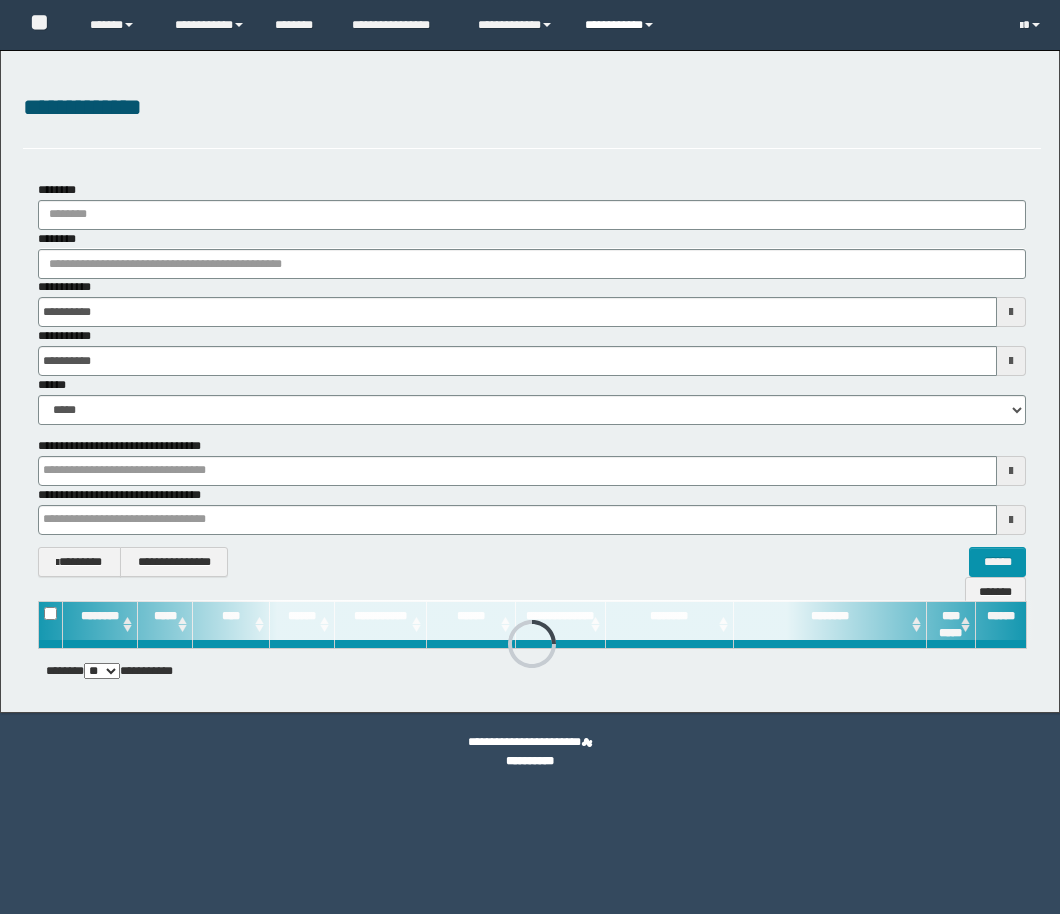 scroll, scrollTop: 0, scrollLeft: 0, axis: both 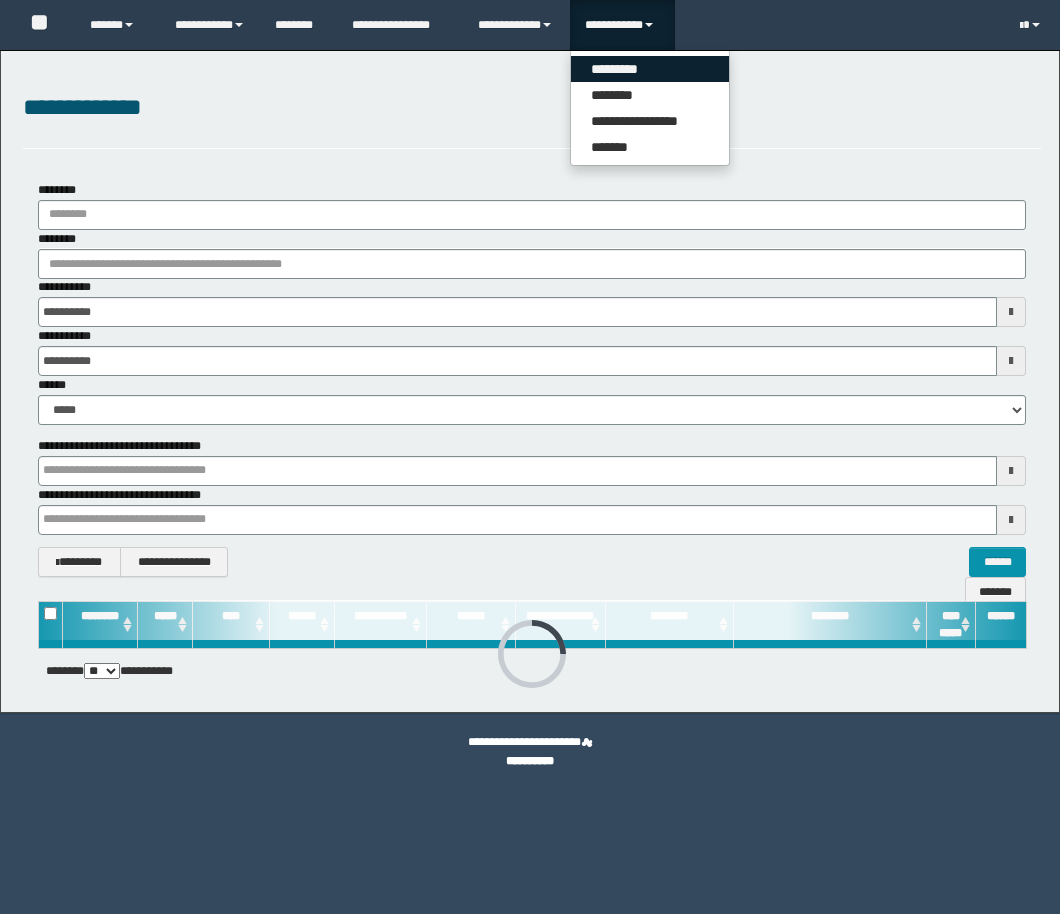 click on "*********" at bounding box center (650, 69) 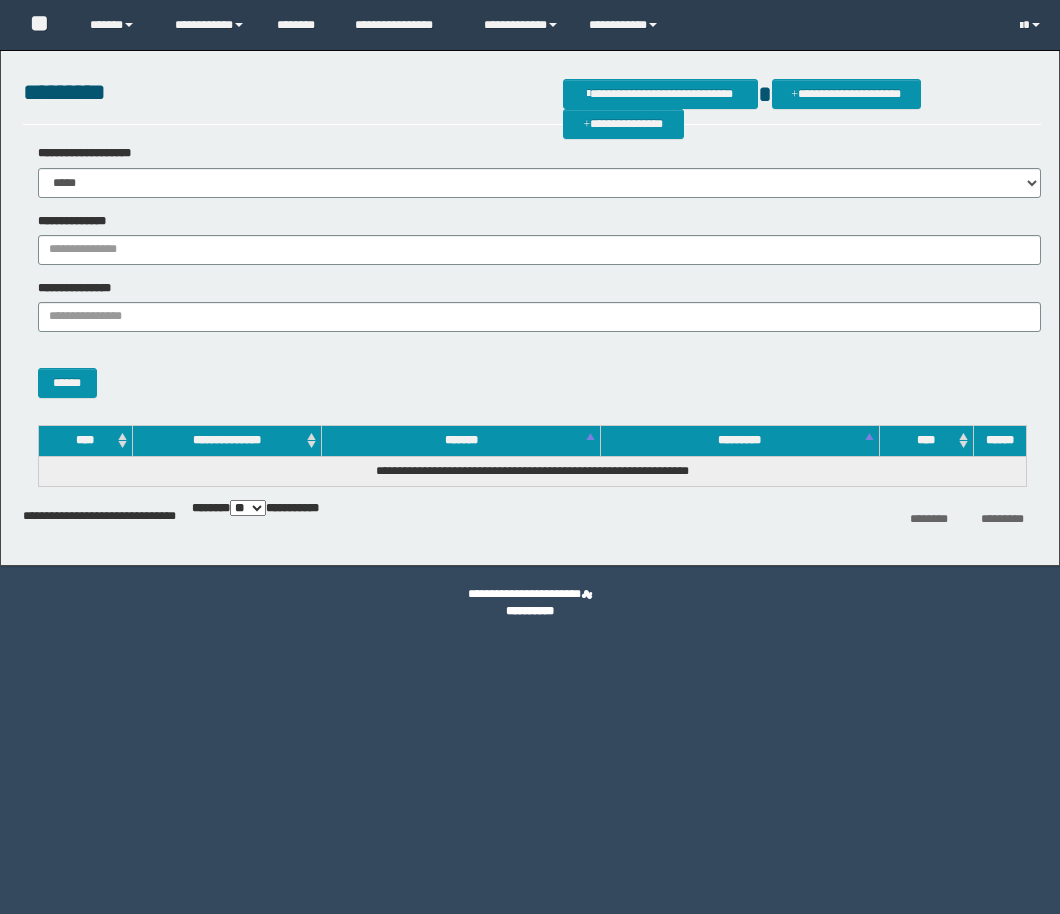 scroll, scrollTop: 0, scrollLeft: 0, axis: both 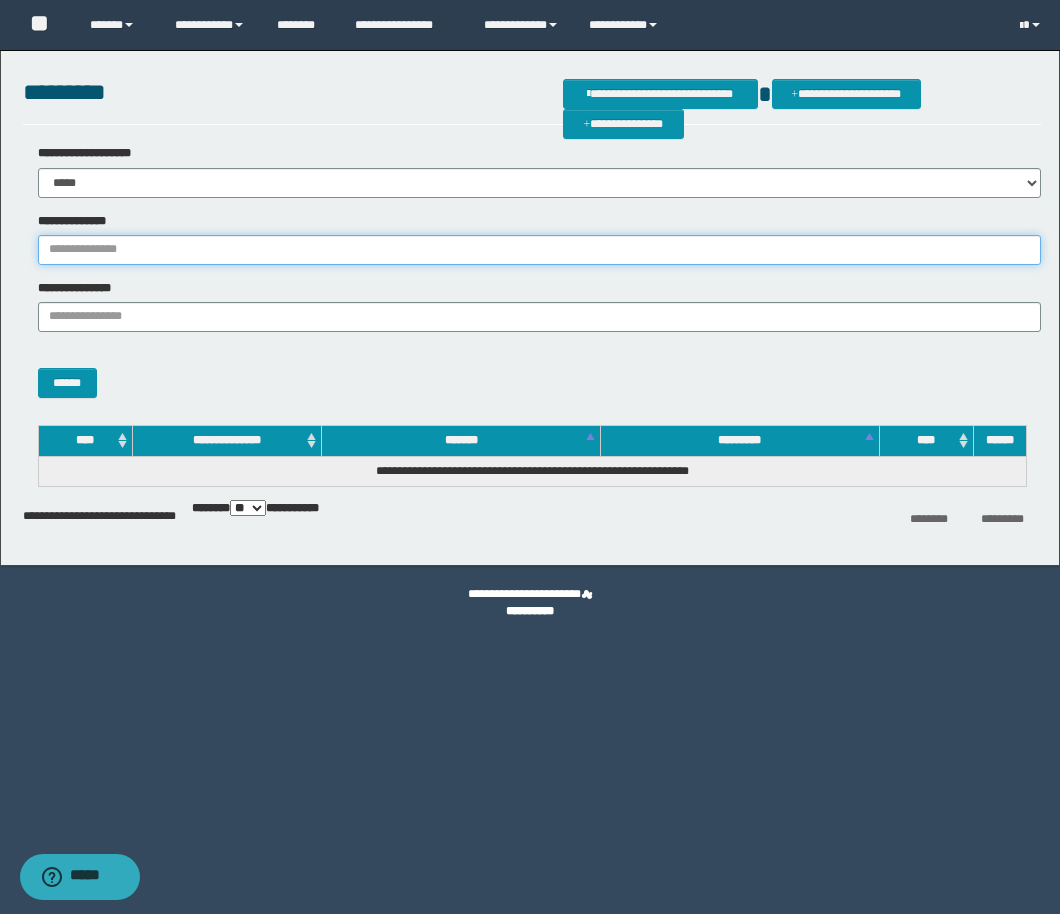 drag, startPoint x: 210, startPoint y: 247, endPoint x: 202, endPoint y: 260, distance: 15.264338 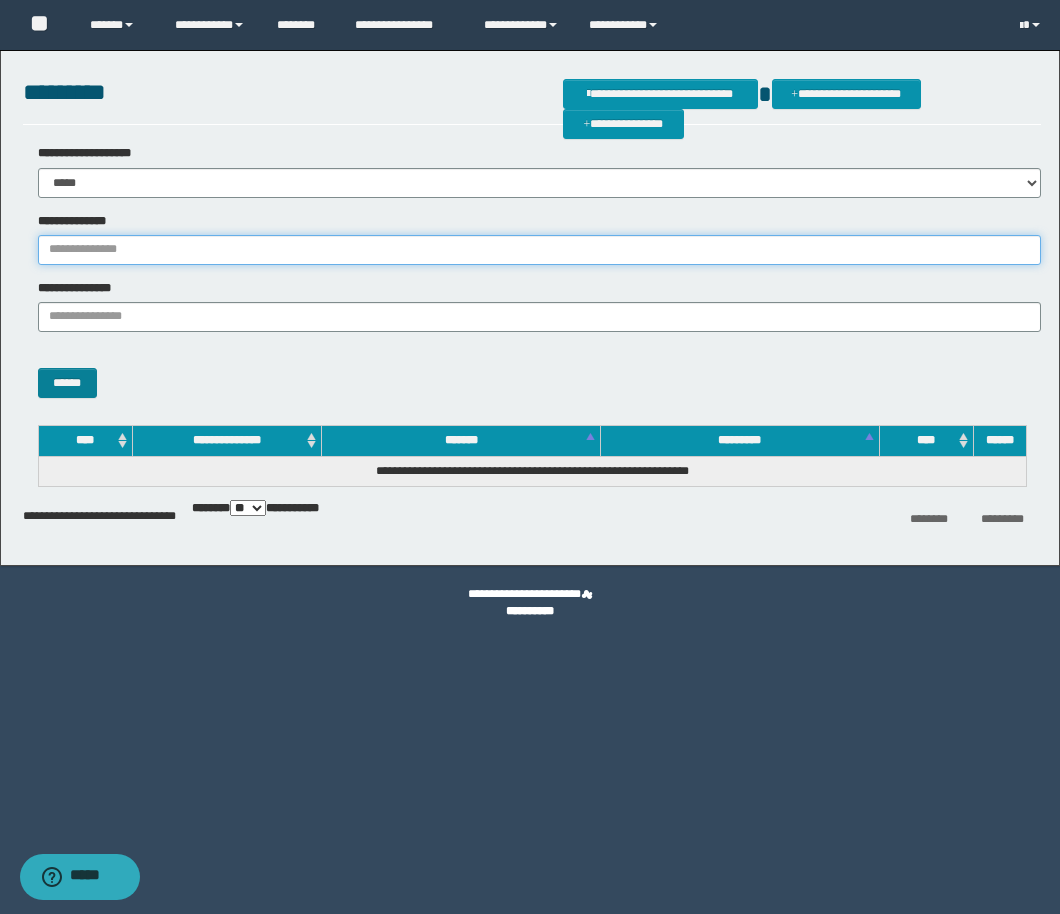paste on "**********" 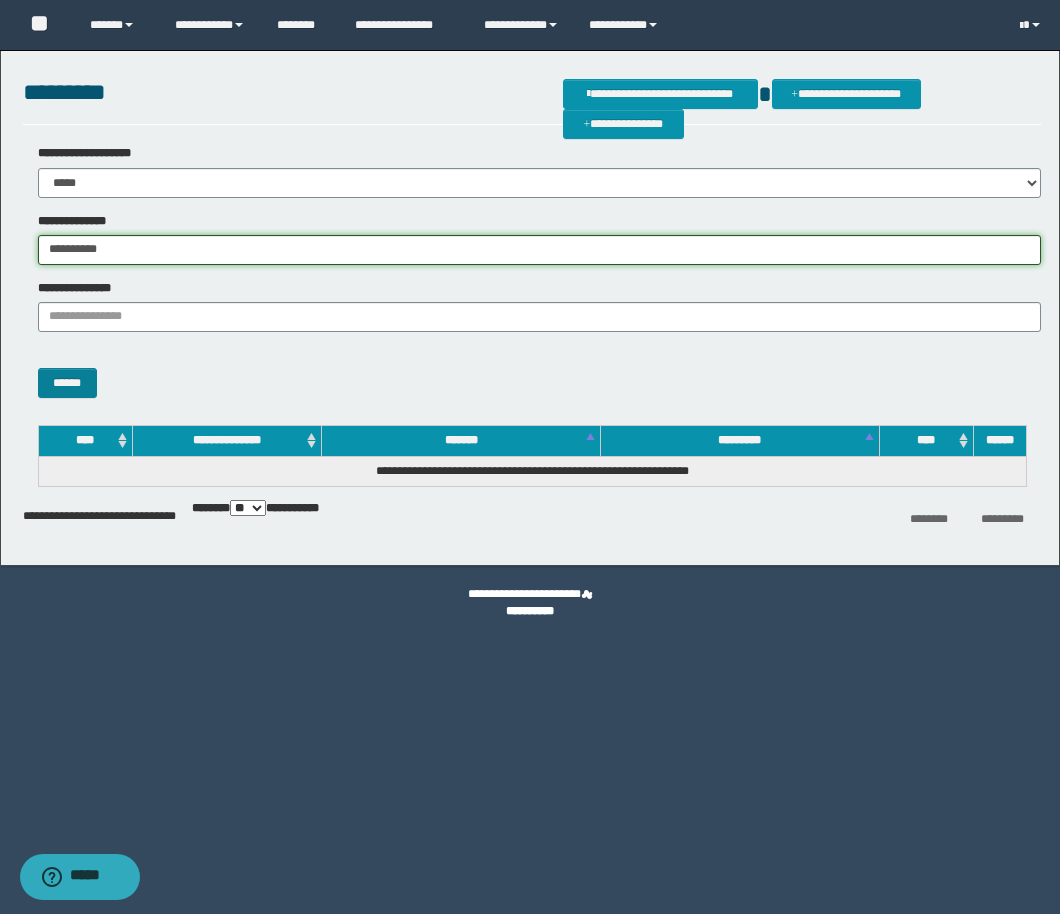 type on "**********" 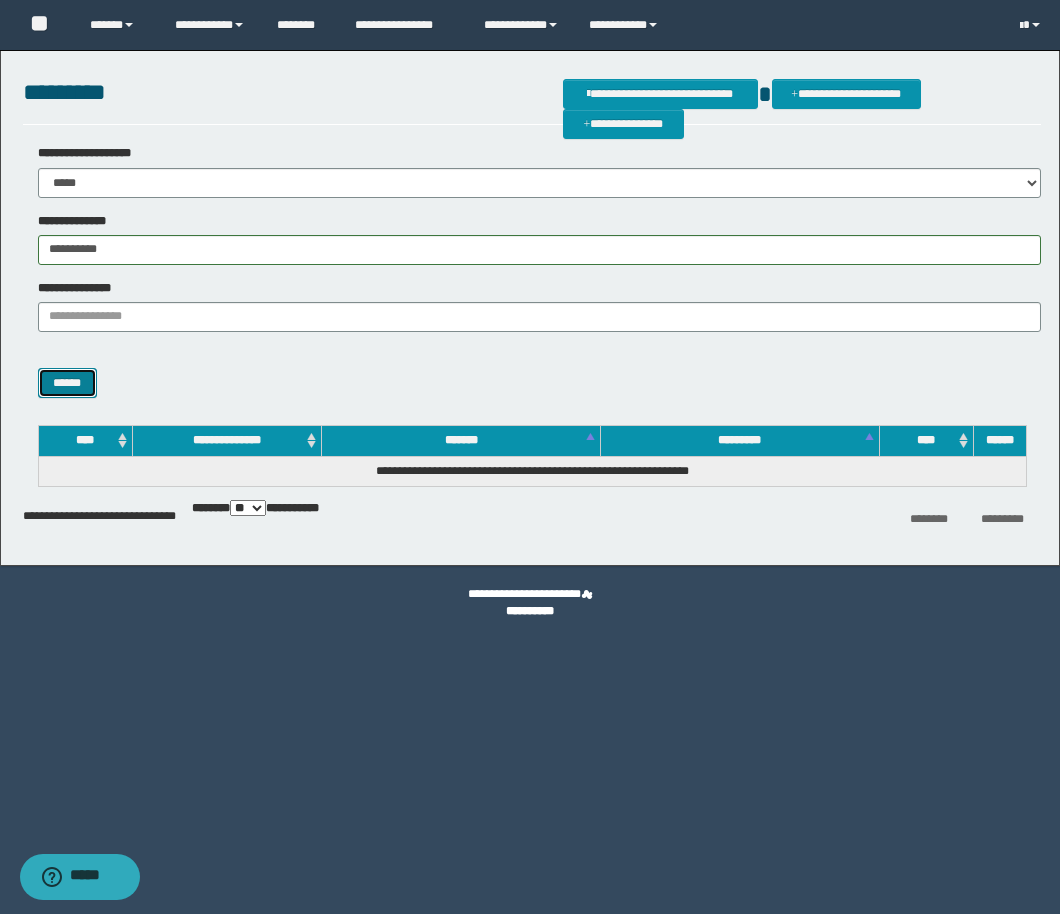 drag, startPoint x: 76, startPoint y: 387, endPoint x: 101, endPoint y: 385, distance: 25.079872 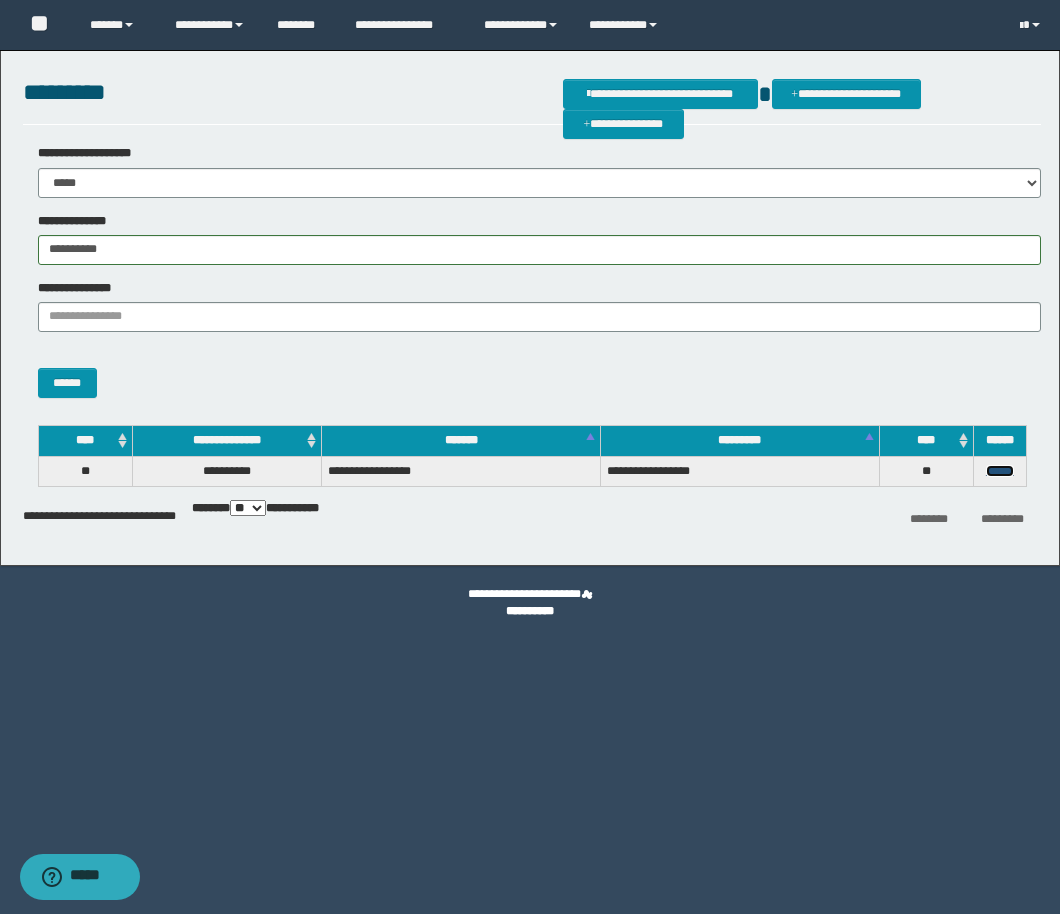 click on "******" at bounding box center [1000, 471] 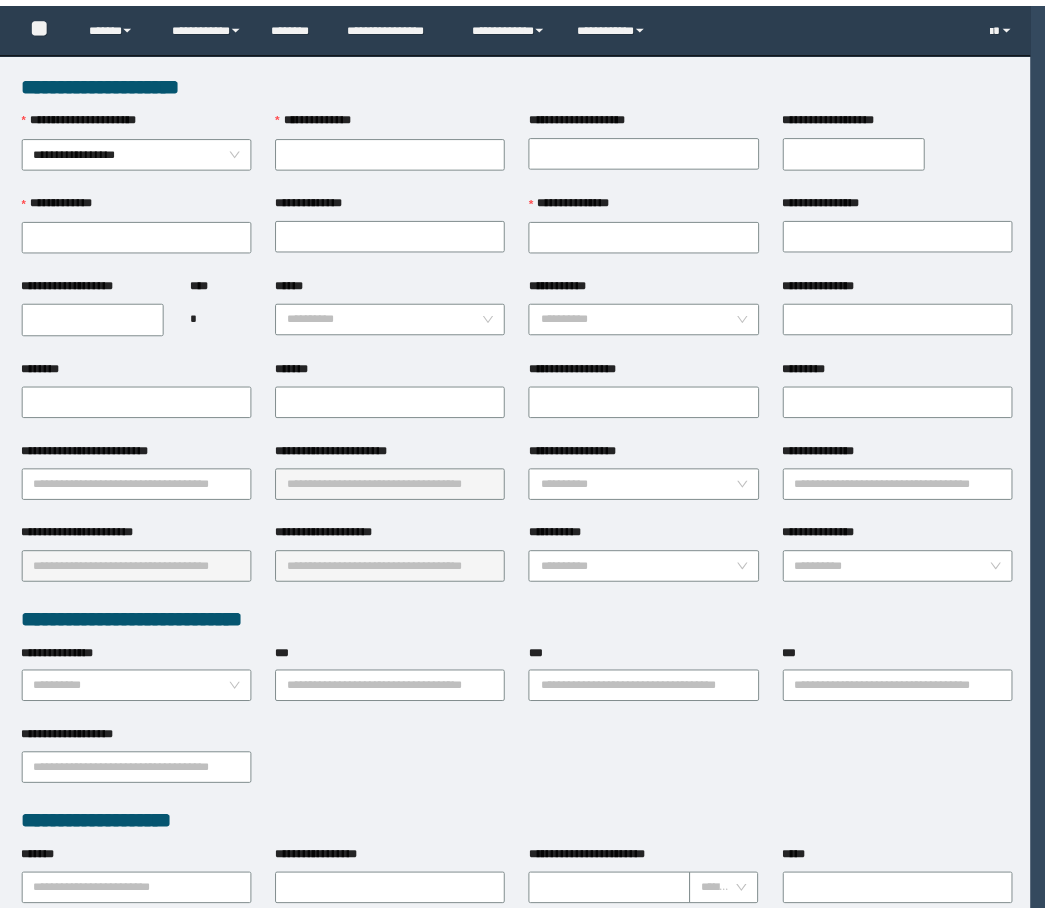 scroll, scrollTop: 0, scrollLeft: 0, axis: both 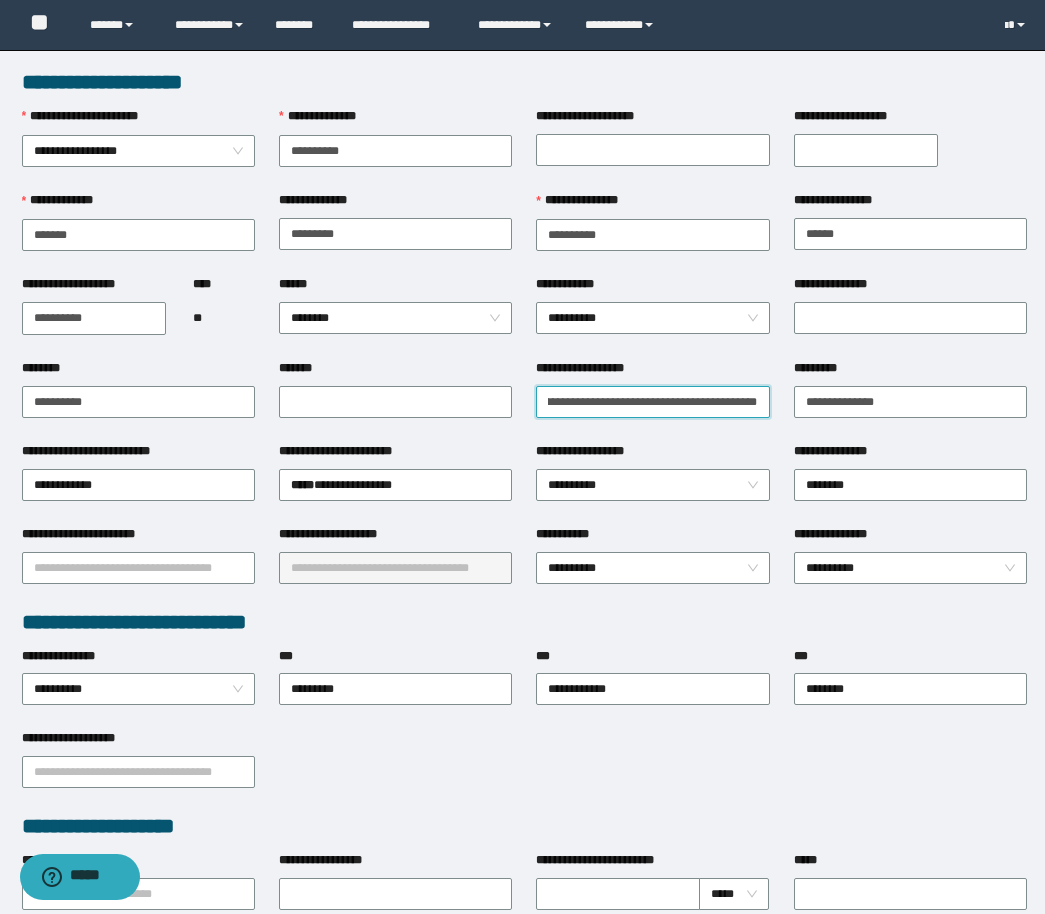 drag, startPoint x: 690, startPoint y: 405, endPoint x: 618, endPoint y: 408, distance: 72.06247 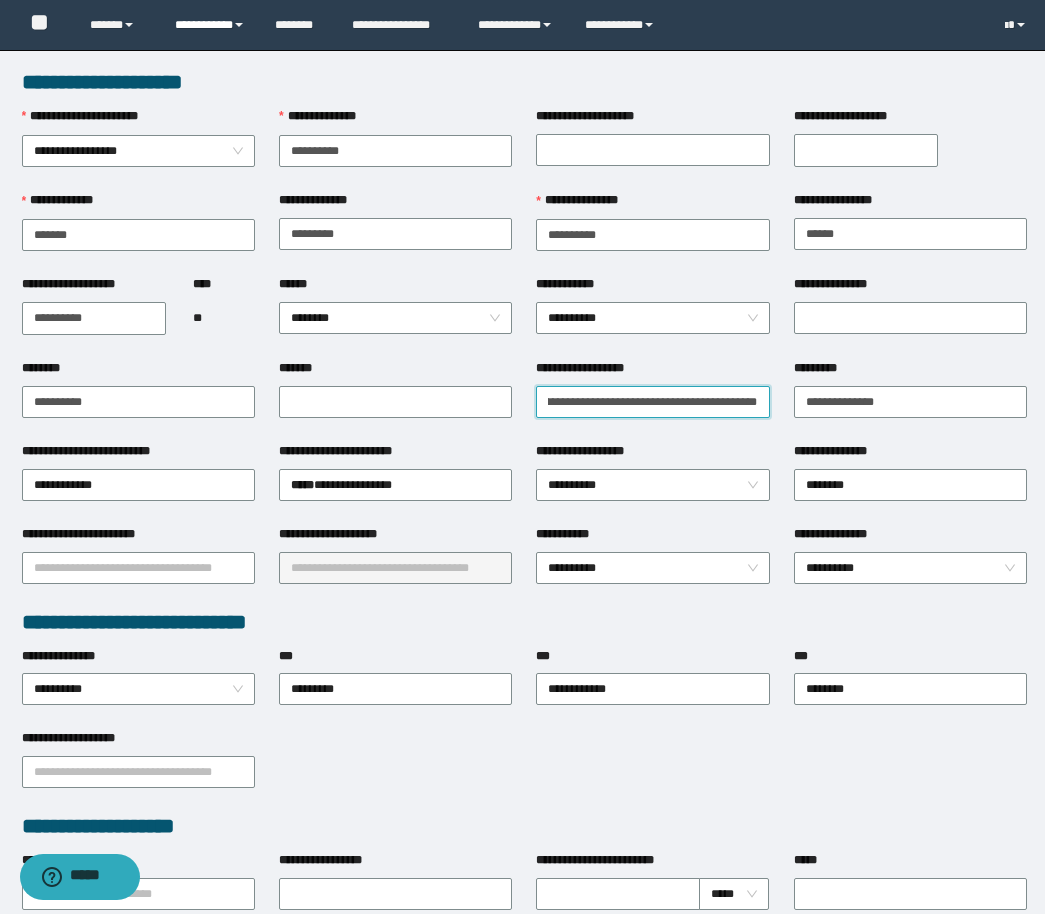type on "**********" 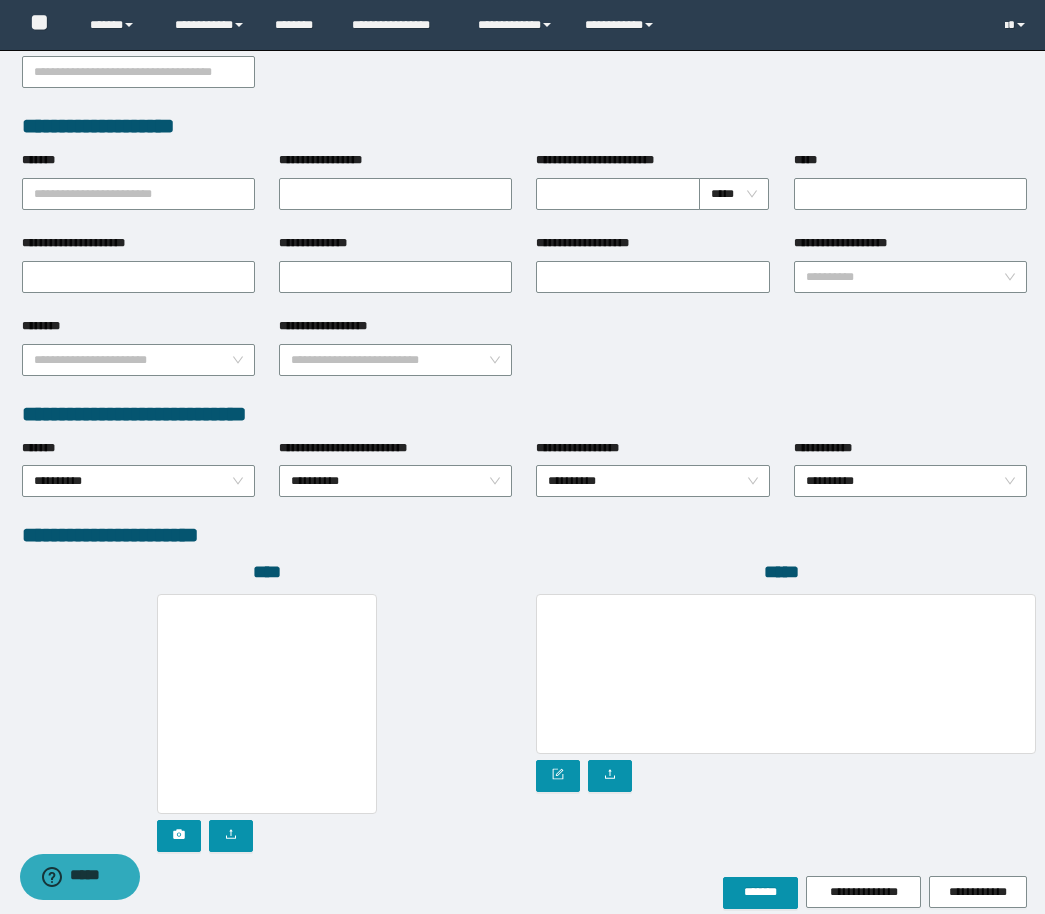 scroll, scrollTop: 789, scrollLeft: 0, axis: vertical 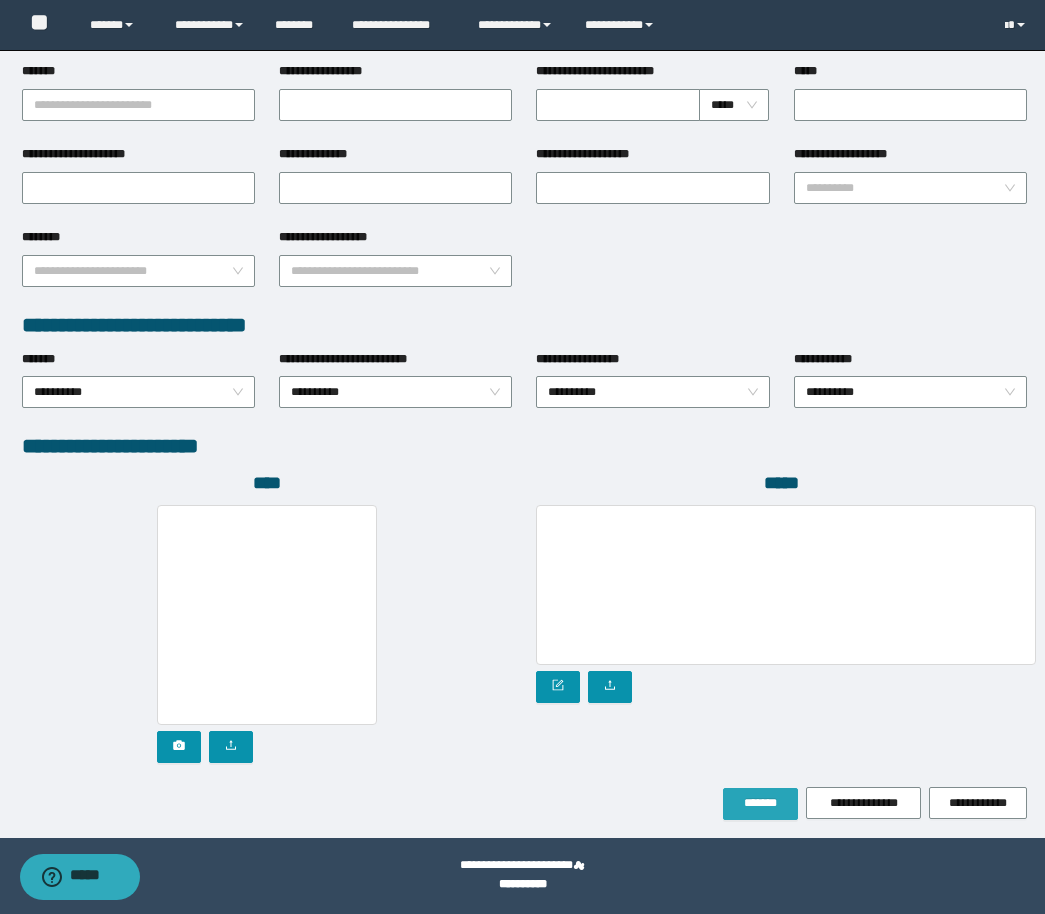 click on "*******" at bounding box center (760, 803) 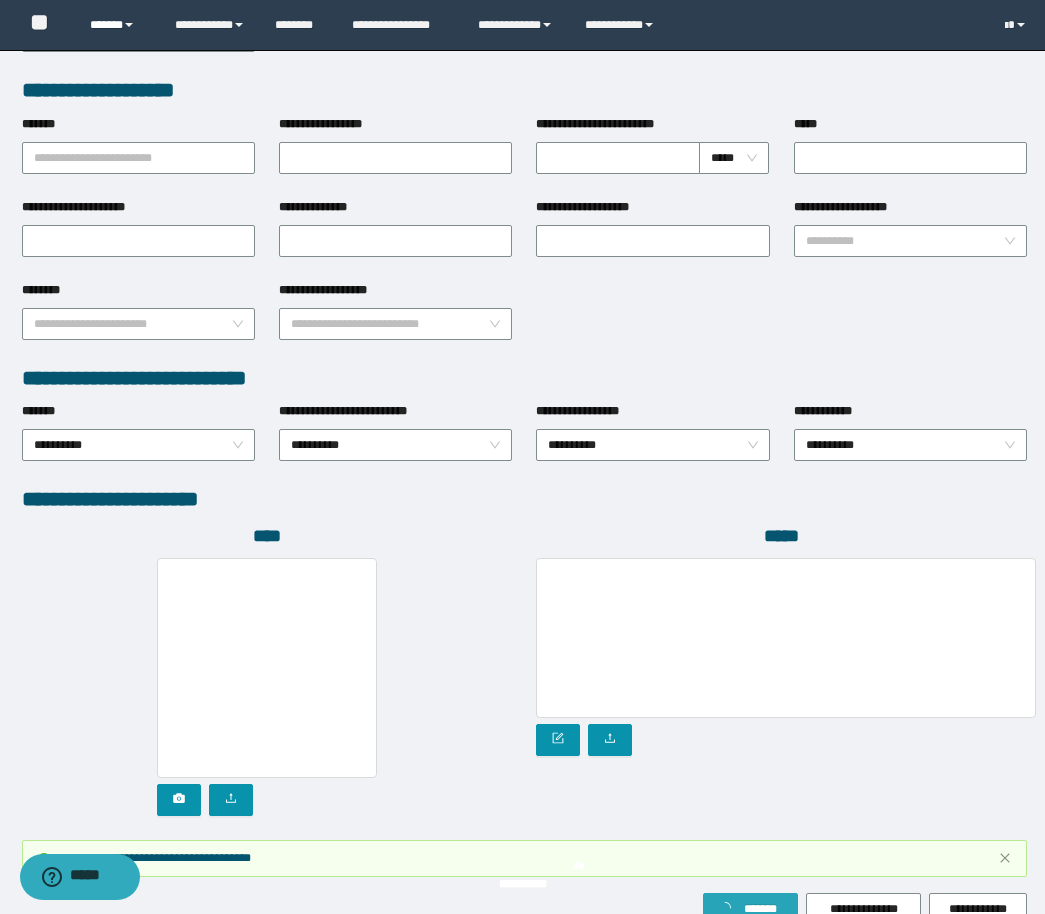 scroll, scrollTop: 842, scrollLeft: 0, axis: vertical 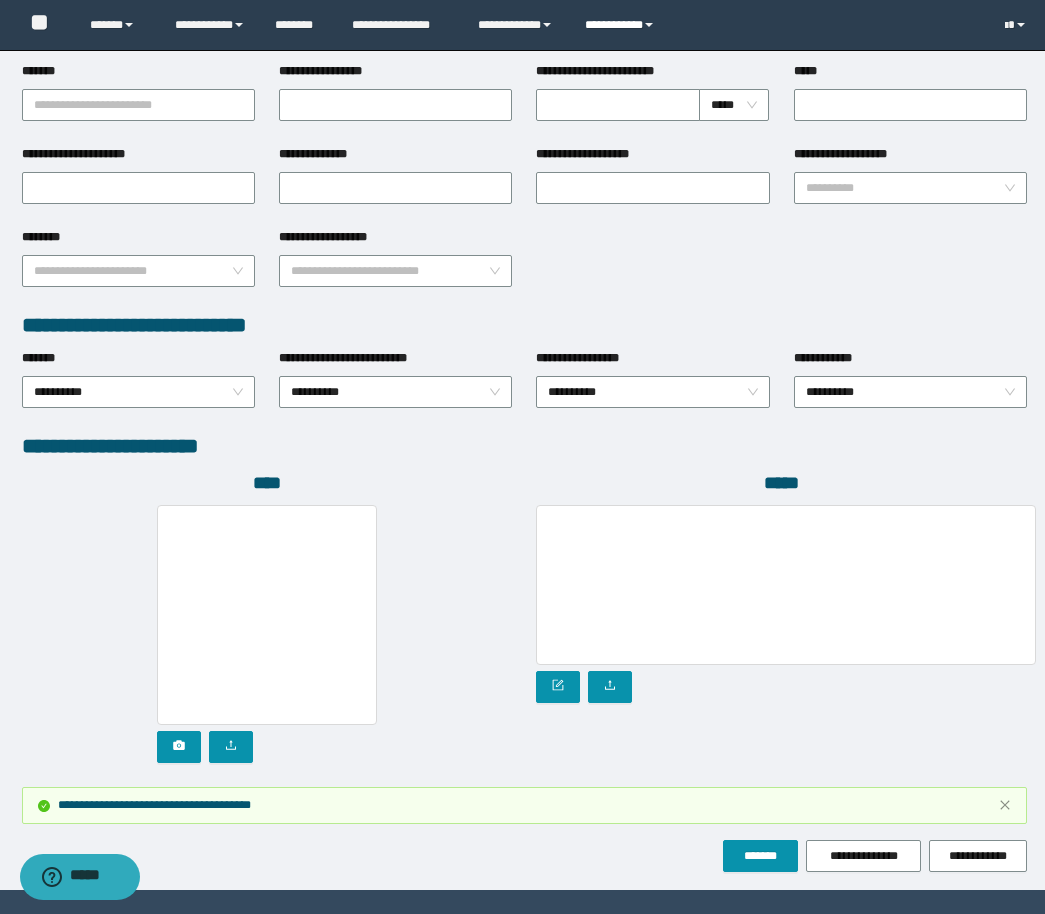 drag, startPoint x: 615, startPoint y: 23, endPoint x: 616, endPoint y: 55, distance: 32.01562 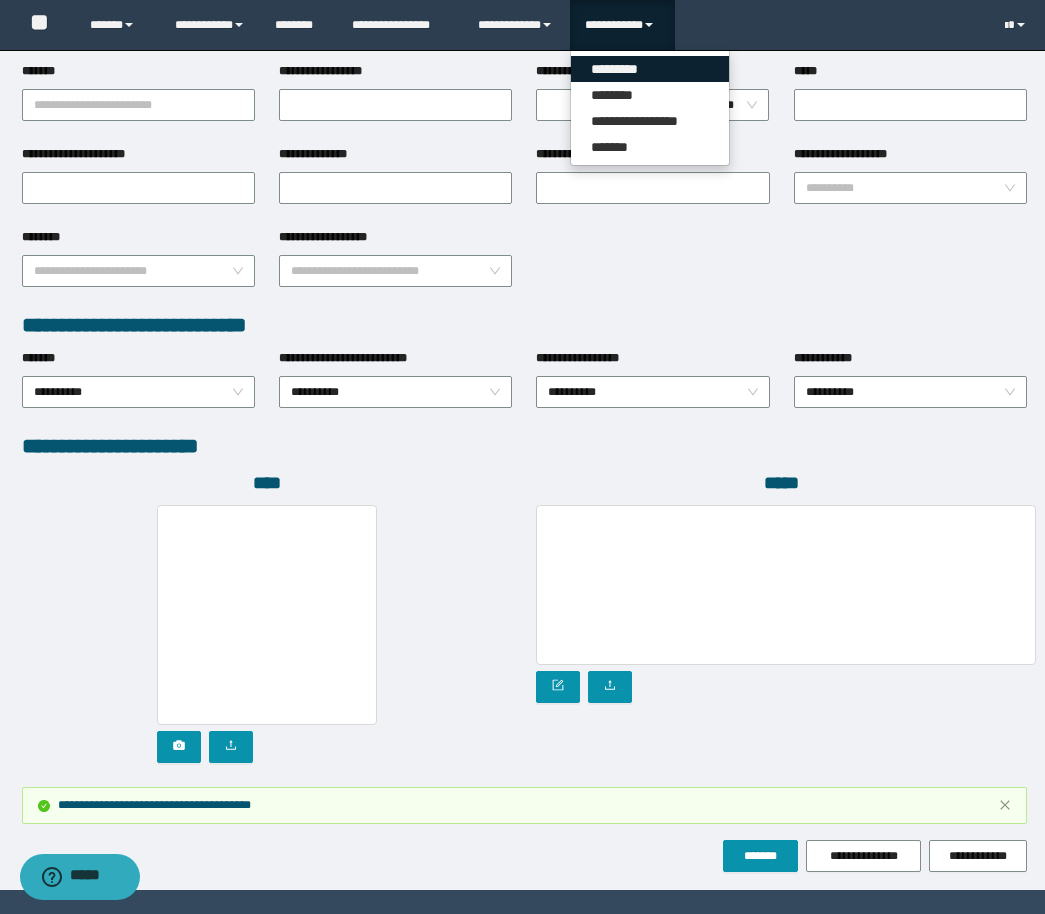 click on "*********" at bounding box center (650, 69) 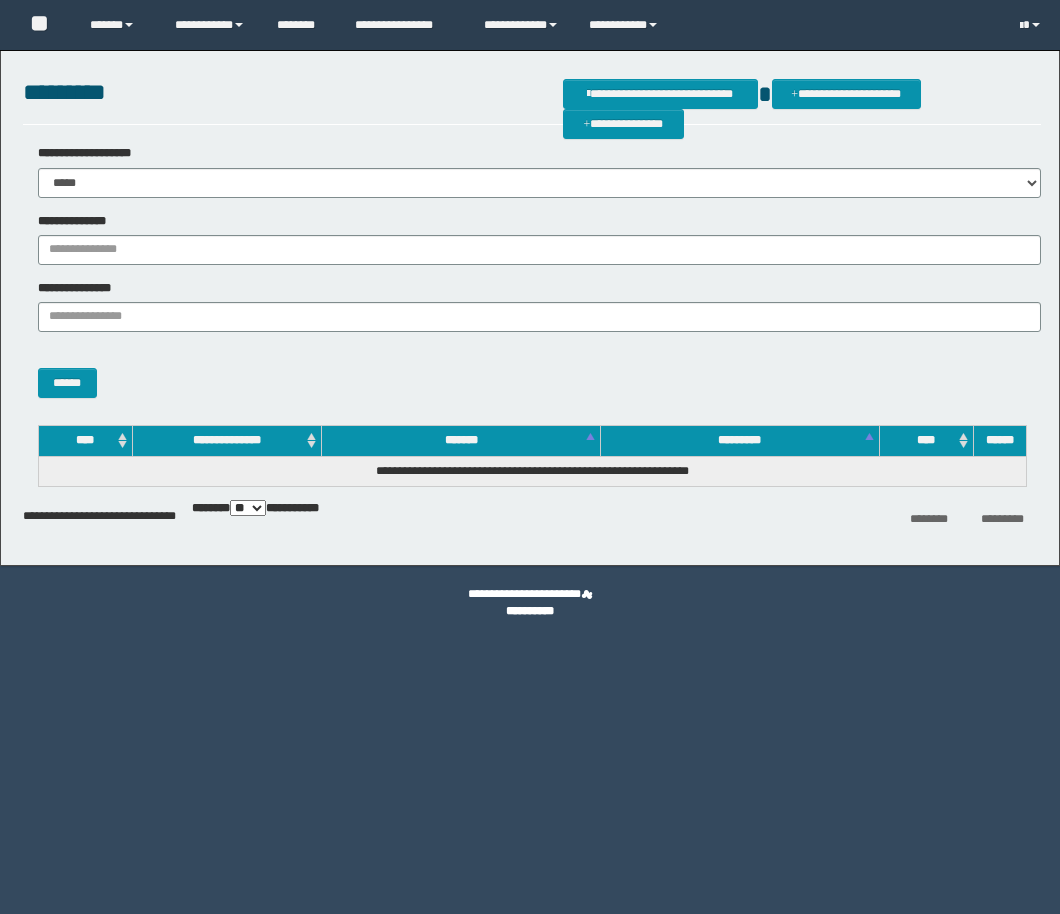 scroll, scrollTop: 0, scrollLeft: 0, axis: both 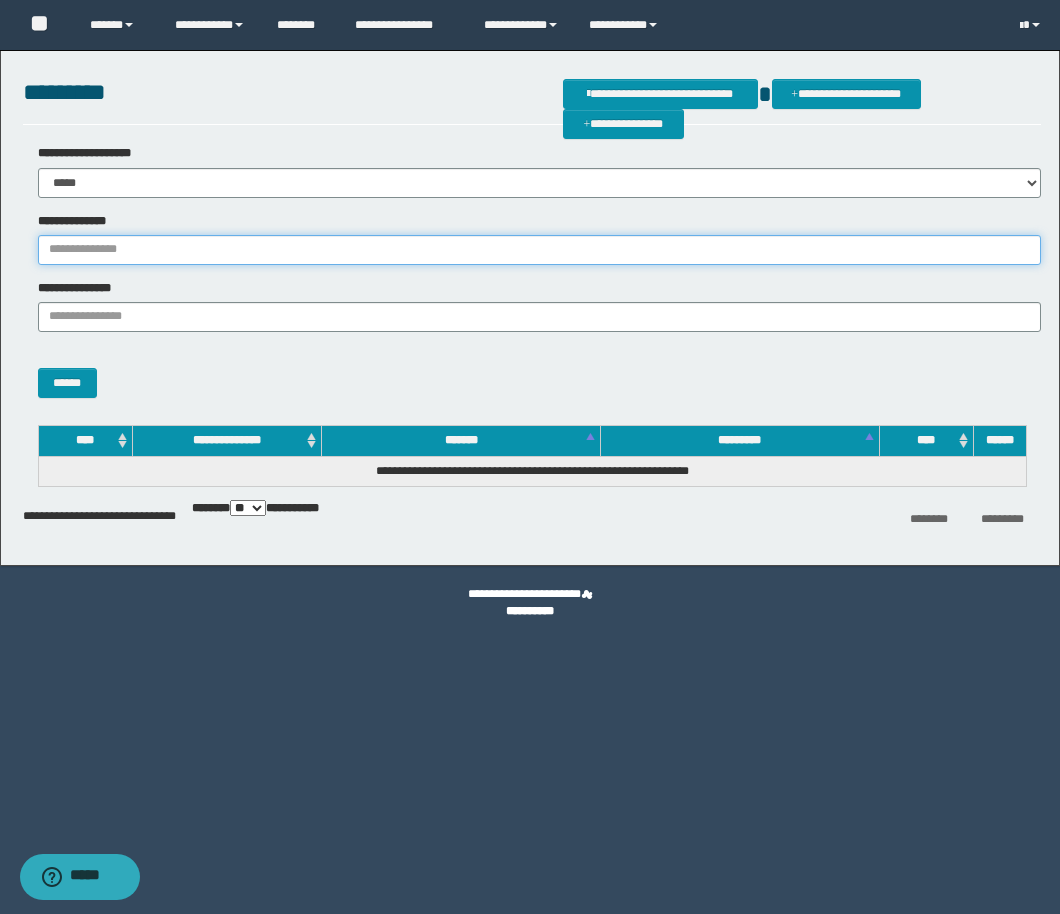 drag, startPoint x: 295, startPoint y: 250, endPoint x: 282, endPoint y: 265, distance: 19.849434 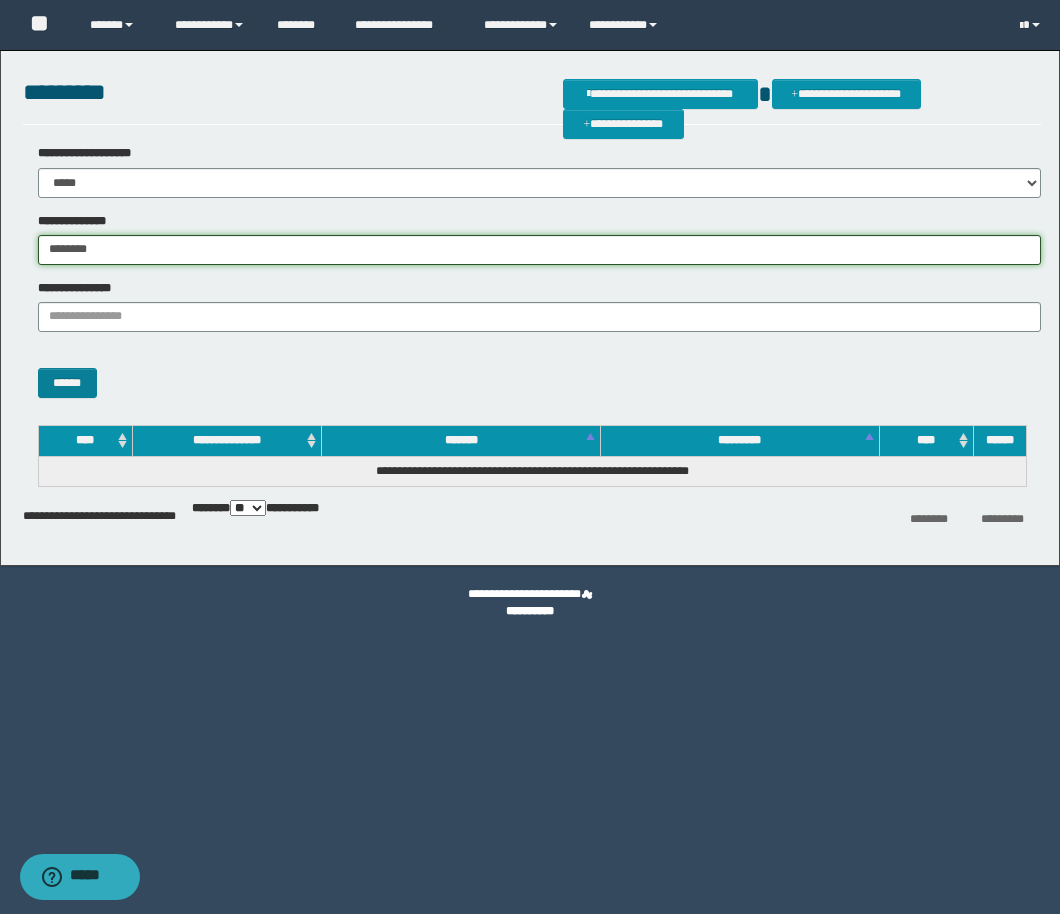 type on "********" 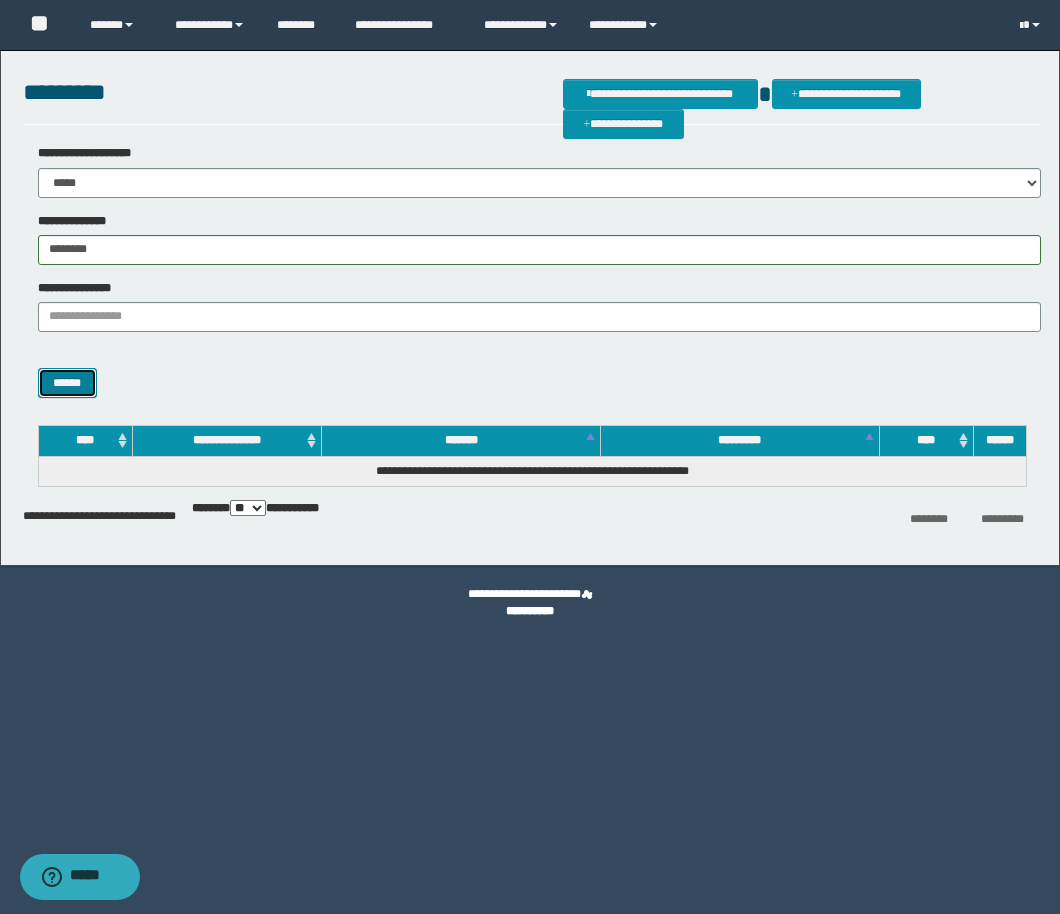 click on "******" at bounding box center [67, 383] 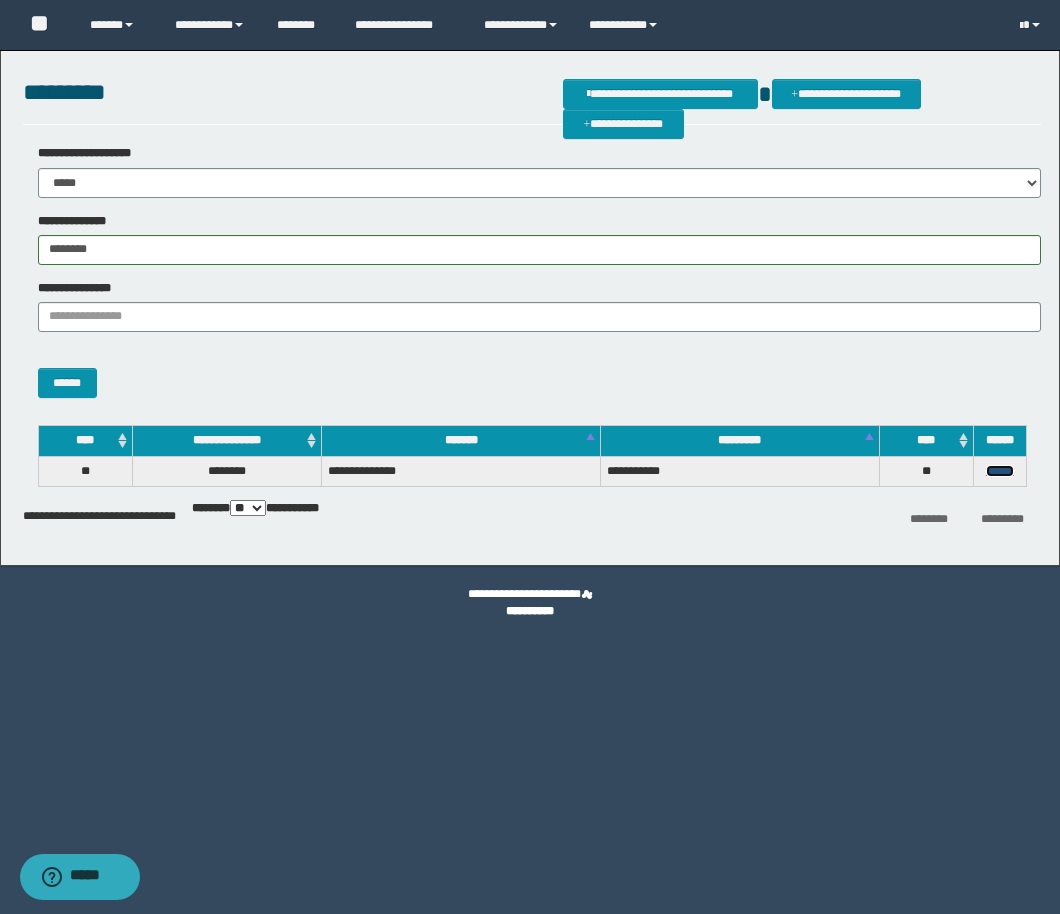 click on "******" at bounding box center [1000, 471] 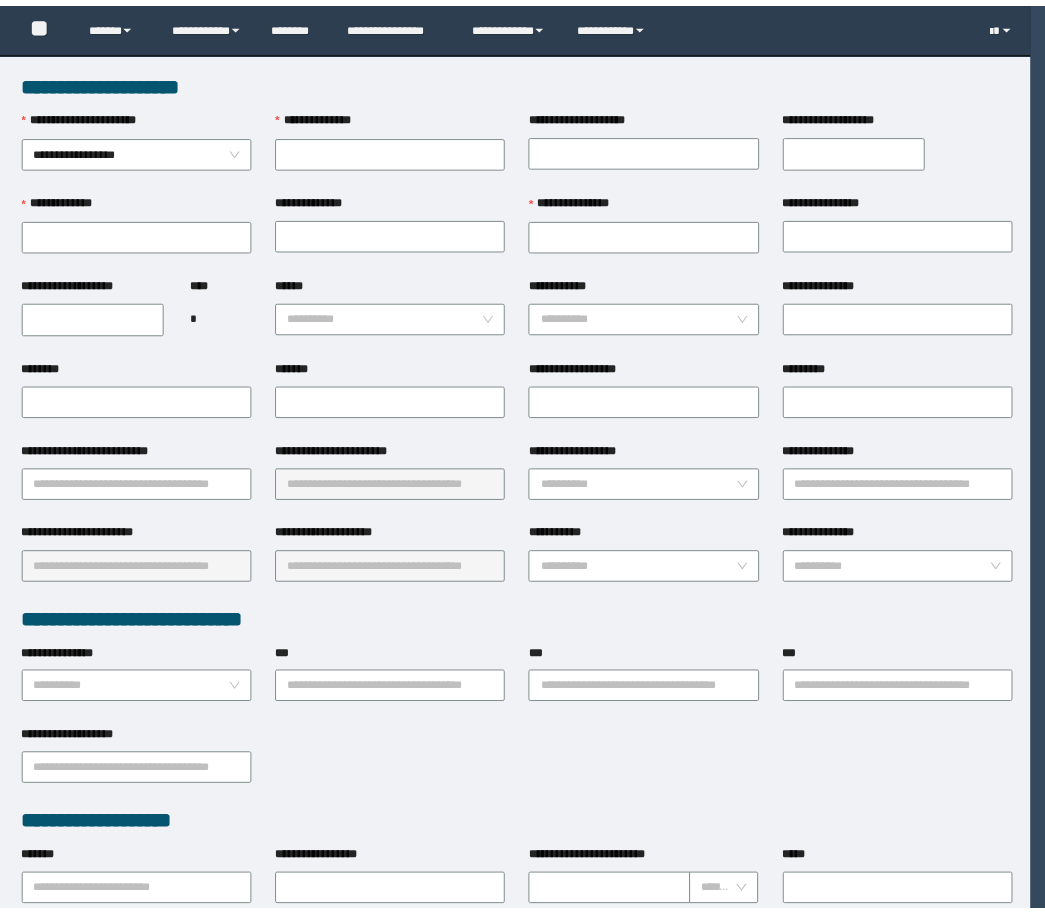 scroll, scrollTop: 0, scrollLeft: 0, axis: both 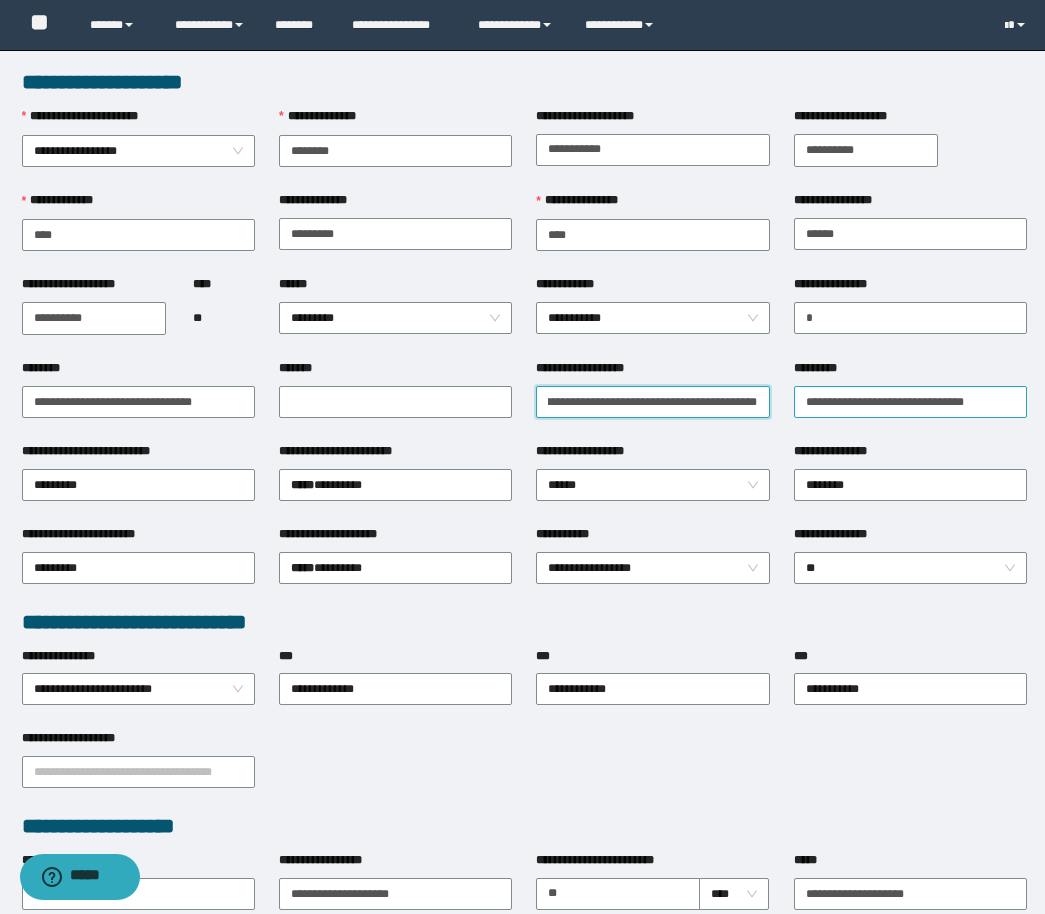 drag, startPoint x: 733, startPoint y: 404, endPoint x: 866, endPoint y: 404, distance: 133 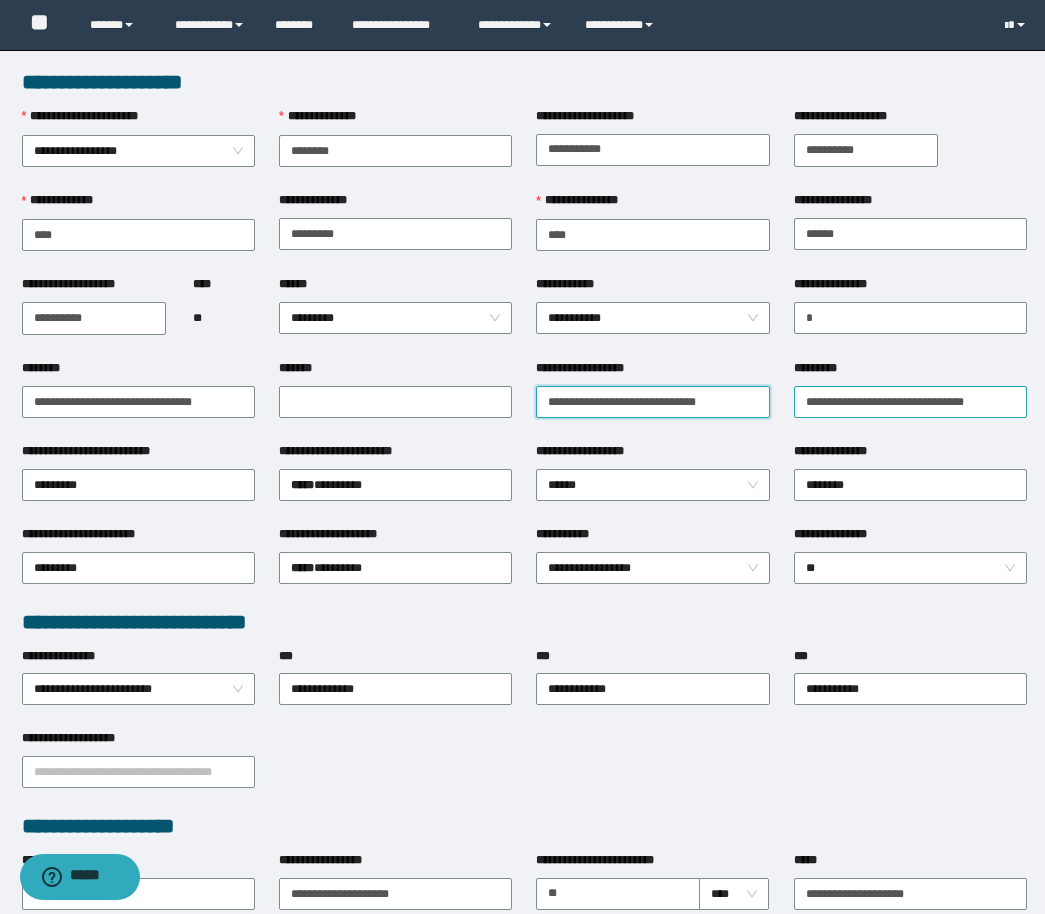 scroll, scrollTop: 0, scrollLeft: 0, axis: both 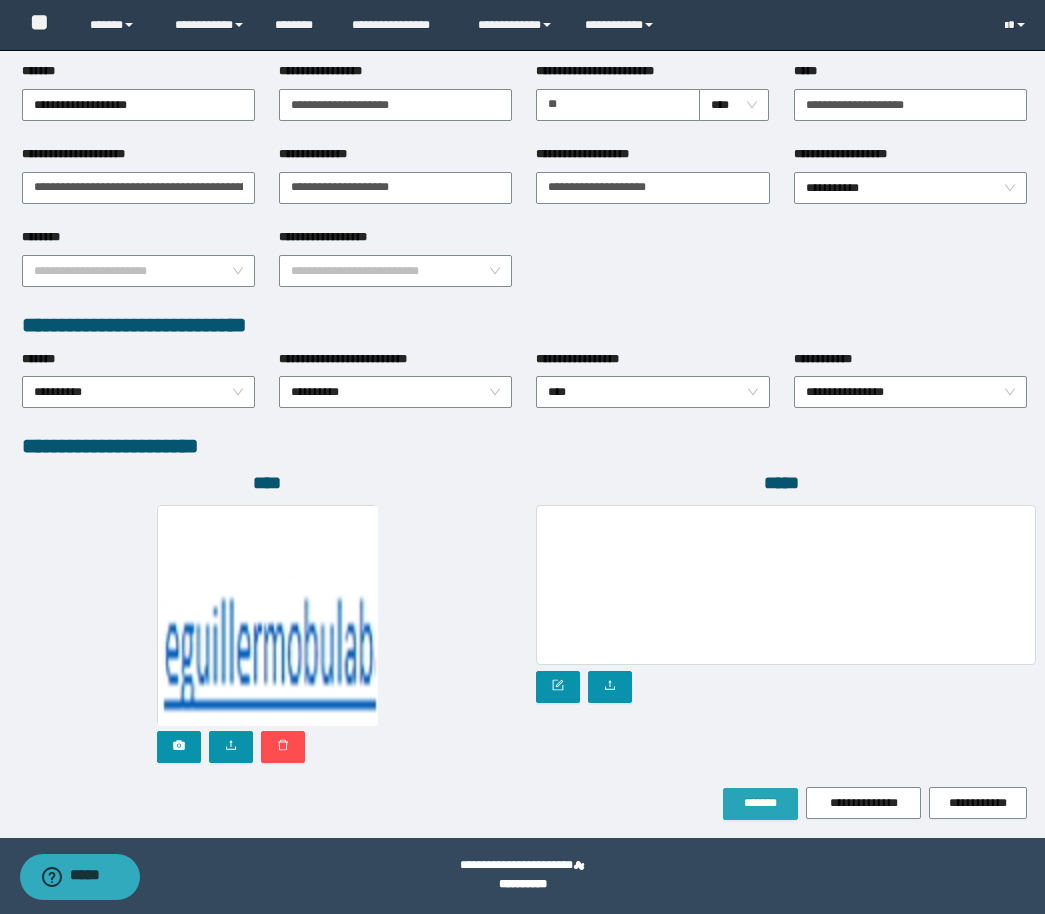 type on "**********" 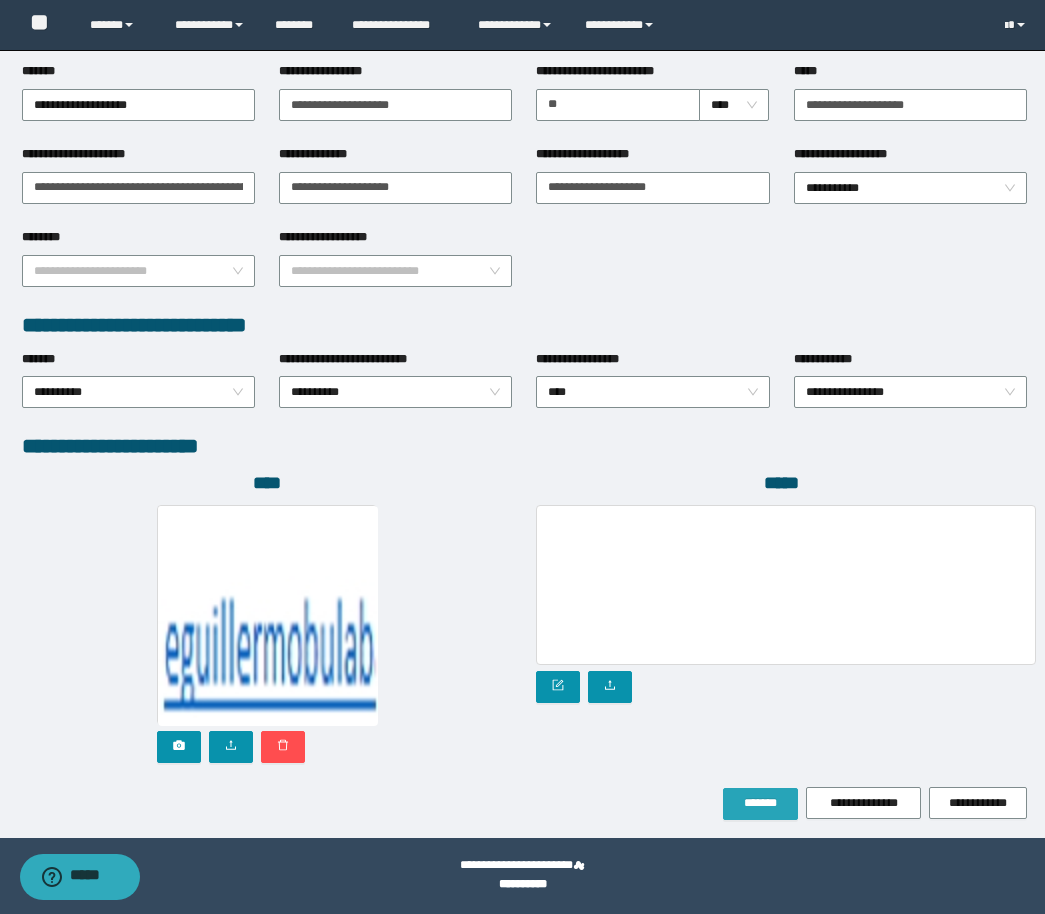 drag, startPoint x: 780, startPoint y: 807, endPoint x: 485, endPoint y: 320, distance: 569.3804 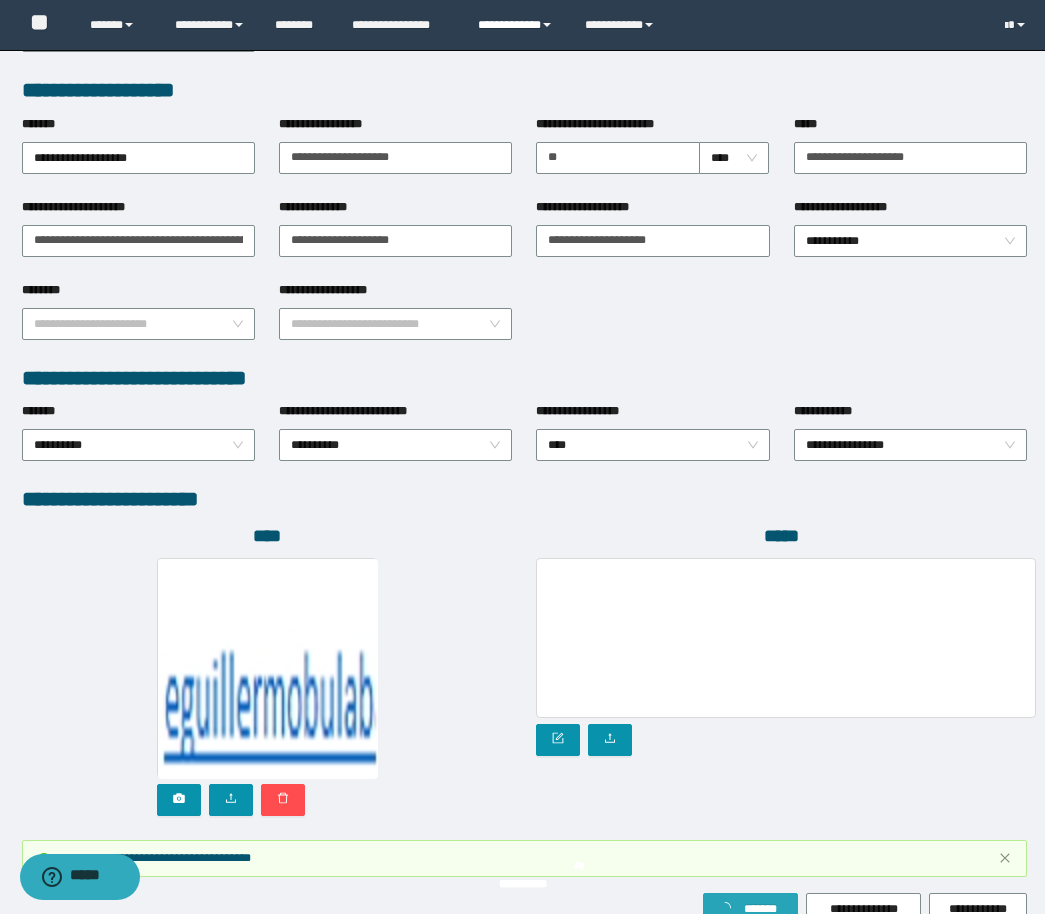 scroll, scrollTop: 842, scrollLeft: 0, axis: vertical 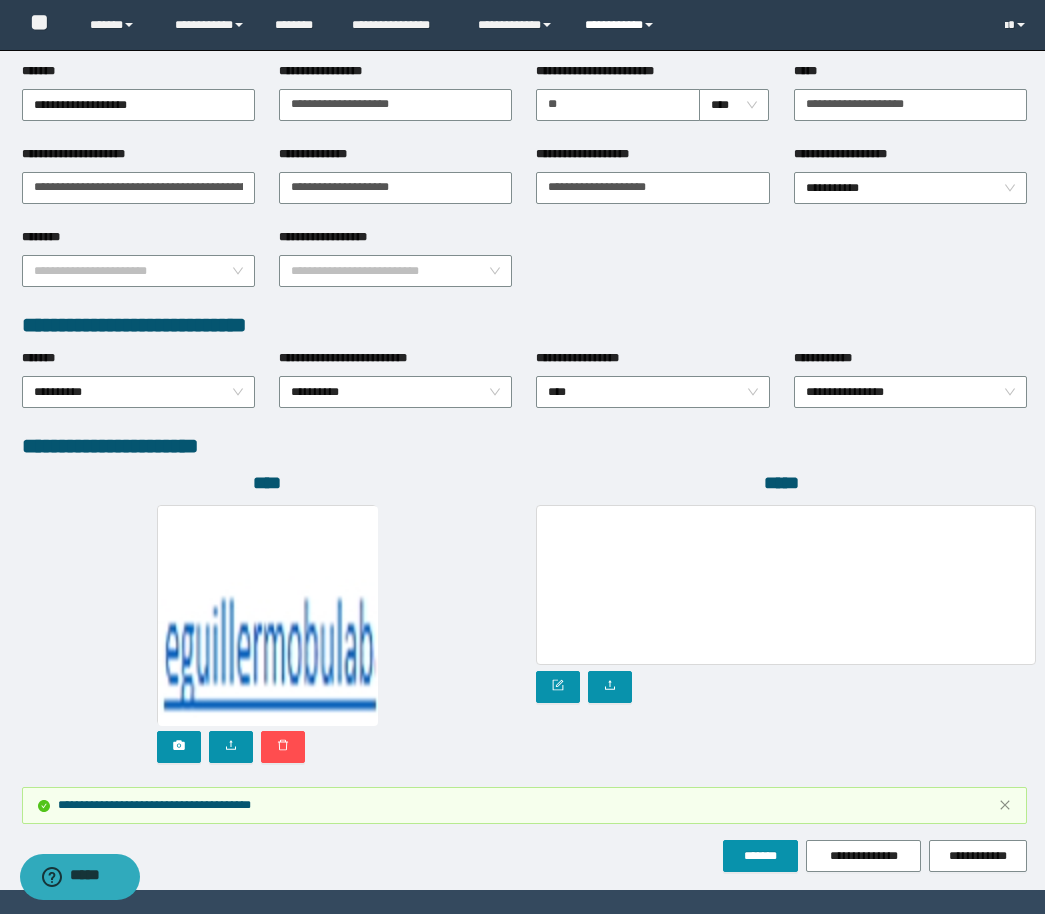 click on "**********" at bounding box center [622, 25] 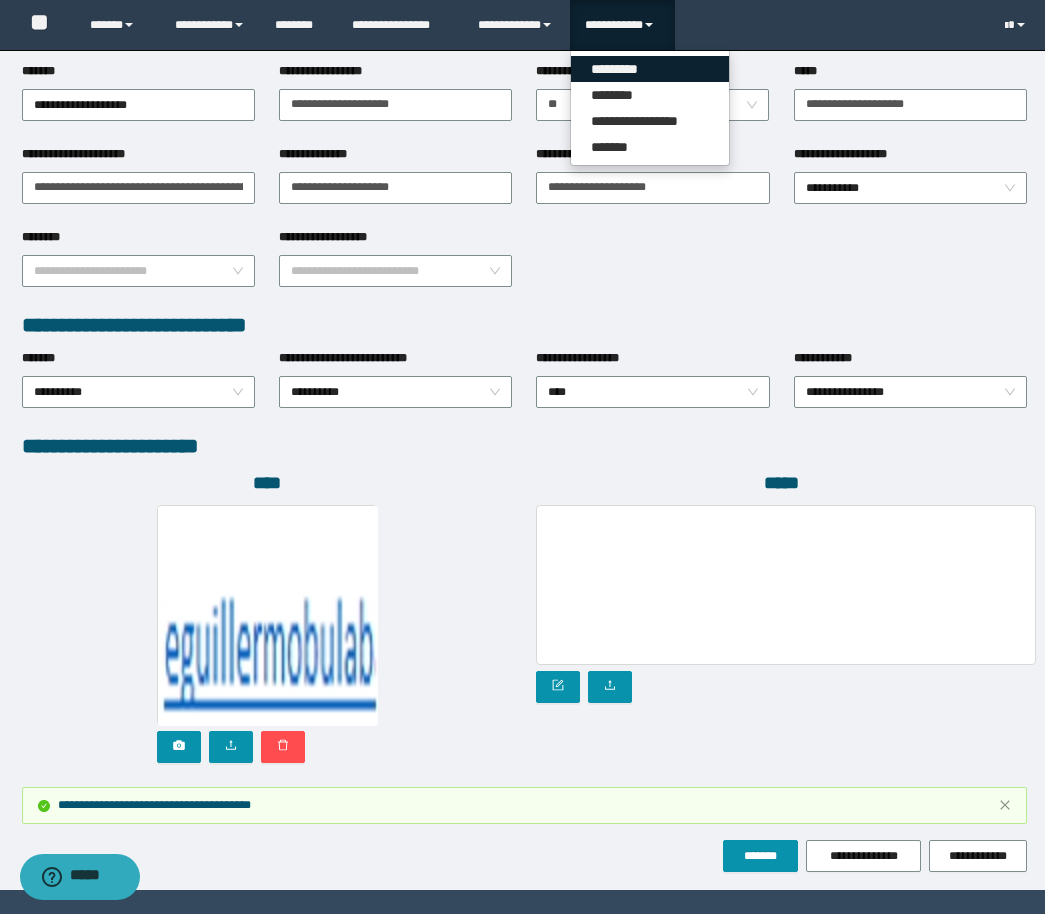 click on "*********" at bounding box center (650, 69) 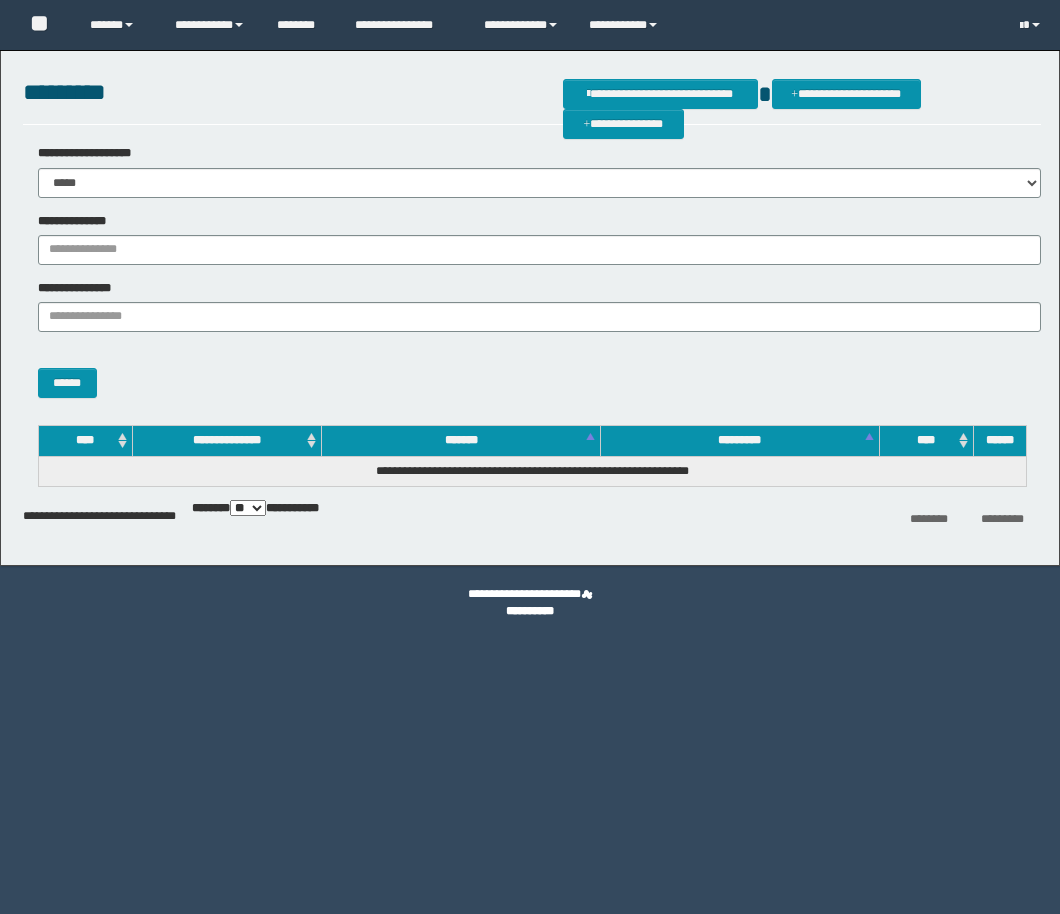 scroll, scrollTop: 0, scrollLeft: 0, axis: both 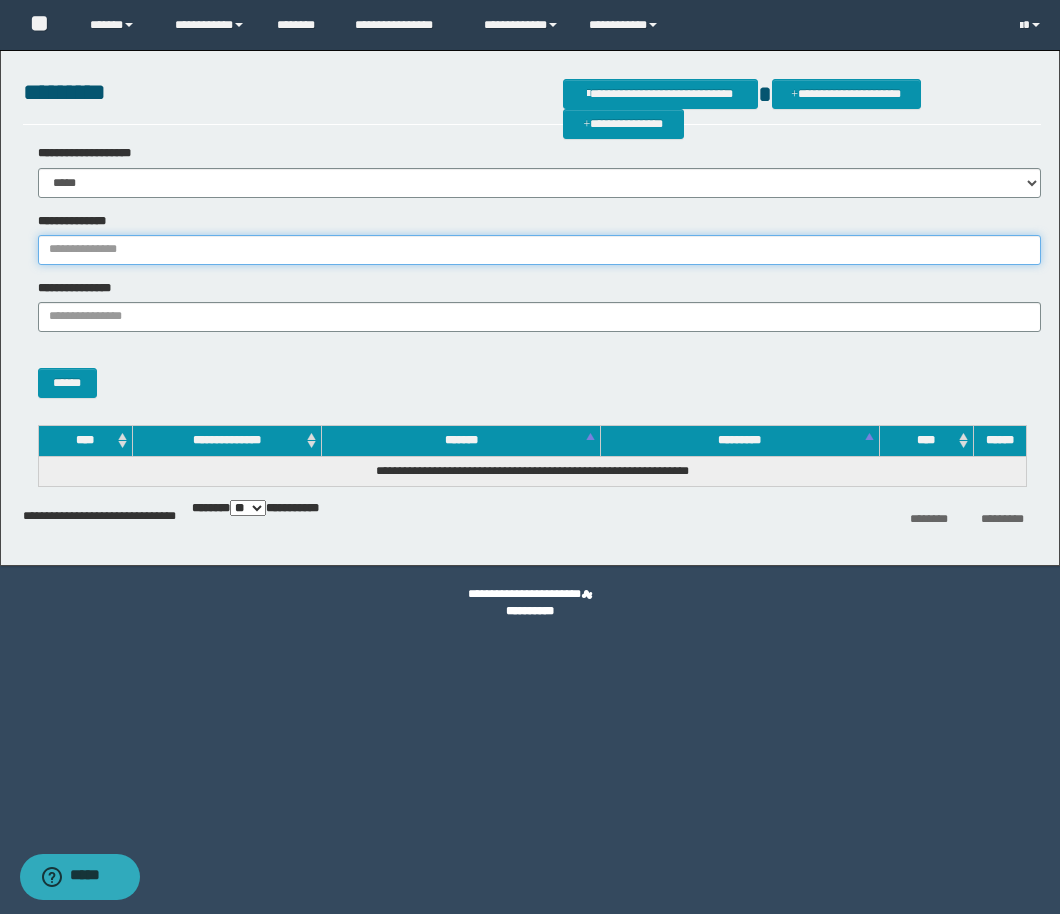 click on "**********" at bounding box center (539, 250) 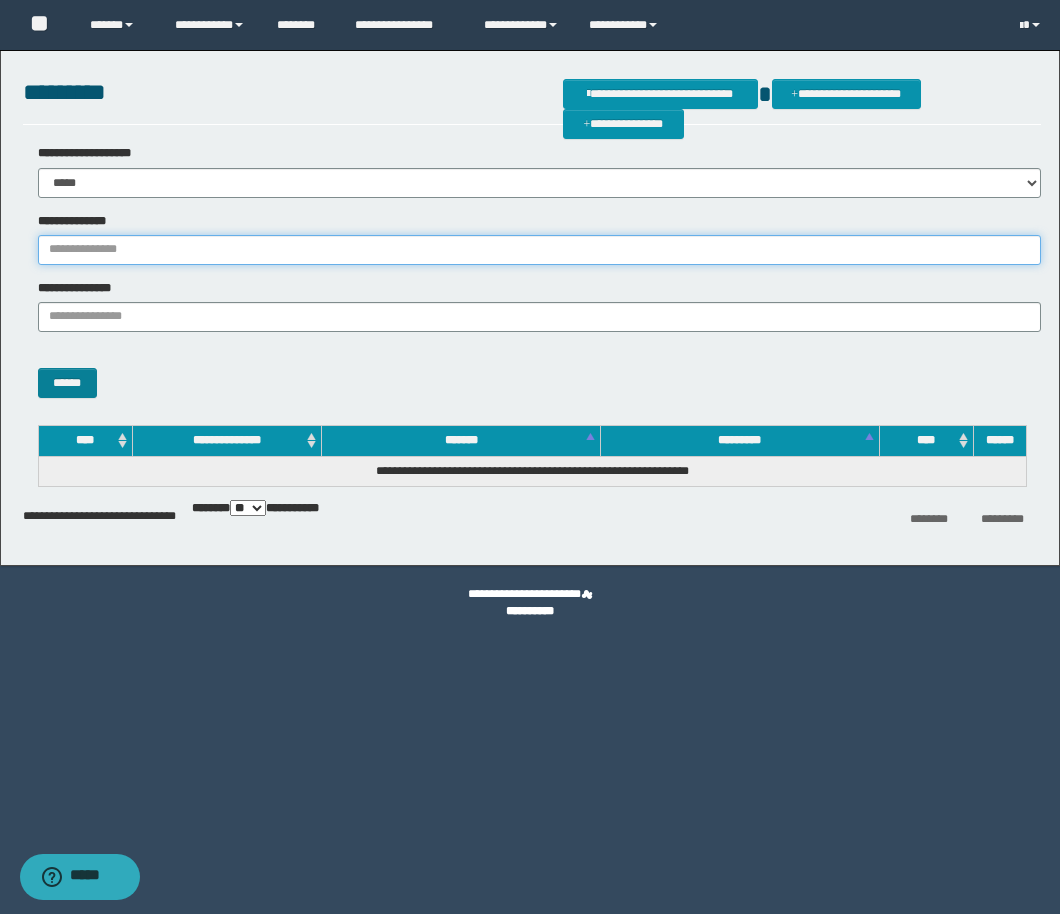 paste on "********" 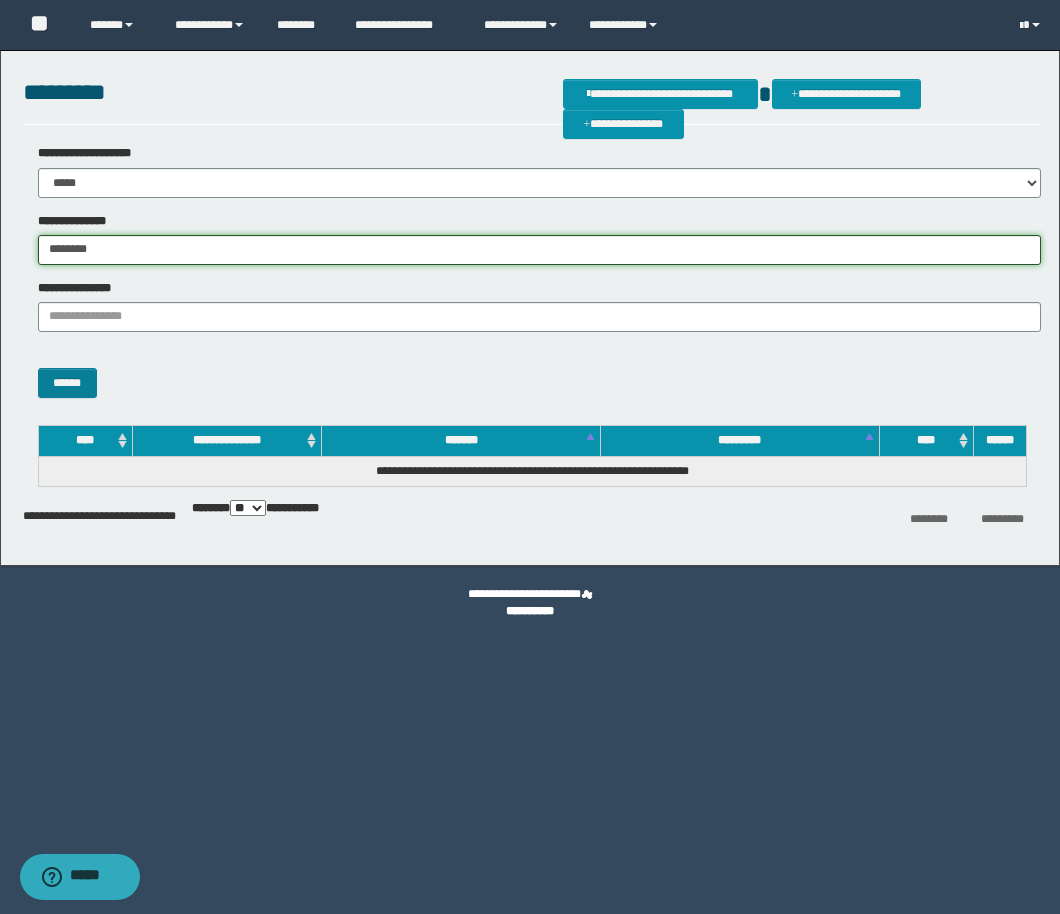 type on "********" 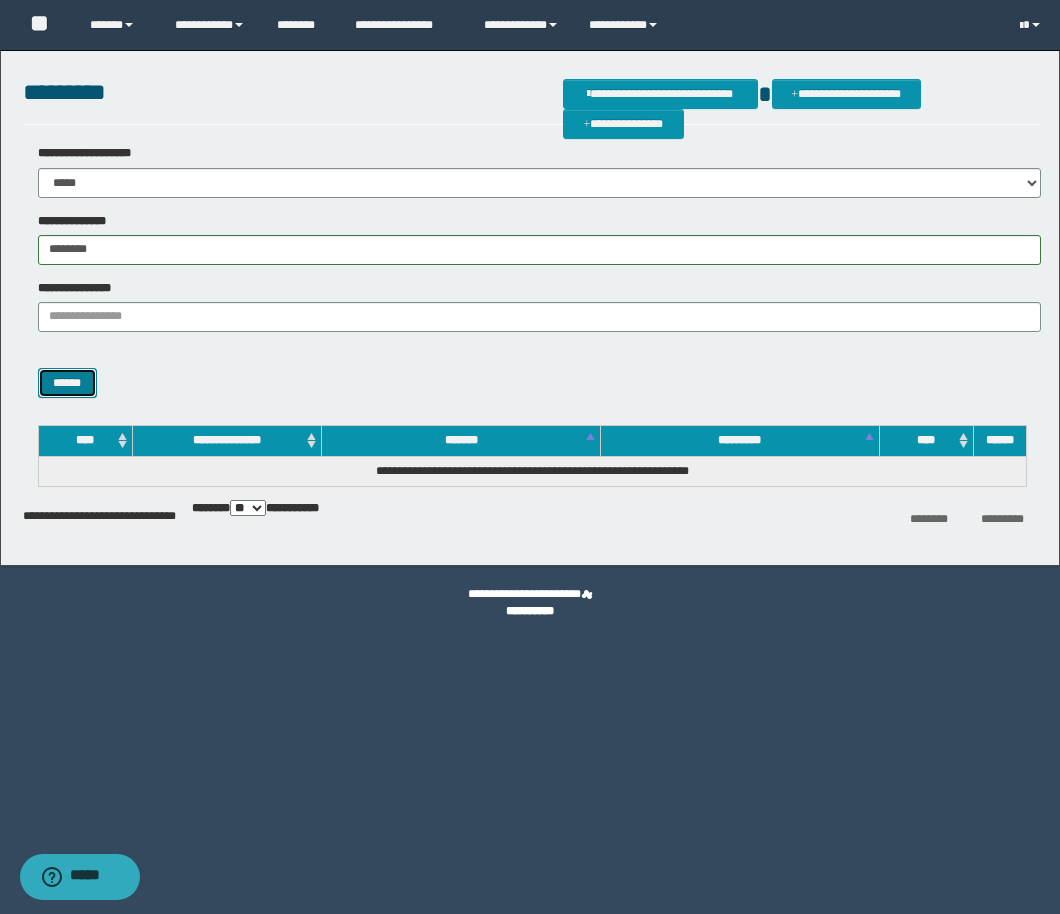 click on "******" at bounding box center (67, 383) 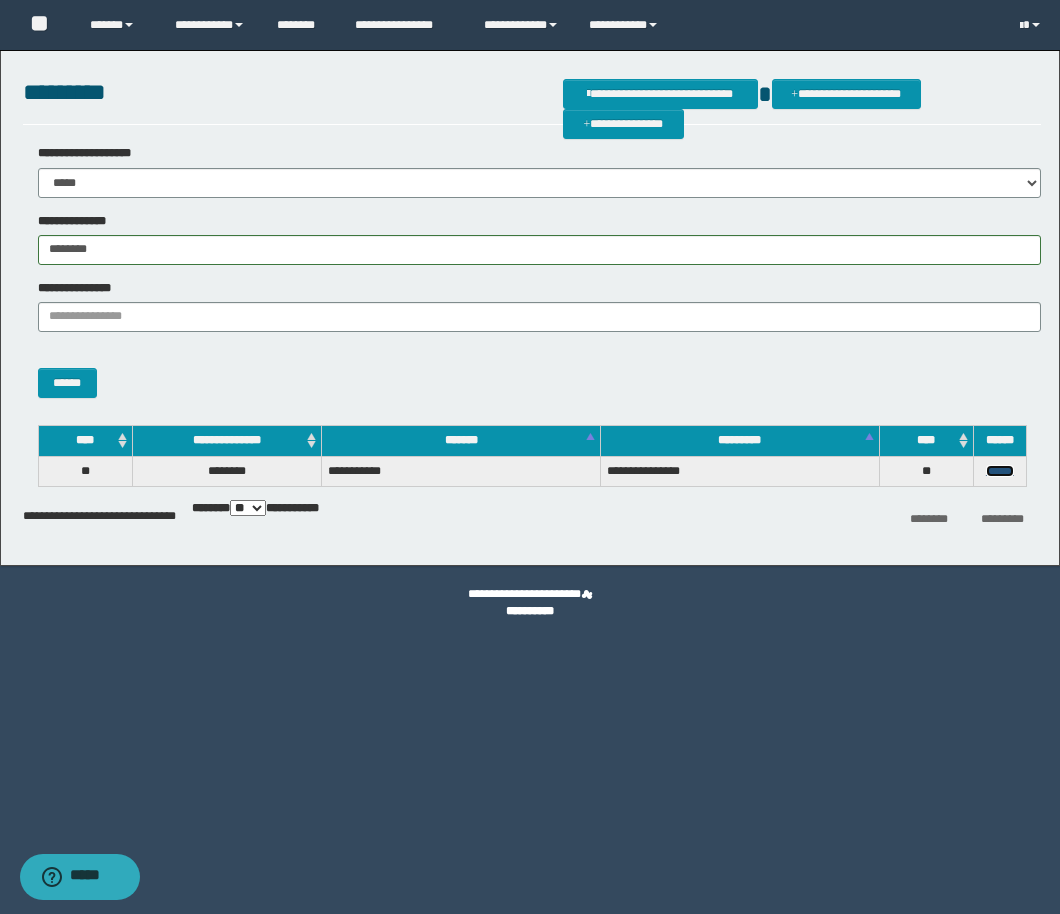 click on "******" at bounding box center (1000, 471) 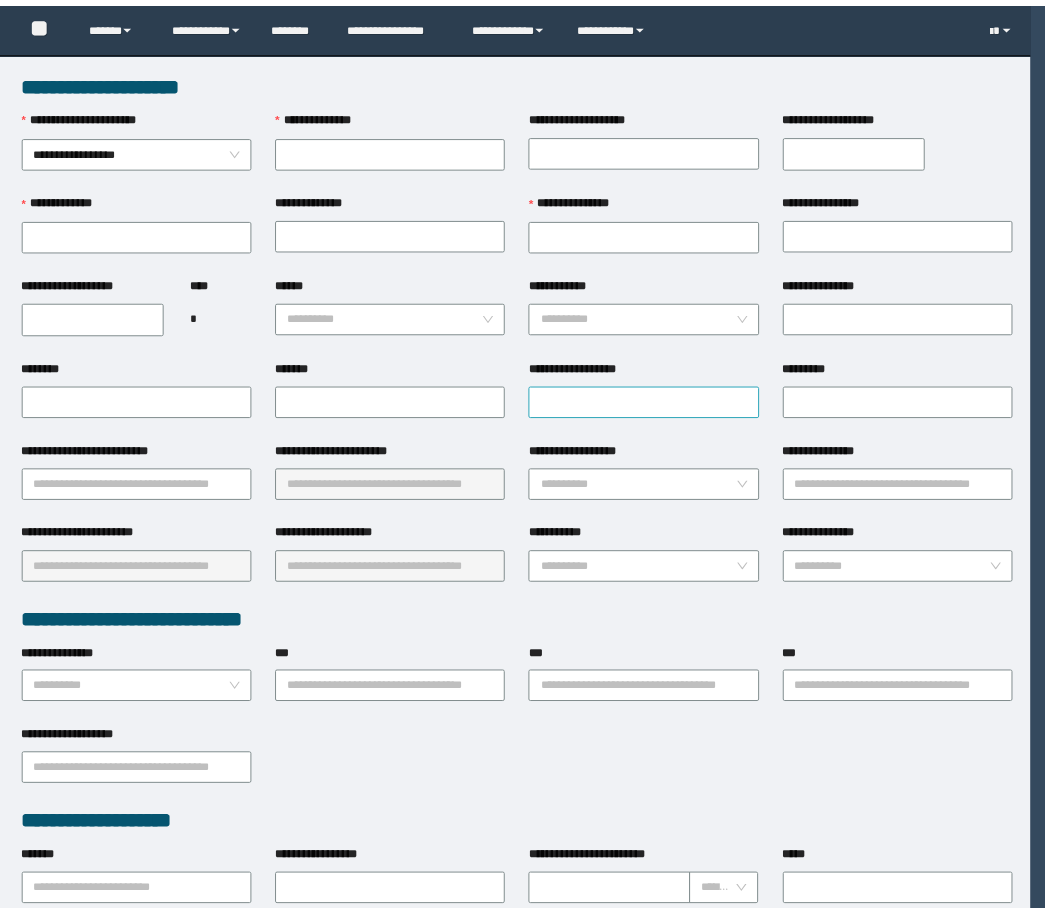 scroll, scrollTop: 0, scrollLeft: 0, axis: both 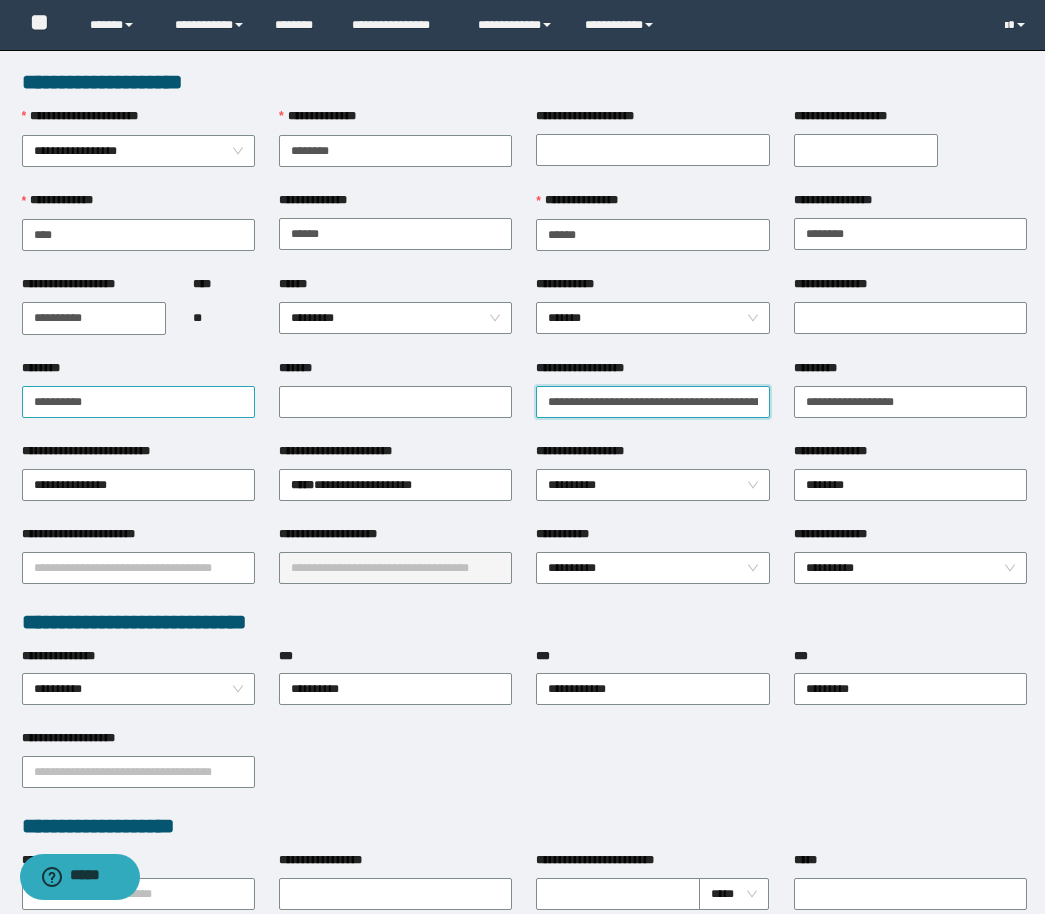 drag, startPoint x: 724, startPoint y: 399, endPoint x: 241, endPoint y: 388, distance: 483.12524 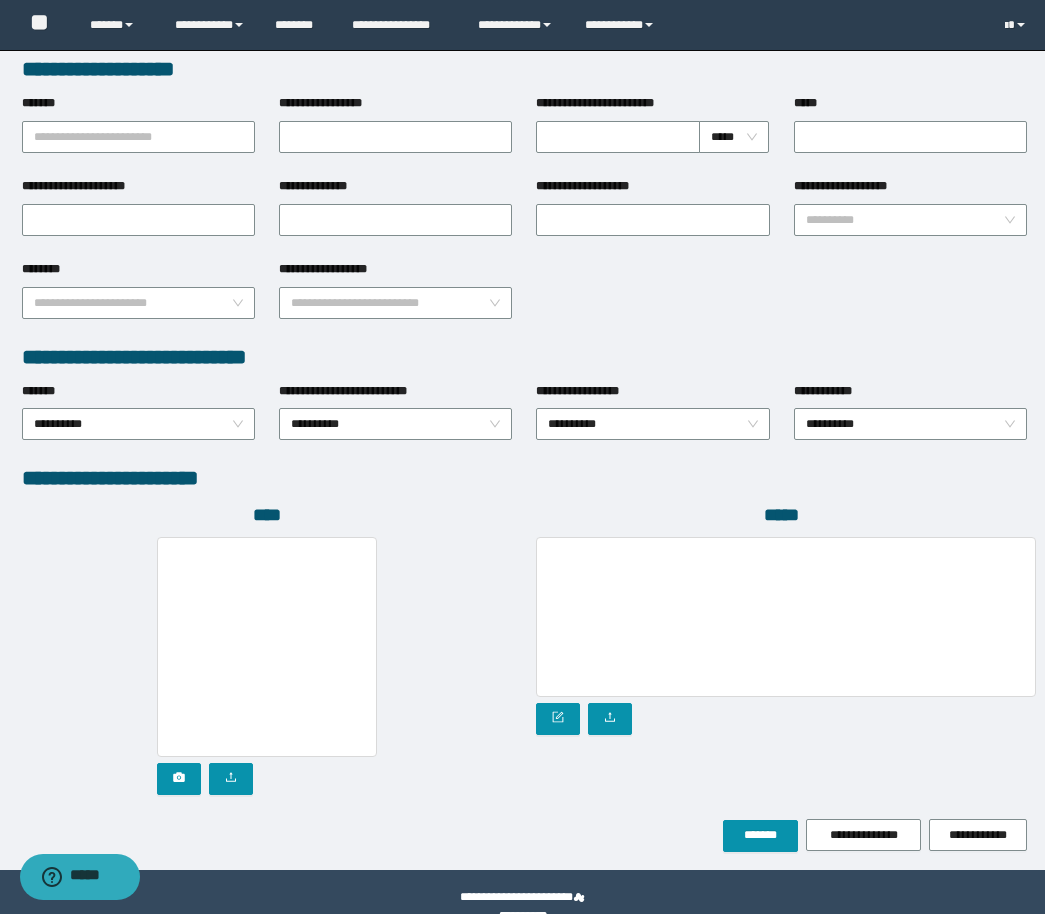 scroll, scrollTop: 789, scrollLeft: 0, axis: vertical 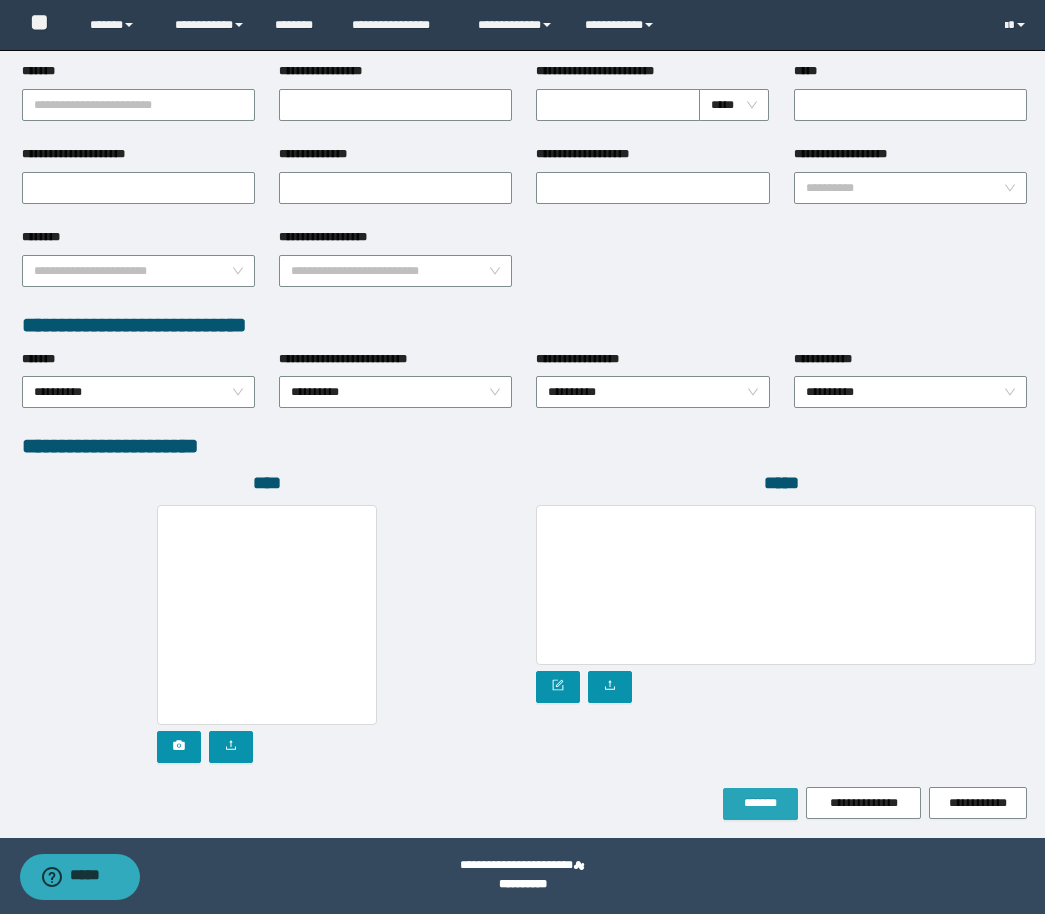 type on "**********" 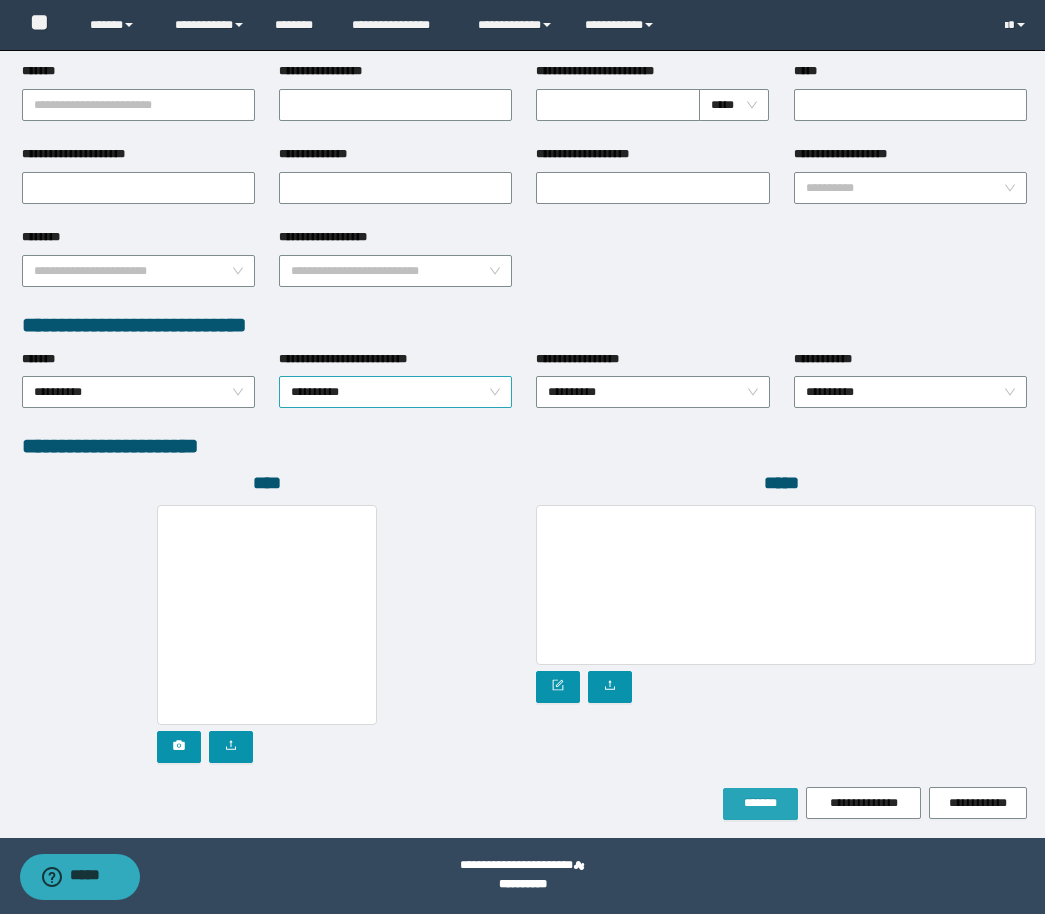 drag, startPoint x: 745, startPoint y: 799, endPoint x: 460, endPoint y: 396, distance: 493.59296 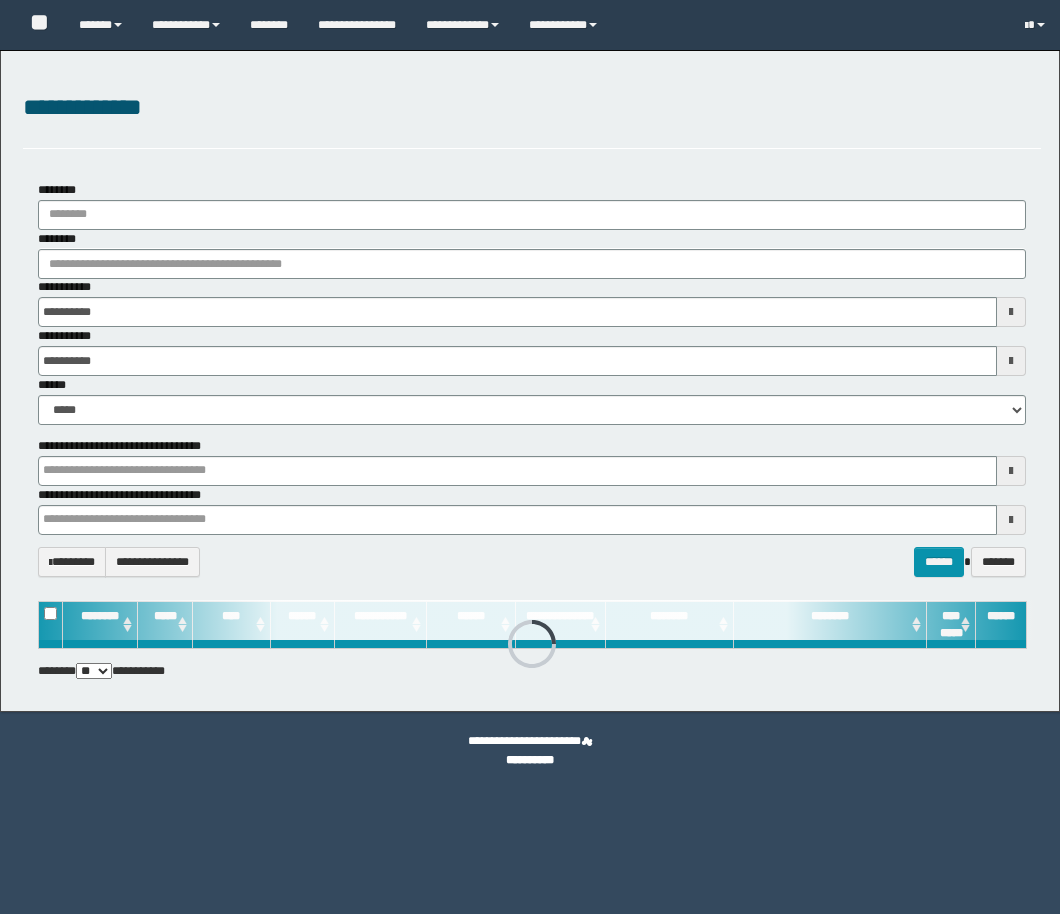 scroll, scrollTop: 0, scrollLeft: 0, axis: both 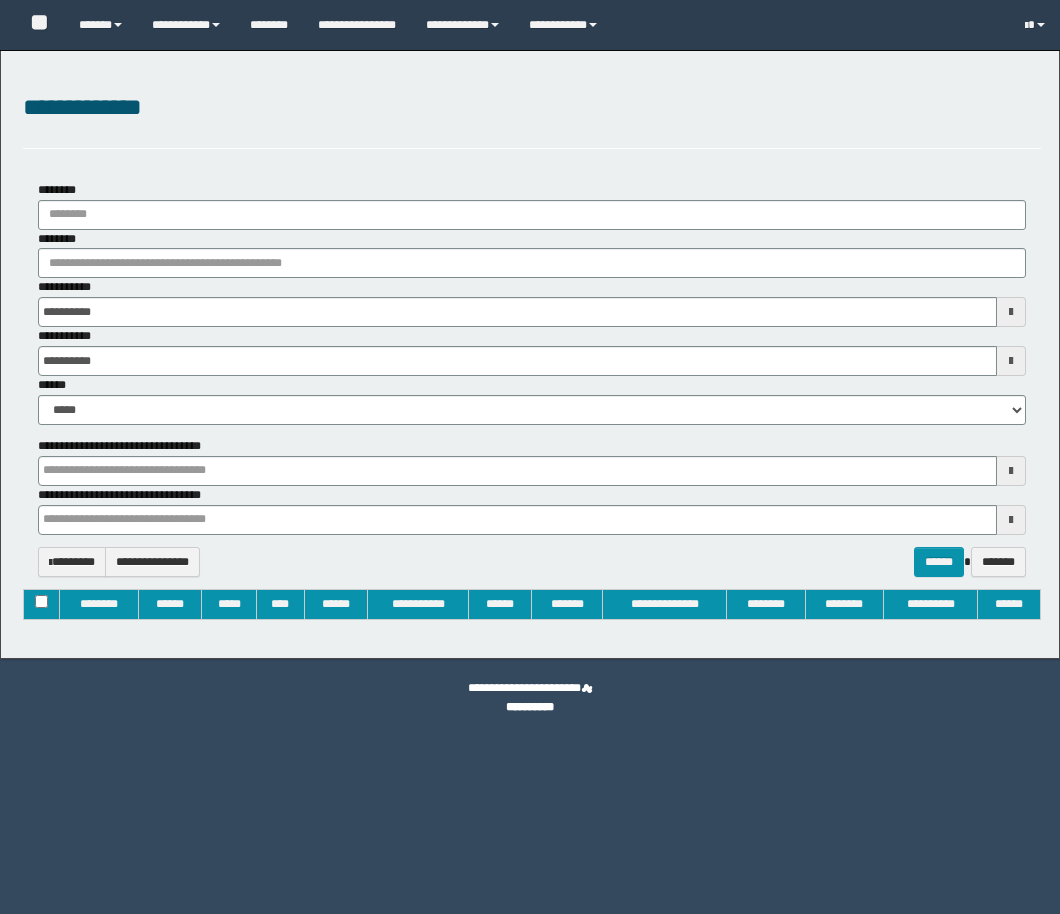 type on "**********" 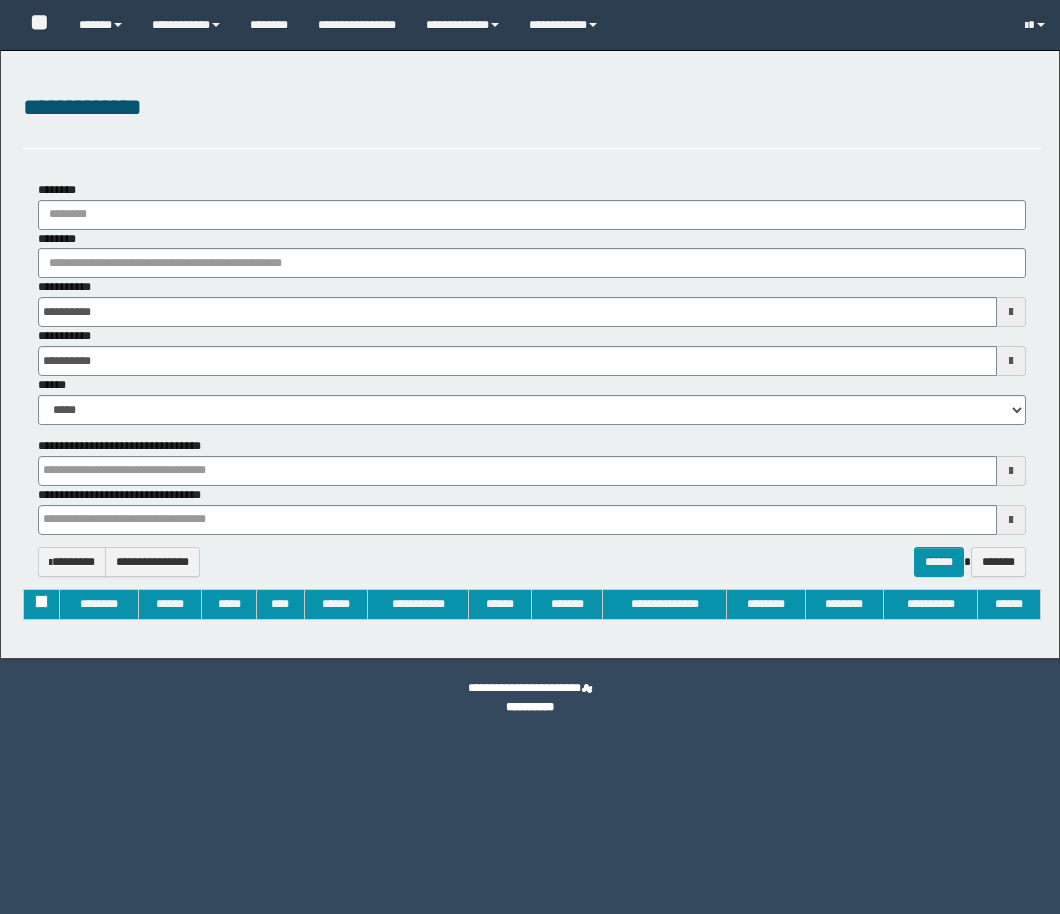 type on "**********" 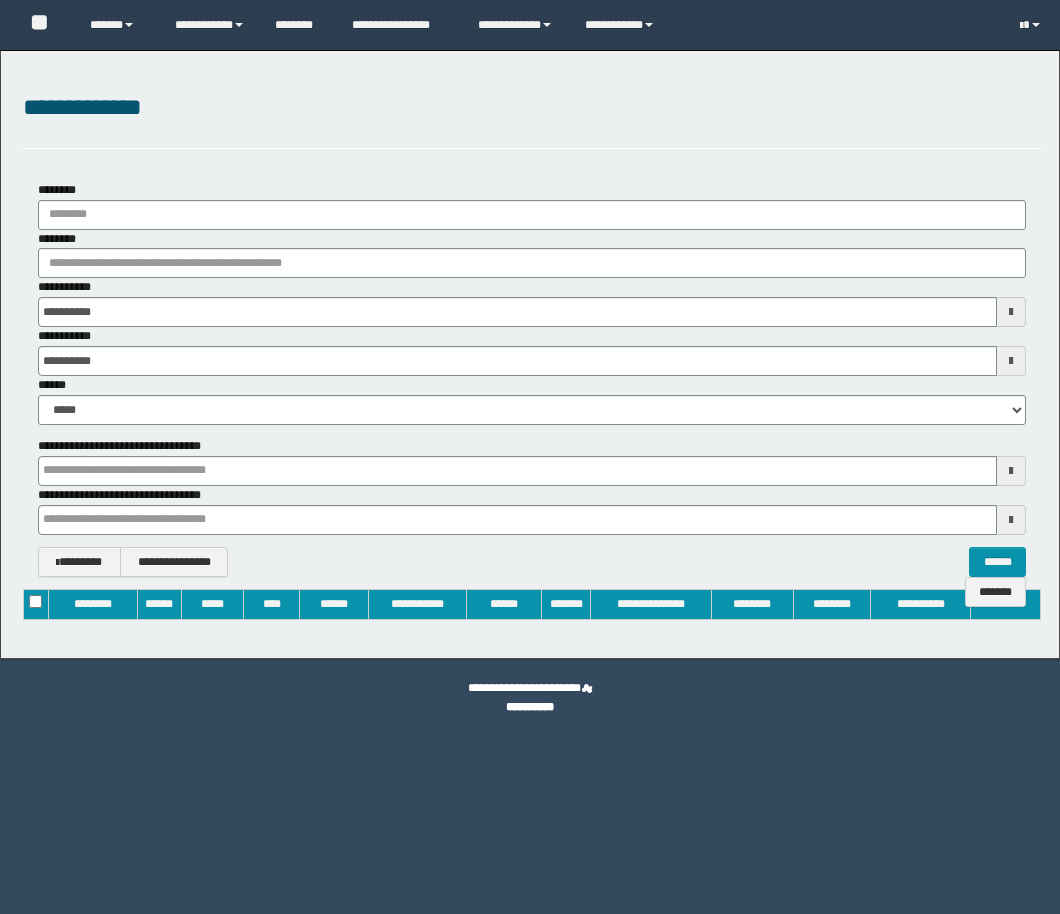 scroll, scrollTop: 0, scrollLeft: 0, axis: both 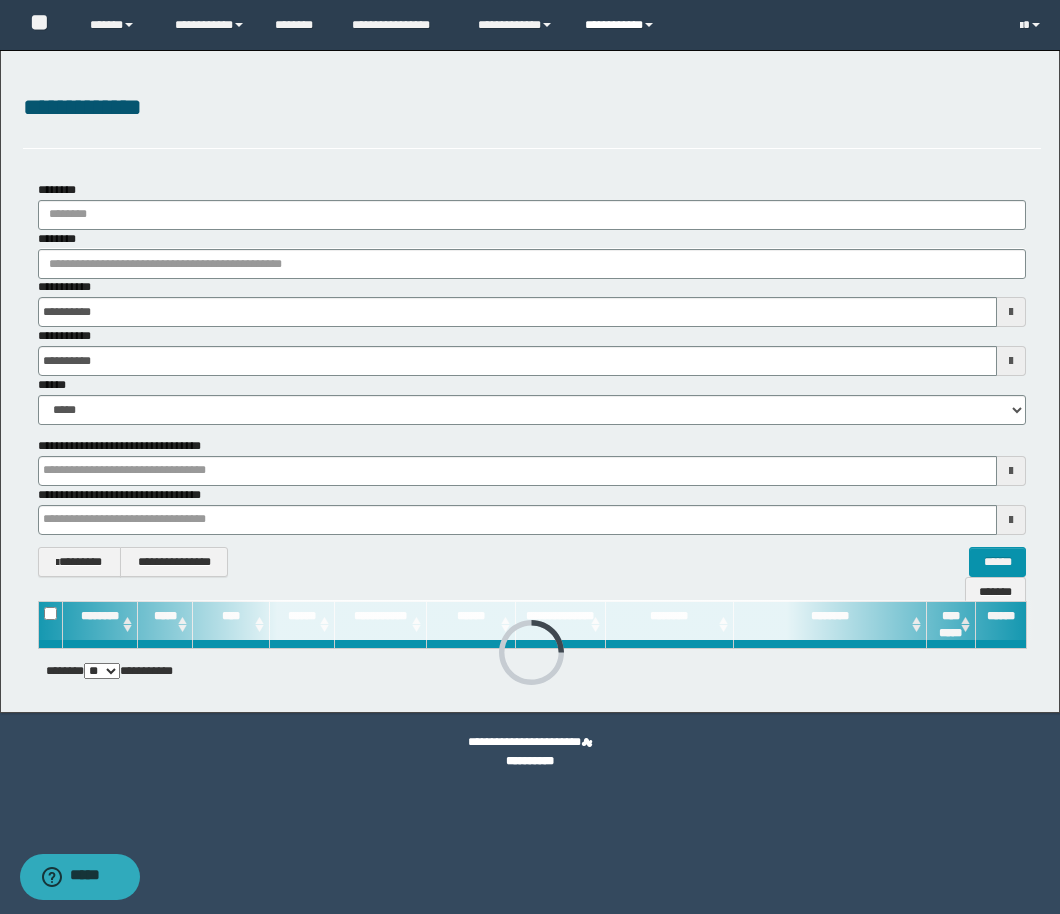 click on "**********" at bounding box center (622, 25) 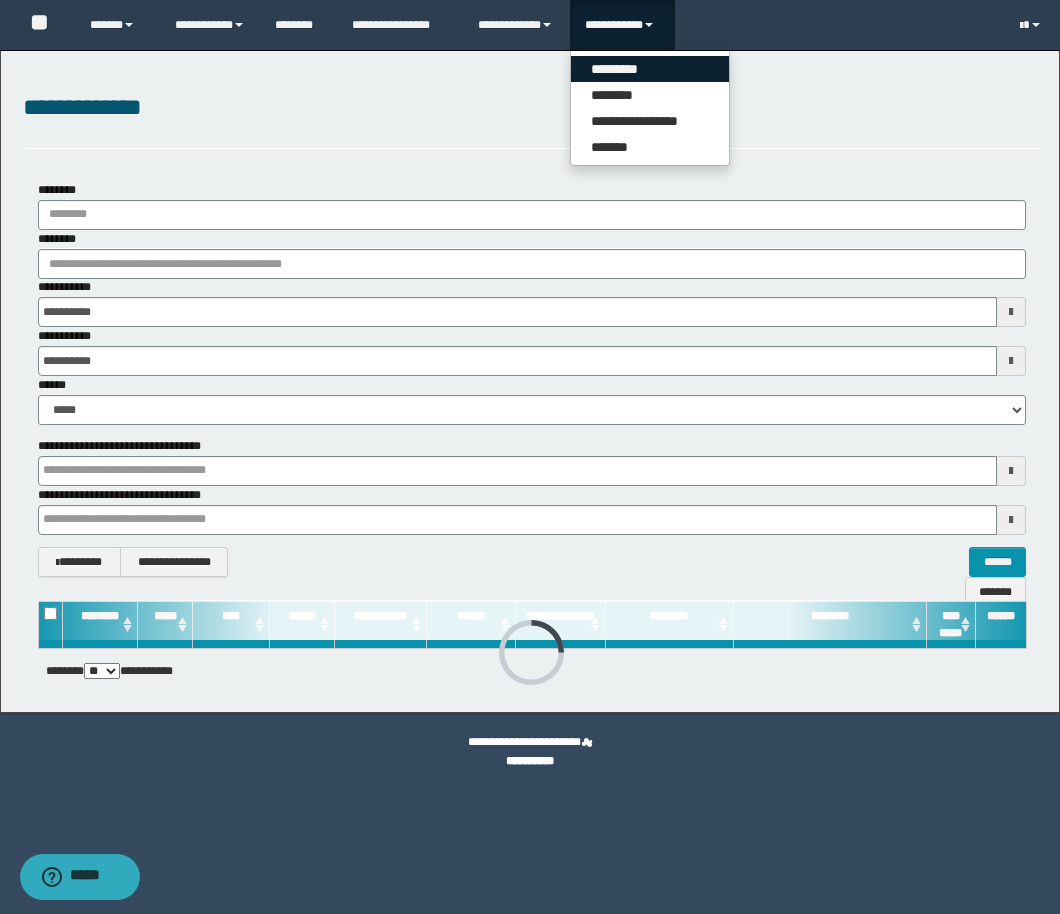 click on "*********" at bounding box center (650, 69) 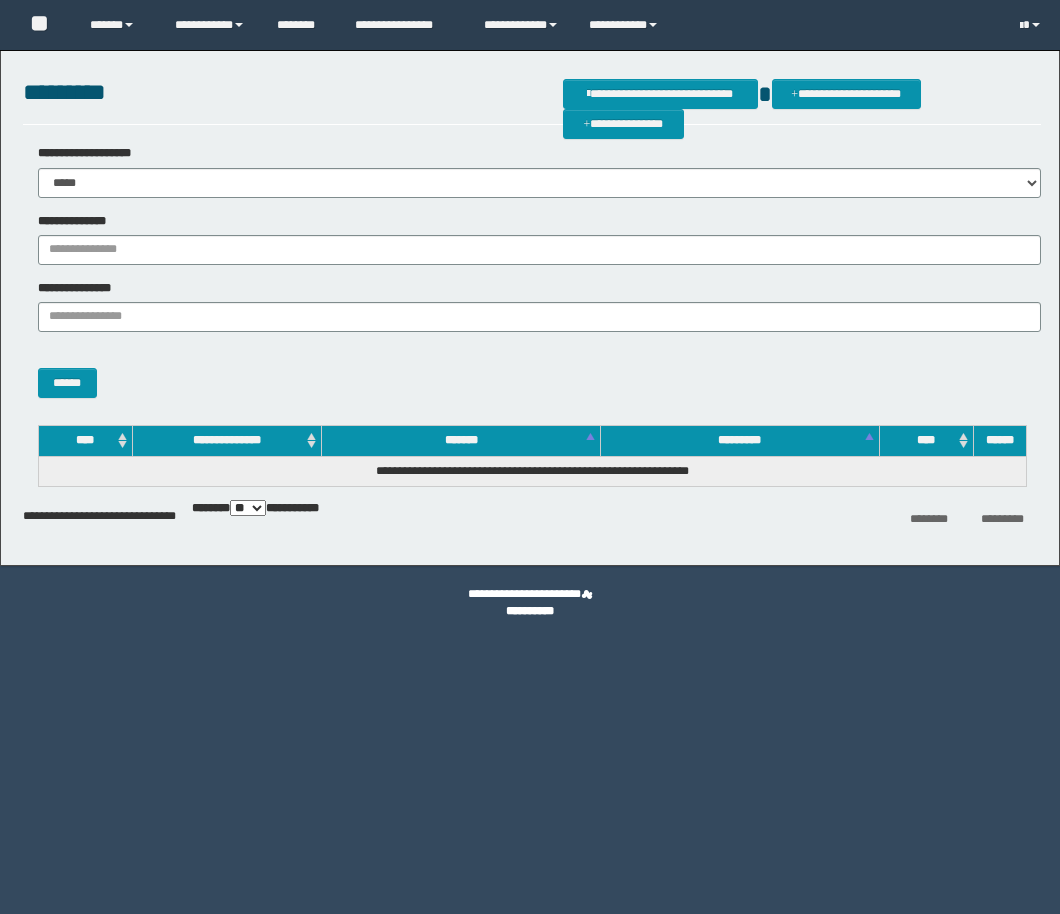 scroll, scrollTop: 0, scrollLeft: 0, axis: both 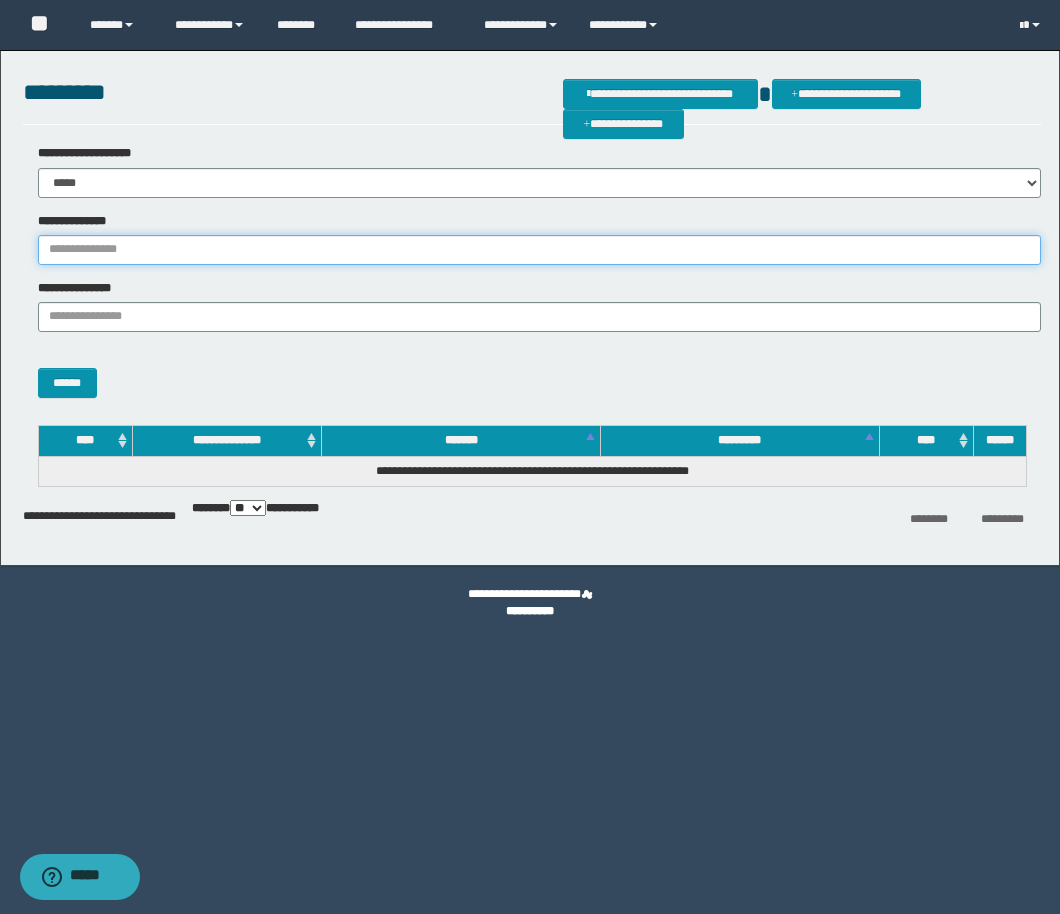 click on "**********" at bounding box center (539, 250) 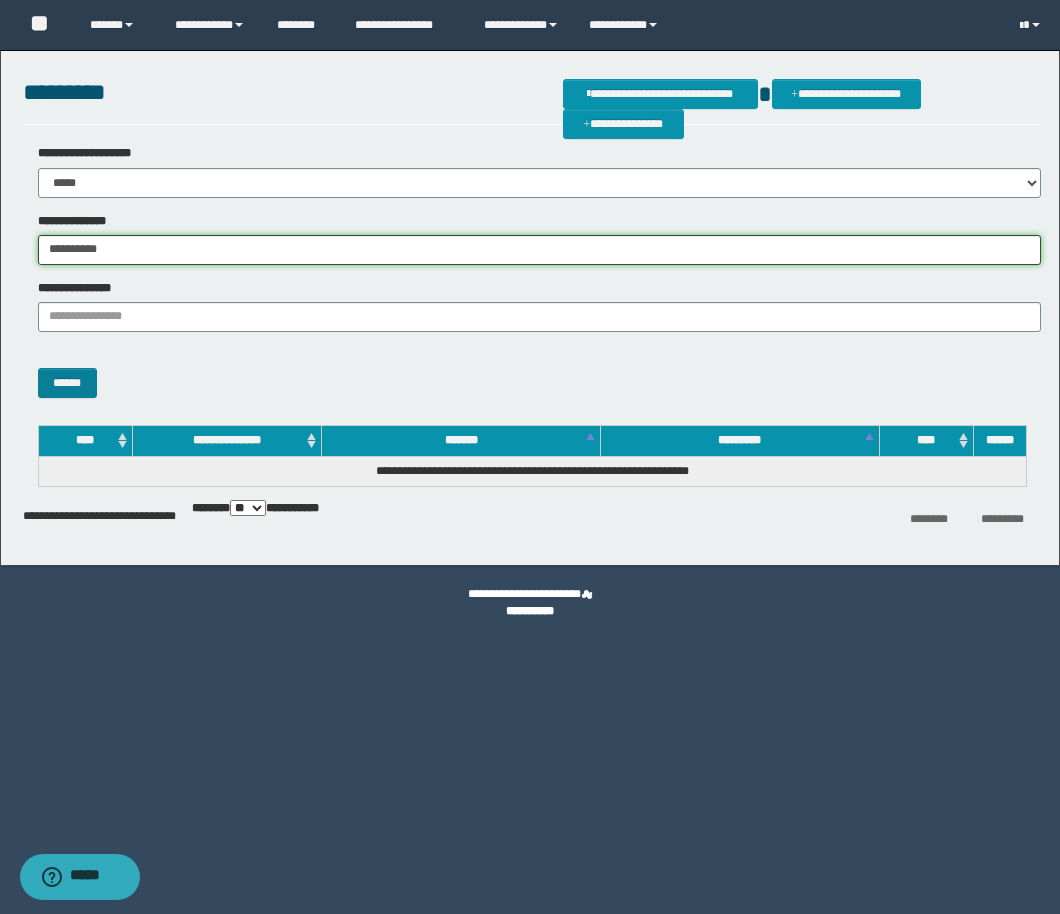 type on "**********" 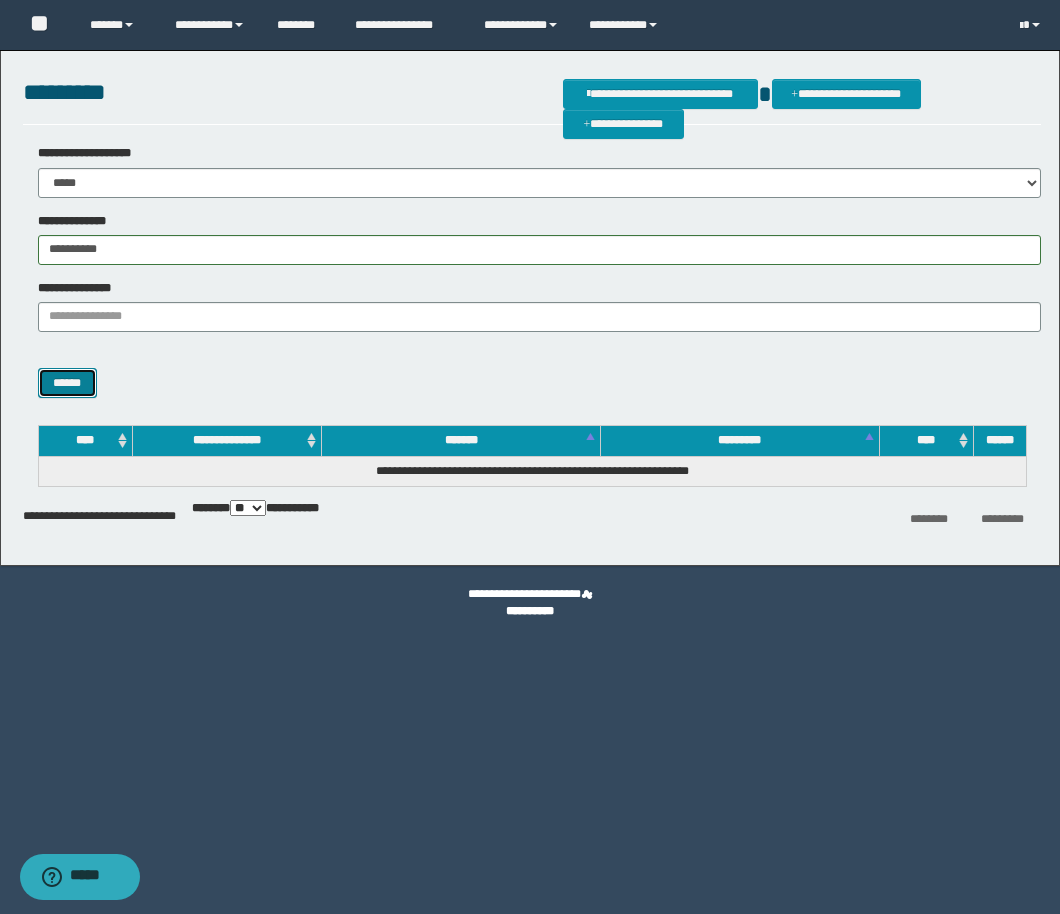click on "******" at bounding box center [67, 383] 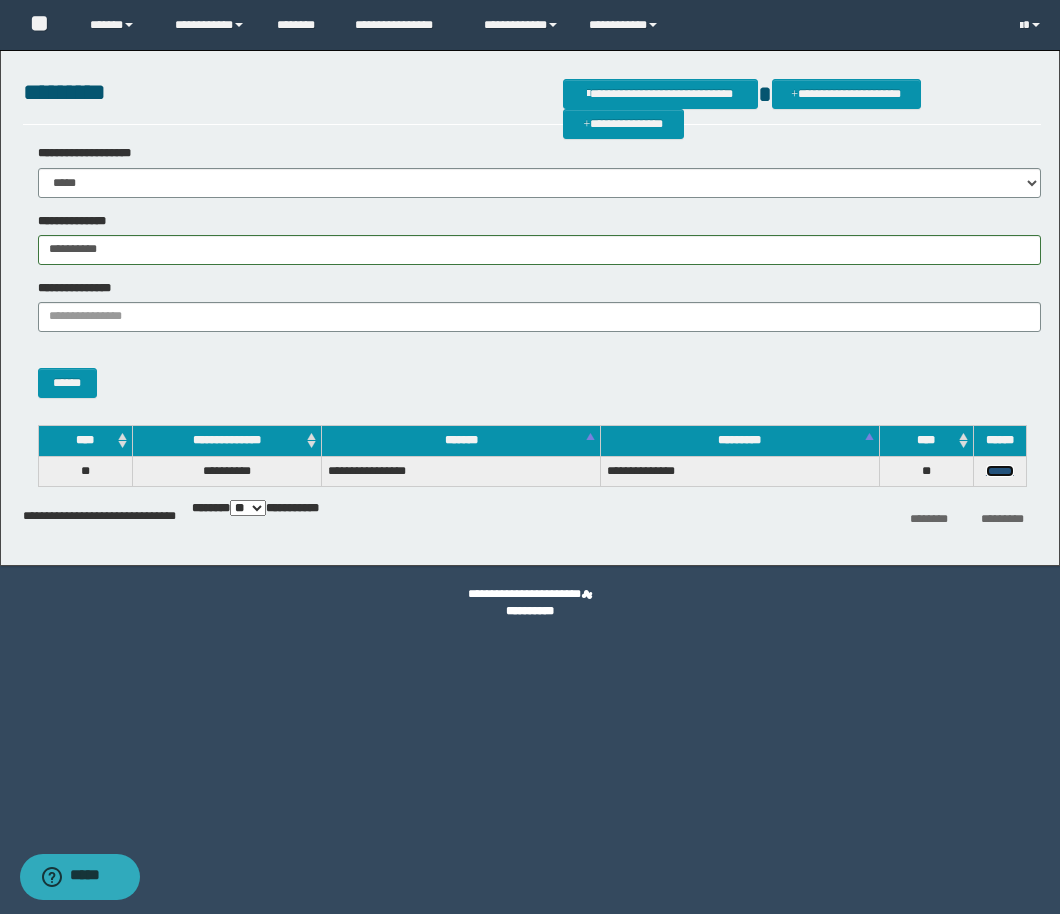 click on "******" at bounding box center (1000, 471) 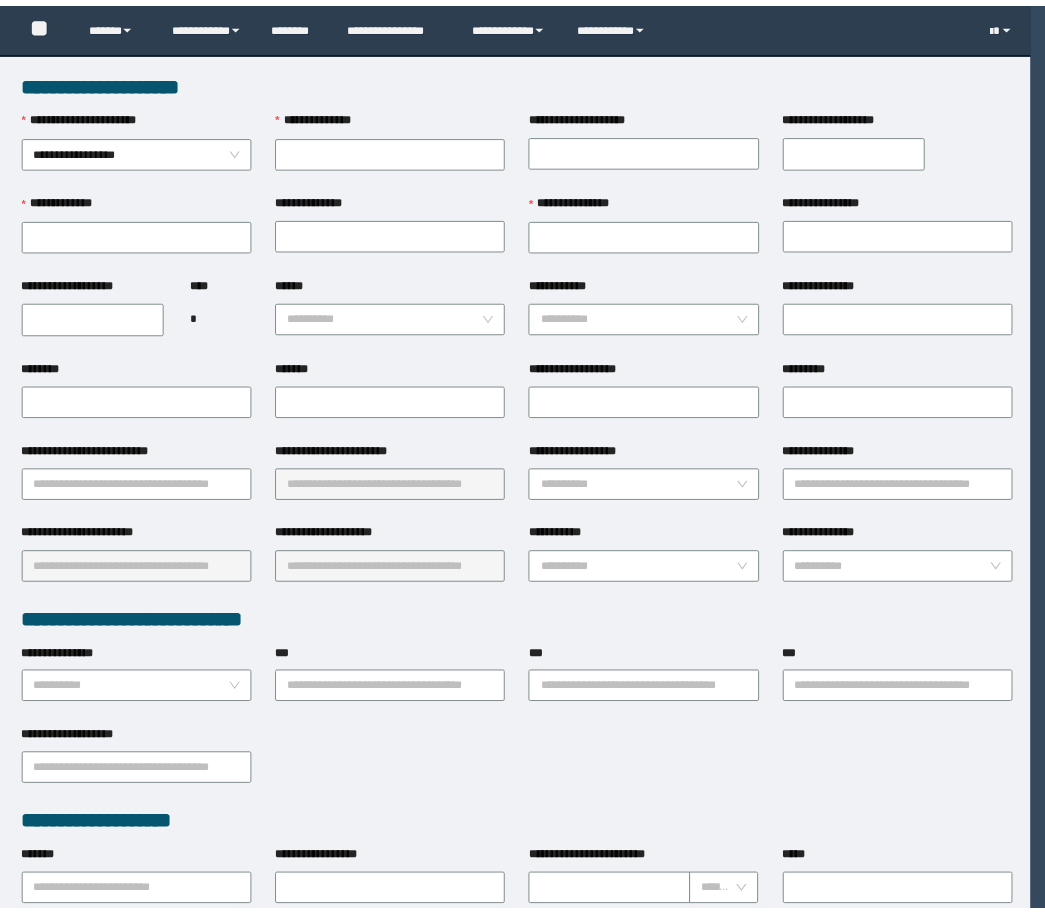 scroll, scrollTop: 0, scrollLeft: 0, axis: both 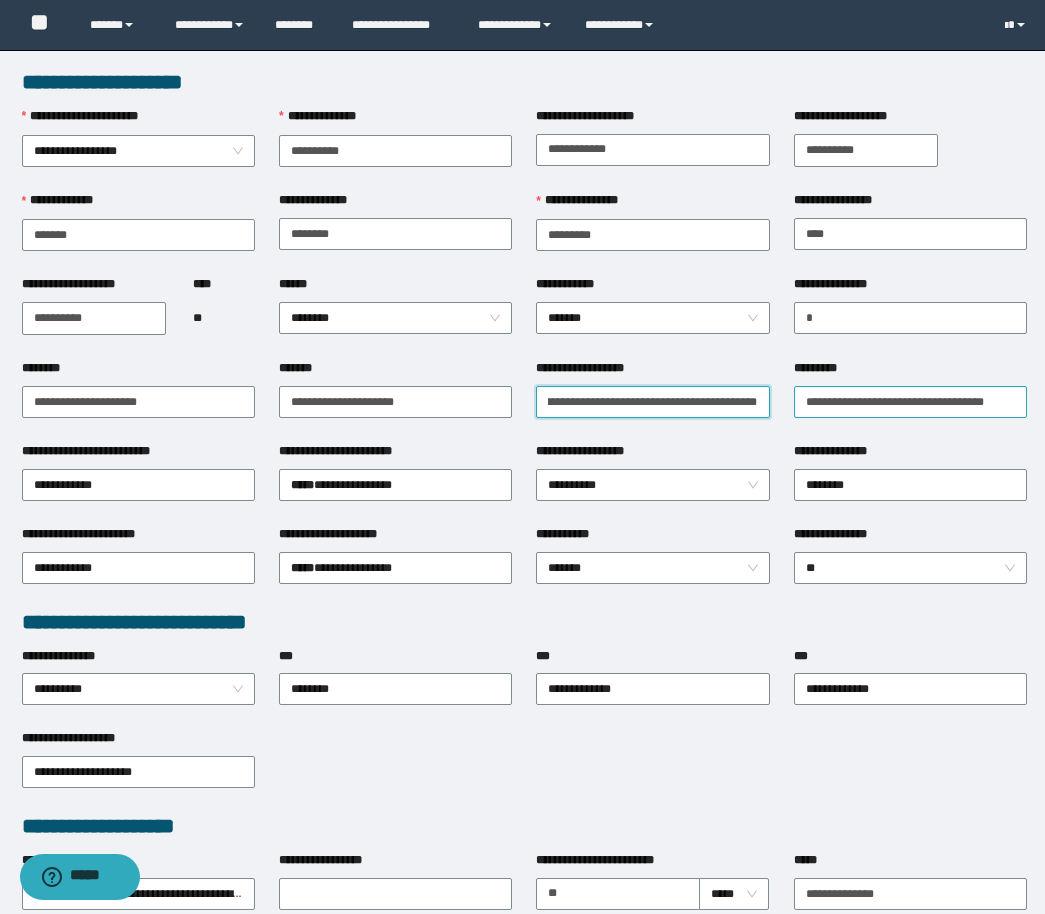 drag, startPoint x: 691, startPoint y: 399, endPoint x: 854, endPoint y: 403, distance: 163.04907 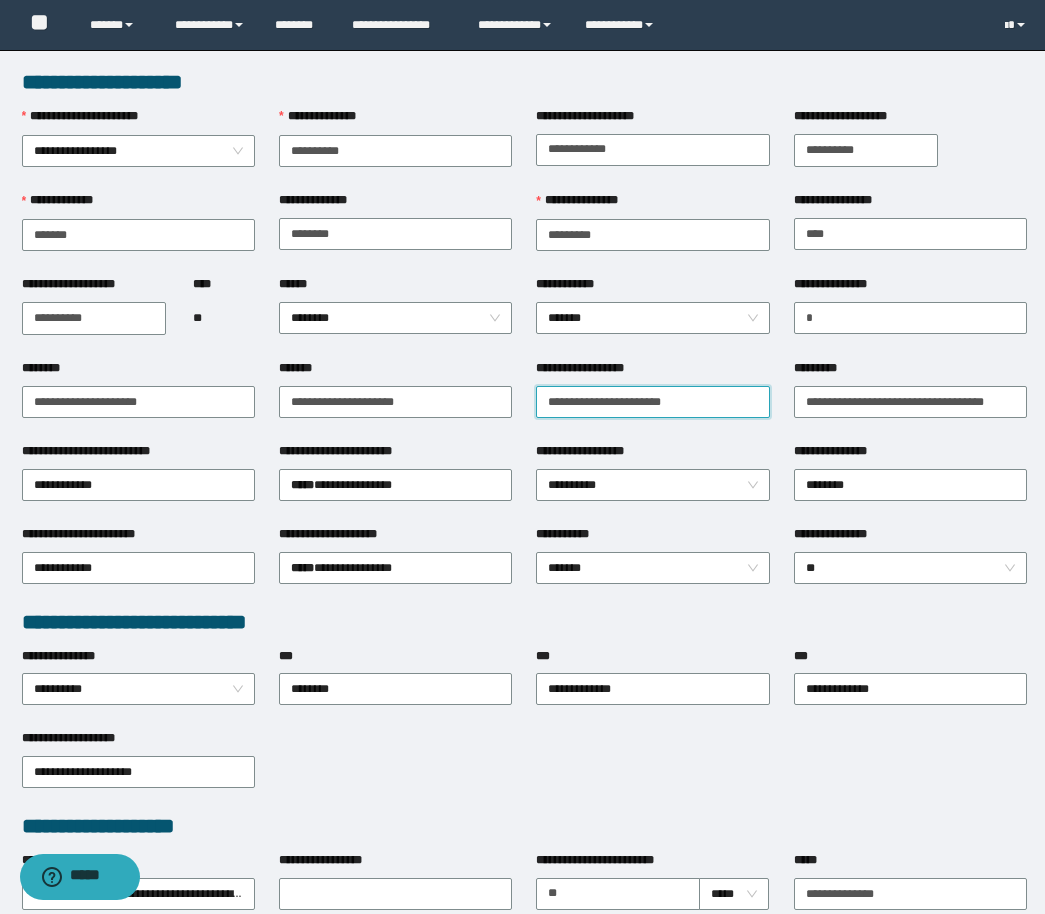 scroll, scrollTop: 0, scrollLeft: 0, axis: both 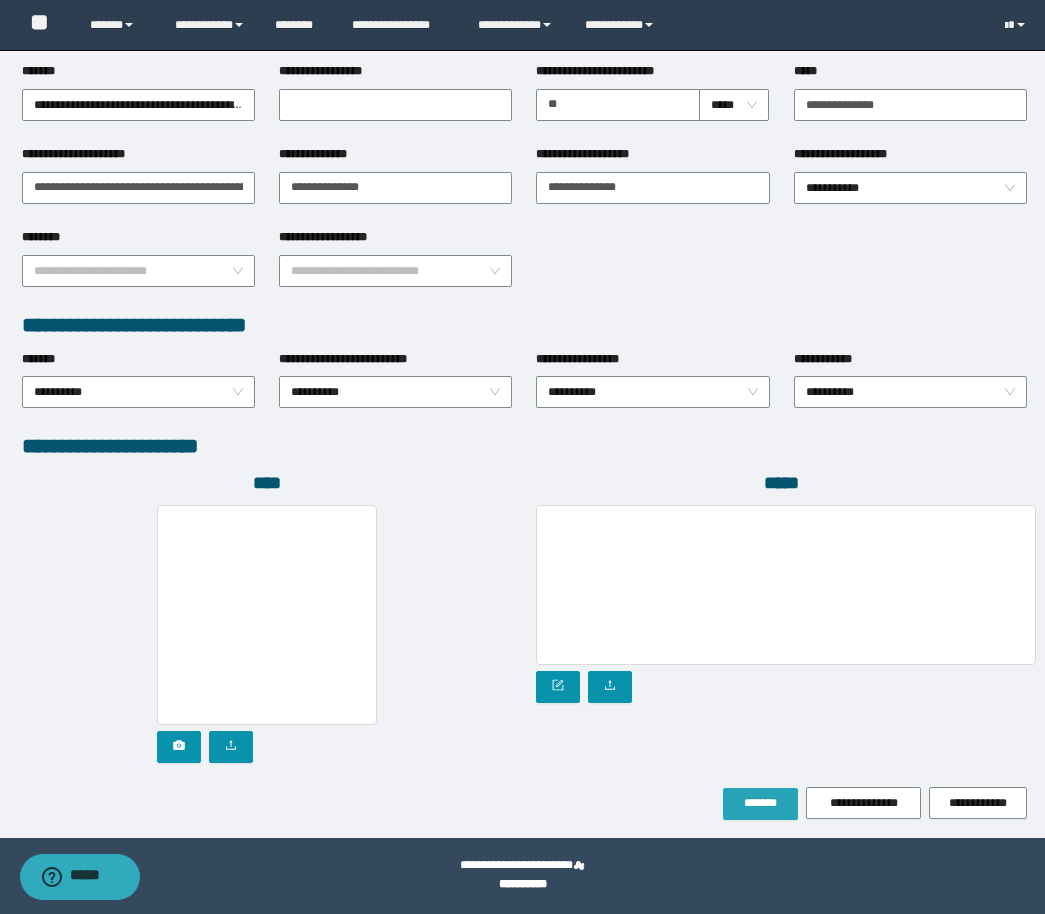 type on "**********" 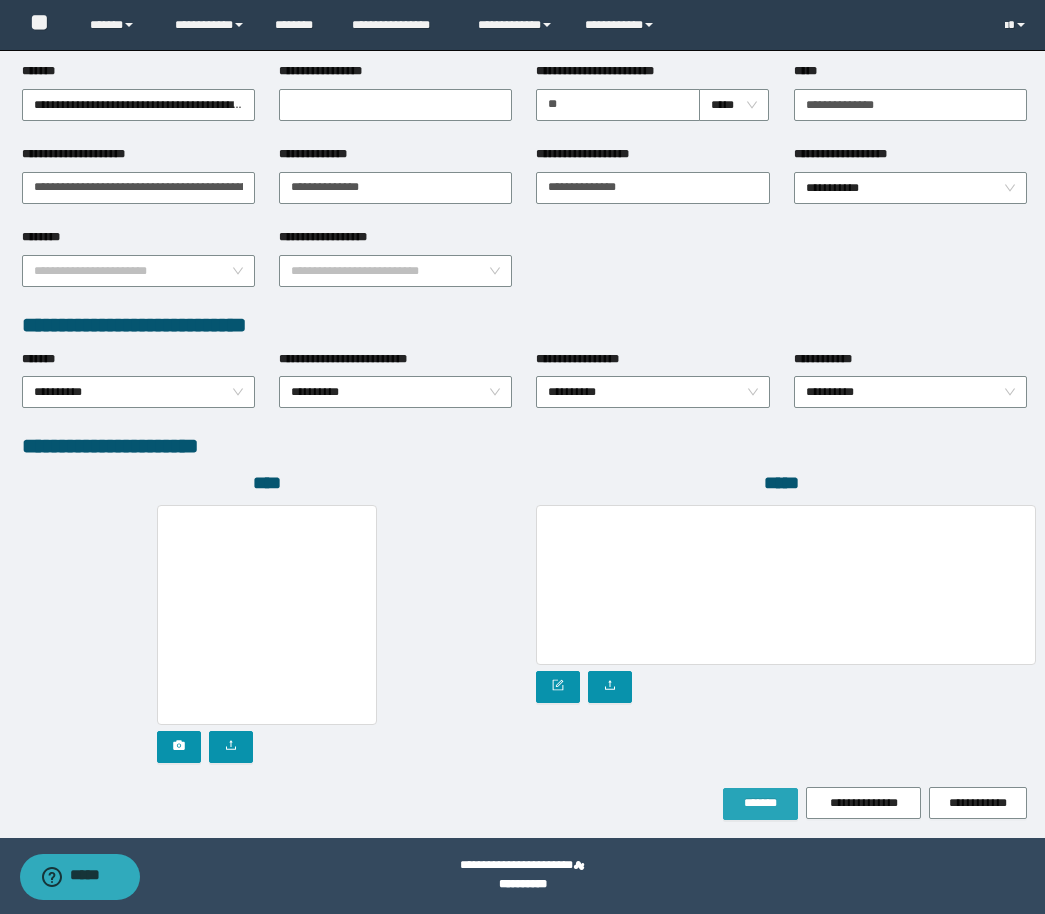click on "*******" at bounding box center [760, 803] 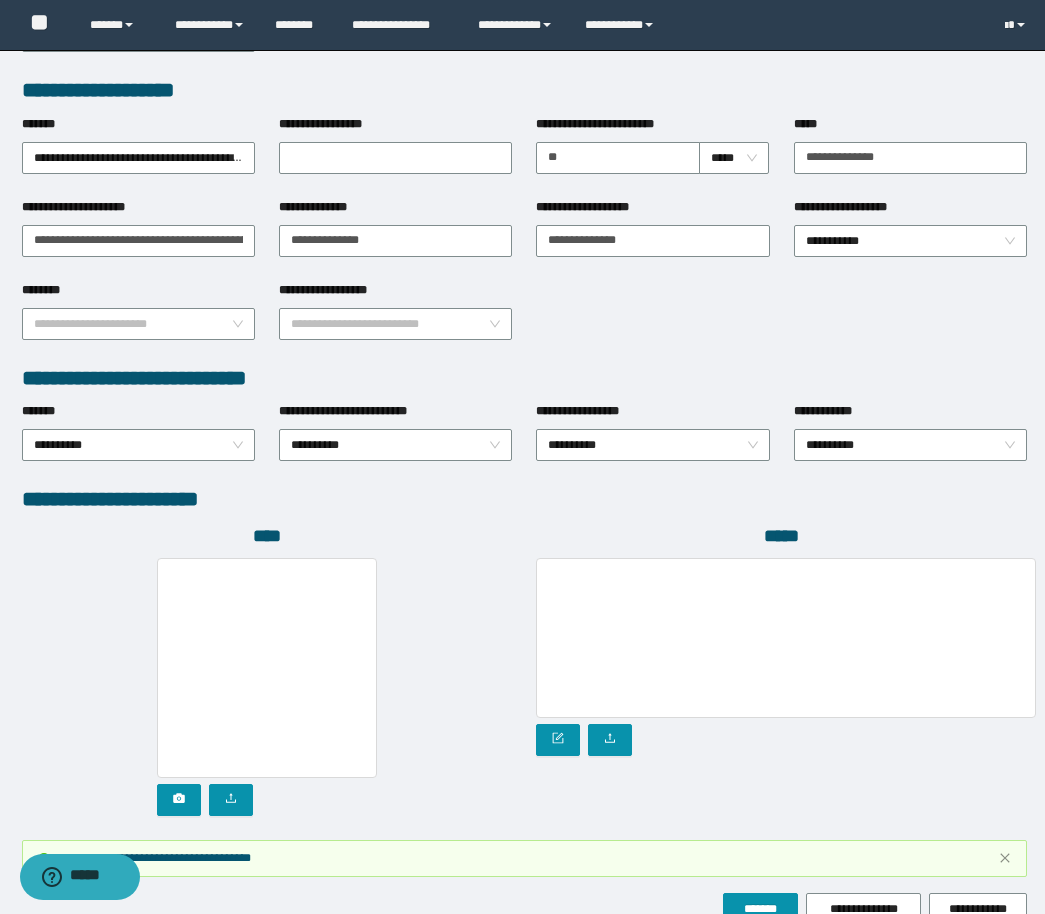 scroll, scrollTop: 842, scrollLeft: 0, axis: vertical 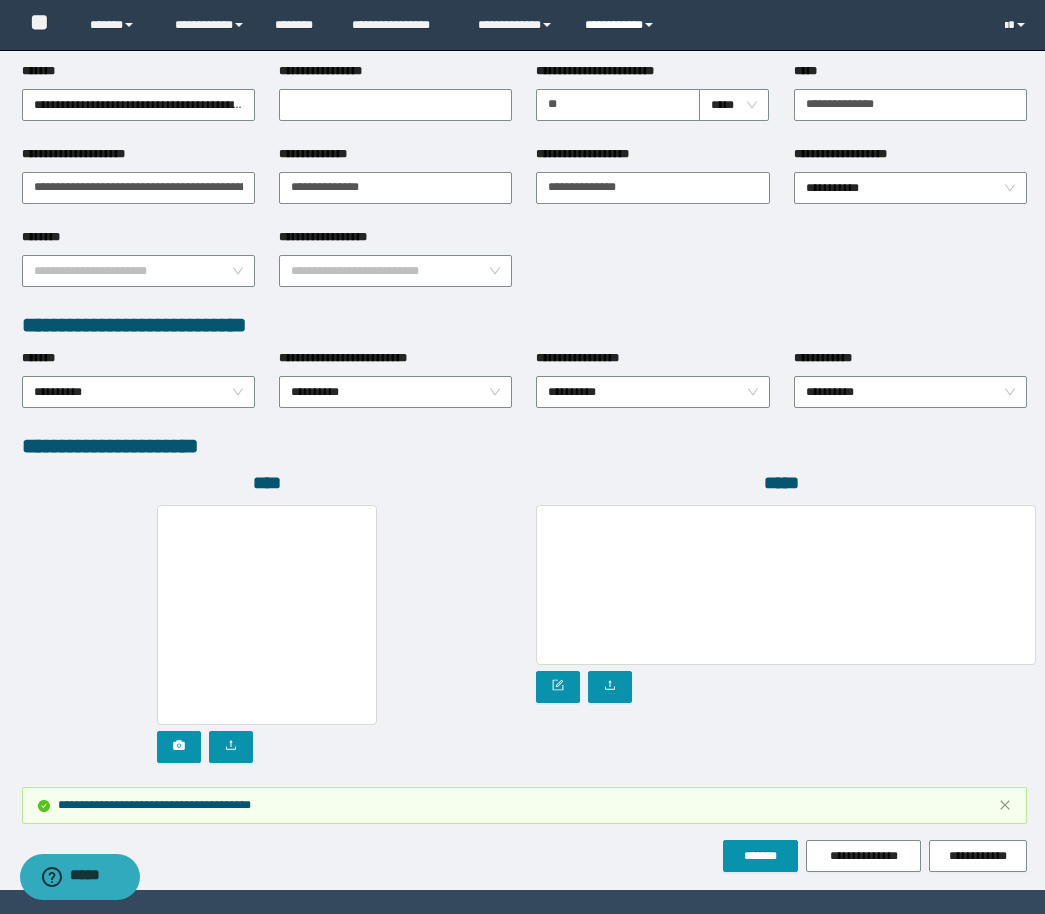 click on "**********" at bounding box center [622, 25] 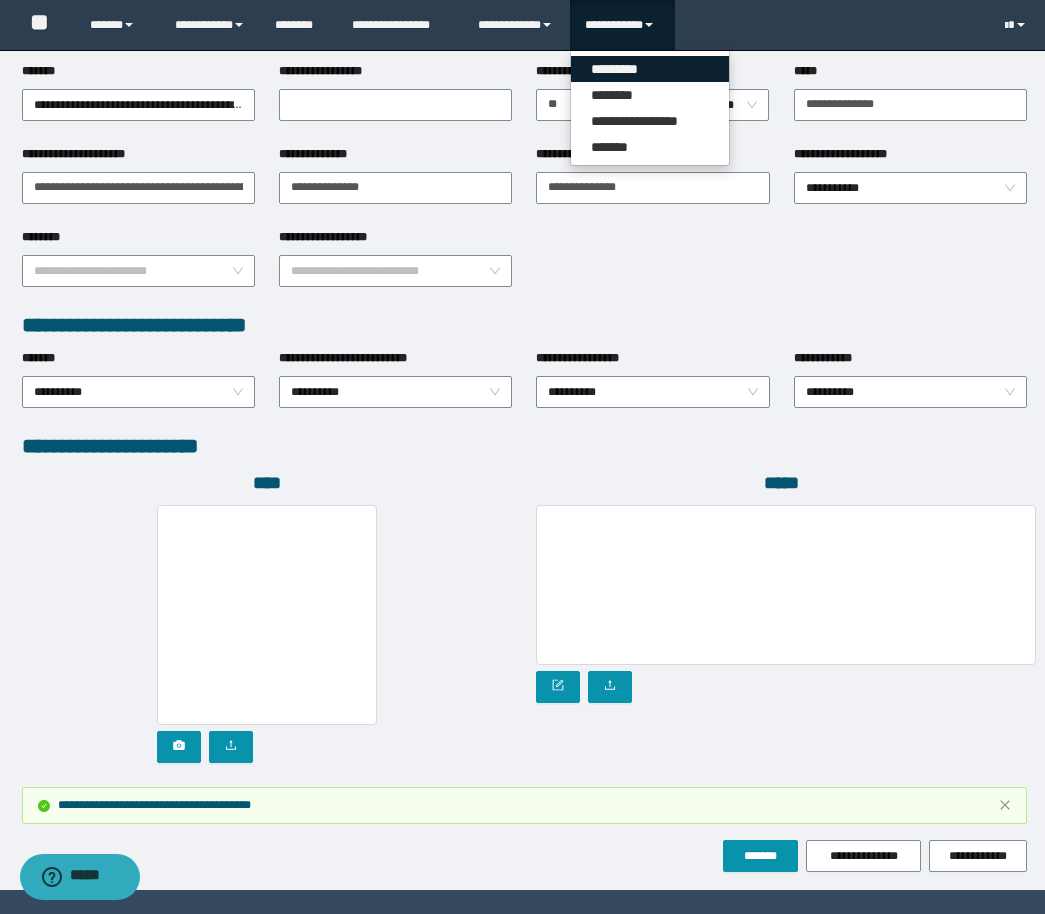 click on "*********" at bounding box center [650, 69] 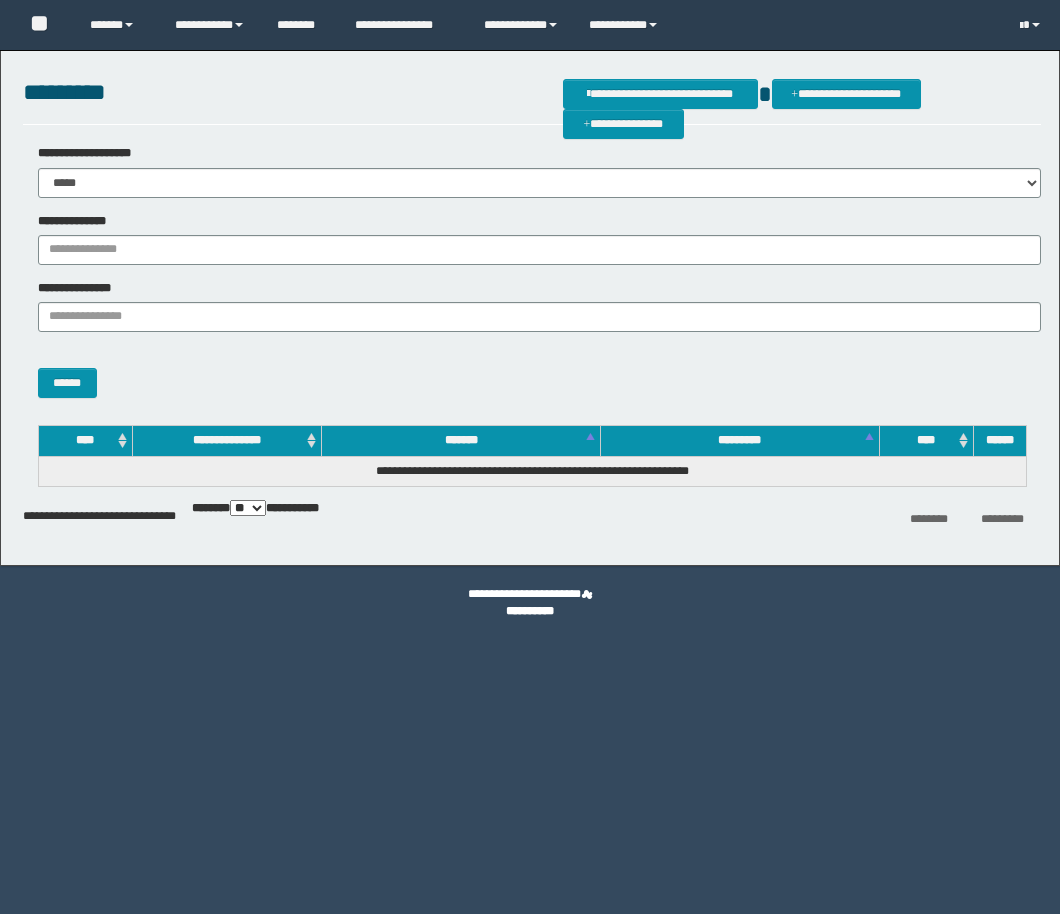 scroll, scrollTop: 0, scrollLeft: 0, axis: both 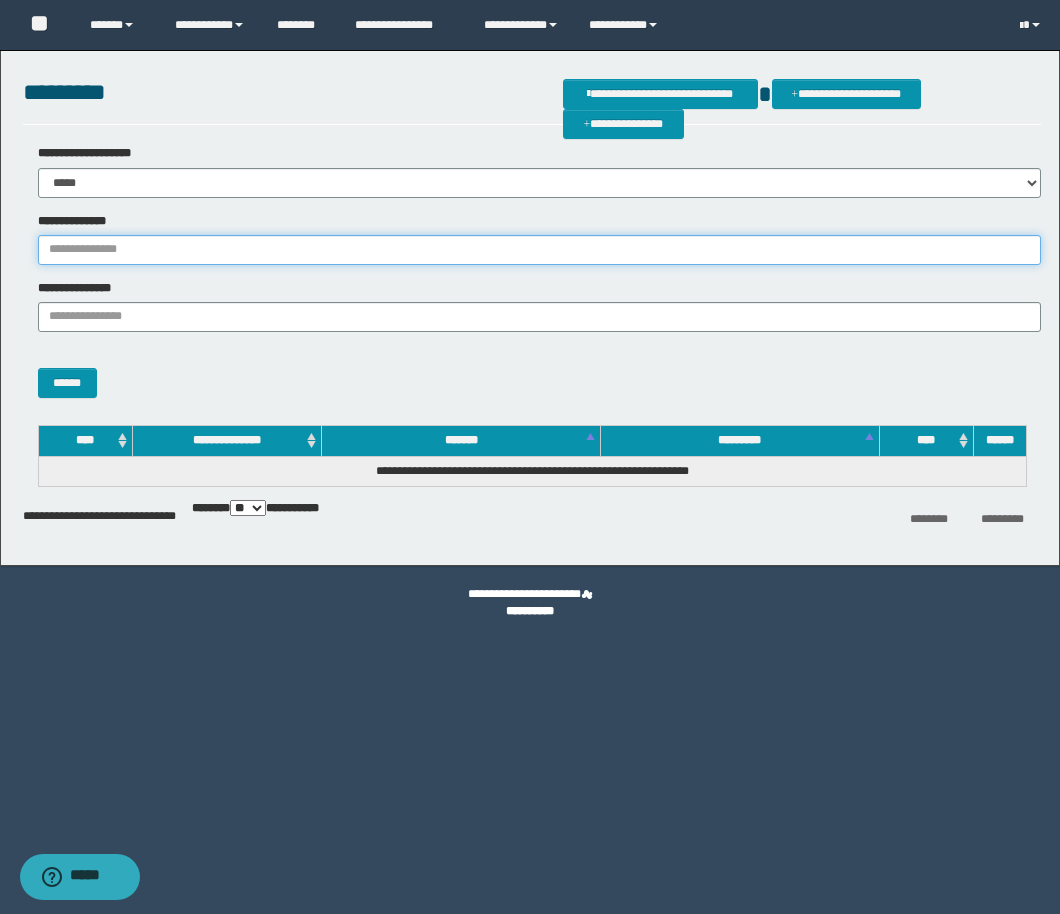 click on "**********" at bounding box center (539, 250) 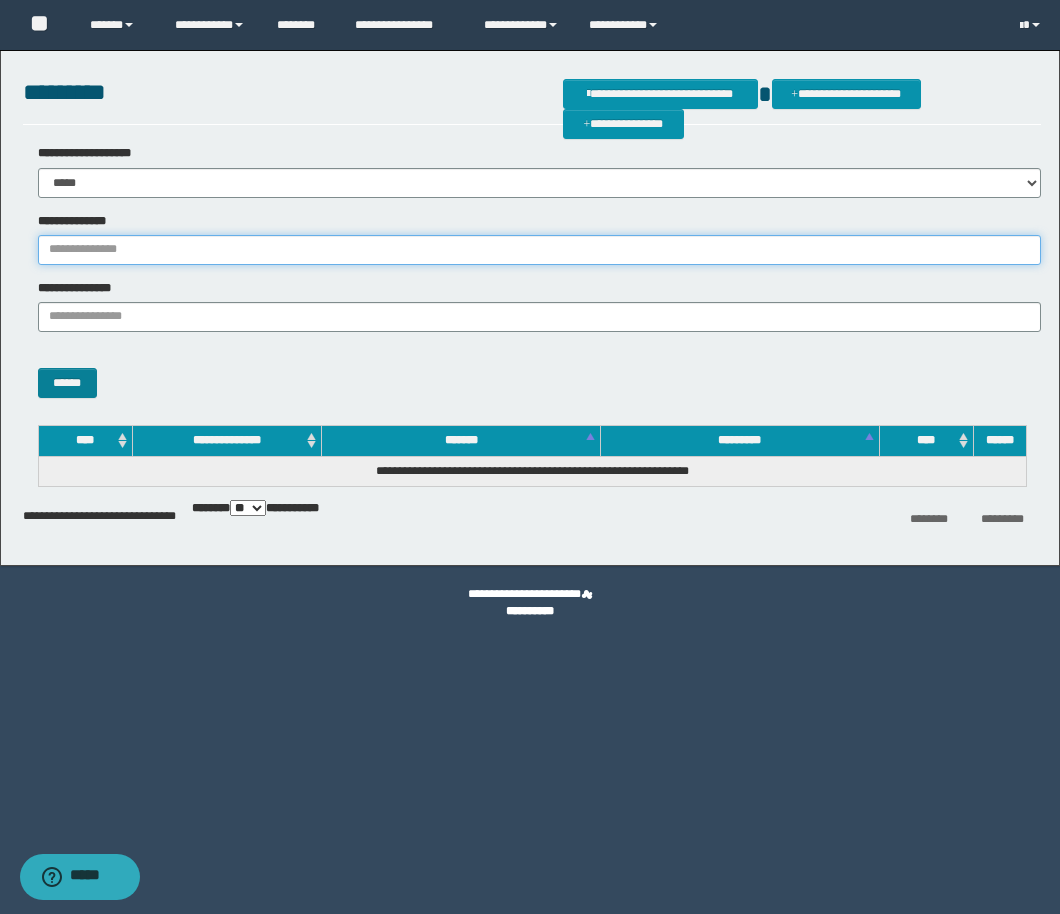 paste on "**********" 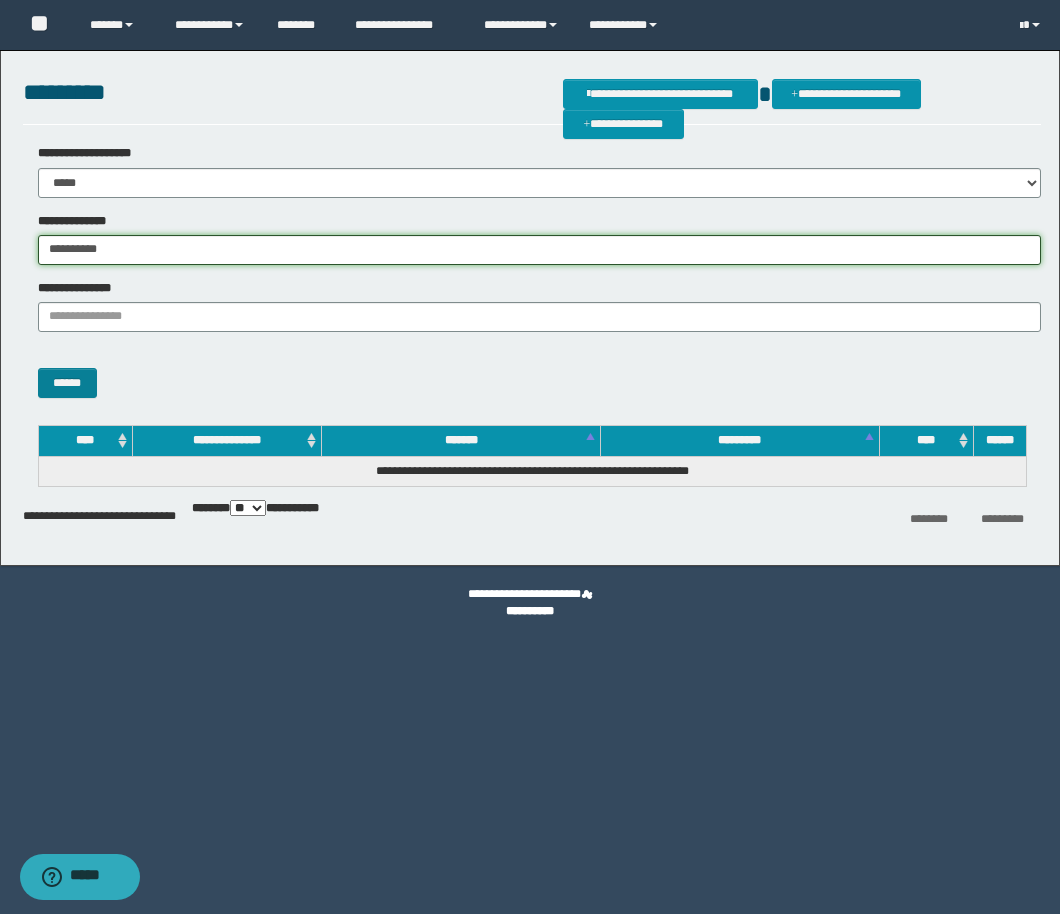 type on "**********" 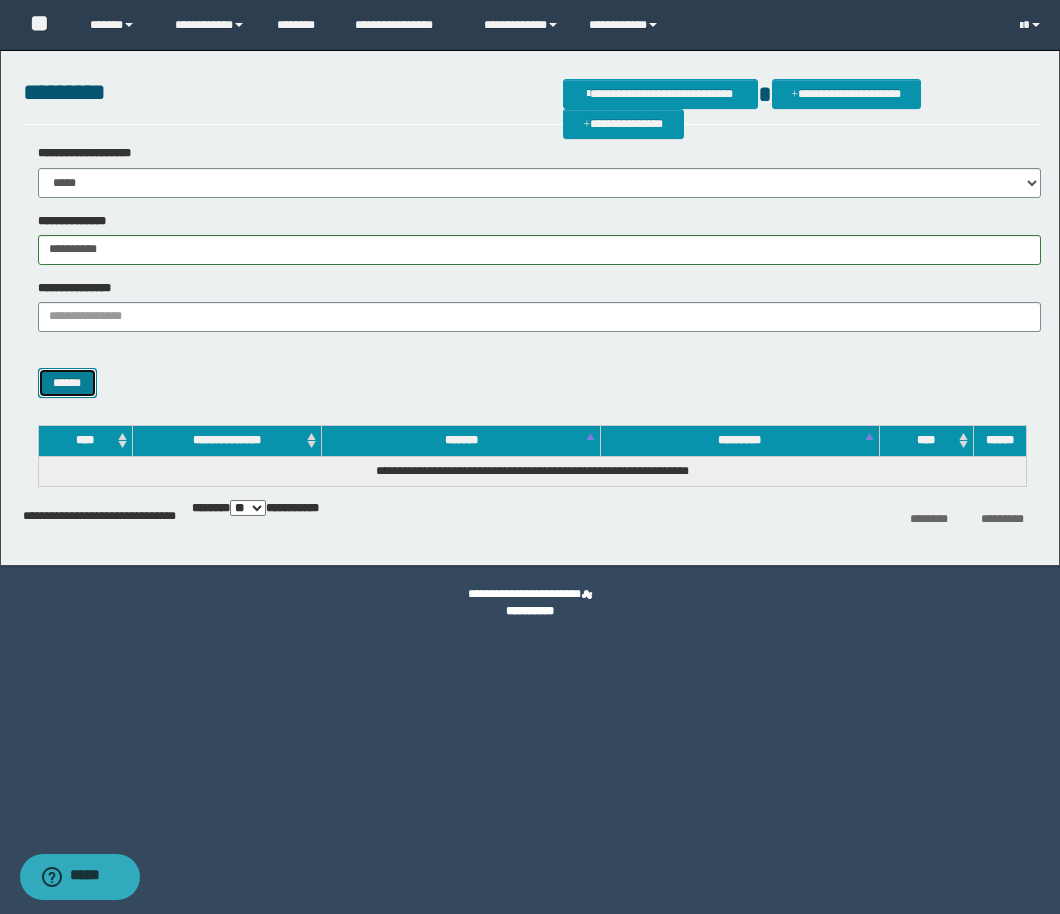 click on "******" at bounding box center [67, 383] 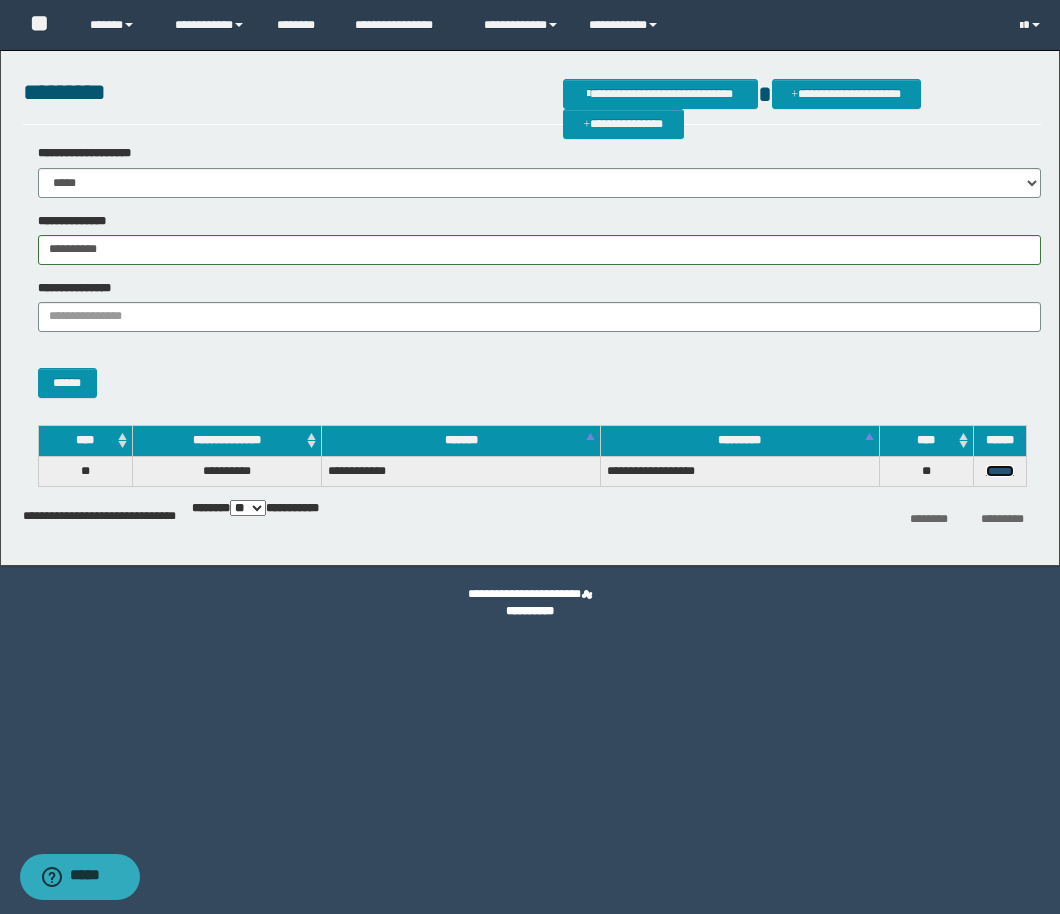 click on "******" at bounding box center (1000, 471) 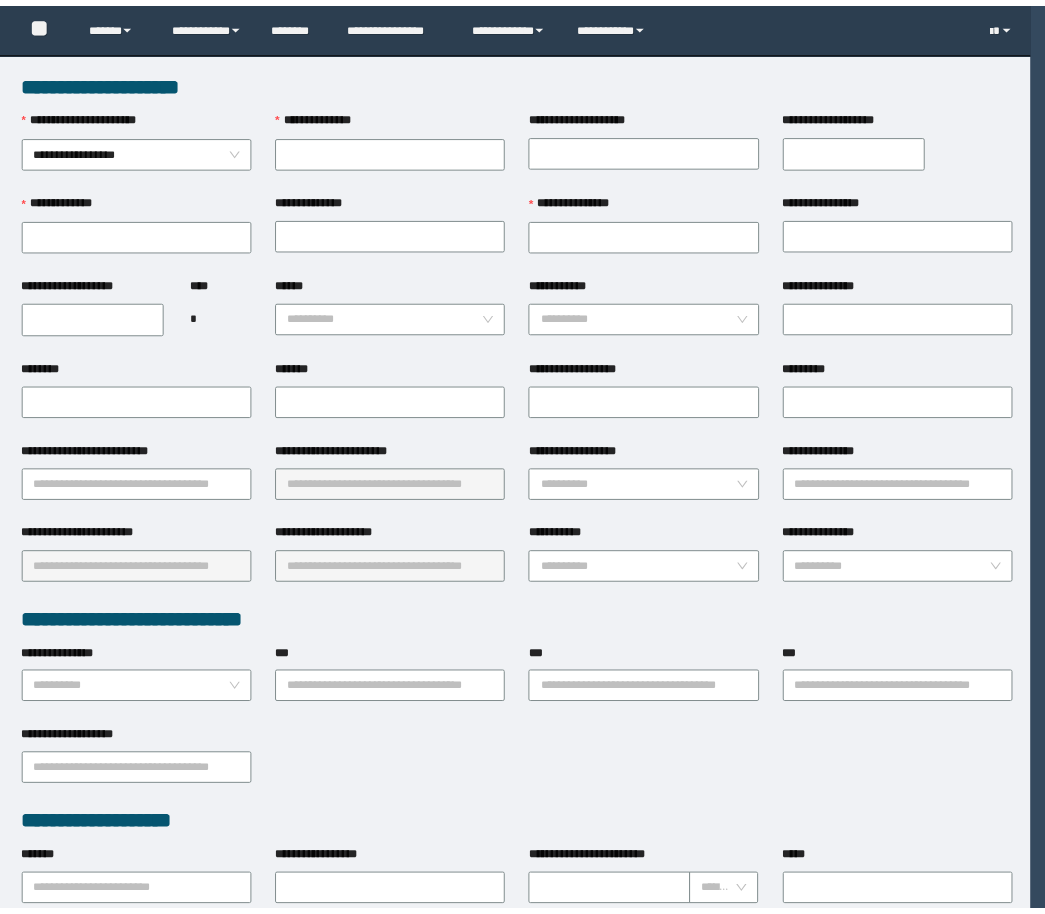 scroll, scrollTop: 0, scrollLeft: 0, axis: both 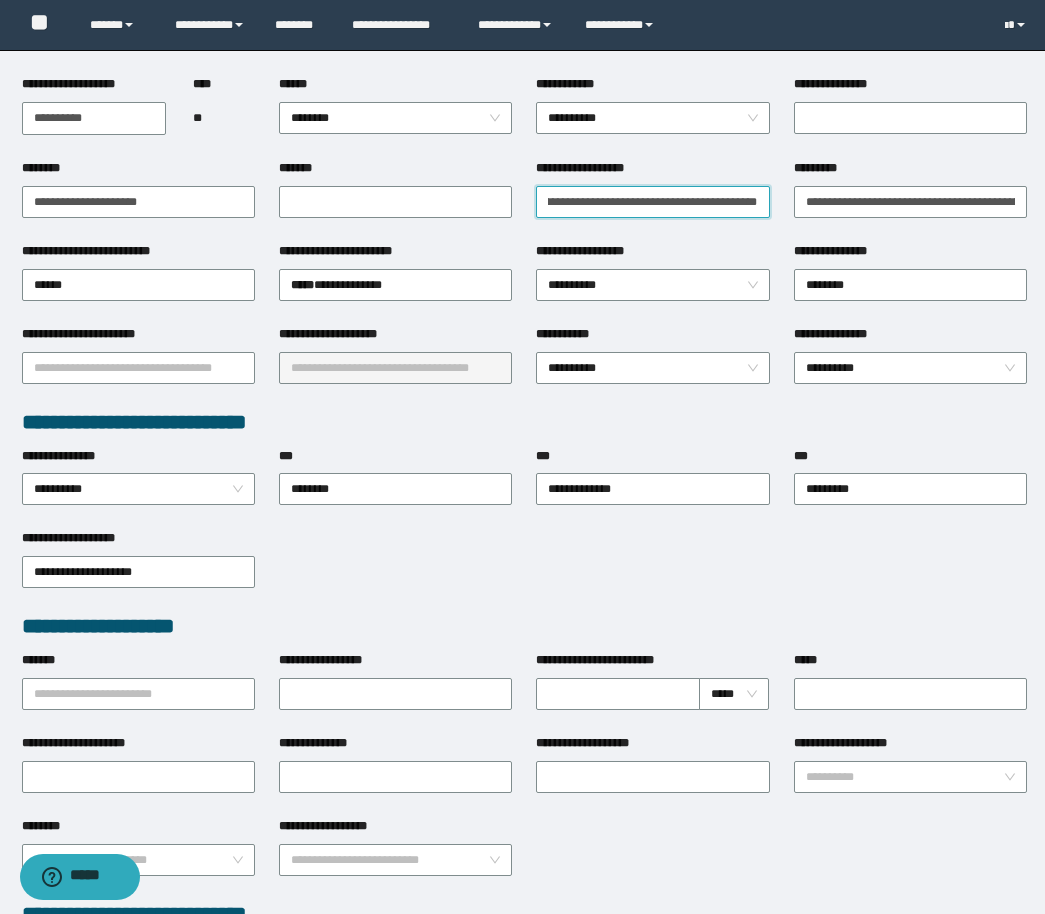 drag, startPoint x: 747, startPoint y: 203, endPoint x: 779, endPoint y: 203, distance: 32 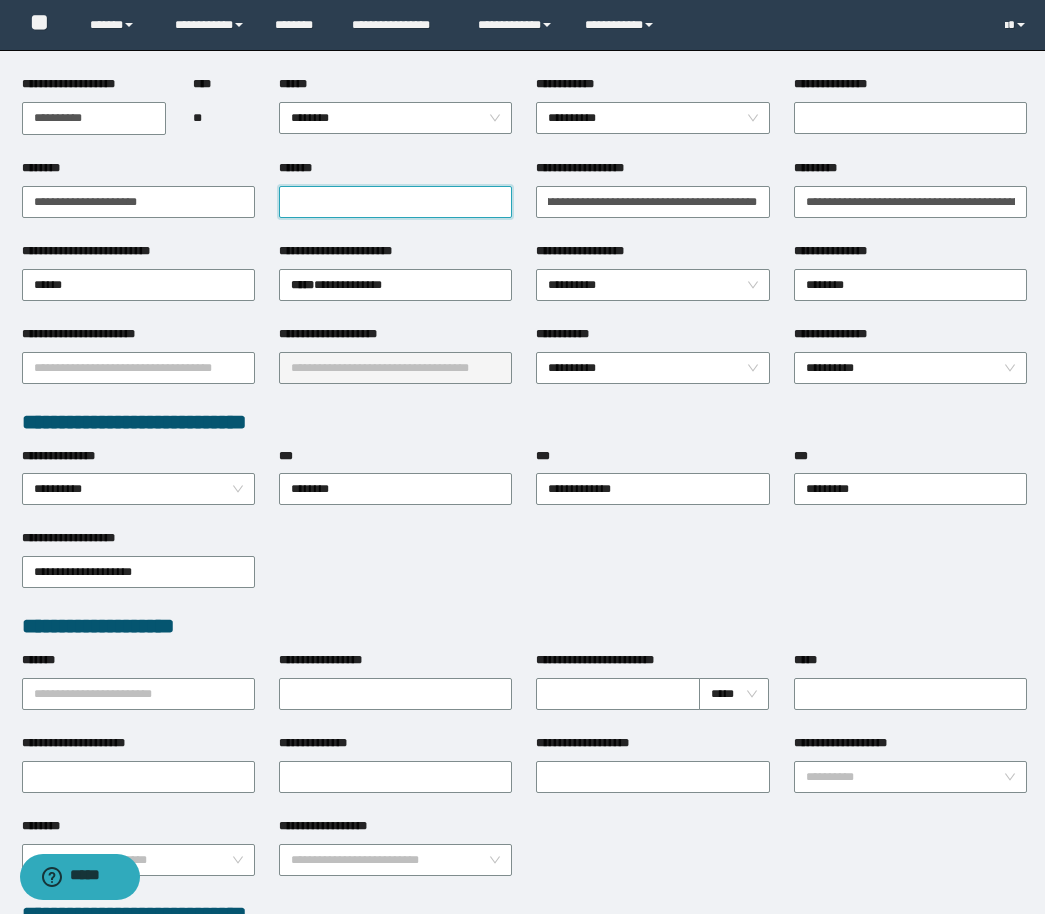 scroll, scrollTop: 0, scrollLeft: 0, axis: both 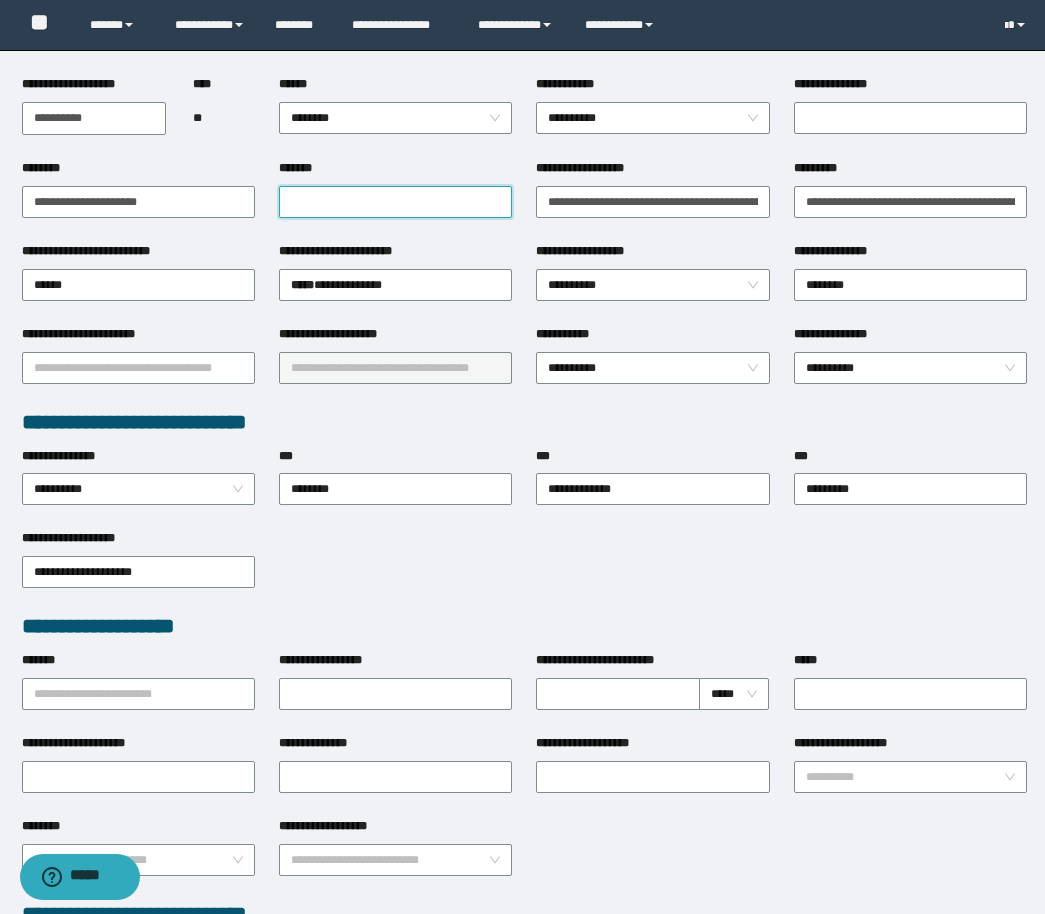 click on "*******" at bounding box center [395, 202] 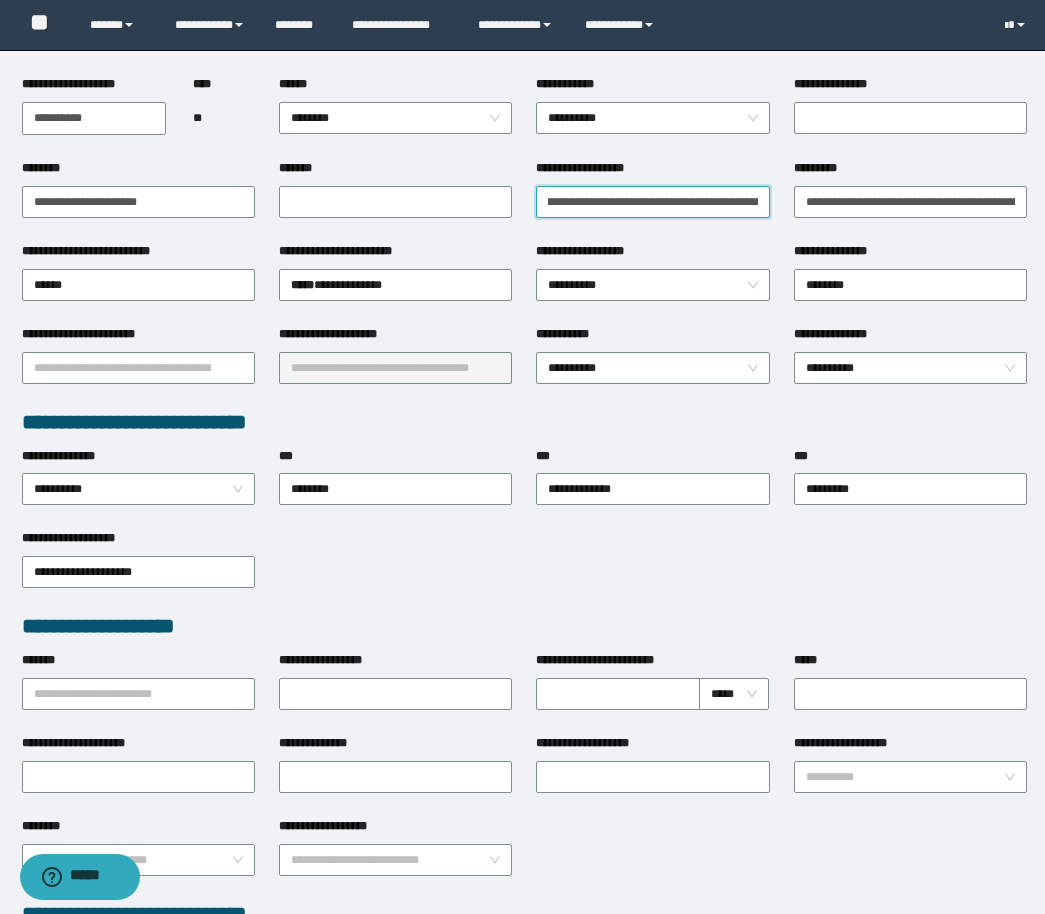 scroll, scrollTop: 0, scrollLeft: 705, axis: horizontal 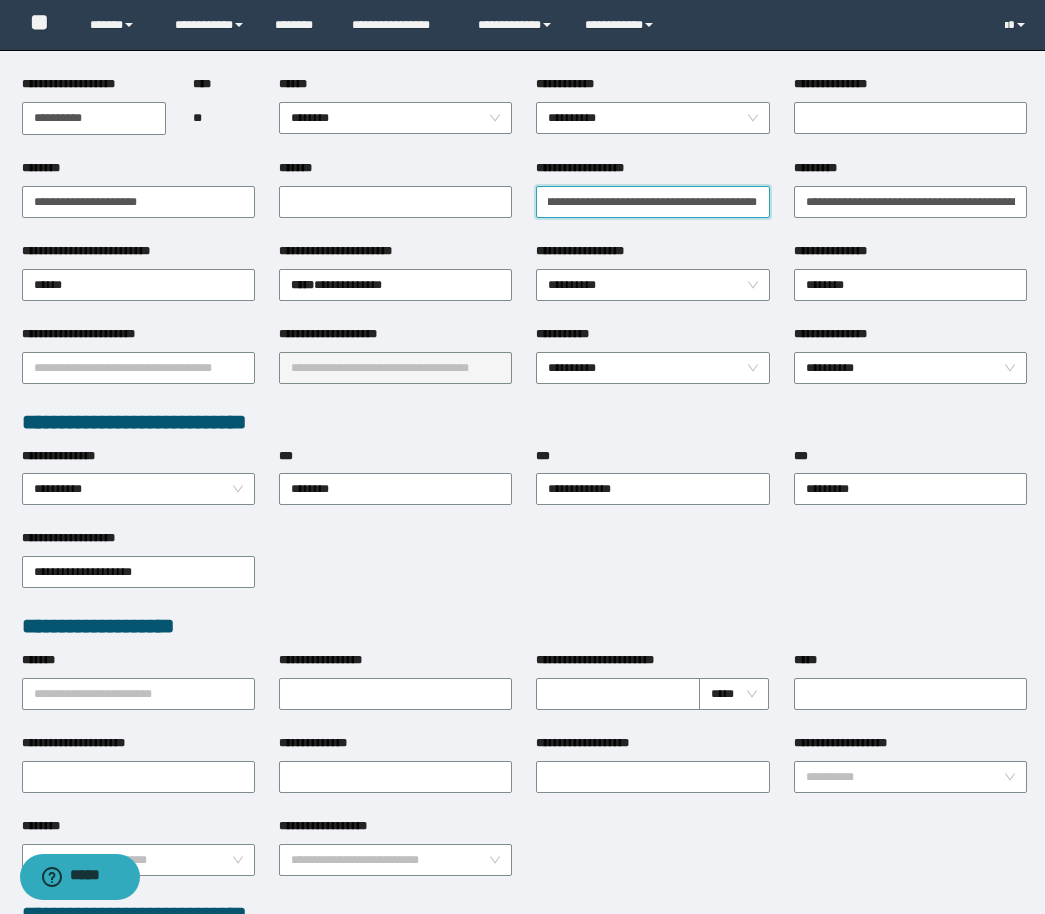 drag, startPoint x: 756, startPoint y: 200, endPoint x: 778, endPoint y: 202, distance: 22.090721 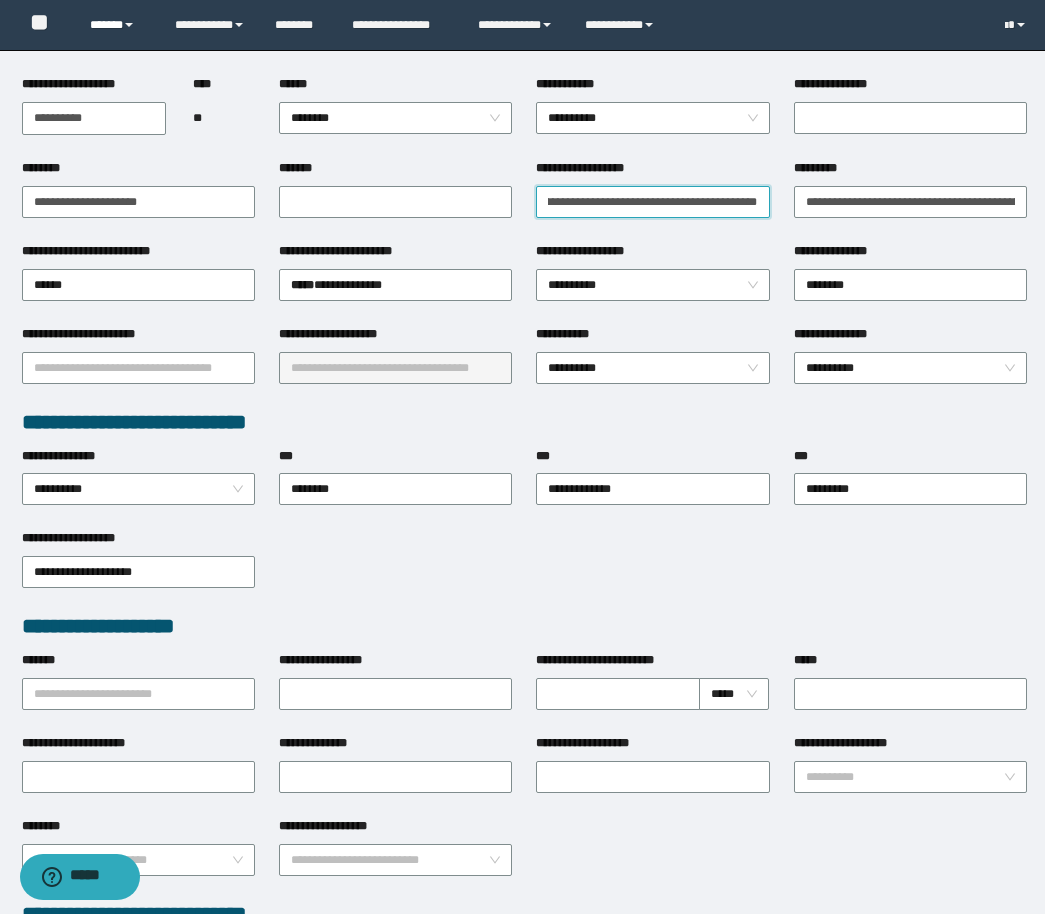 scroll, scrollTop: 0, scrollLeft: 0, axis: both 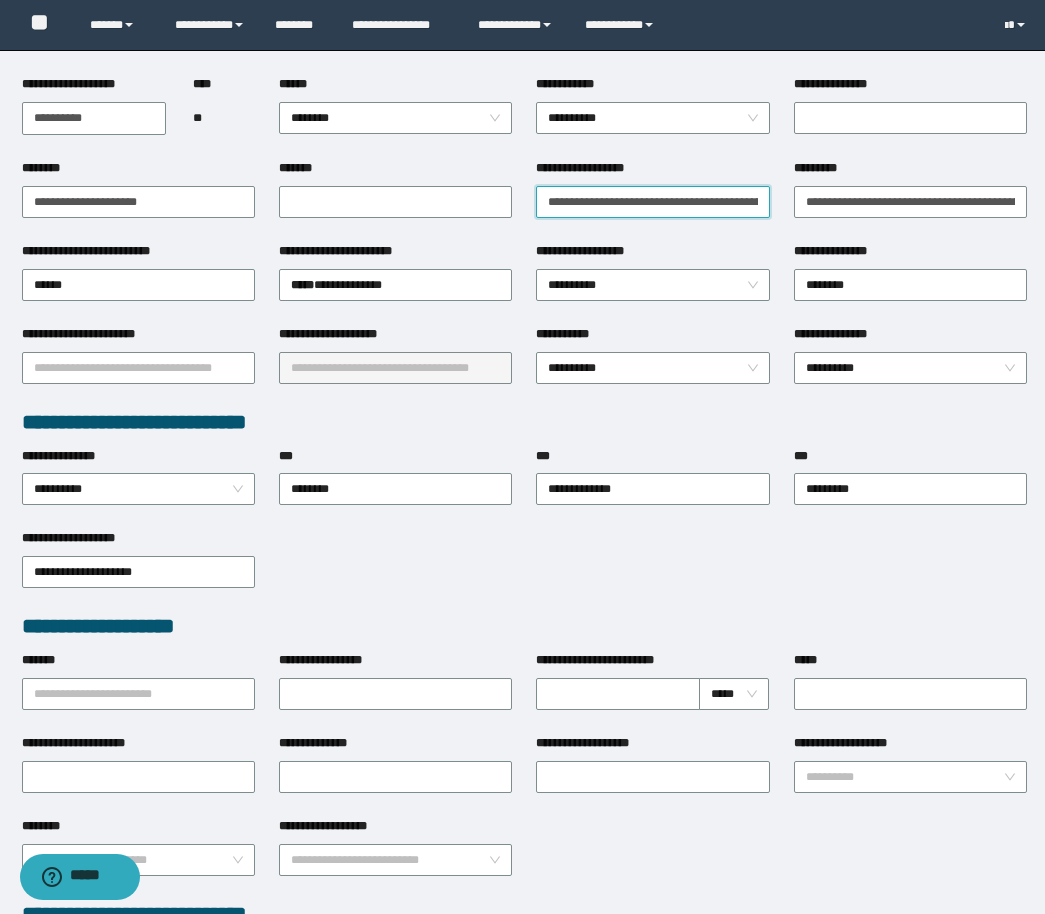 click on "**********" at bounding box center [652, 202] 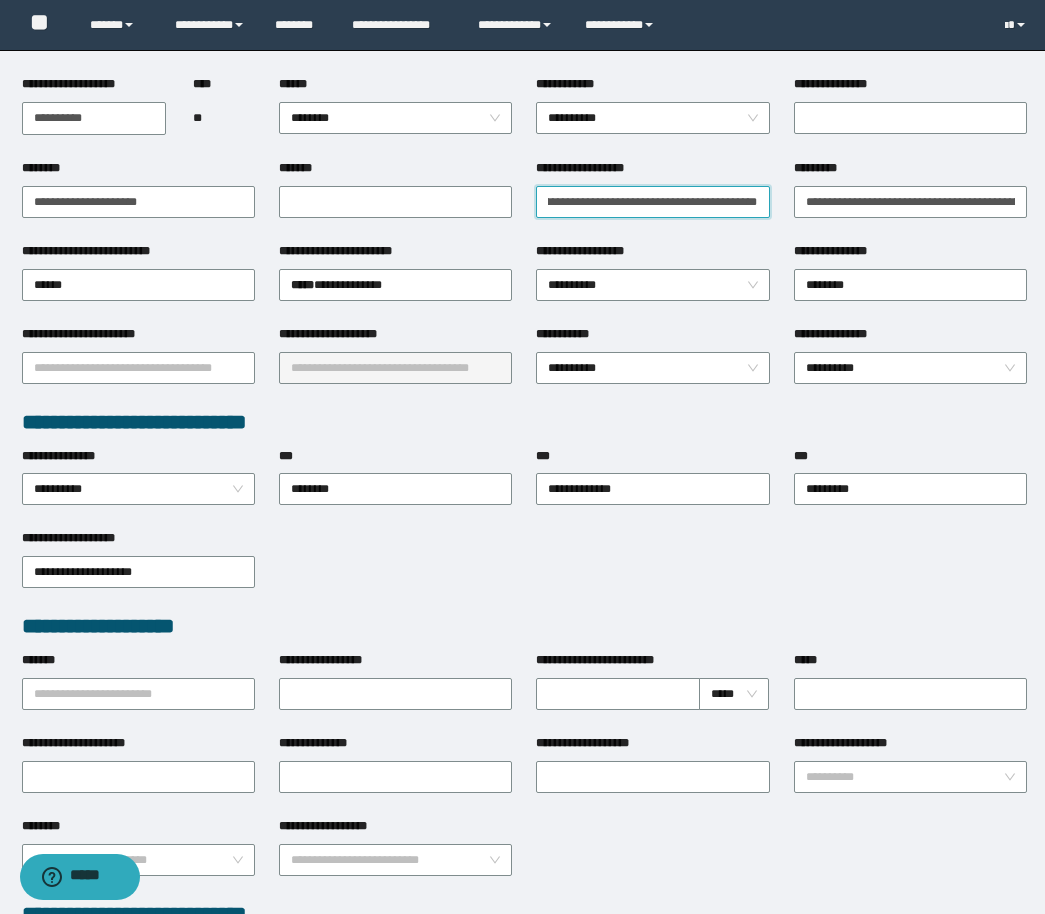 click on "**********" at bounding box center [652, 202] 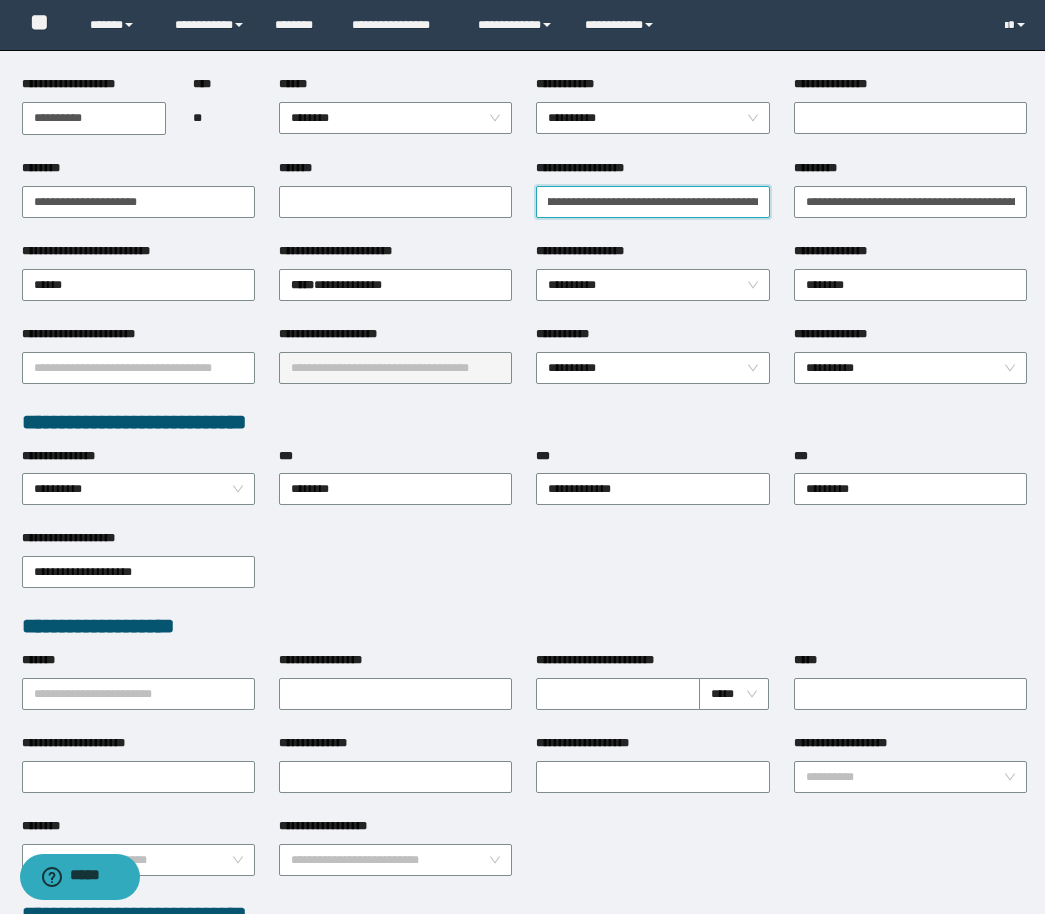 scroll, scrollTop: 0, scrollLeft: 307, axis: horizontal 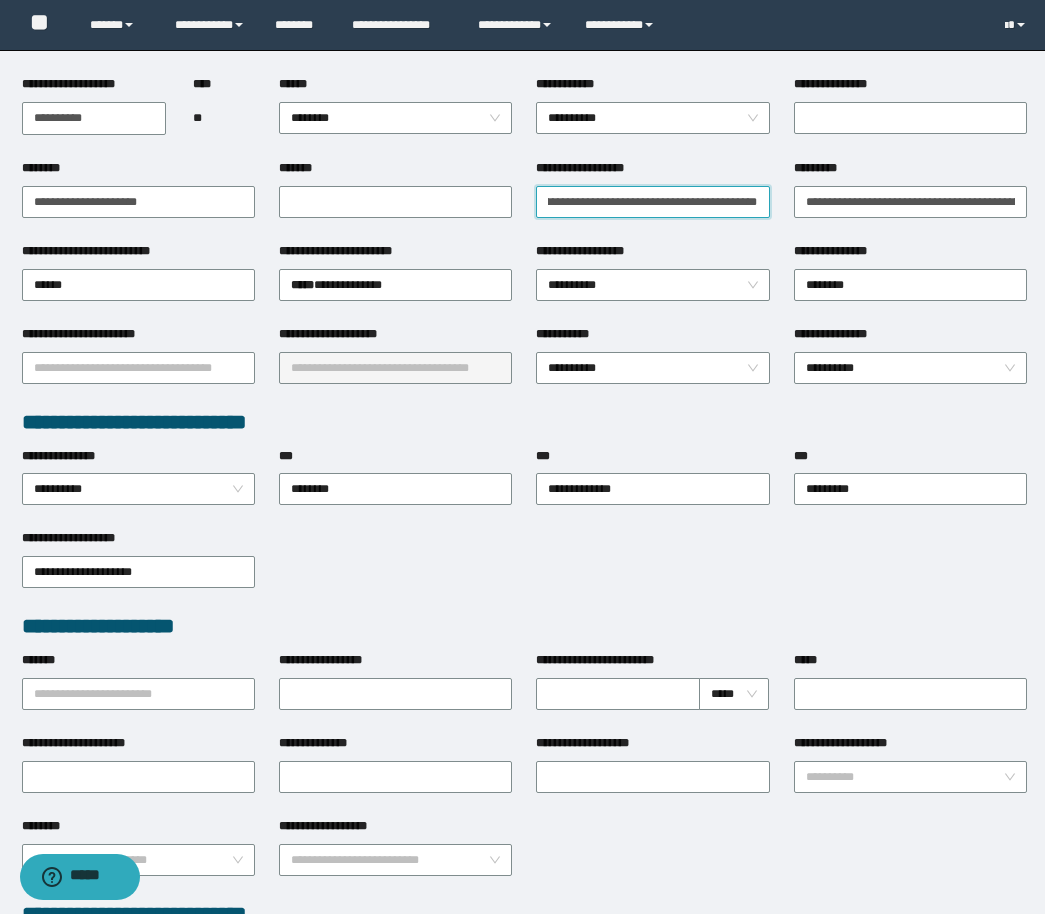 click on "**********" at bounding box center [652, 202] 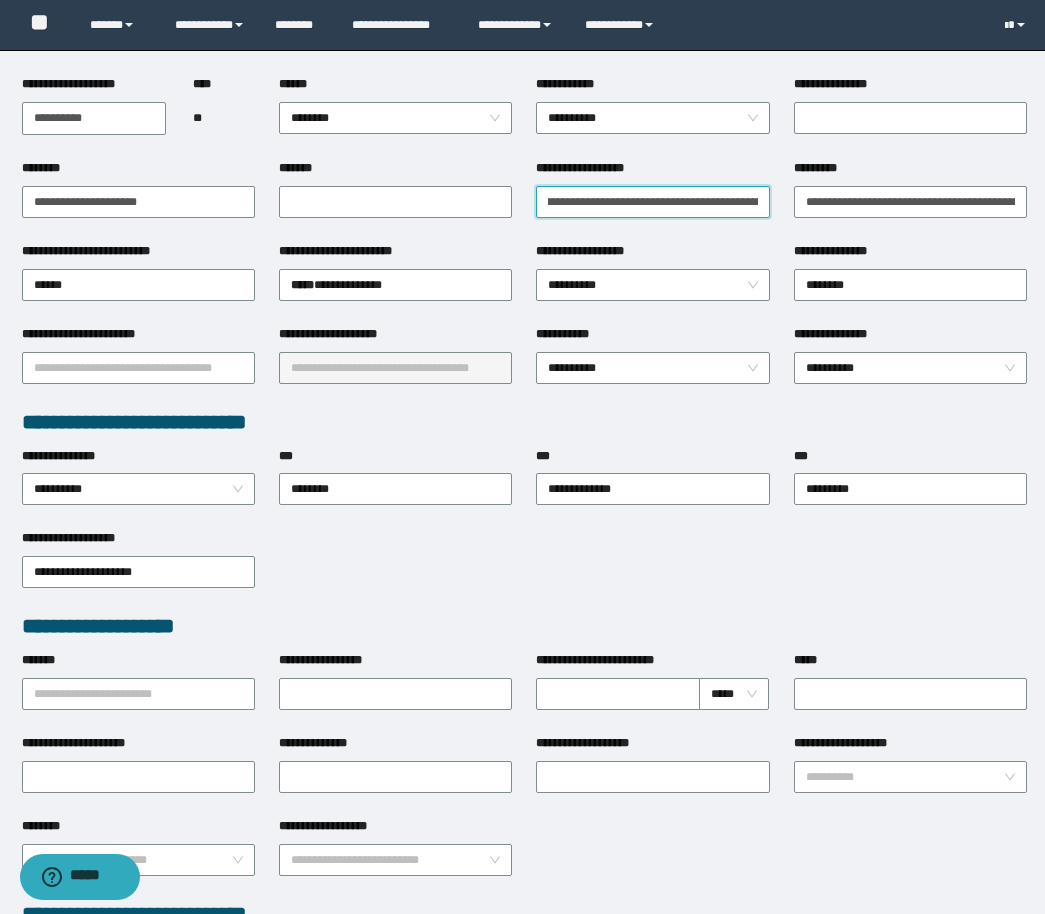 scroll, scrollTop: 0, scrollLeft: 428, axis: horizontal 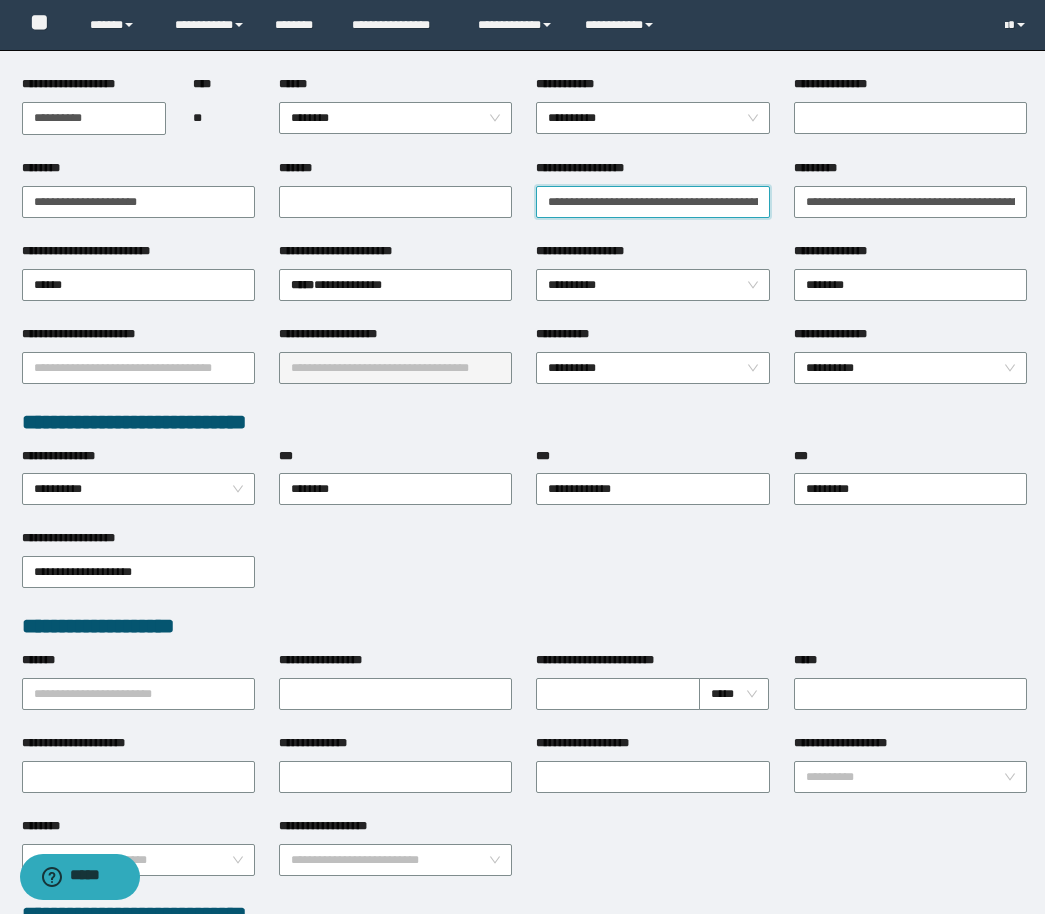 drag, startPoint x: 649, startPoint y: 204, endPoint x: 531, endPoint y: 203, distance: 118.004234 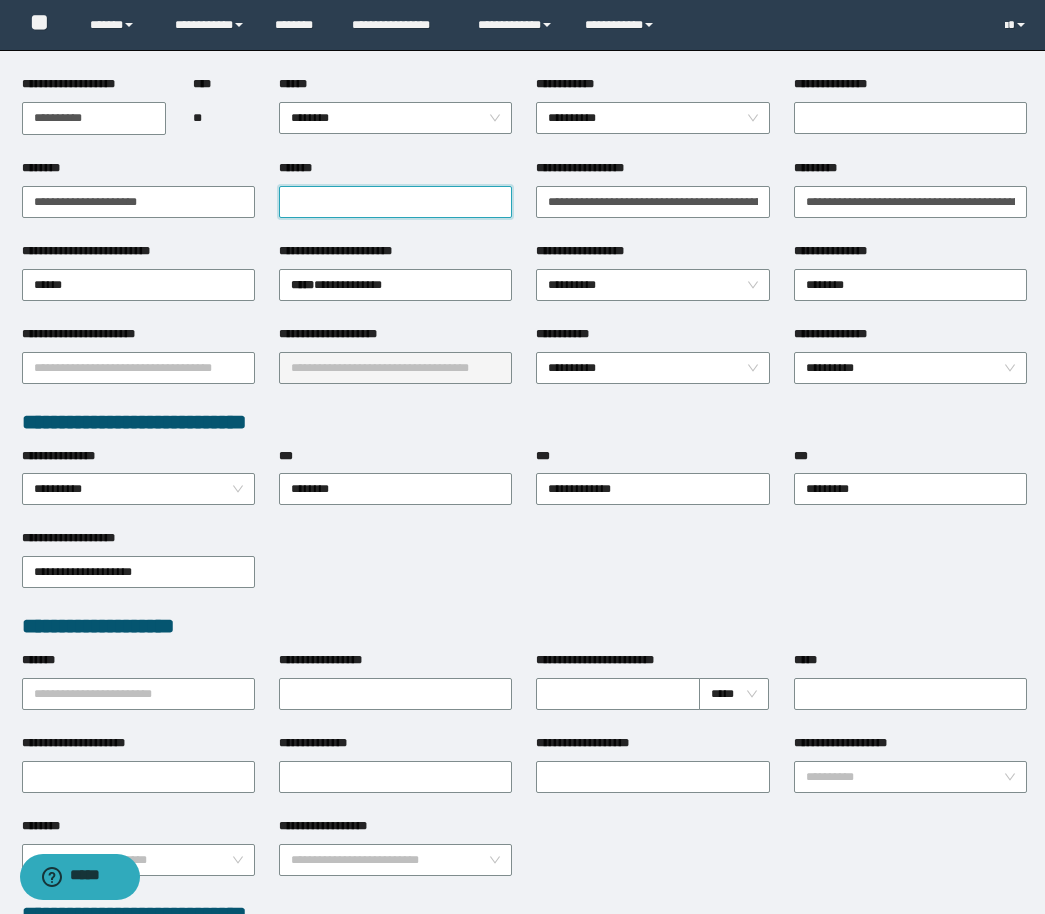 click on "*******" at bounding box center [395, 202] 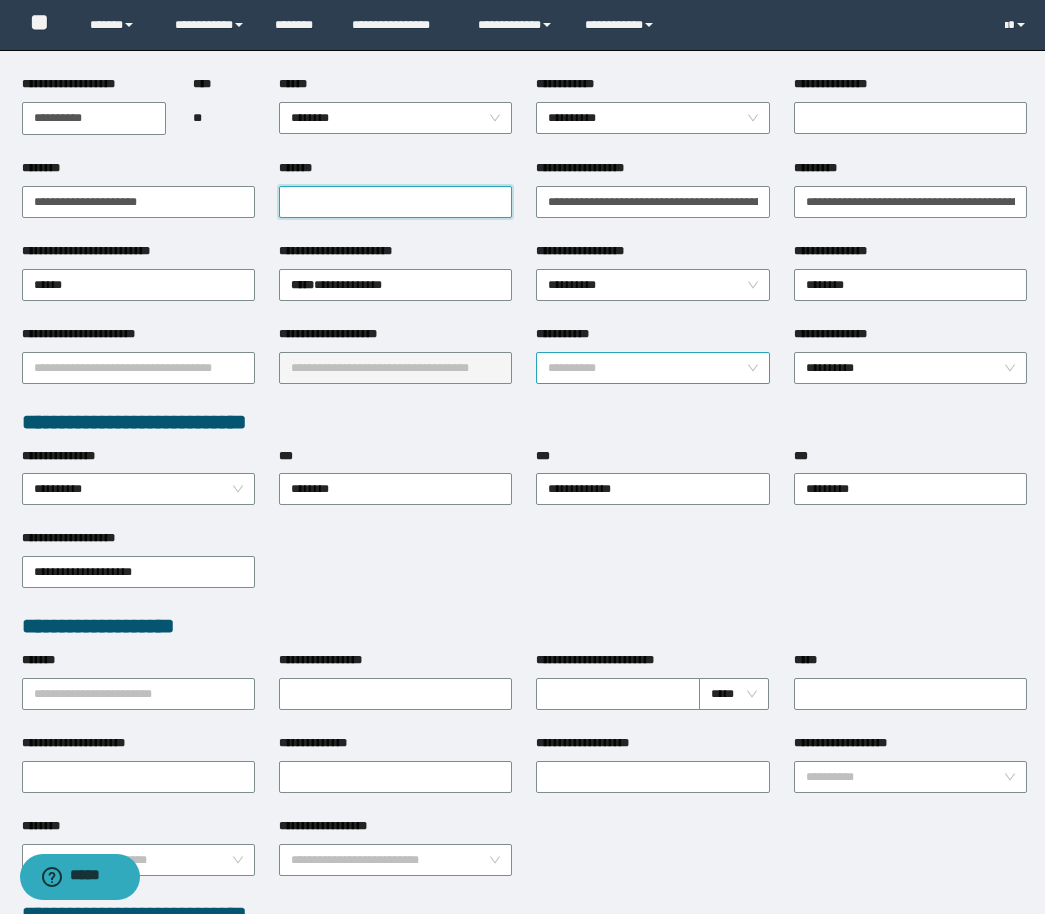 click on "**********" at bounding box center [652, 368] 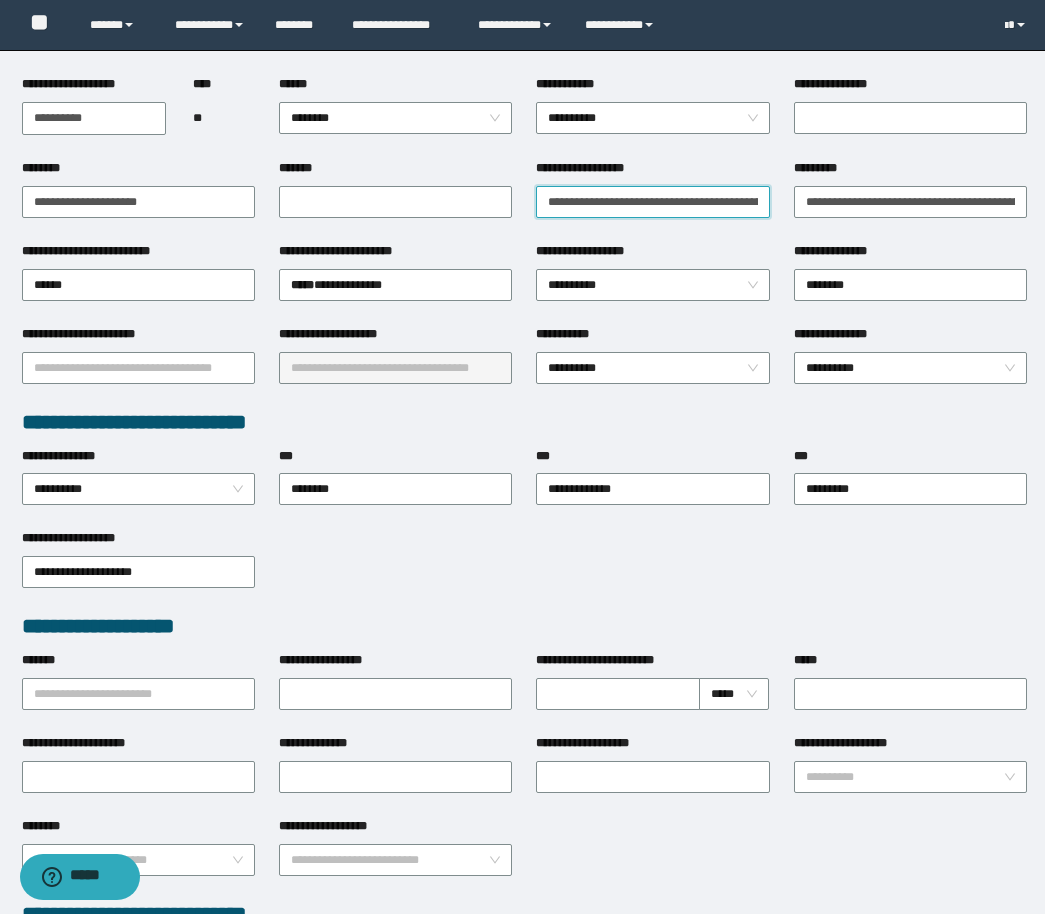 click on "**********" at bounding box center [652, 202] 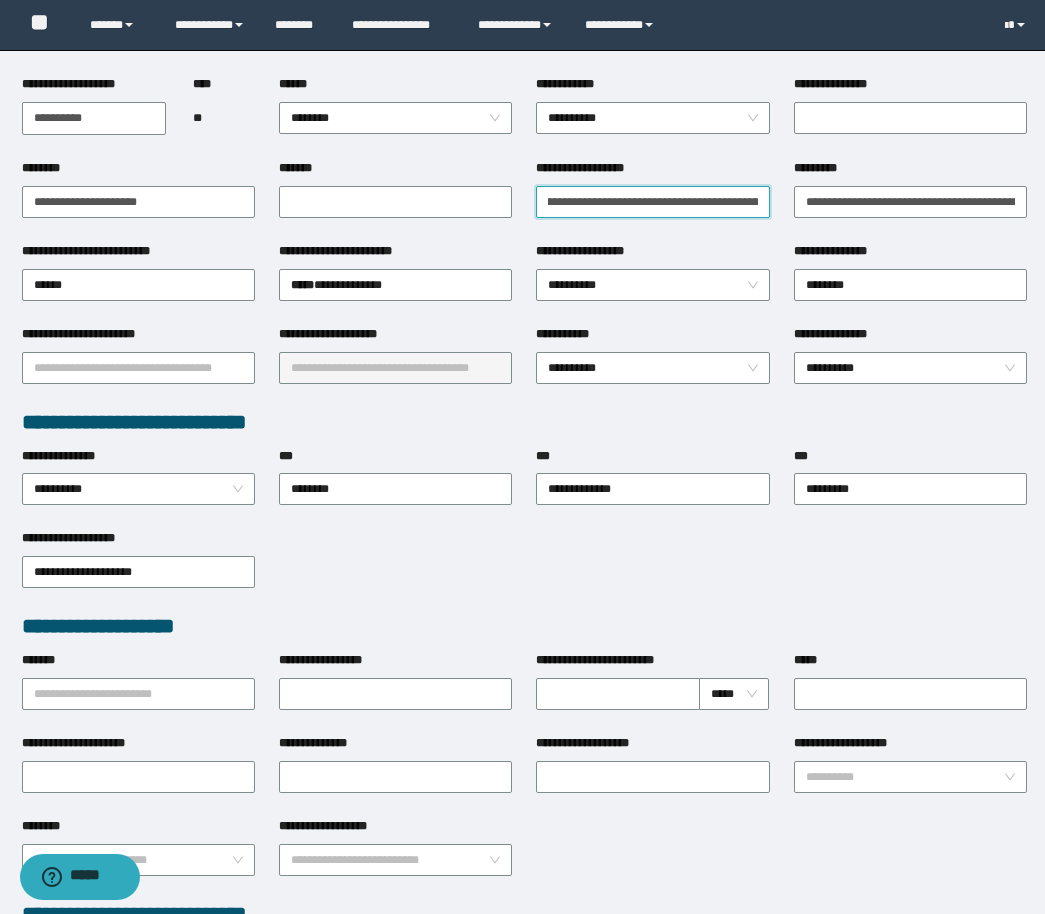 scroll, scrollTop: 0, scrollLeft: 226, axis: horizontal 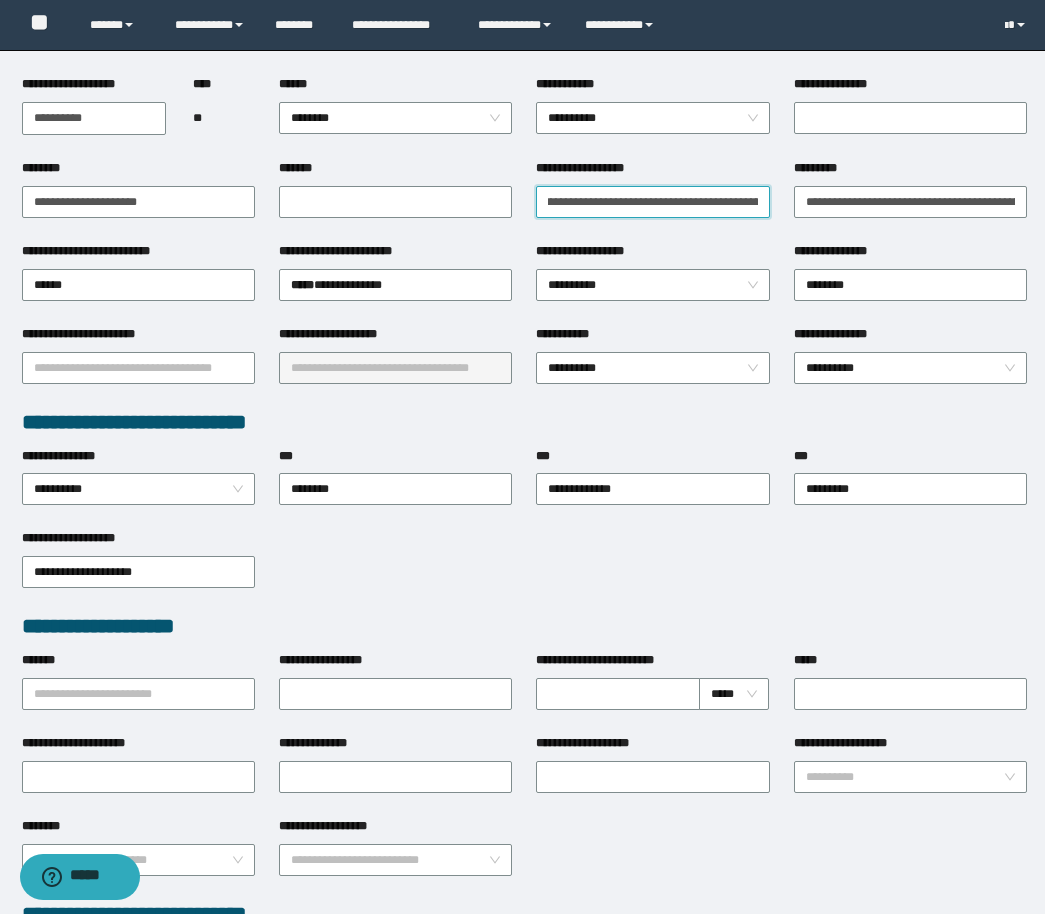type on "**********" 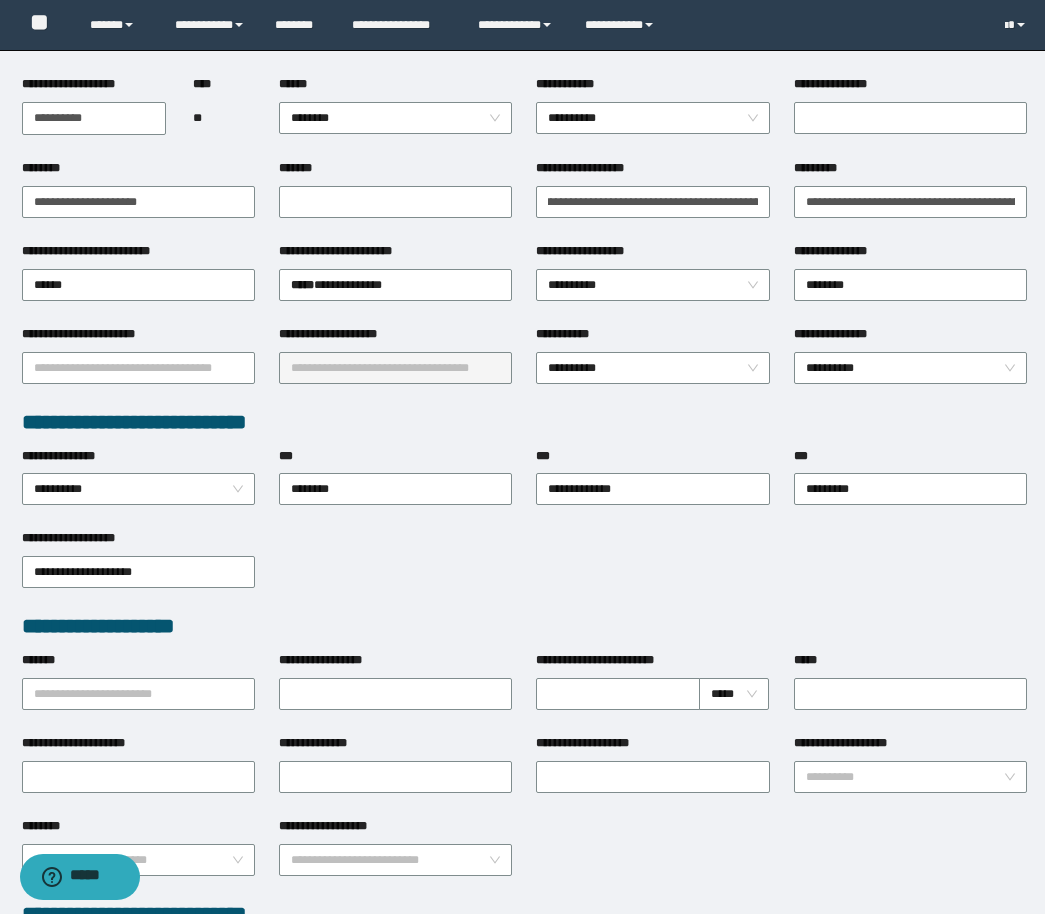 scroll, scrollTop: 0, scrollLeft: 0, axis: both 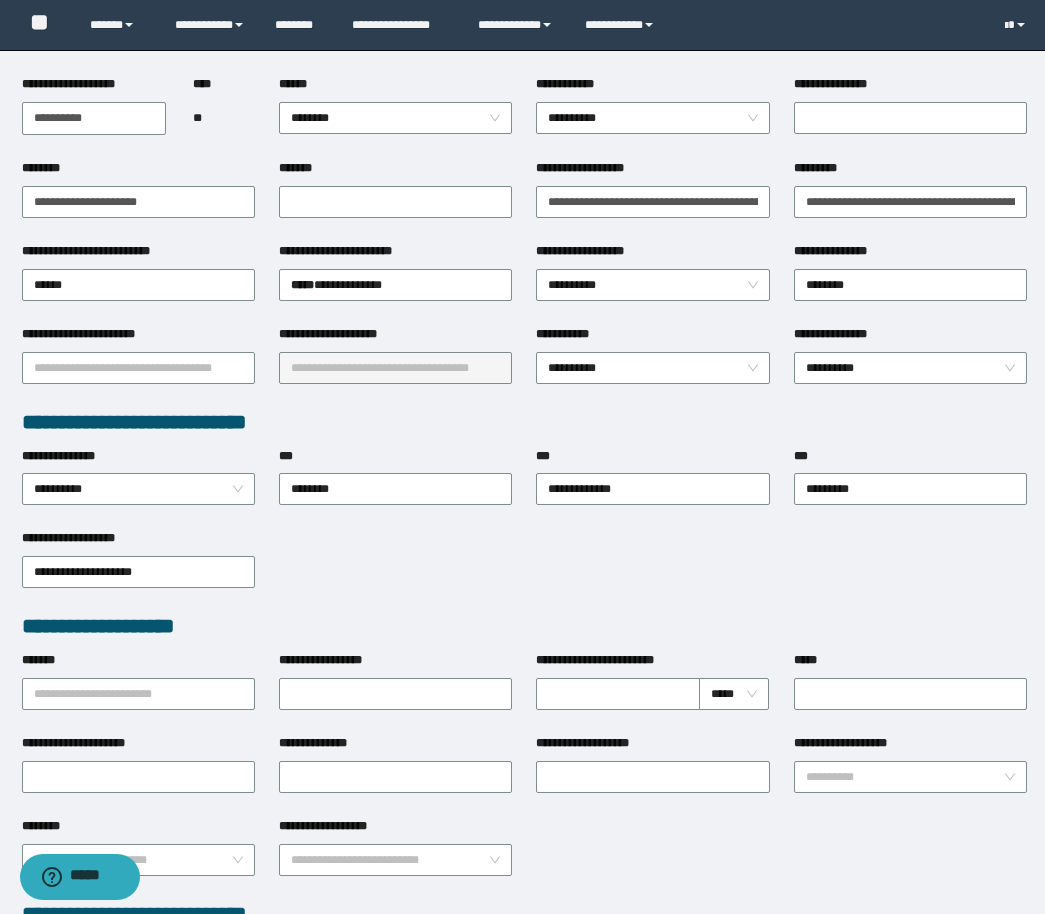 click on "**********" at bounding box center (524, 570) 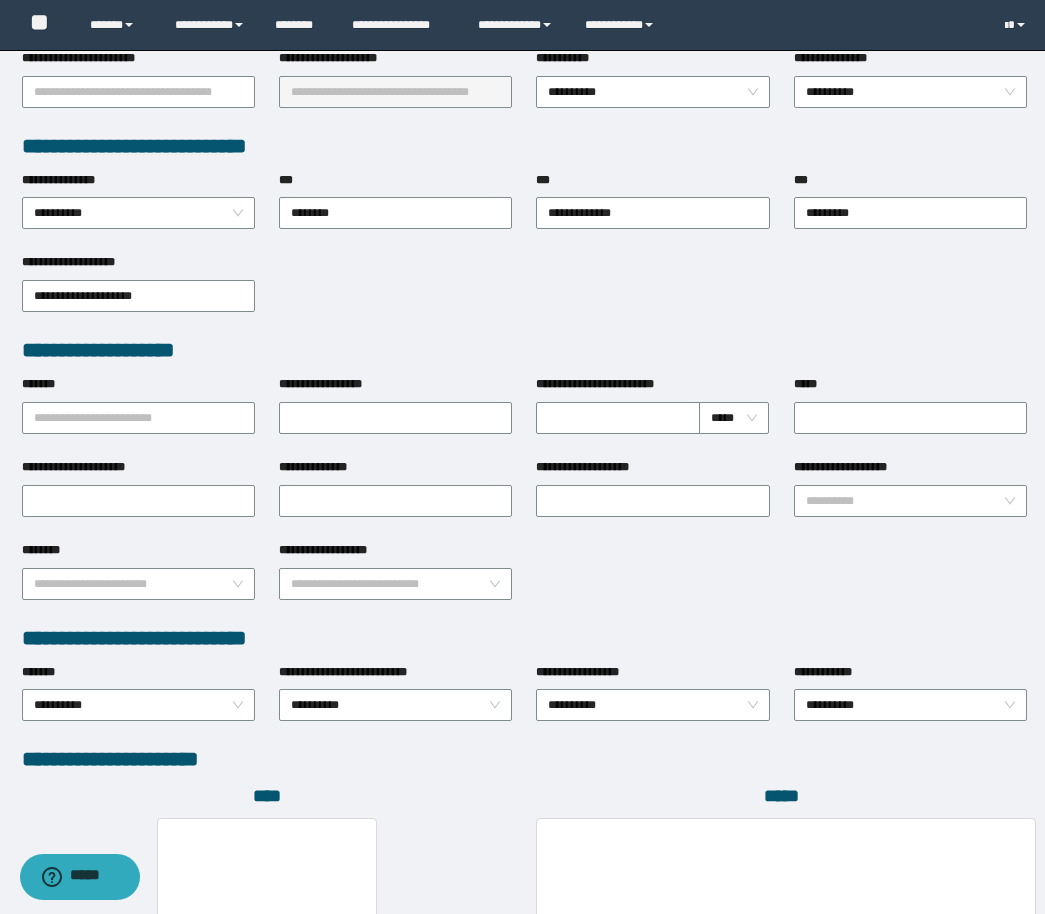 scroll, scrollTop: 789, scrollLeft: 0, axis: vertical 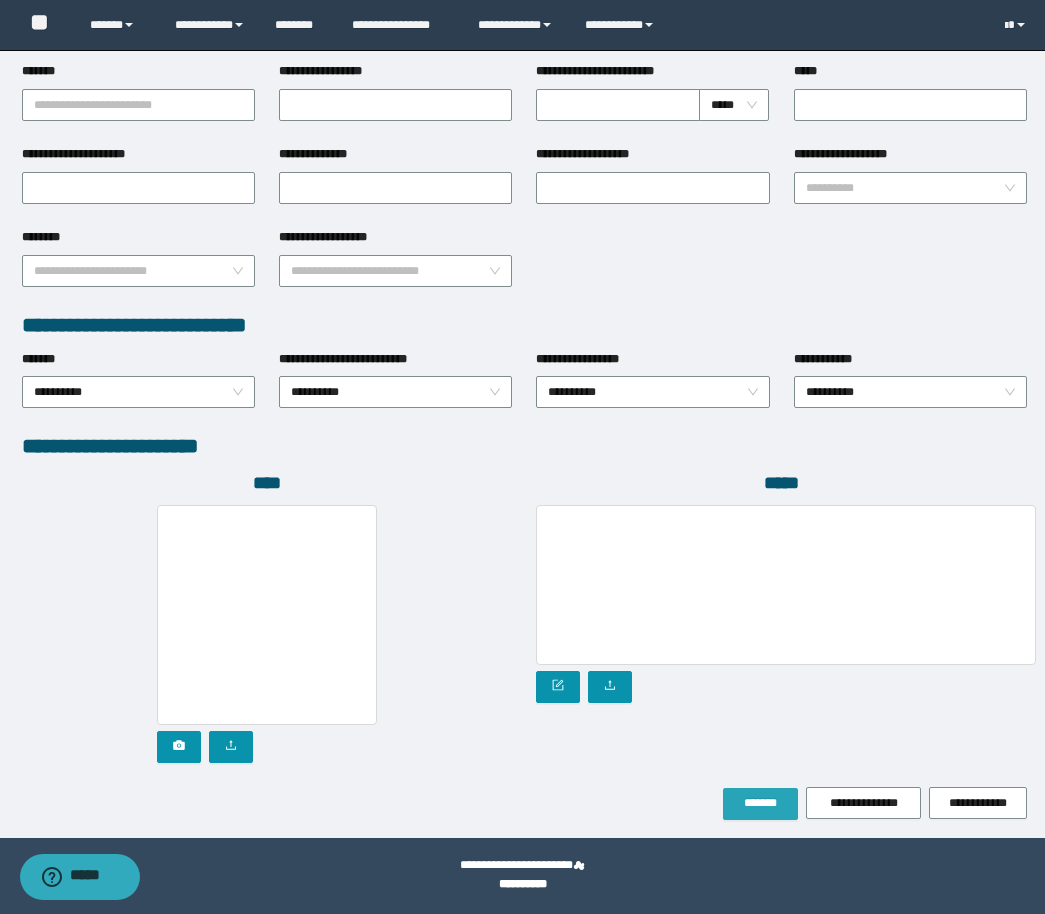 click on "*******" at bounding box center [760, 804] 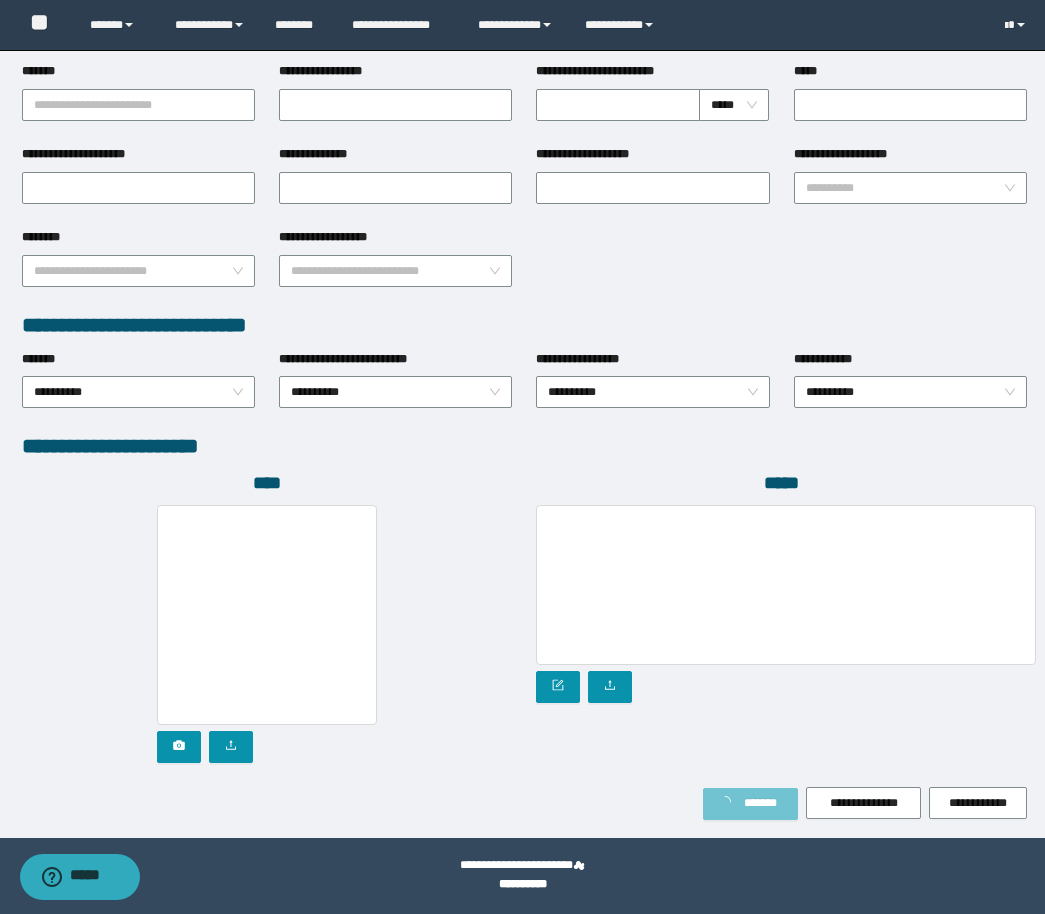 scroll, scrollTop: 842, scrollLeft: 0, axis: vertical 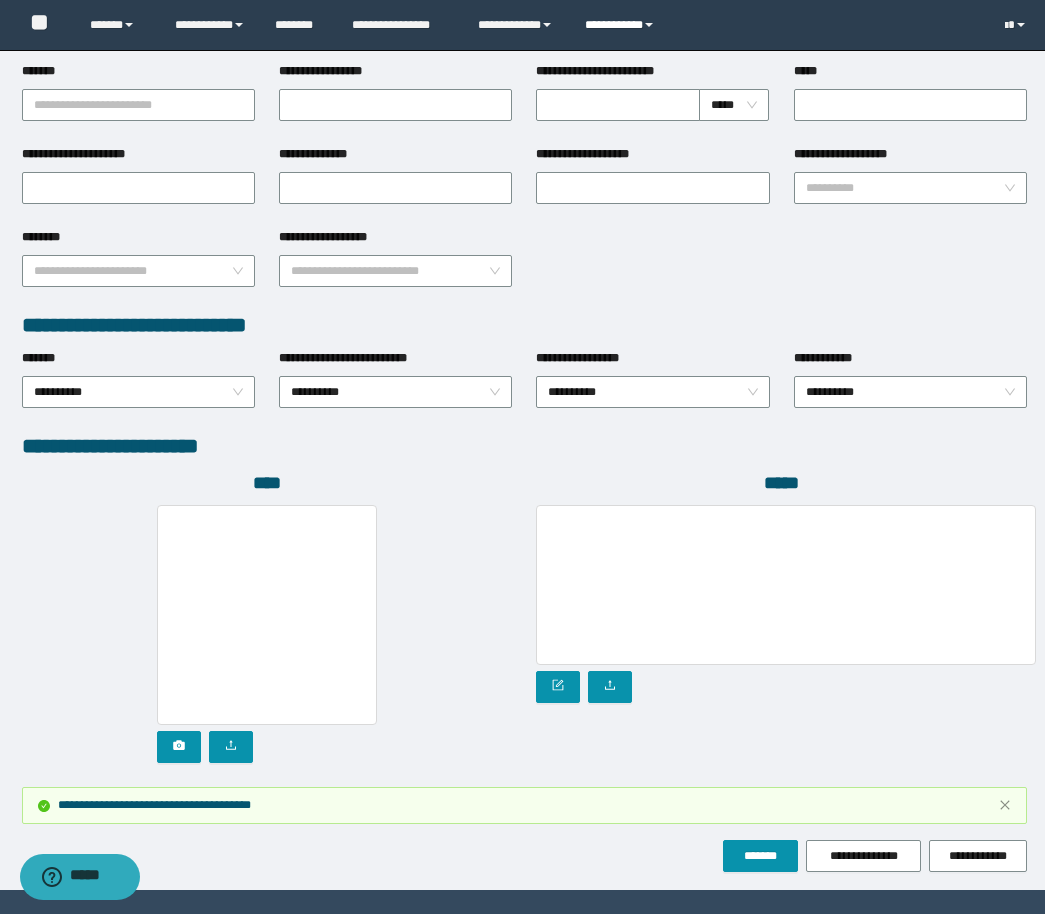 click on "**********" at bounding box center (622, 25) 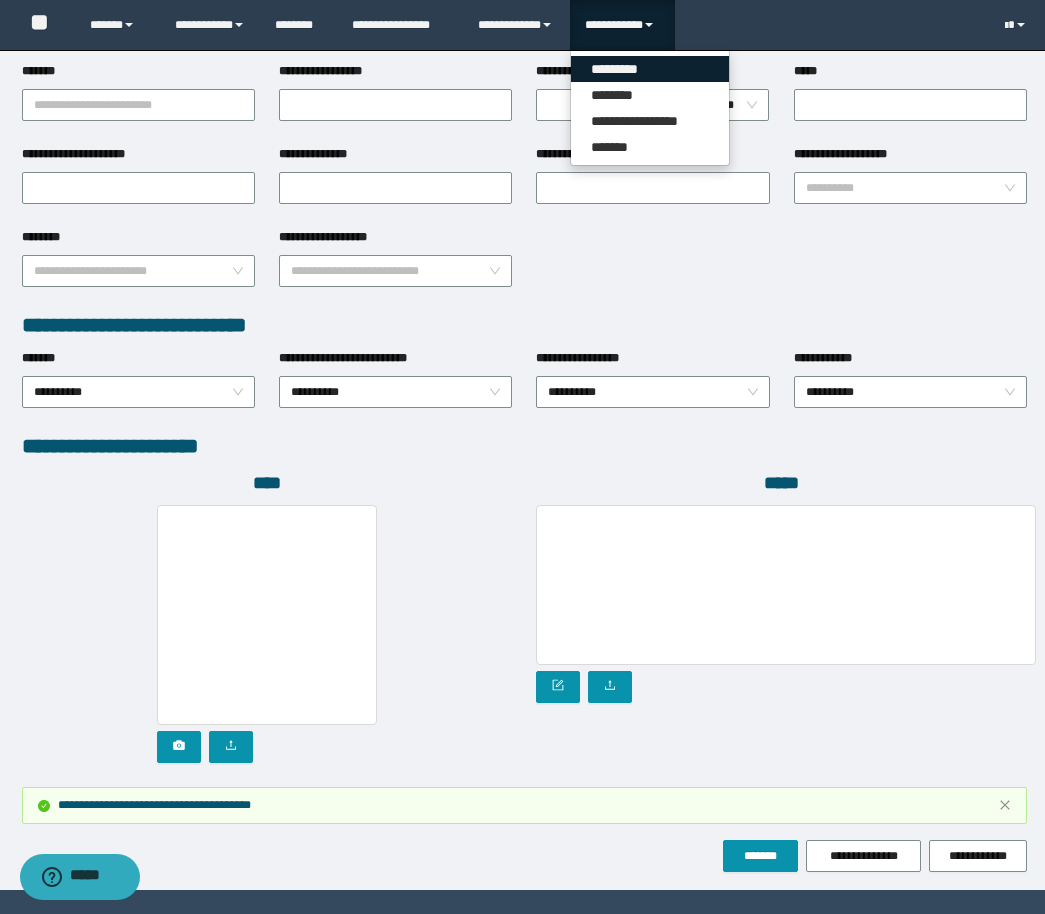 click on "*********" at bounding box center (650, 69) 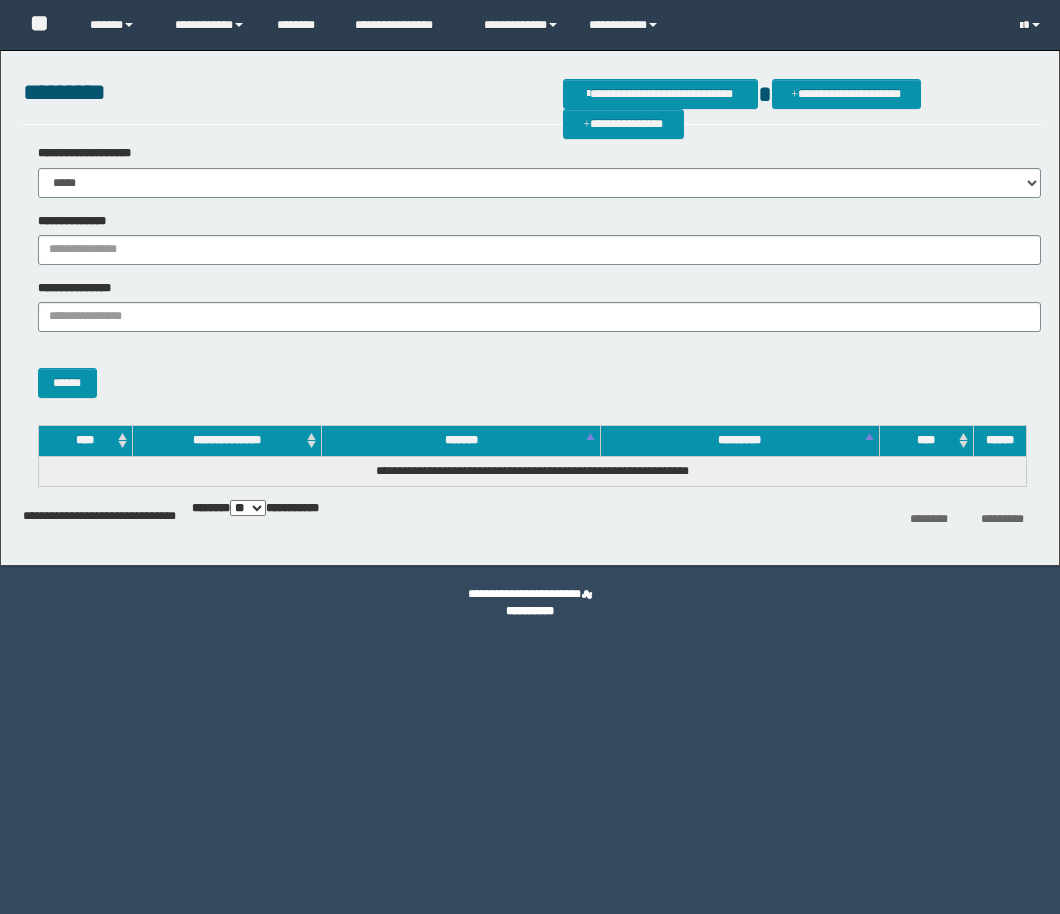 scroll, scrollTop: 0, scrollLeft: 0, axis: both 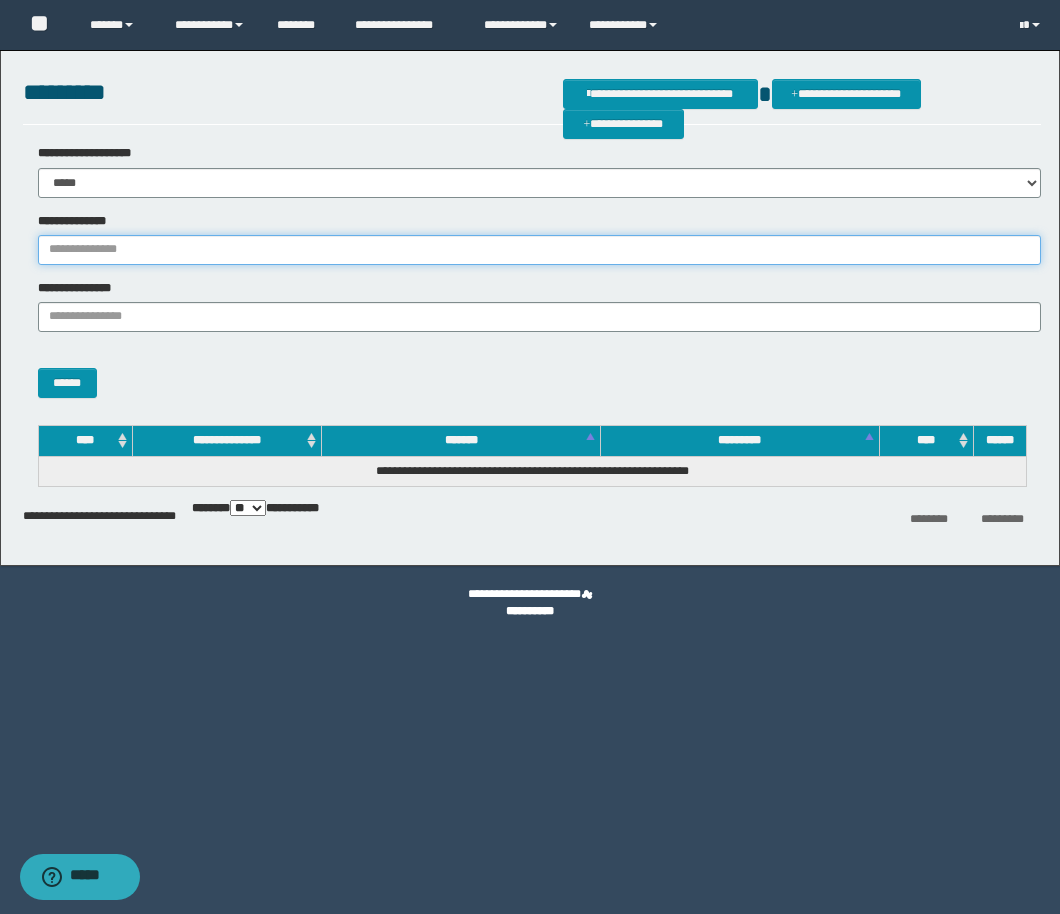 click on "**********" at bounding box center [539, 250] 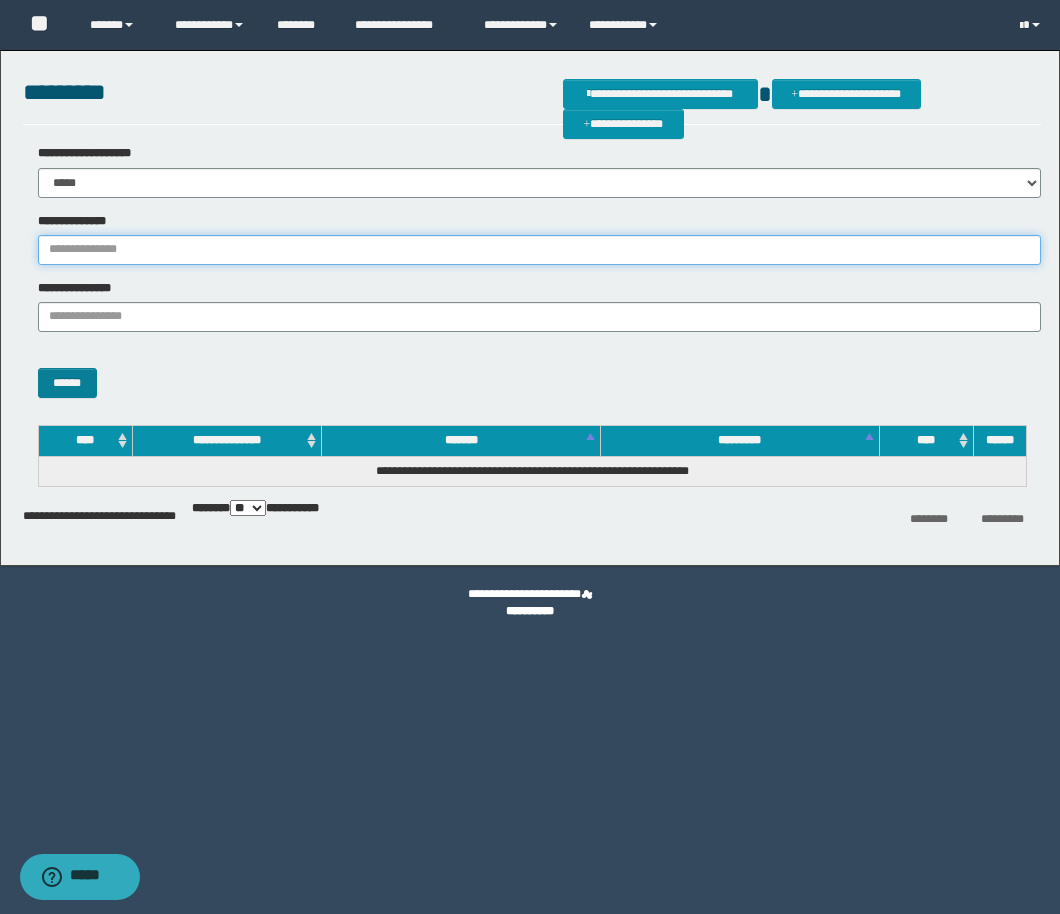 paste on "*******" 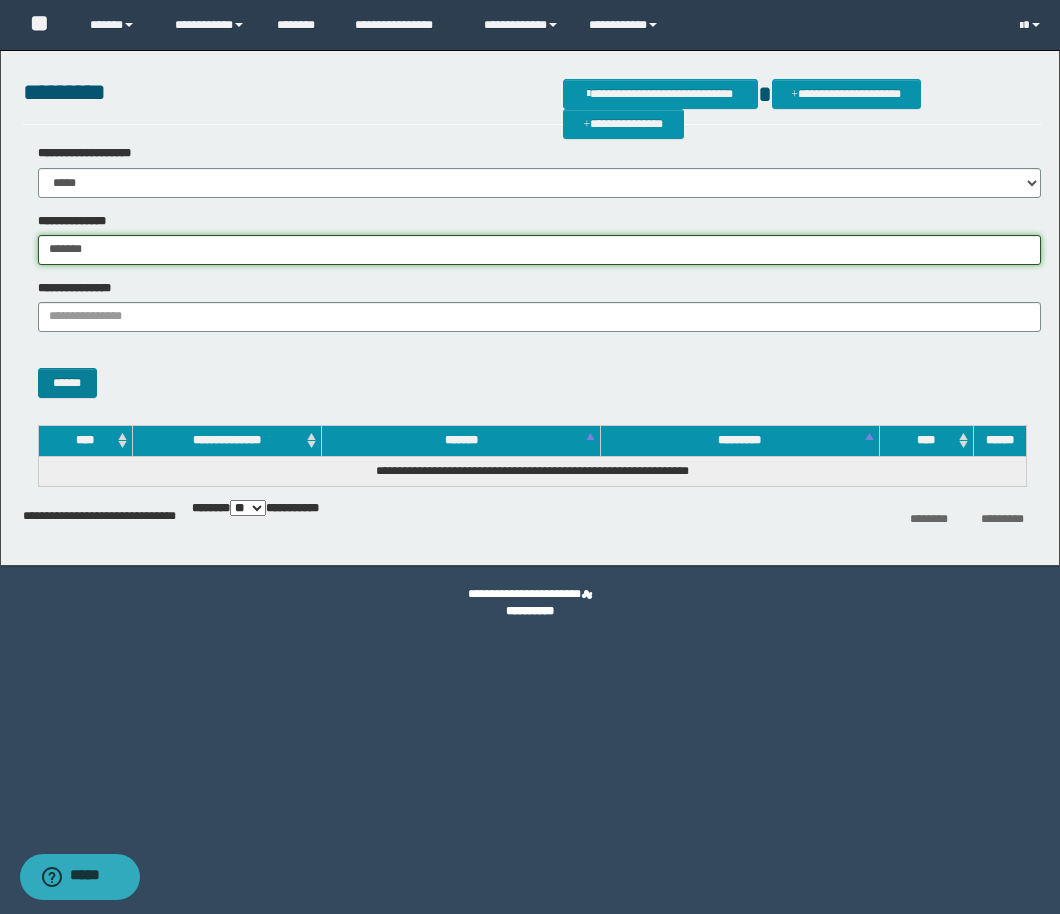 type on "*******" 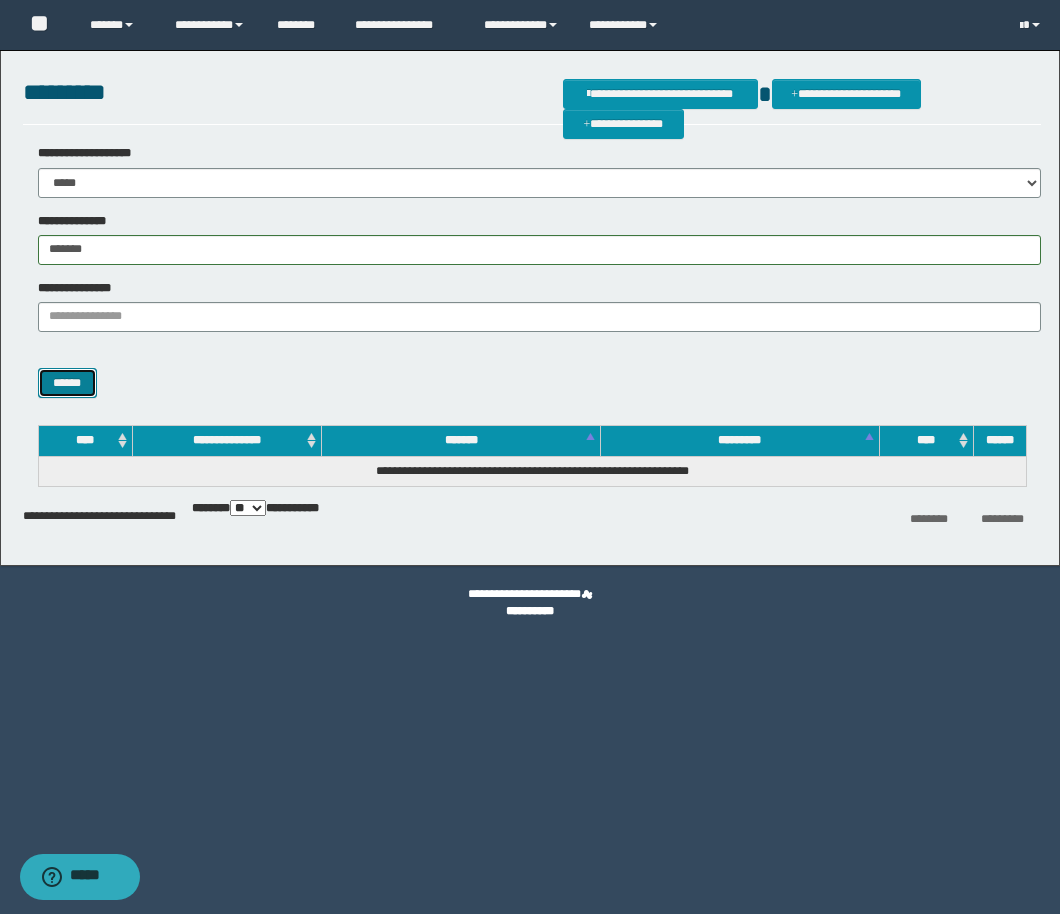click on "******" at bounding box center (67, 383) 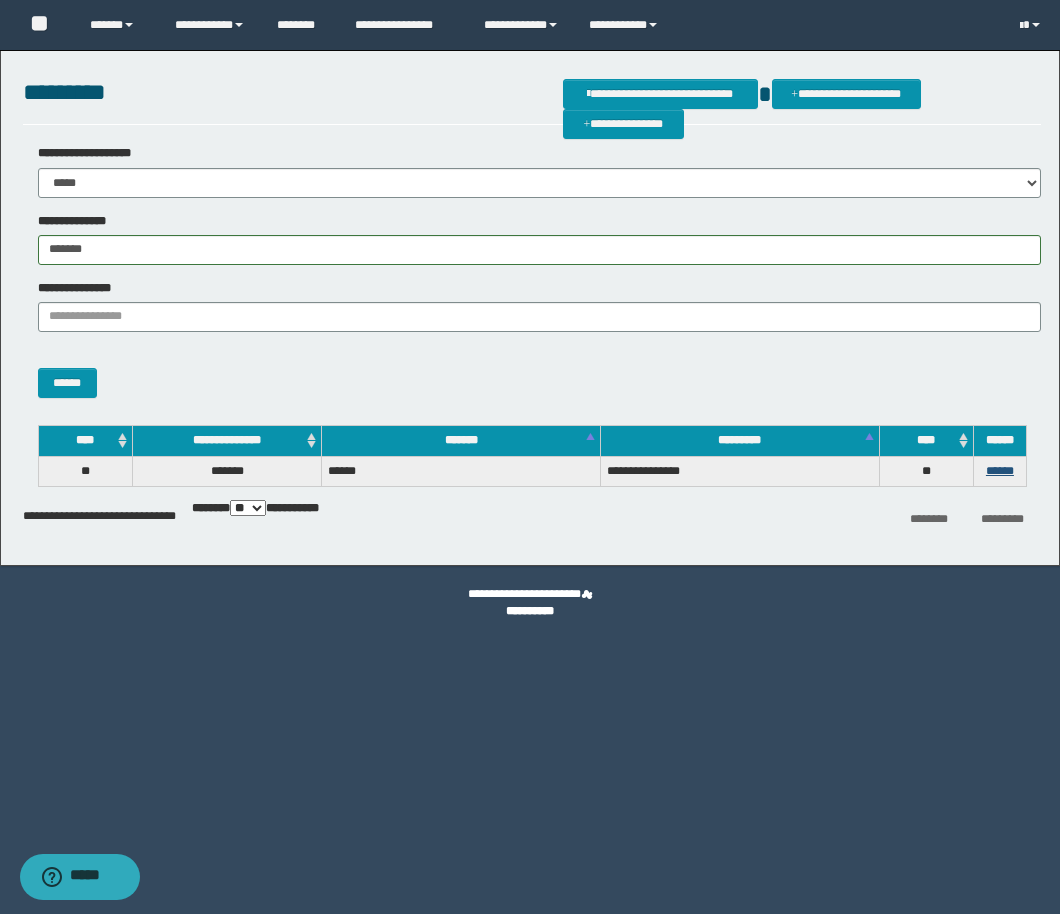 click on "******" at bounding box center (999, 471) 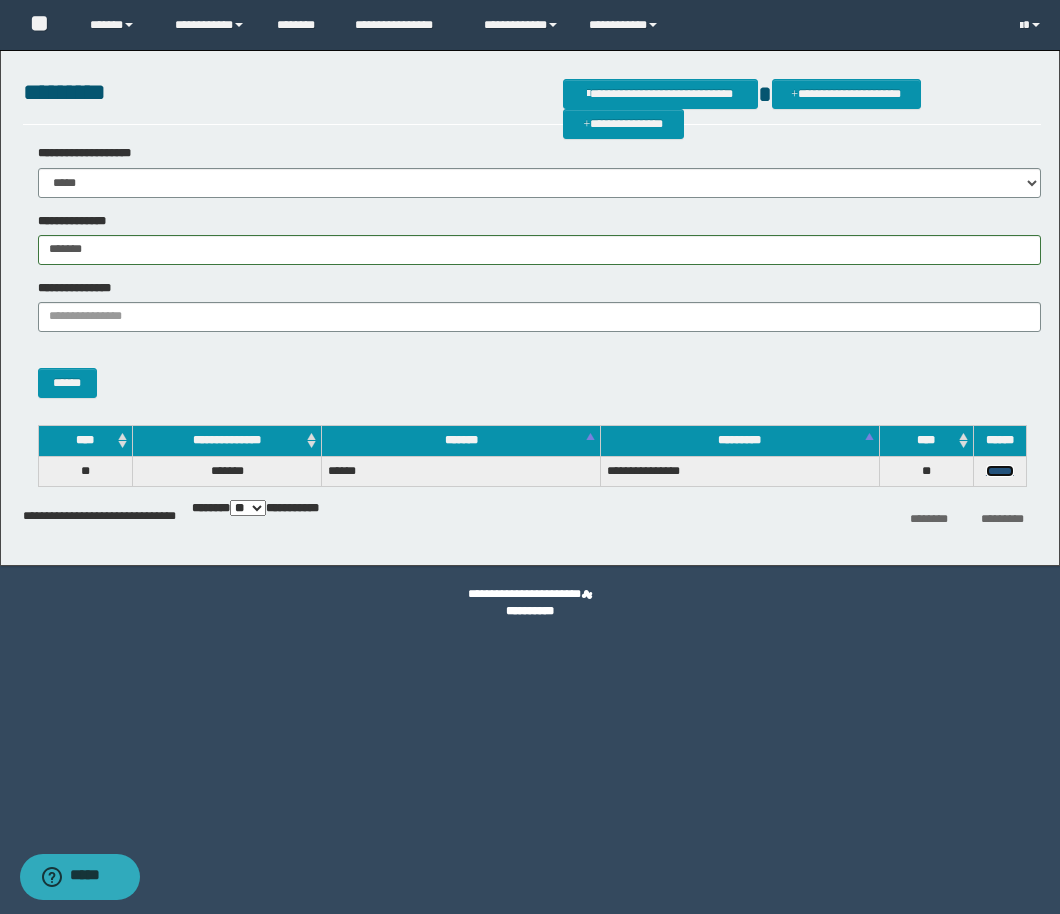 click on "******" at bounding box center (1000, 471) 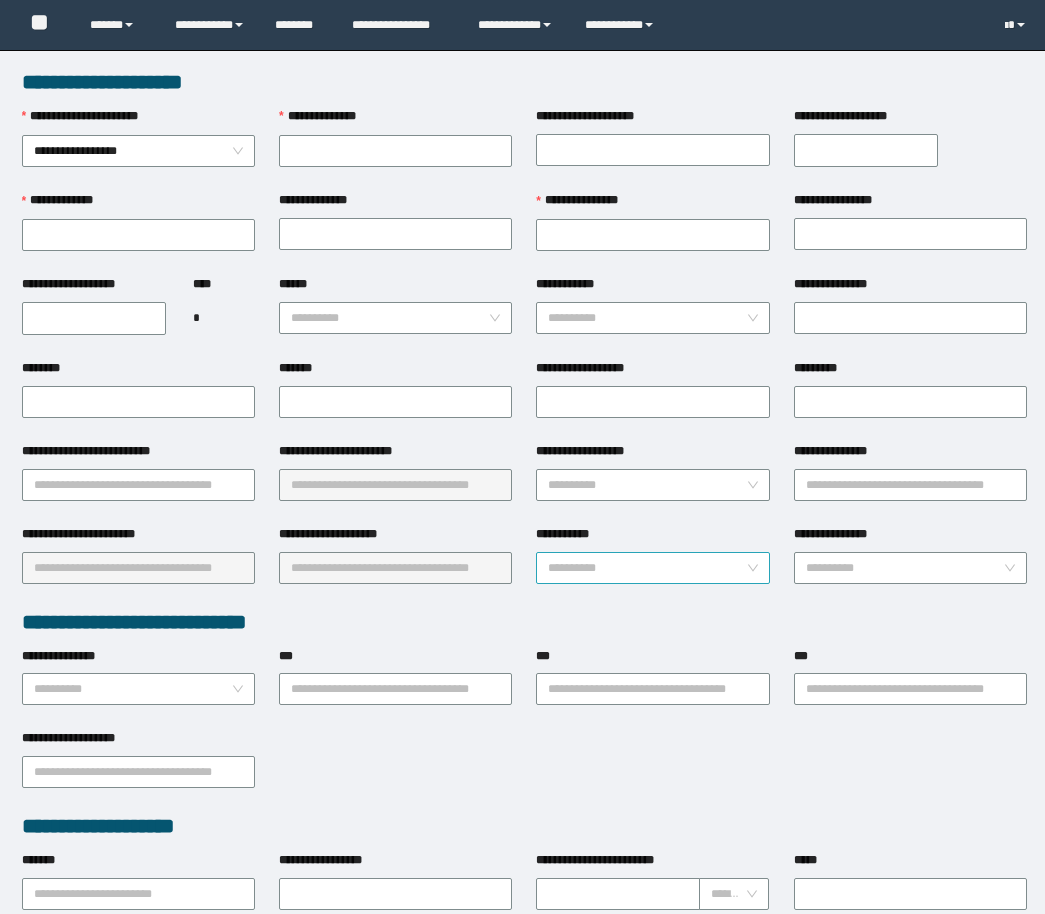 scroll, scrollTop: 0, scrollLeft: 0, axis: both 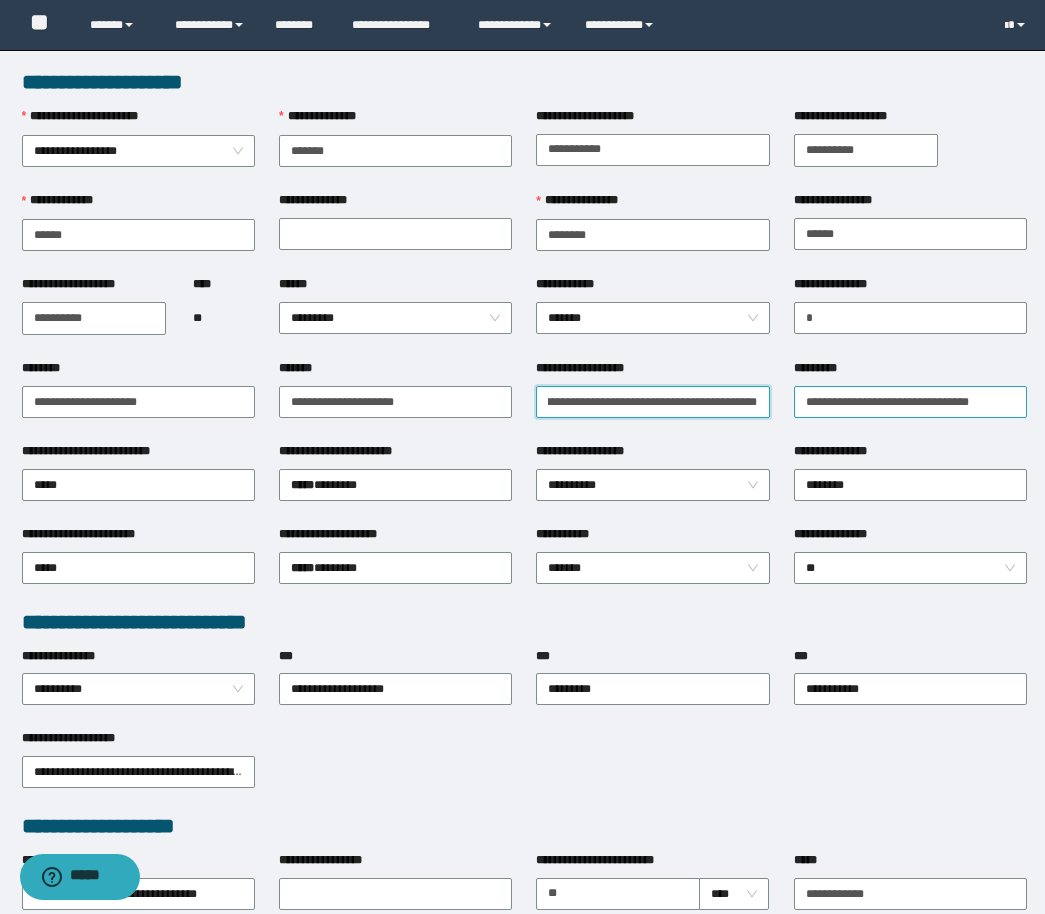 drag, startPoint x: 763, startPoint y: 396, endPoint x: 855, endPoint y: 396, distance: 92 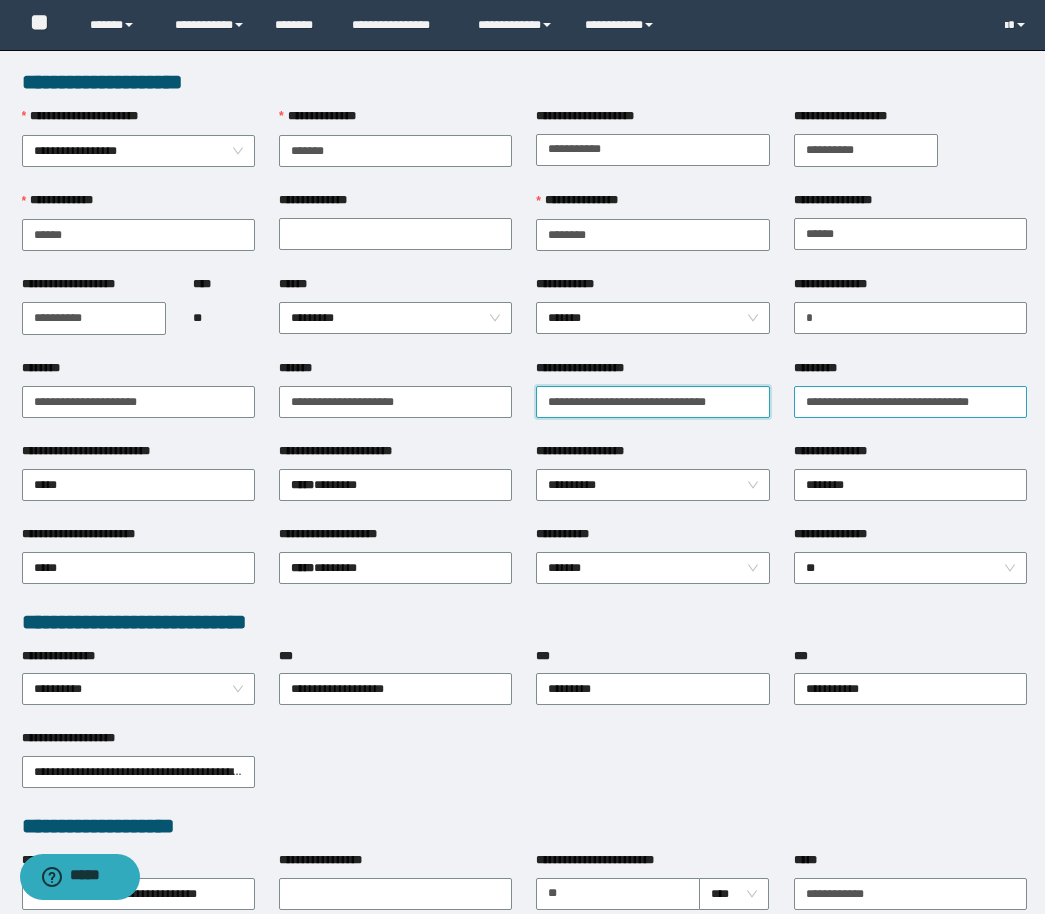 scroll, scrollTop: 0, scrollLeft: 0, axis: both 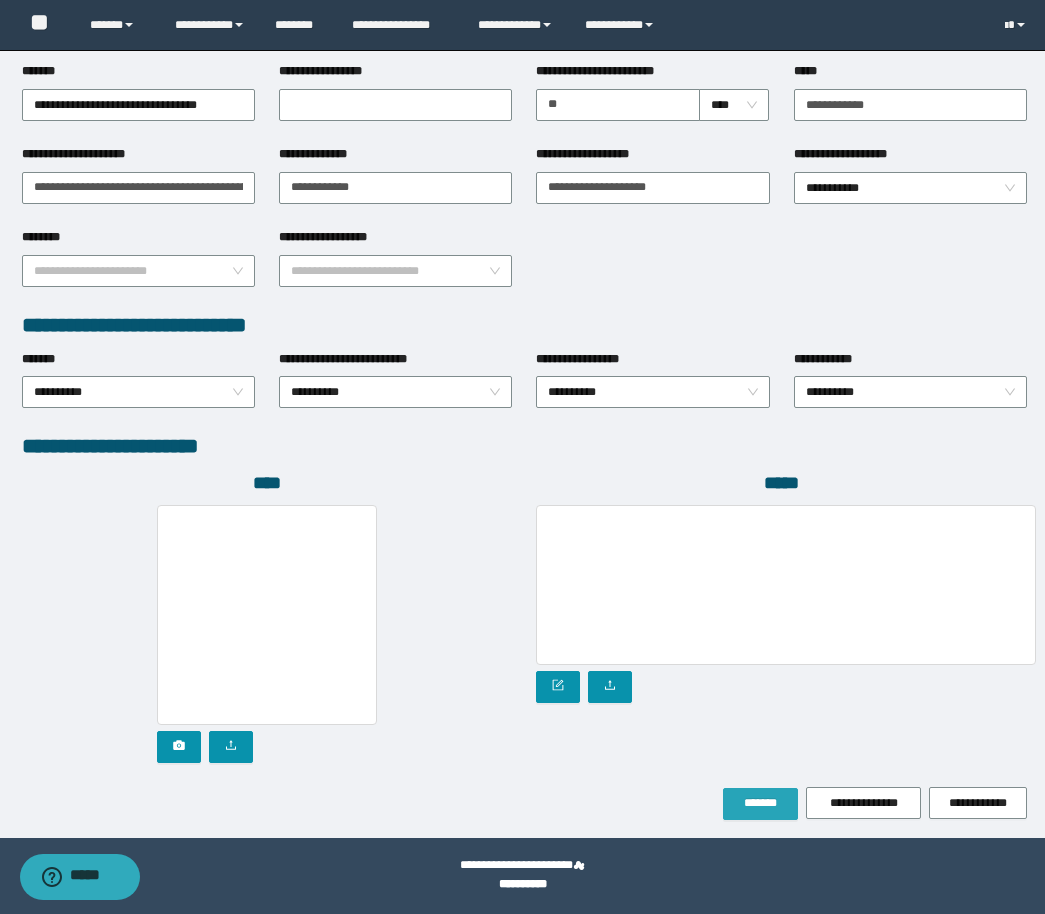 type on "**********" 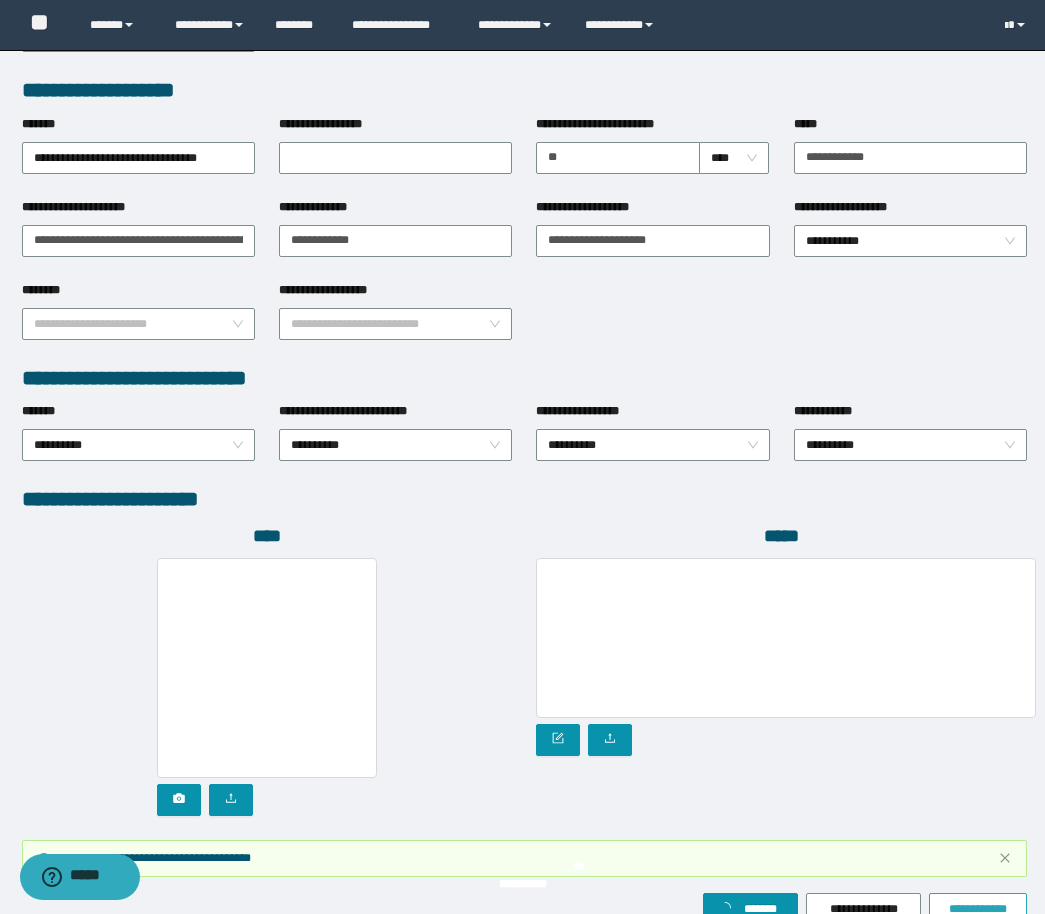 scroll, scrollTop: 842, scrollLeft: 0, axis: vertical 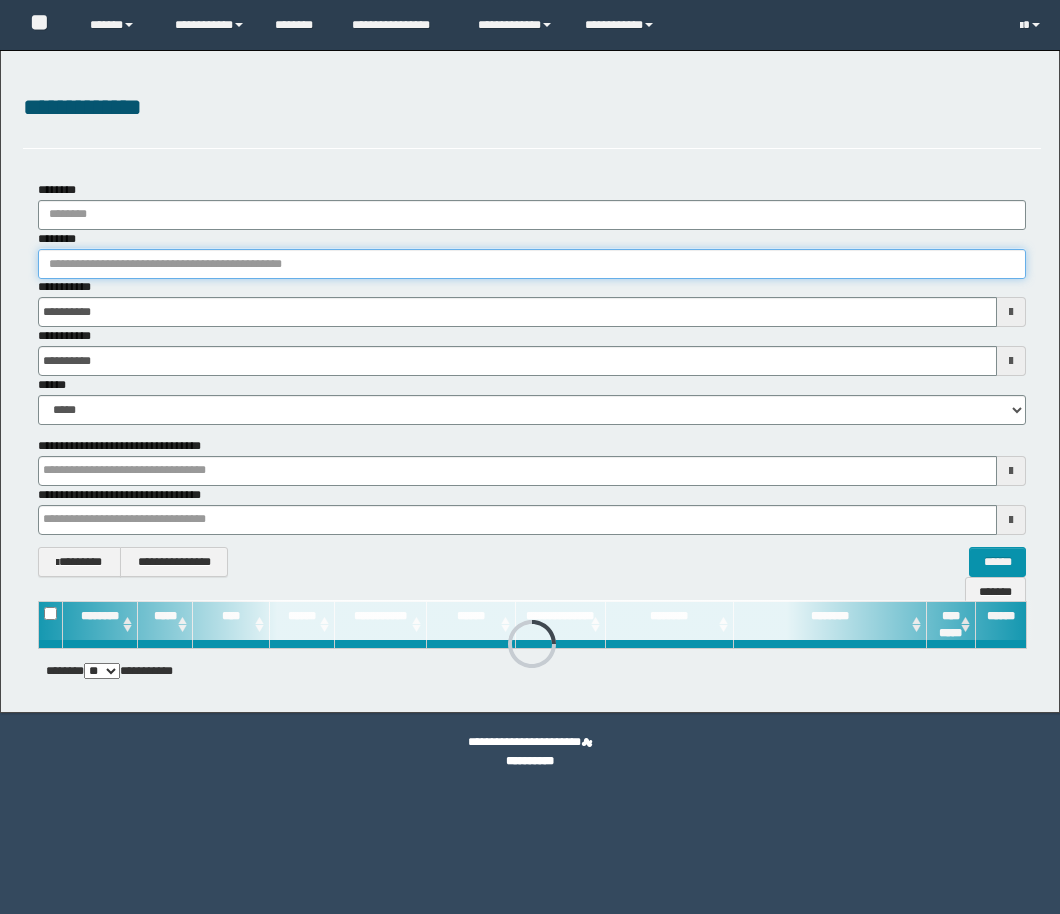 click on "********" at bounding box center (532, 264) 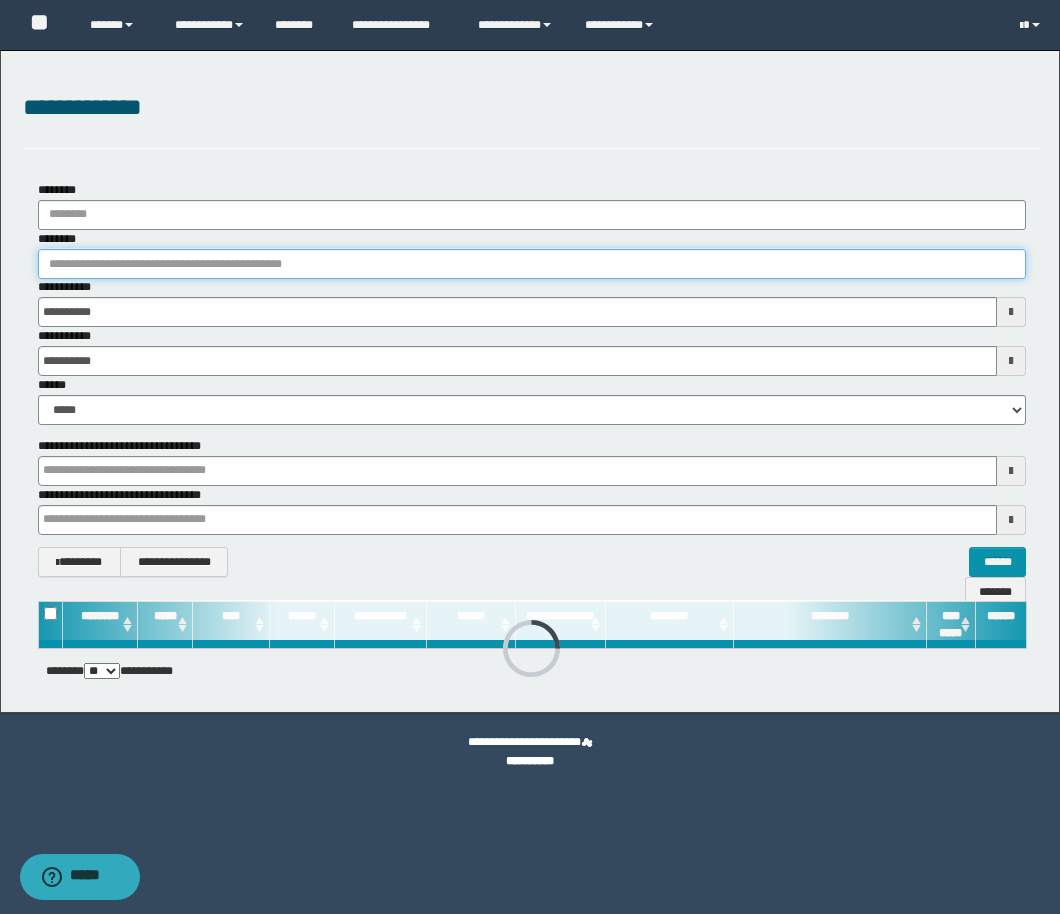 paste on "*******" 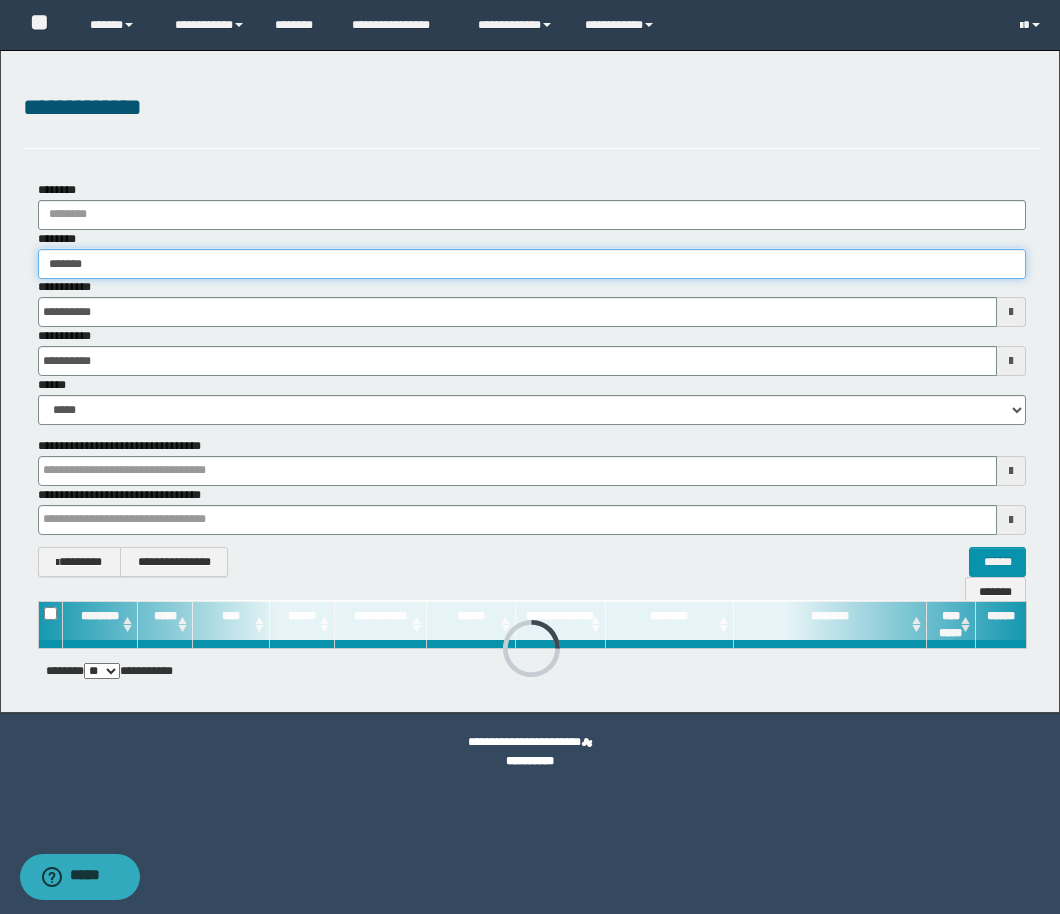type on "*******" 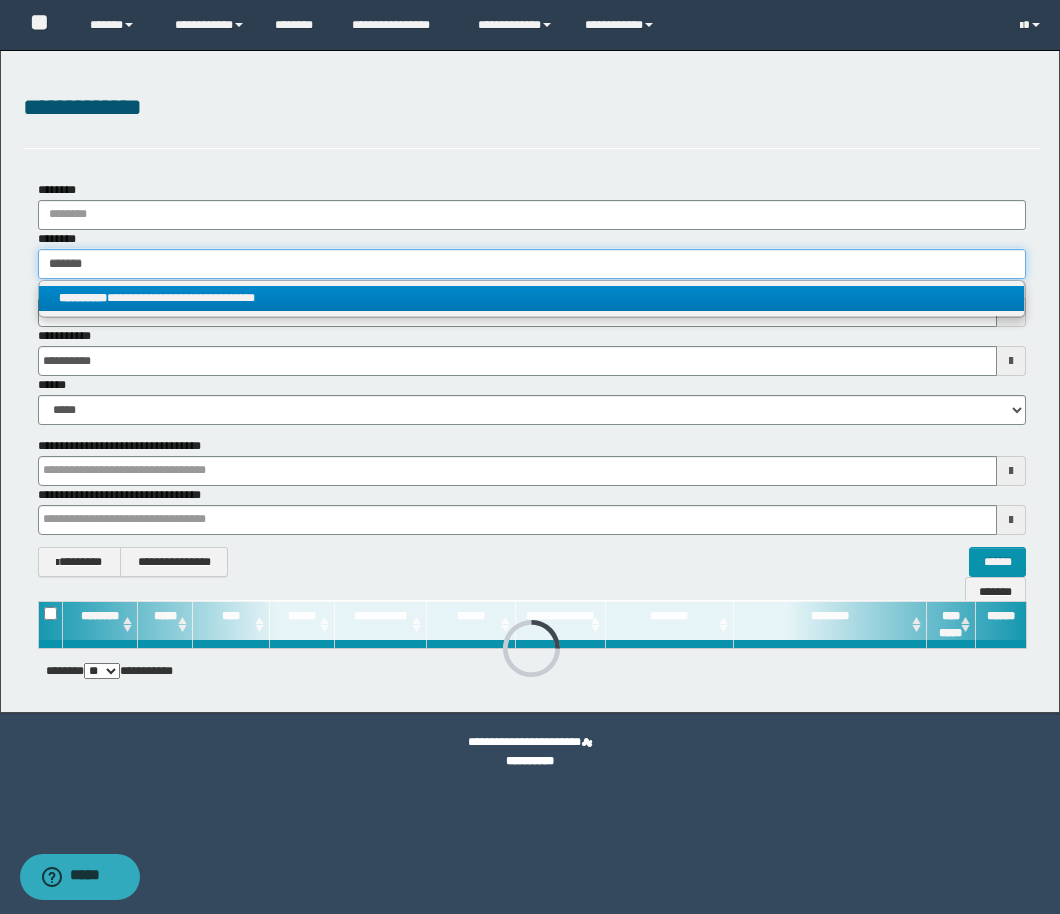 type on "*******" 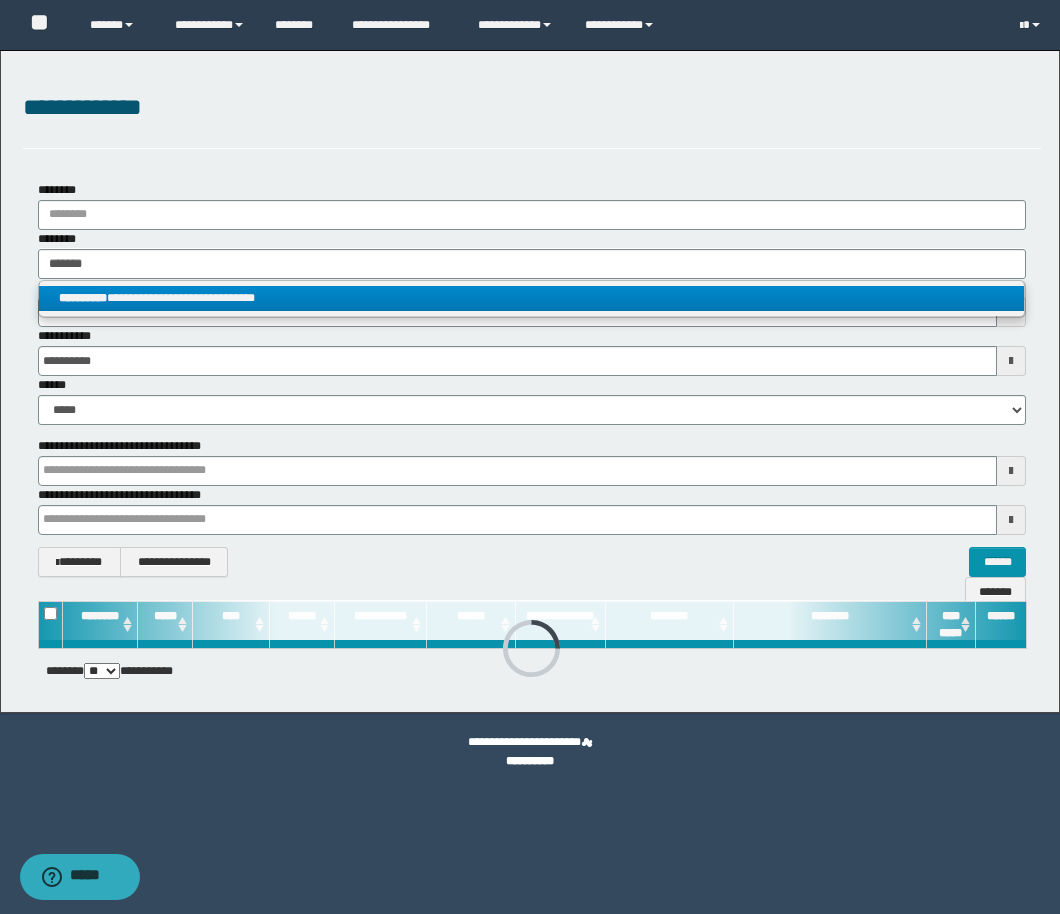click on "**********" at bounding box center (531, 298) 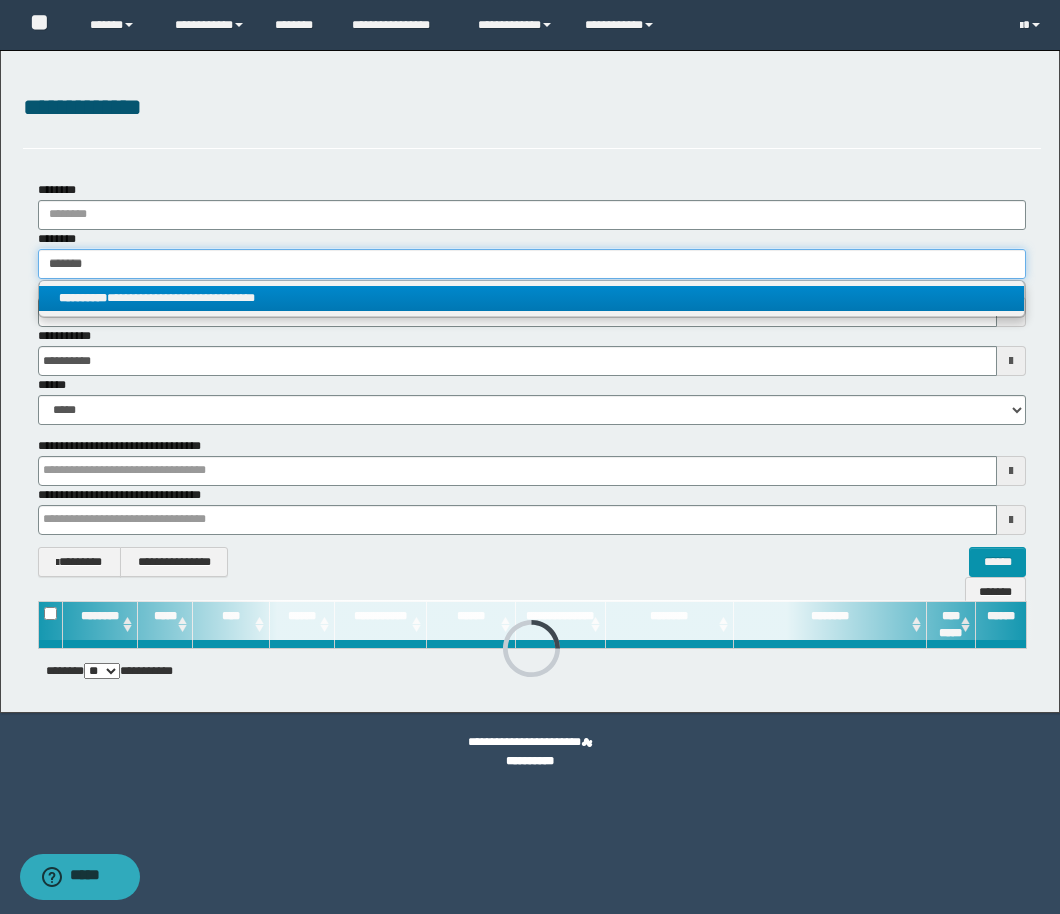type 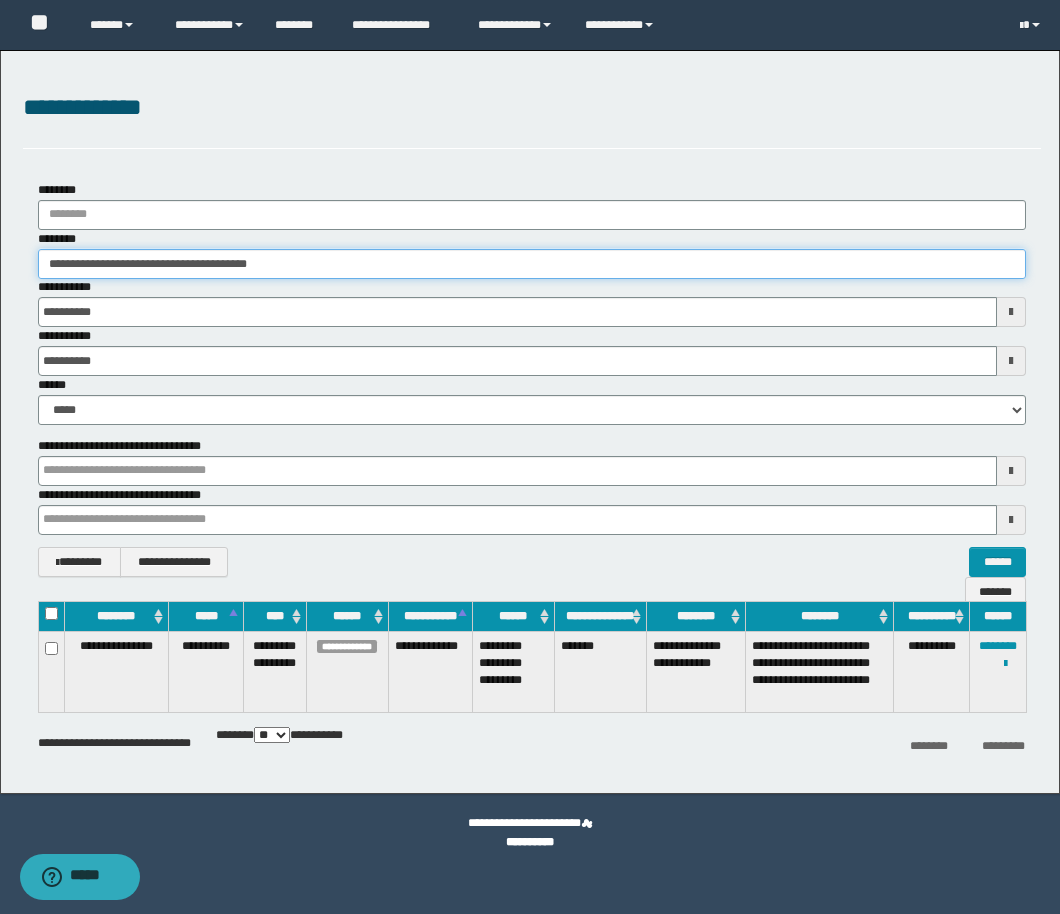 drag, startPoint x: 347, startPoint y: 260, endPoint x: -29, endPoint y: 260, distance: 376 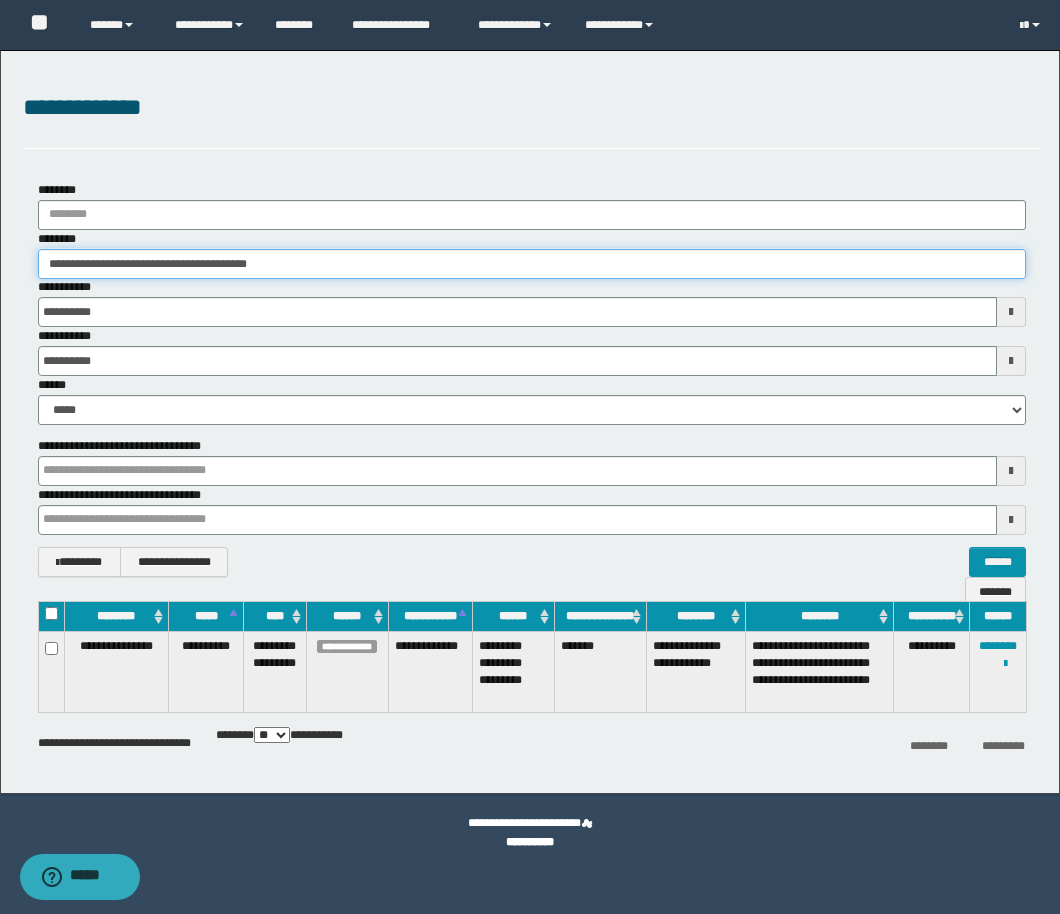 click on "**********" at bounding box center [530, 457] 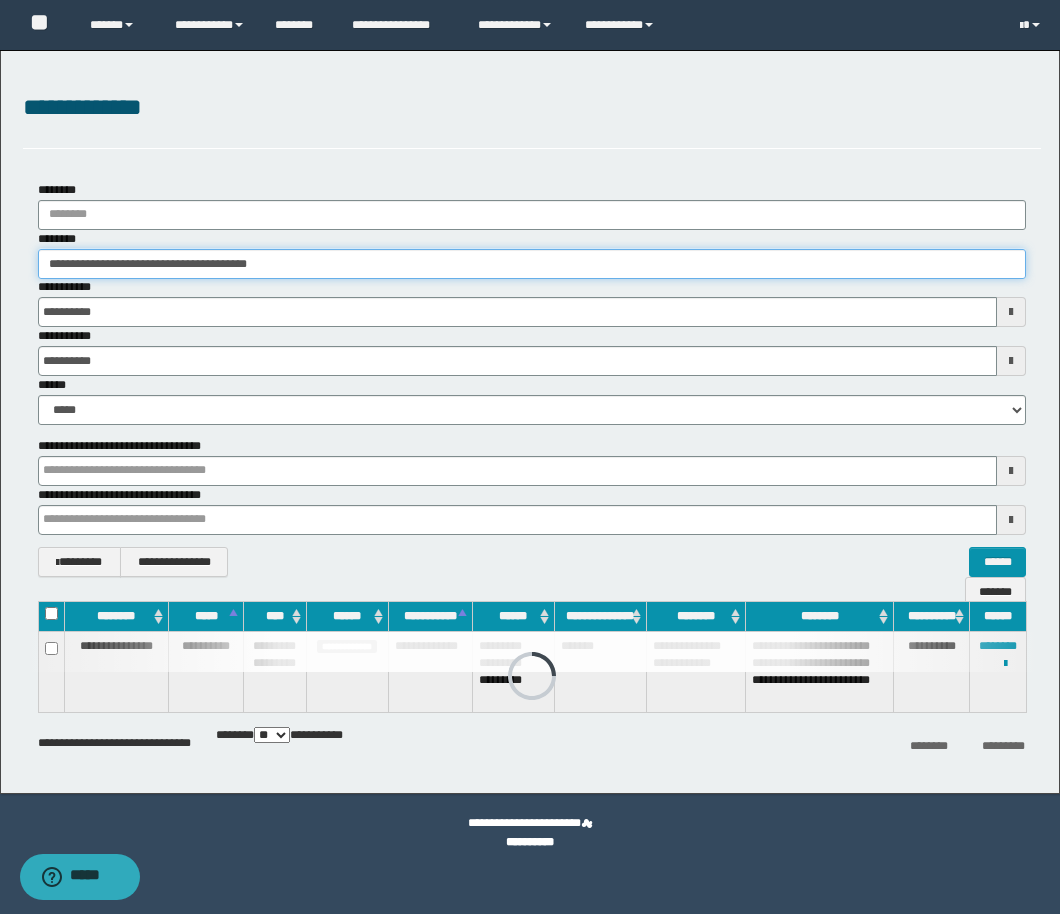 click on "**********" at bounding box center [532, 264] 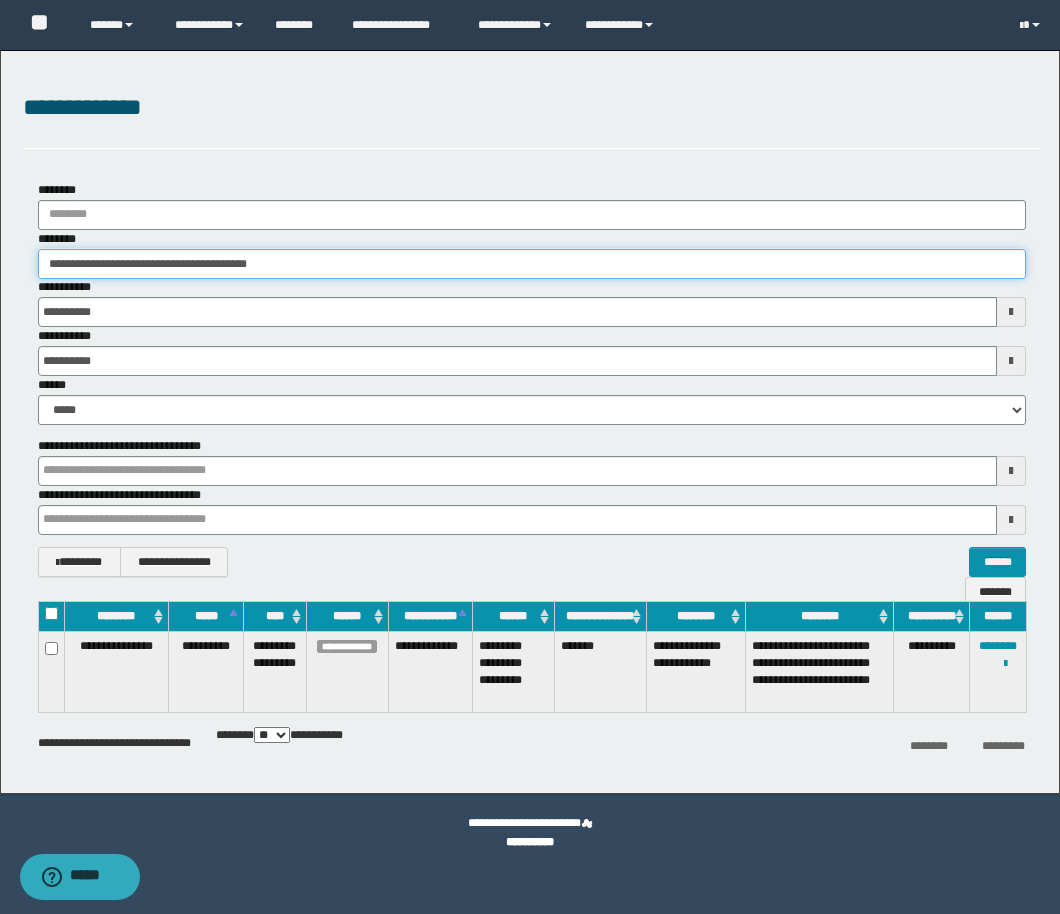 drag, startPoint x: 65, startPoint y: 268, endPoint x: 529, endPoint y: 269, distance: 464.00107 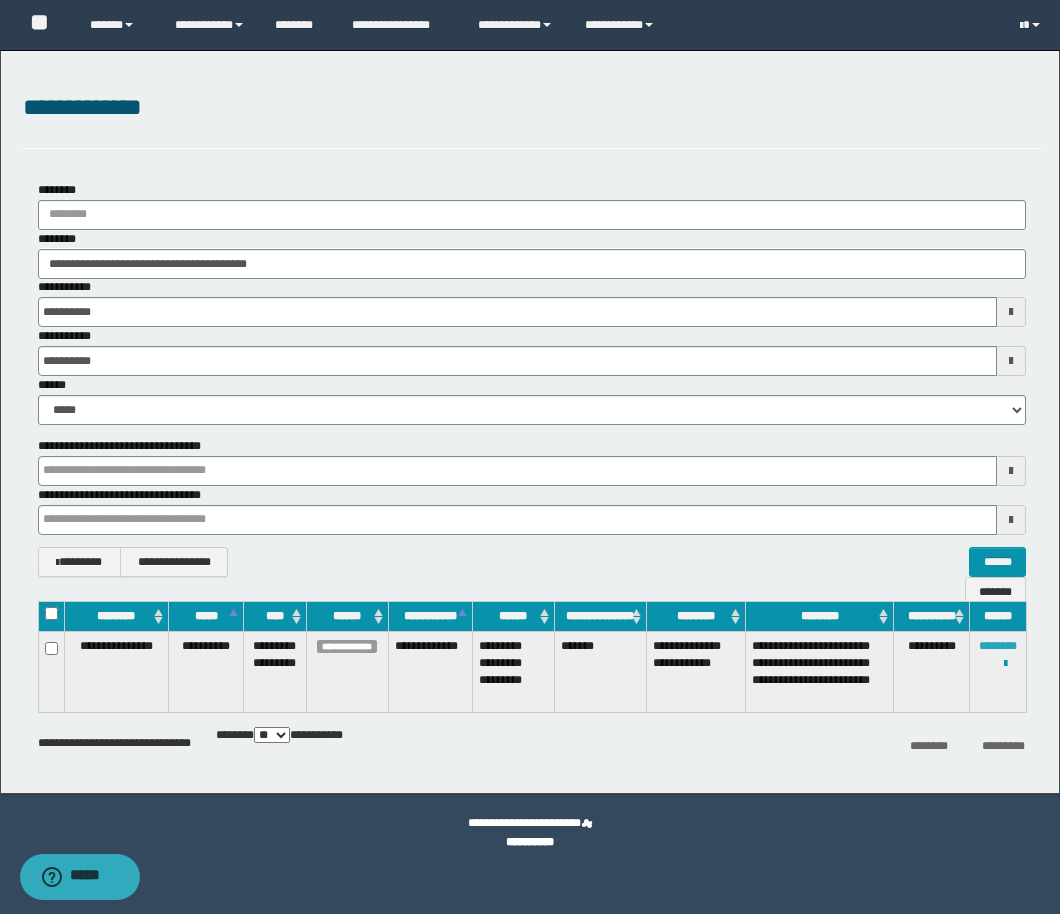 click on "********" at bounding box center (998, 646) 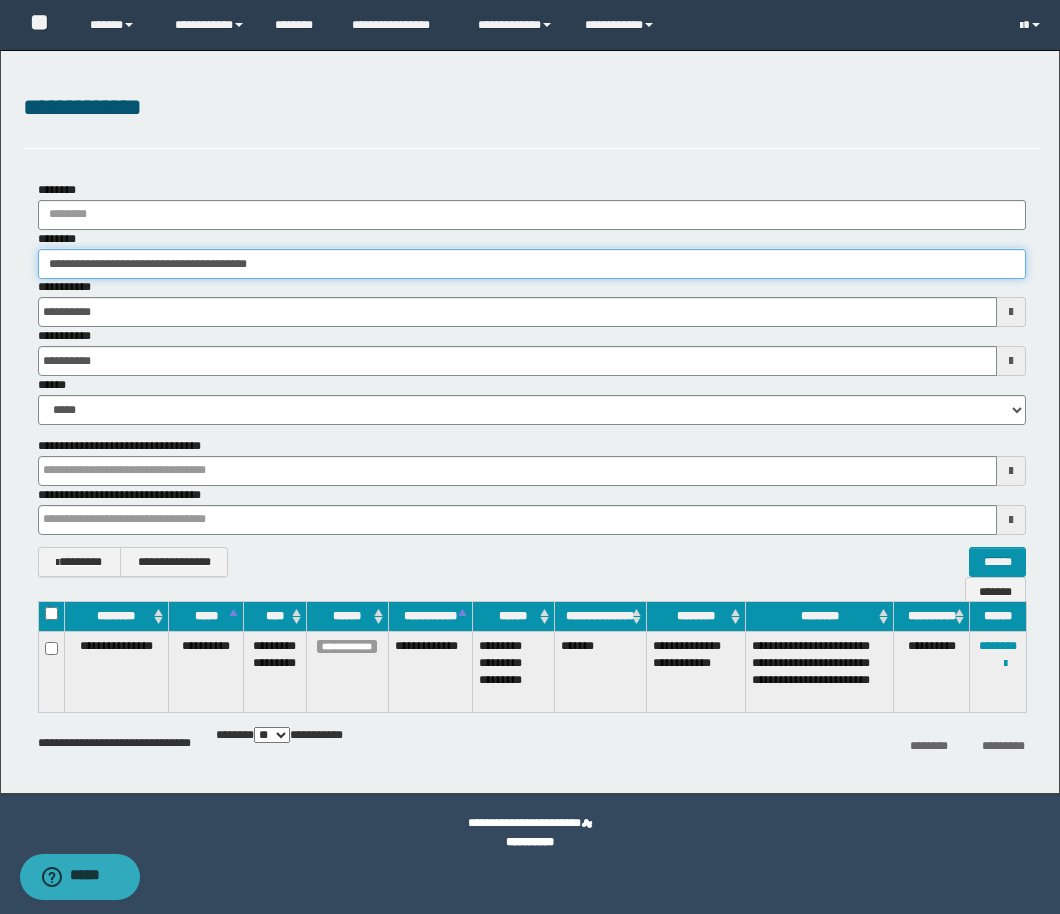 click on "**********" at bounding box center (532, 264) 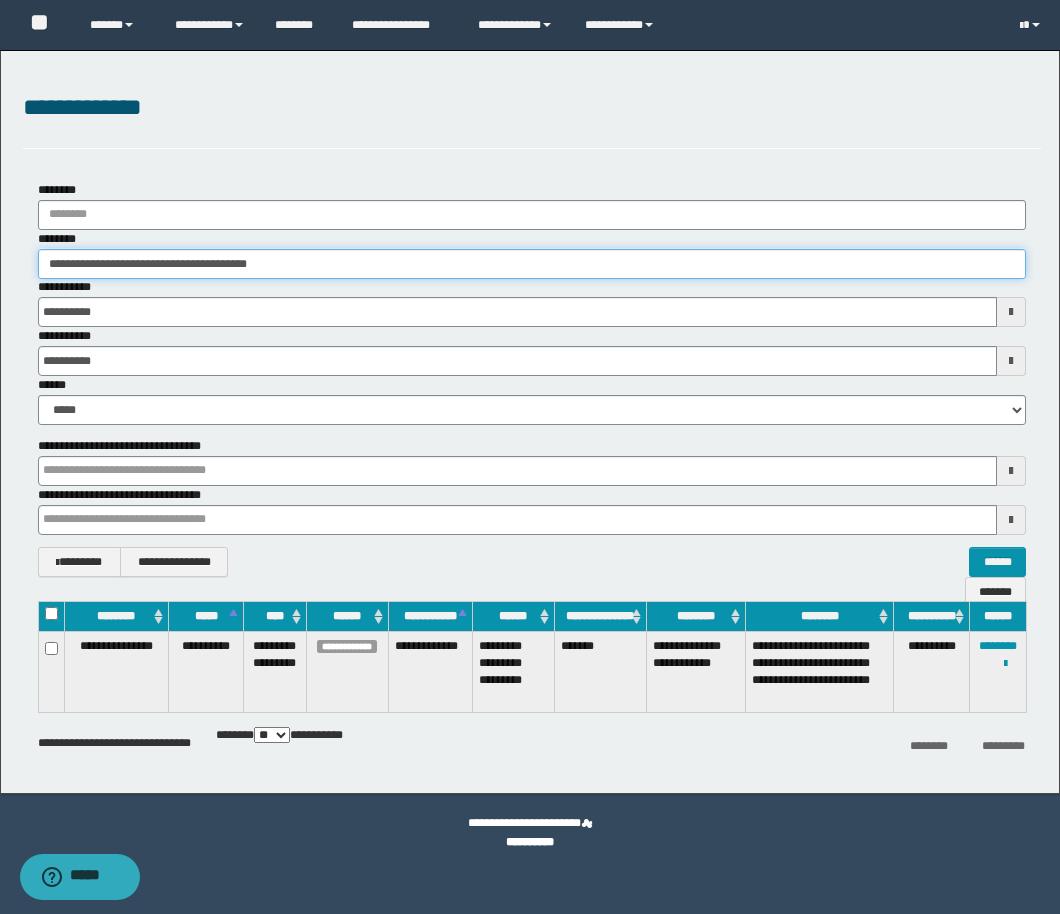 drag, startPoint x: 352, startPoint y: 267, endPoint x: -43, endPoint y: 250, distance: 395.36566 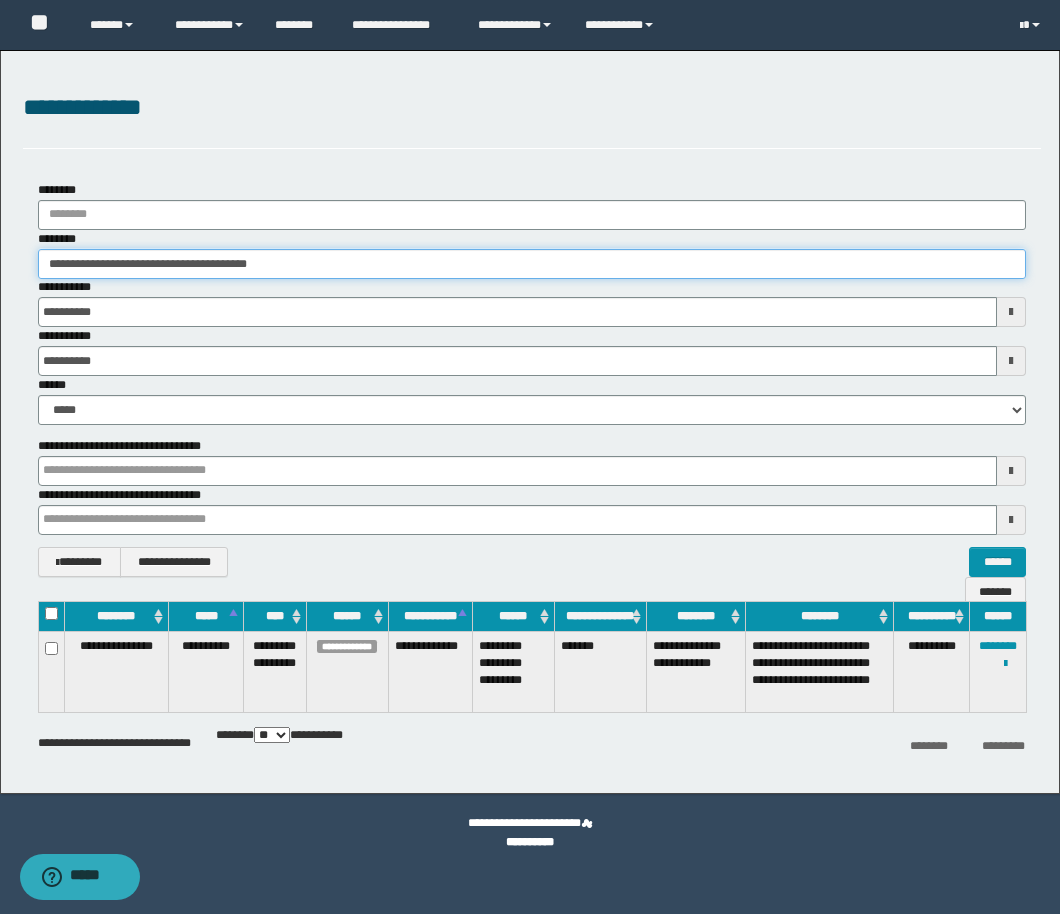 click on "**********" at bounding box center (530, 457) 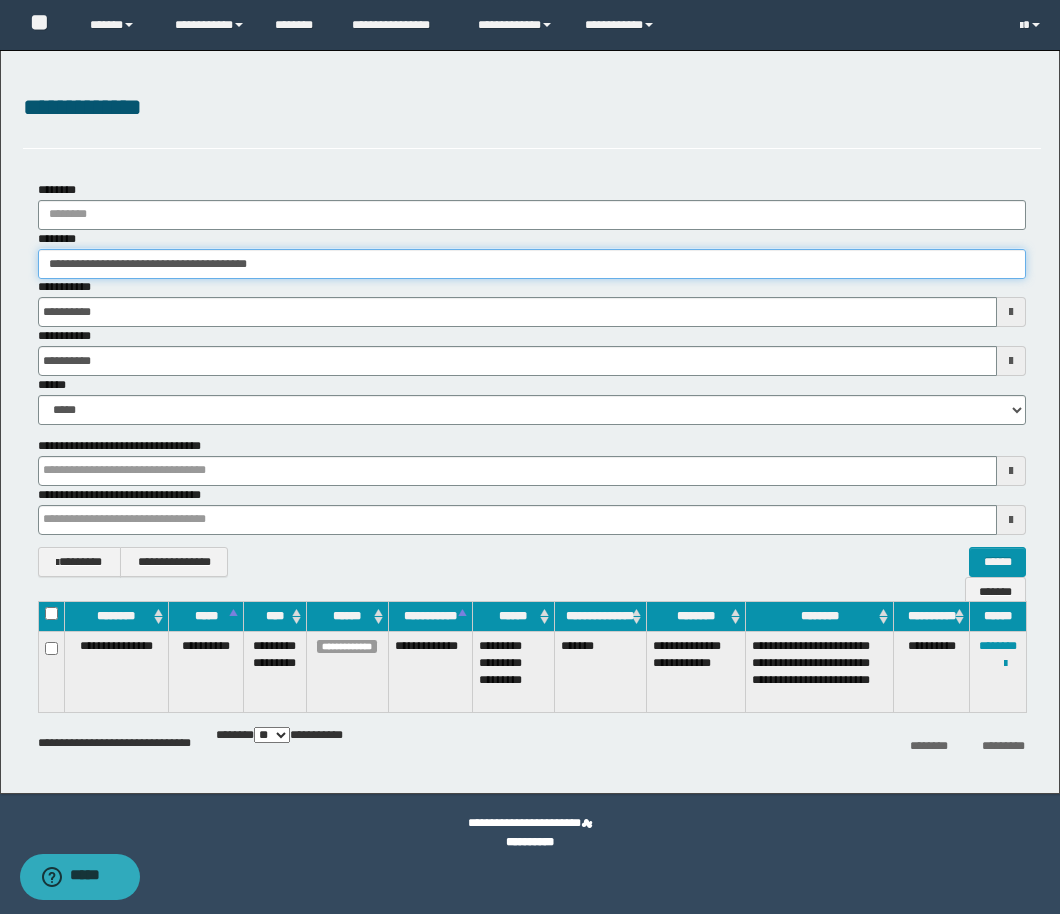 paste 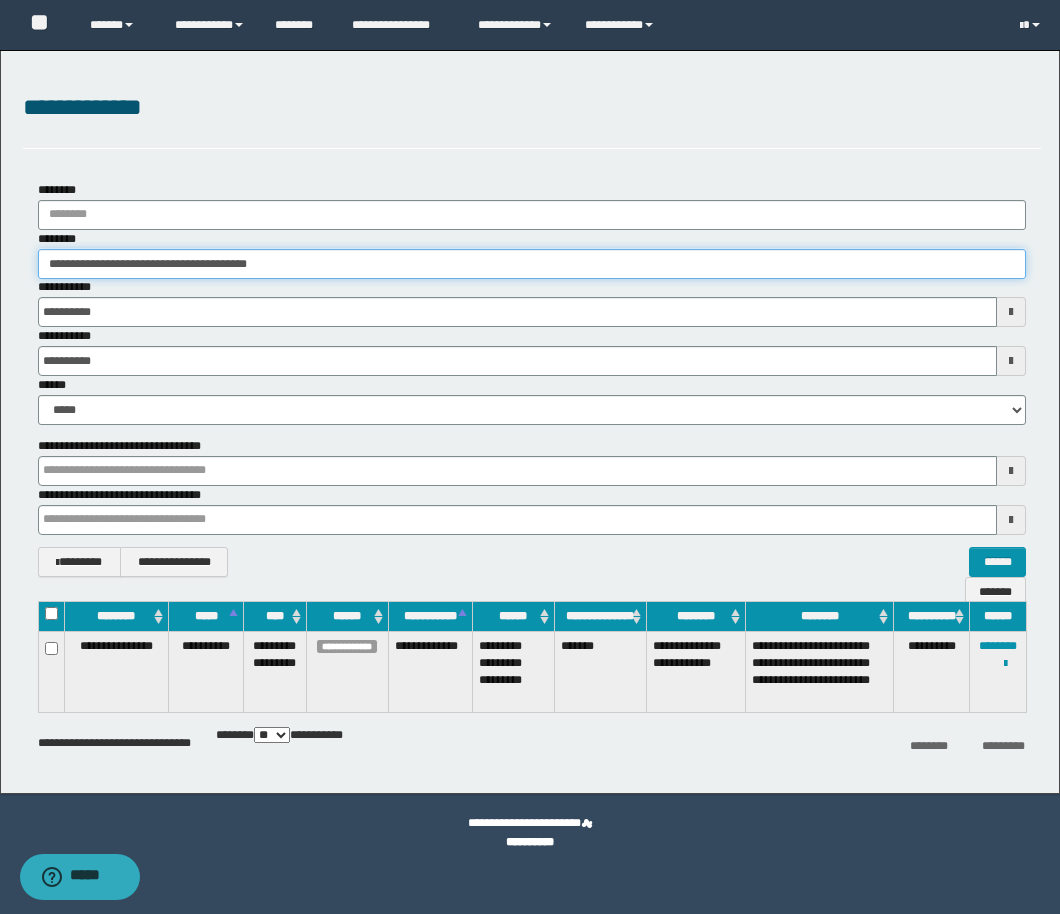 type on "********" 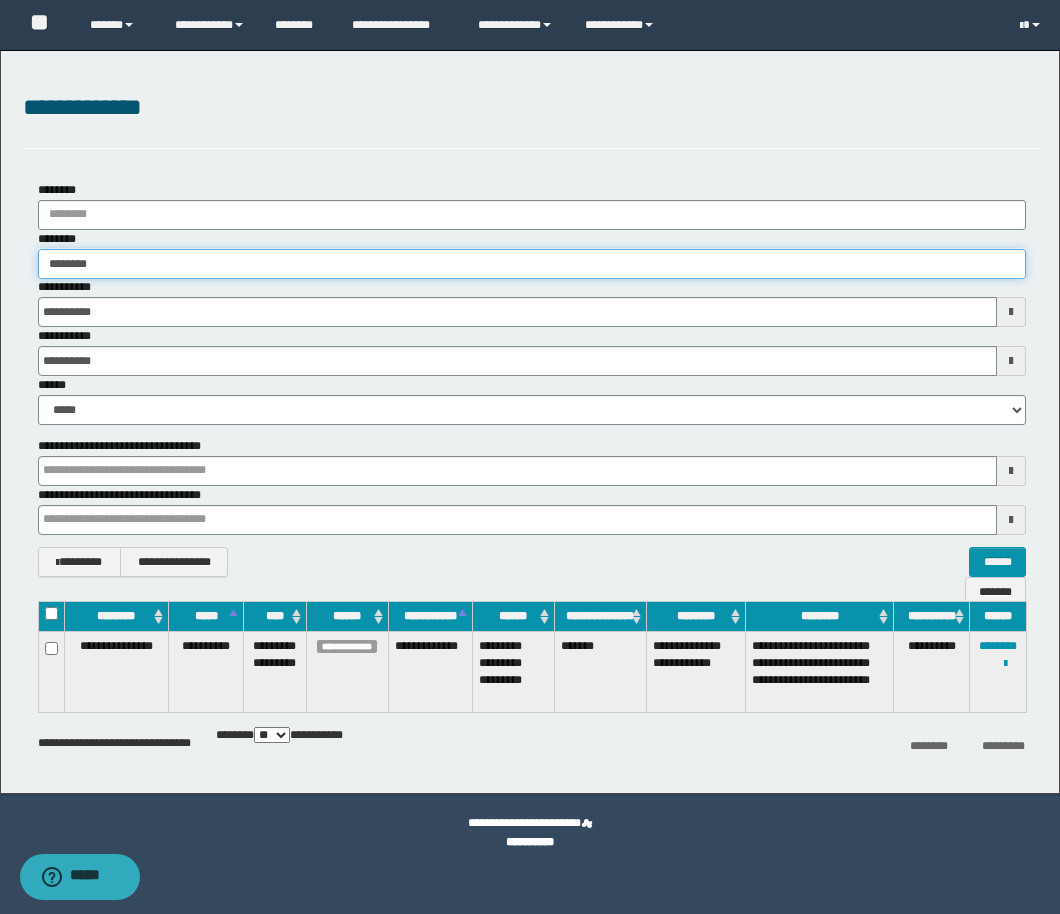 type on "********" 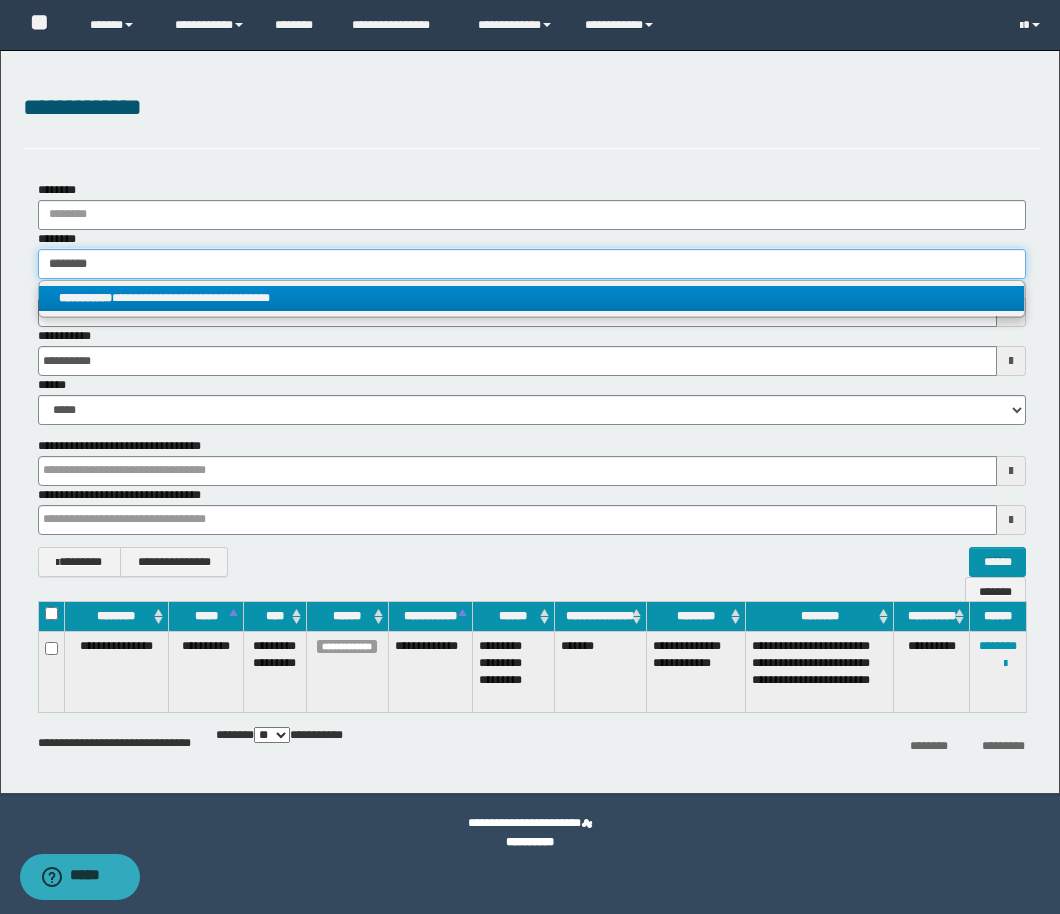 type on "********" 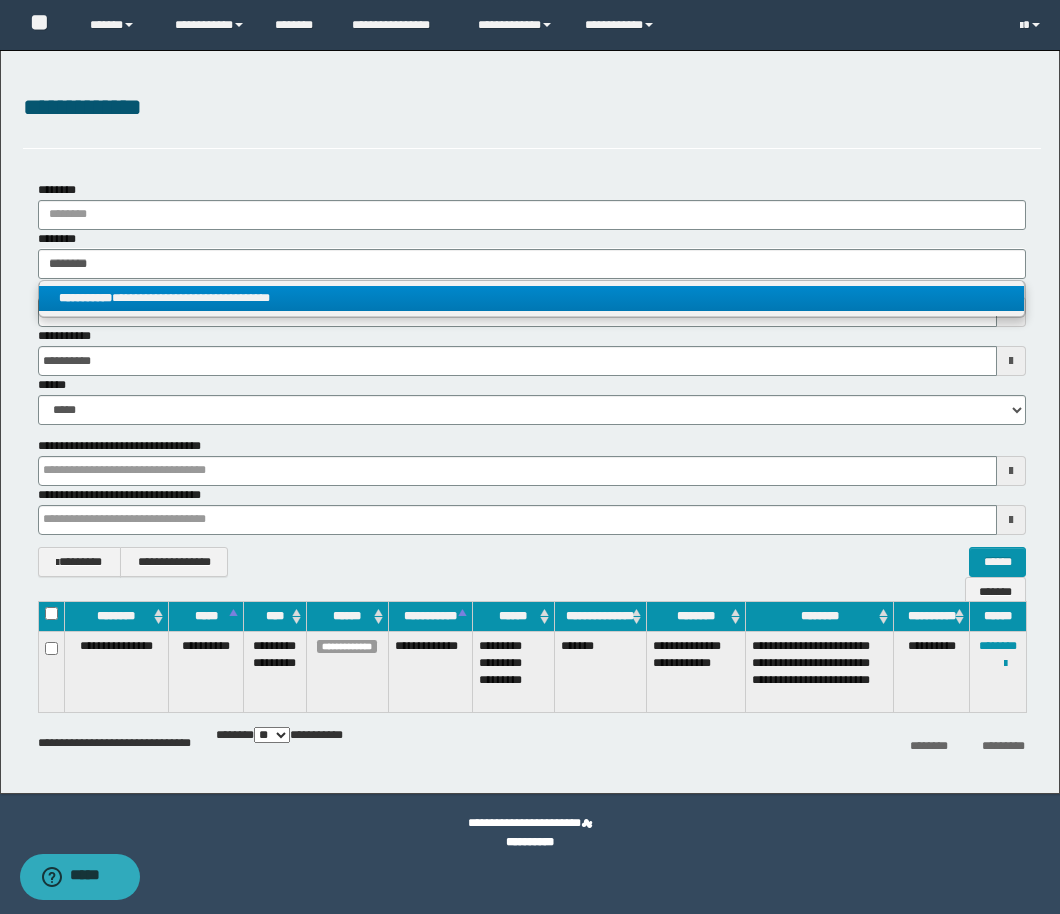 click on "**********" at bounding box center [531, 298] 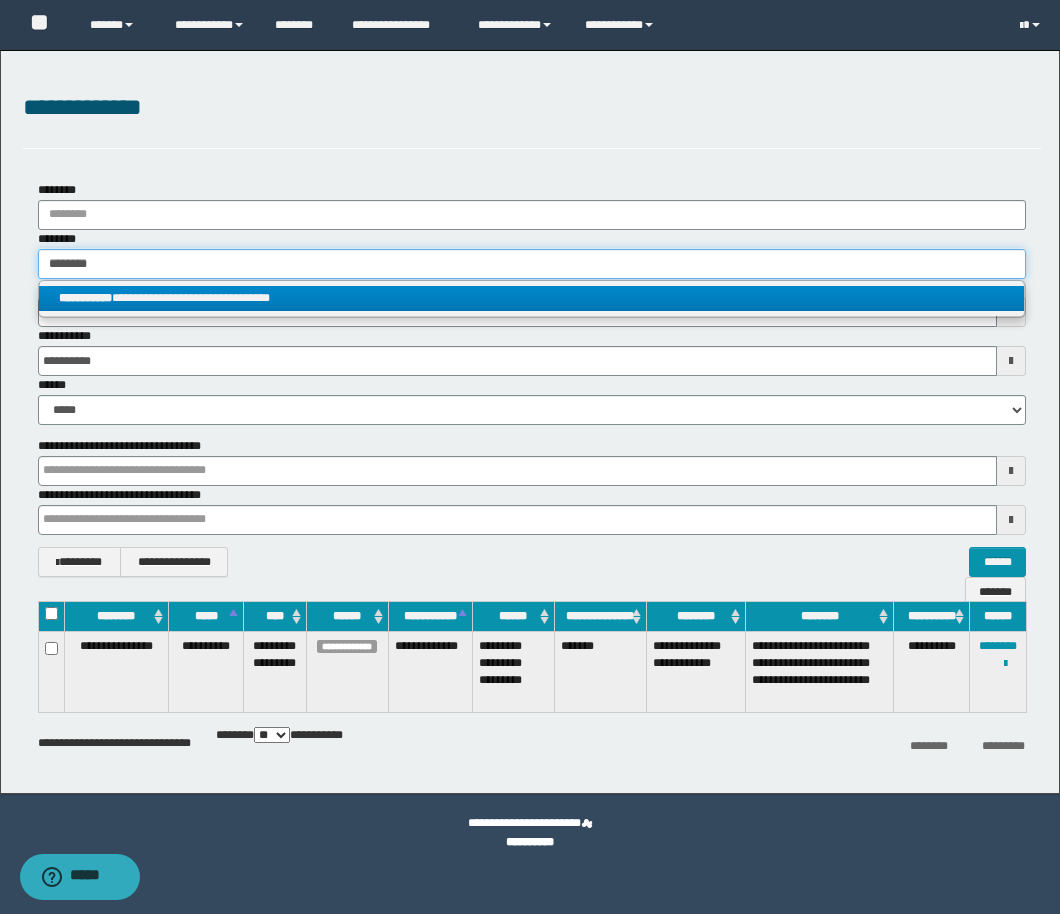 type 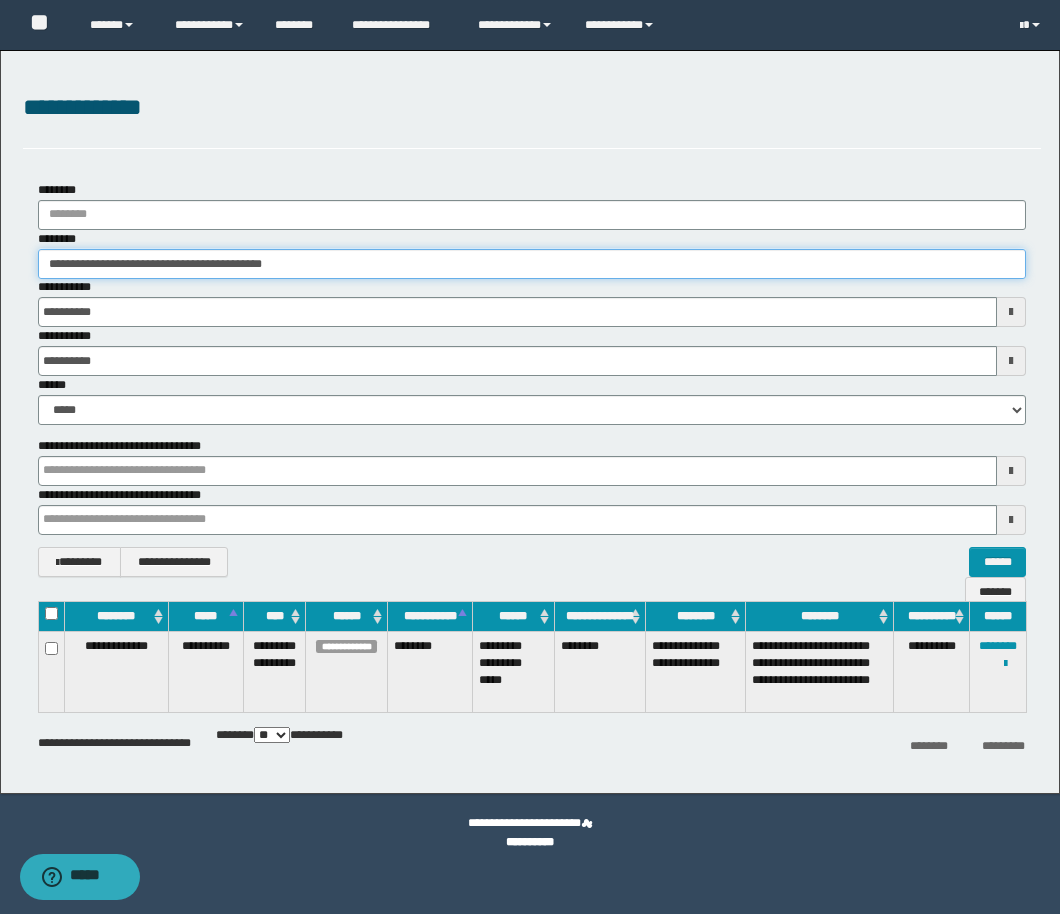 drag, startPoint x: 339, startPoint y: 268, endPoint x: 67, endPoint y: 266, distance: 272.00735 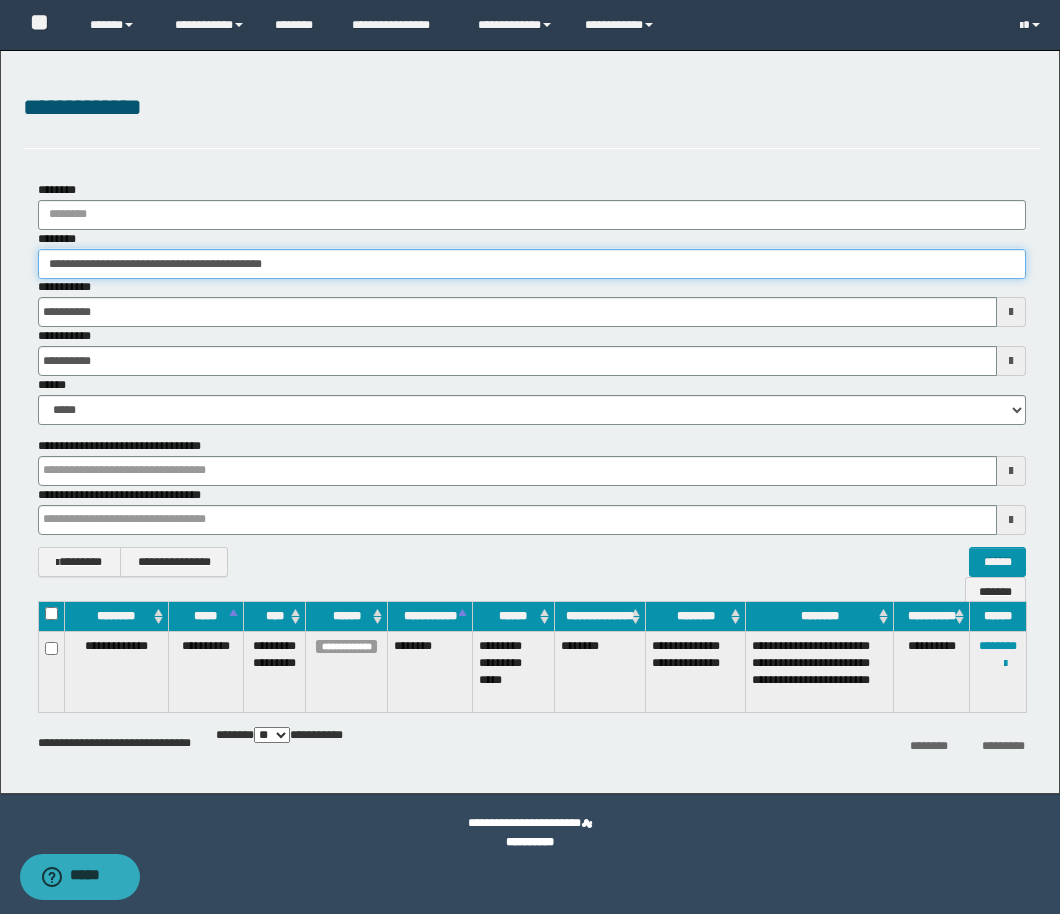 click on "**********" at bounding box center (532, 264) 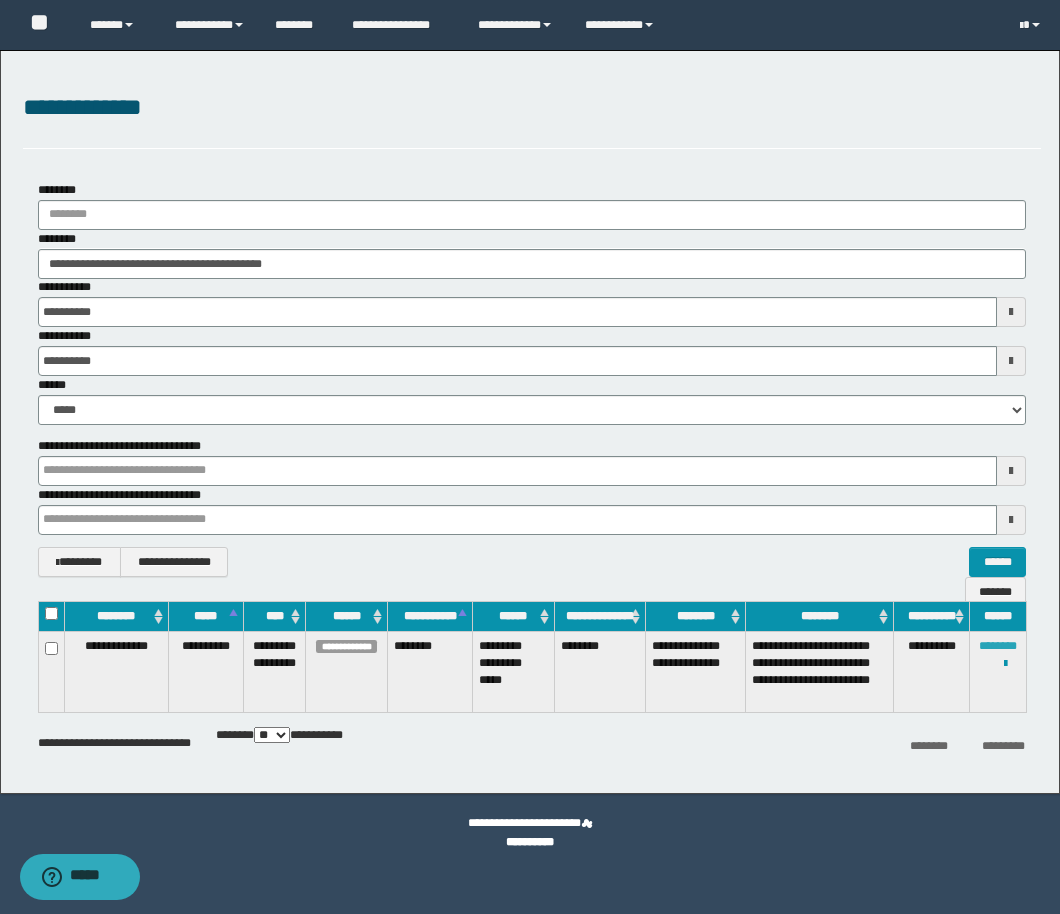 click on "********" at bounding box center (998, 646) 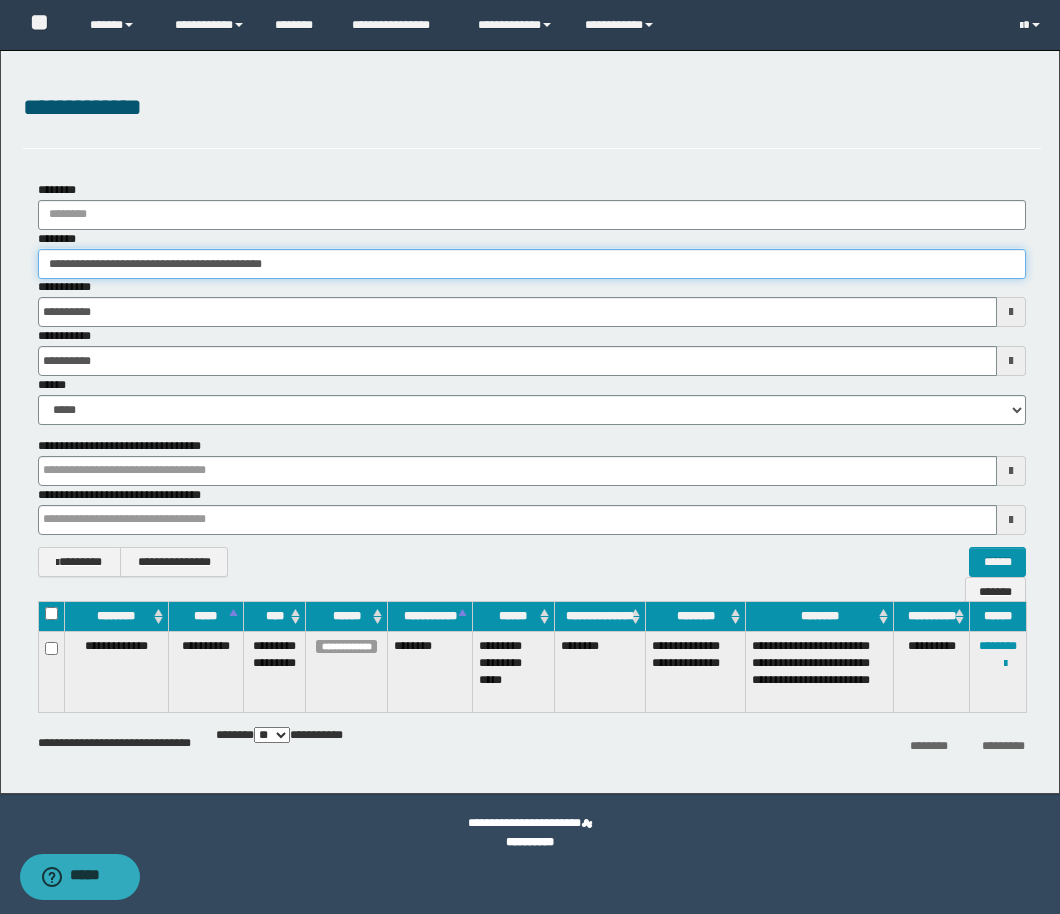 click on "**********" at bounding box center [532, 264] 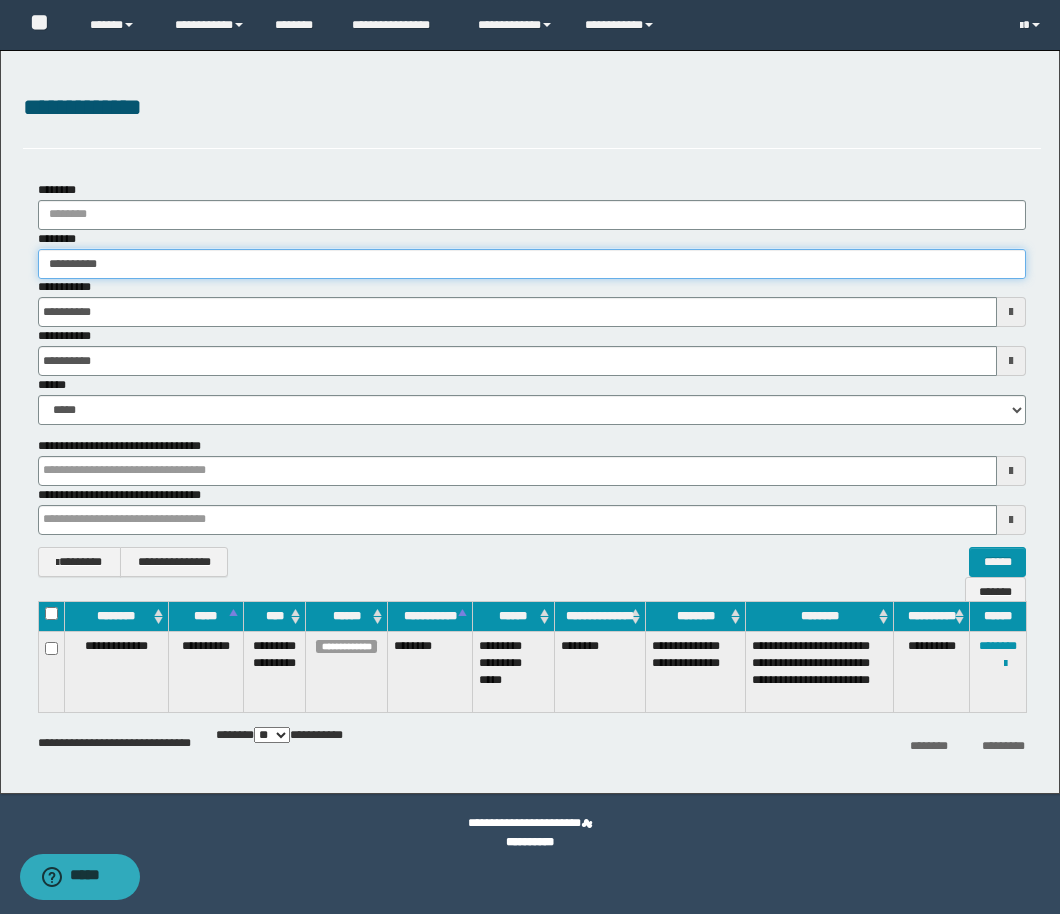 type on "**********" 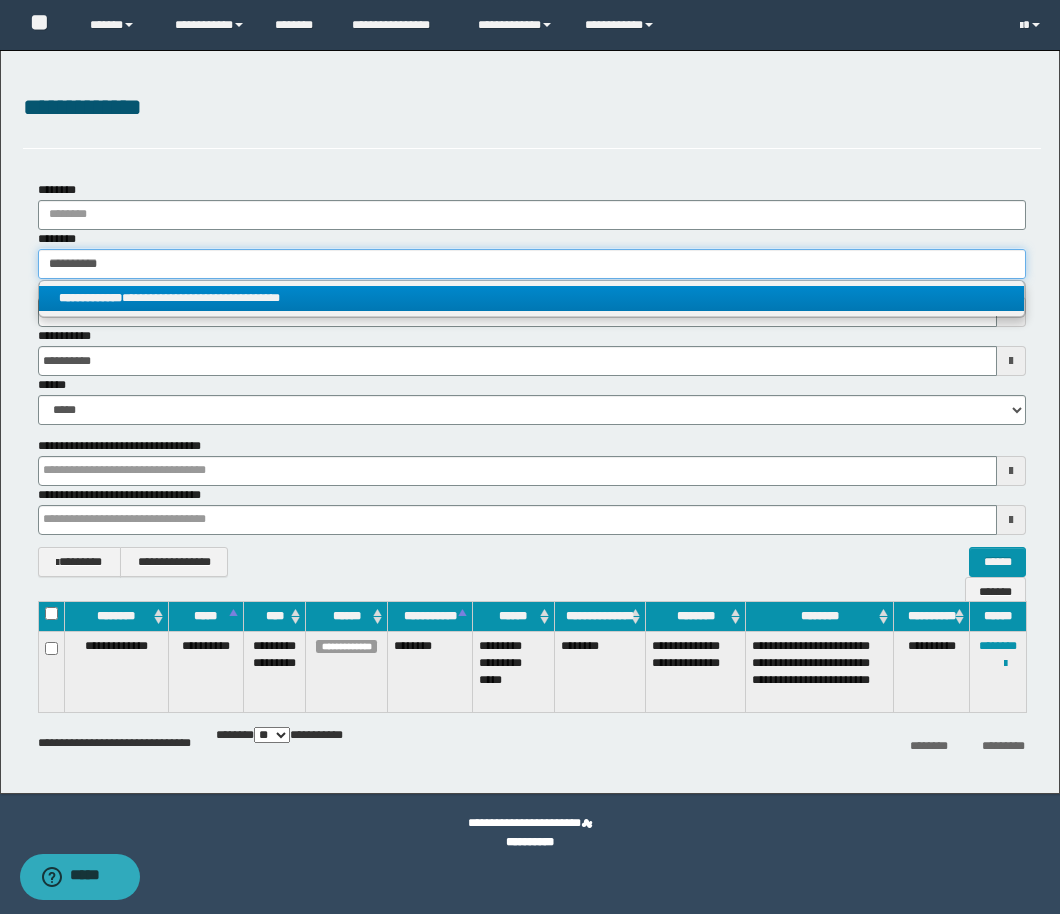 type on "**********" 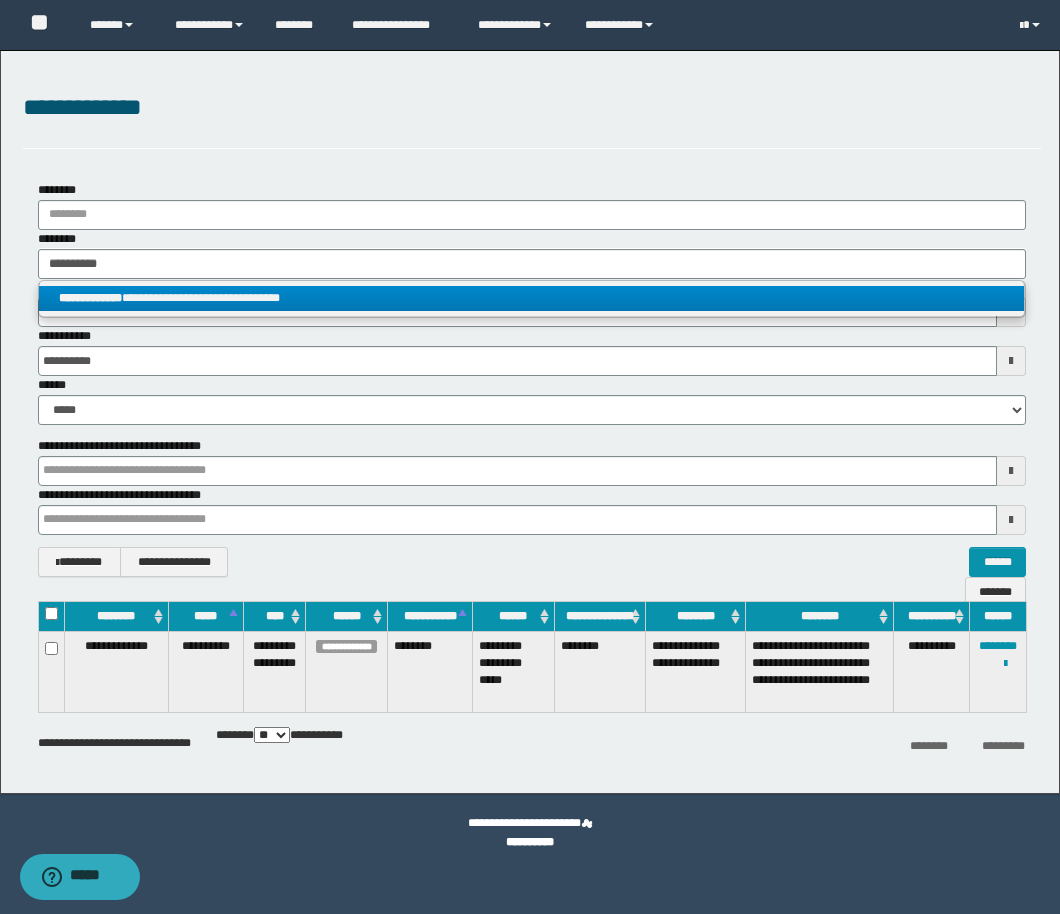 click on "**********" at bounding box center [531, 298] 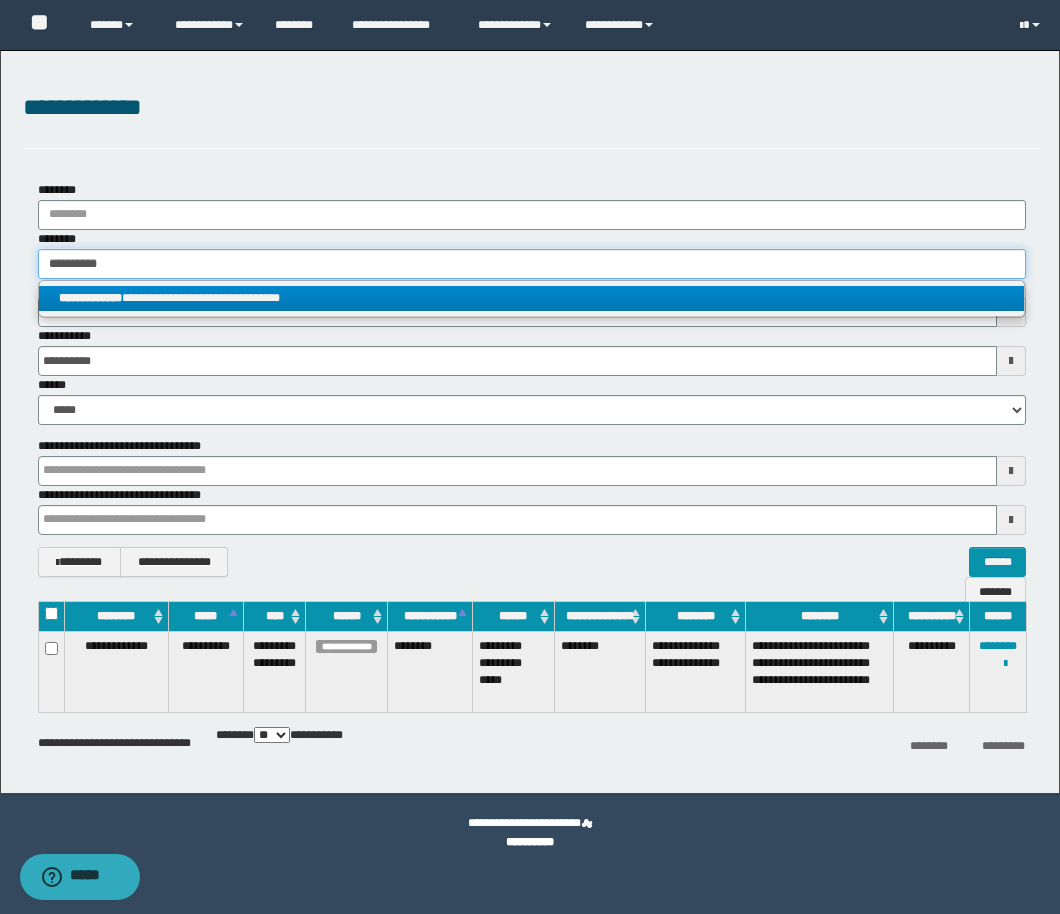 type 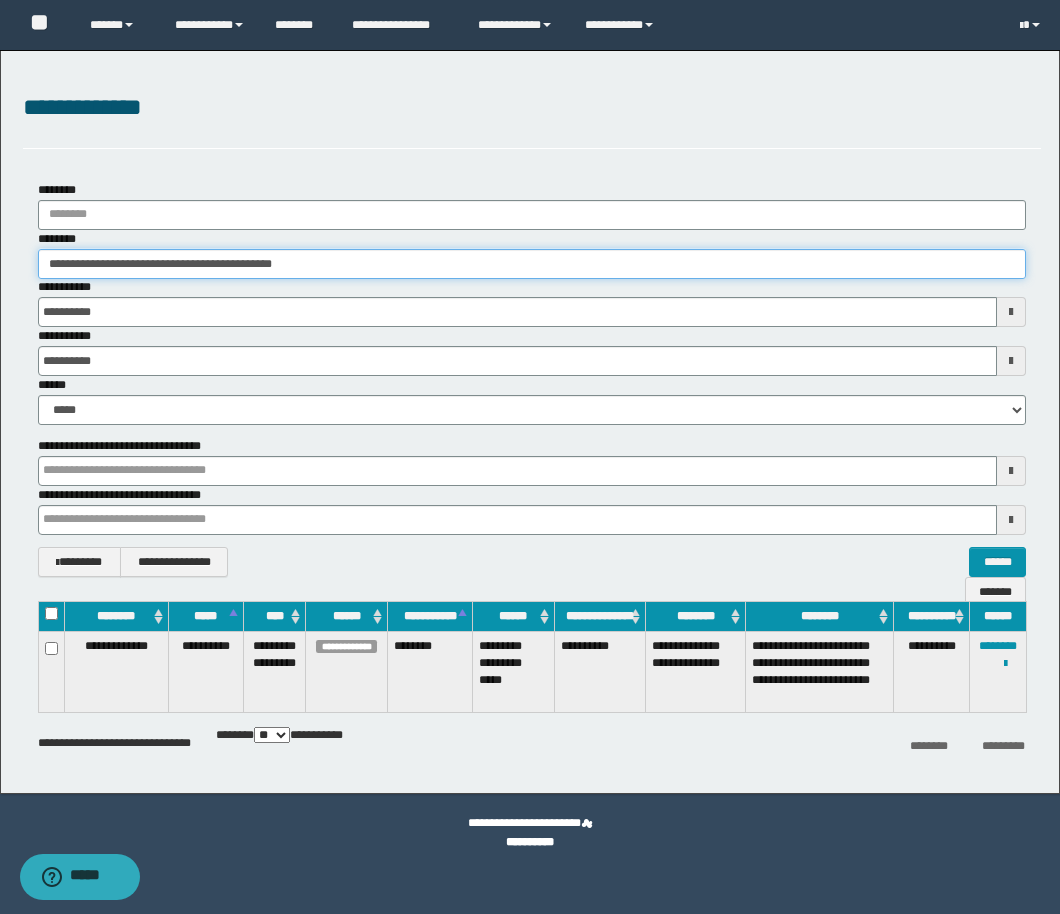 drag, startPoint x: 338, startPoint y: 259, endPoint x: 64, endPoint y: 263, distance: 274.0292 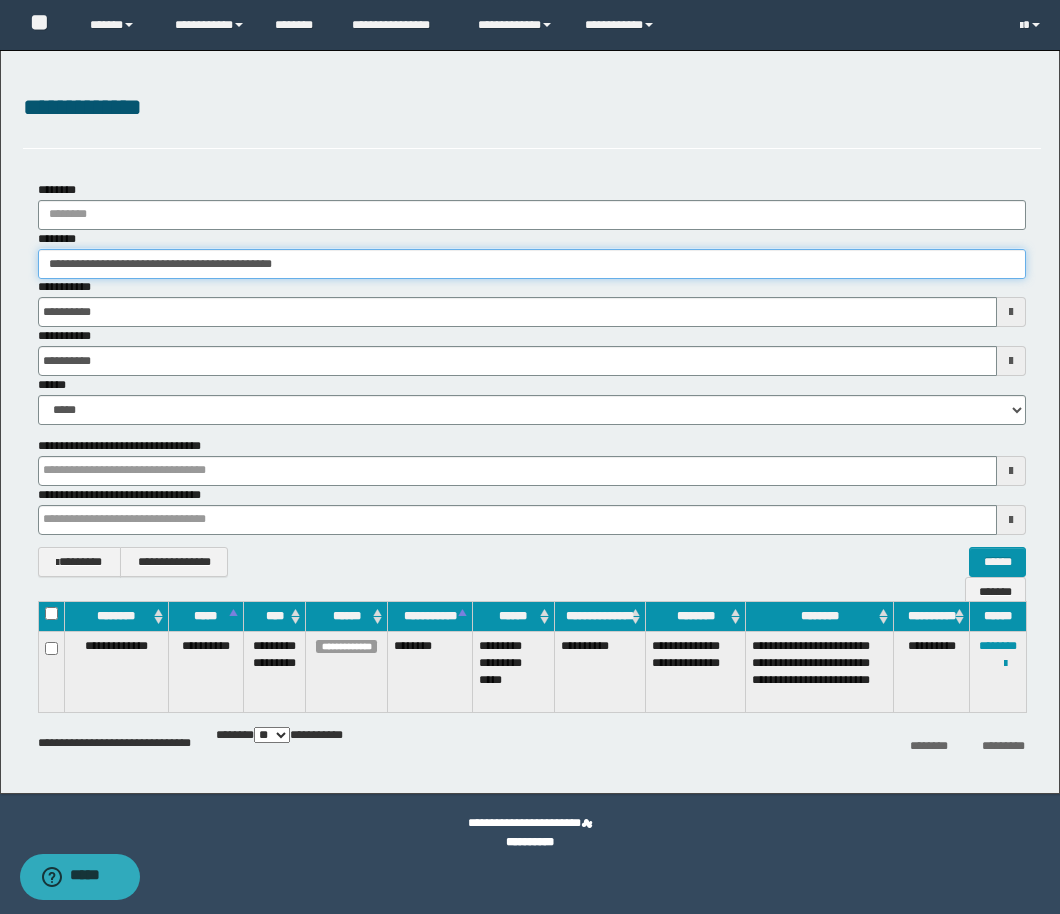click on "**********" at bounding box center [532, 264] 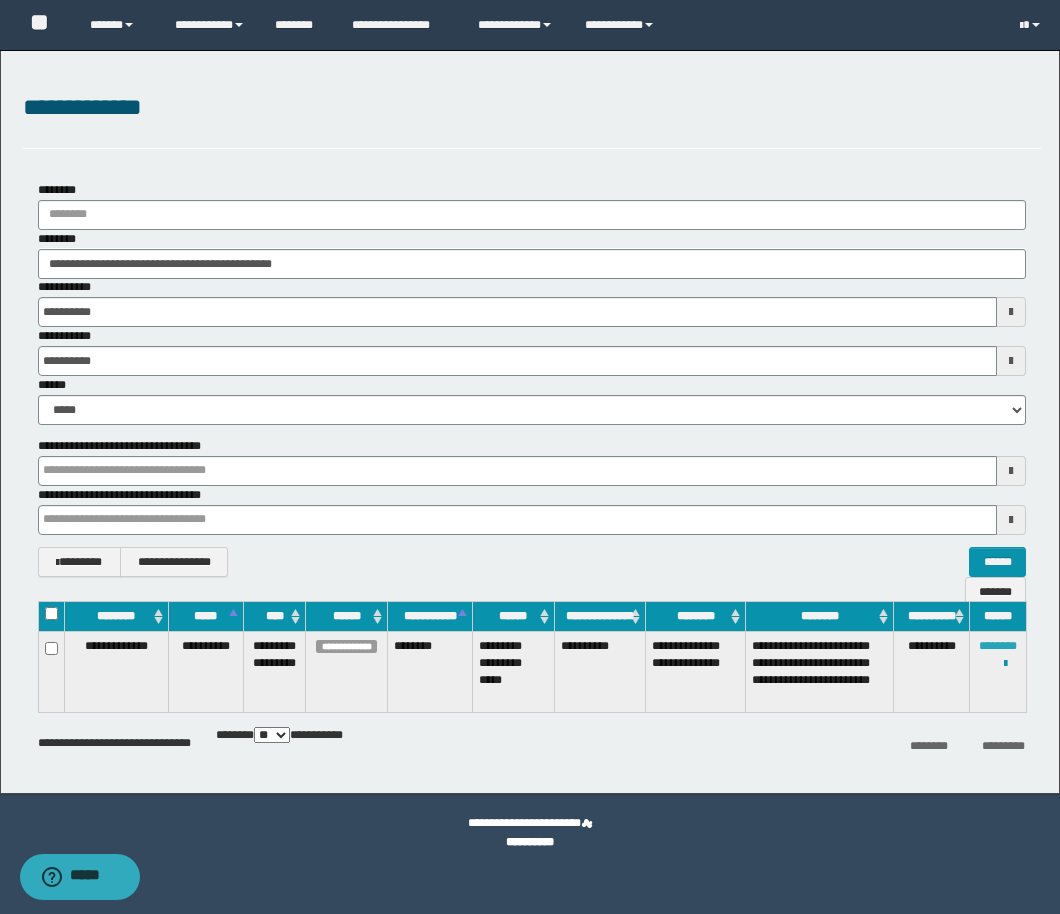 click on "********" at bounding box center (998, 646) 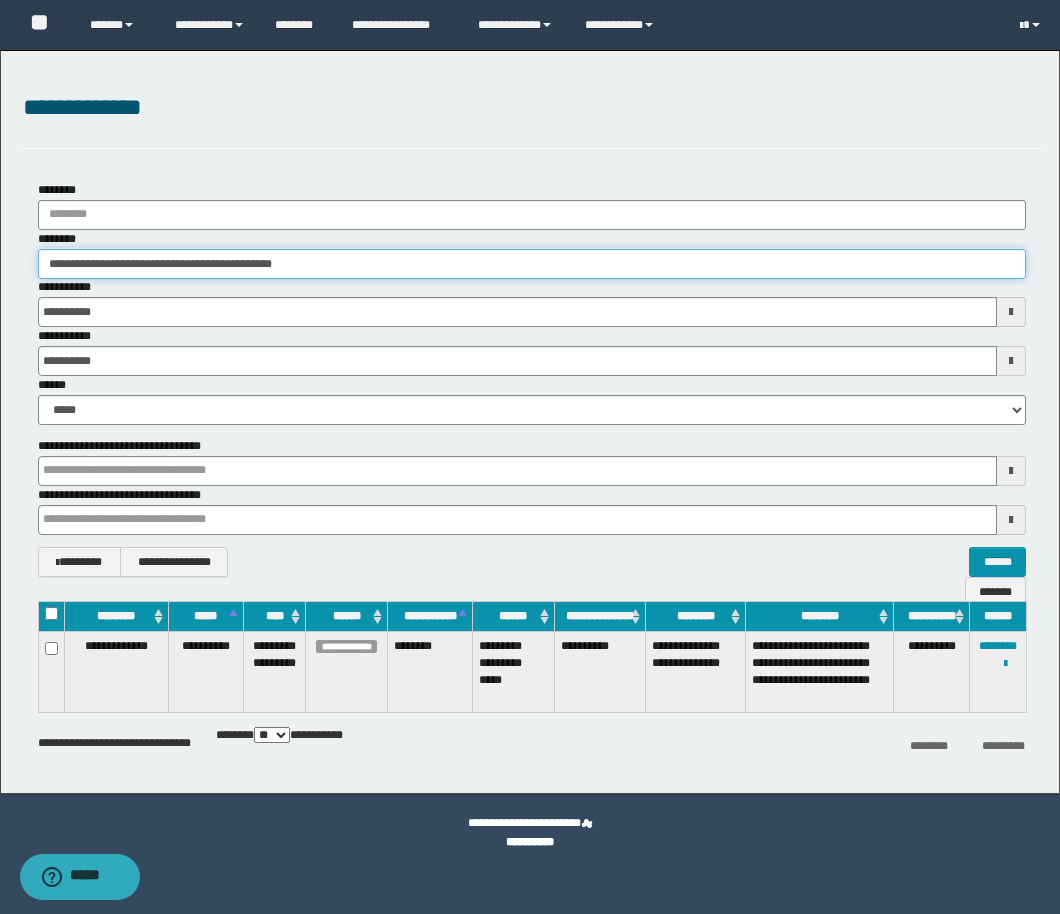 click on "**********" at bounding box center [532, 264] 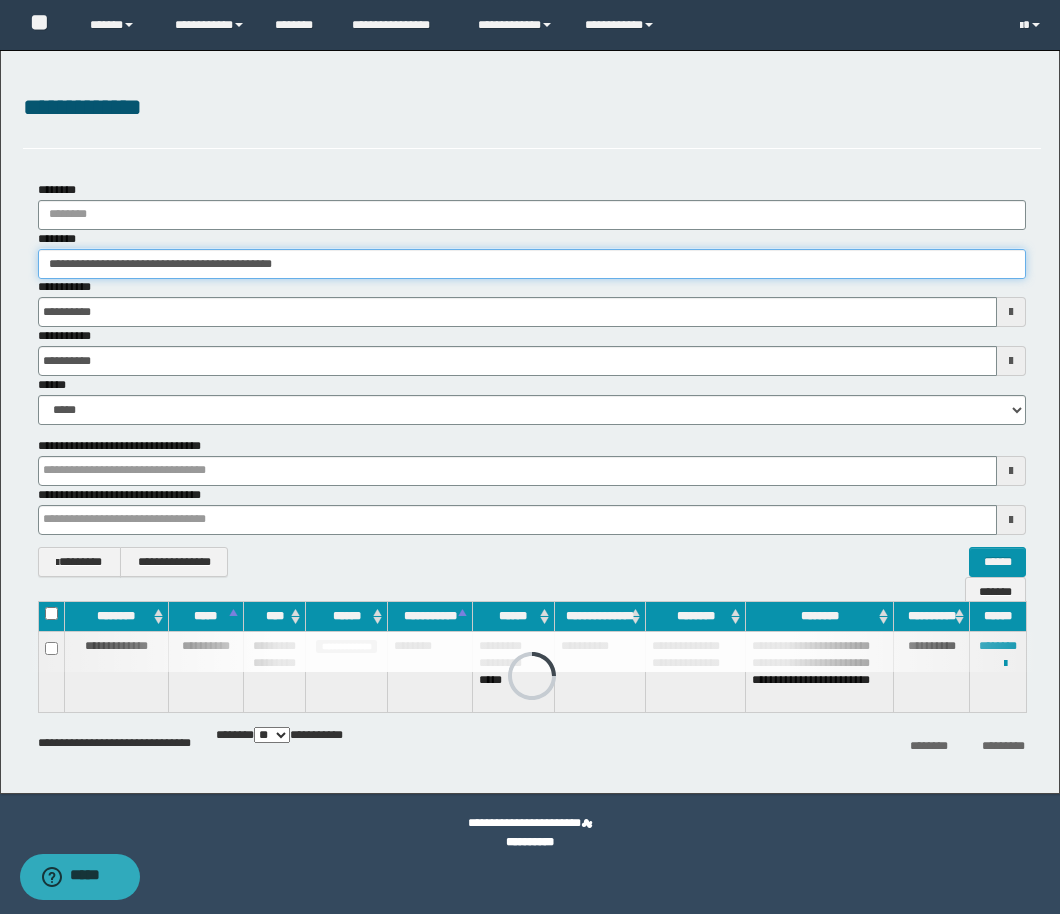 drag, startPoint x: 302, startPoint y: 258, endPoint x: -43, endPoint y: 258, distance: 345 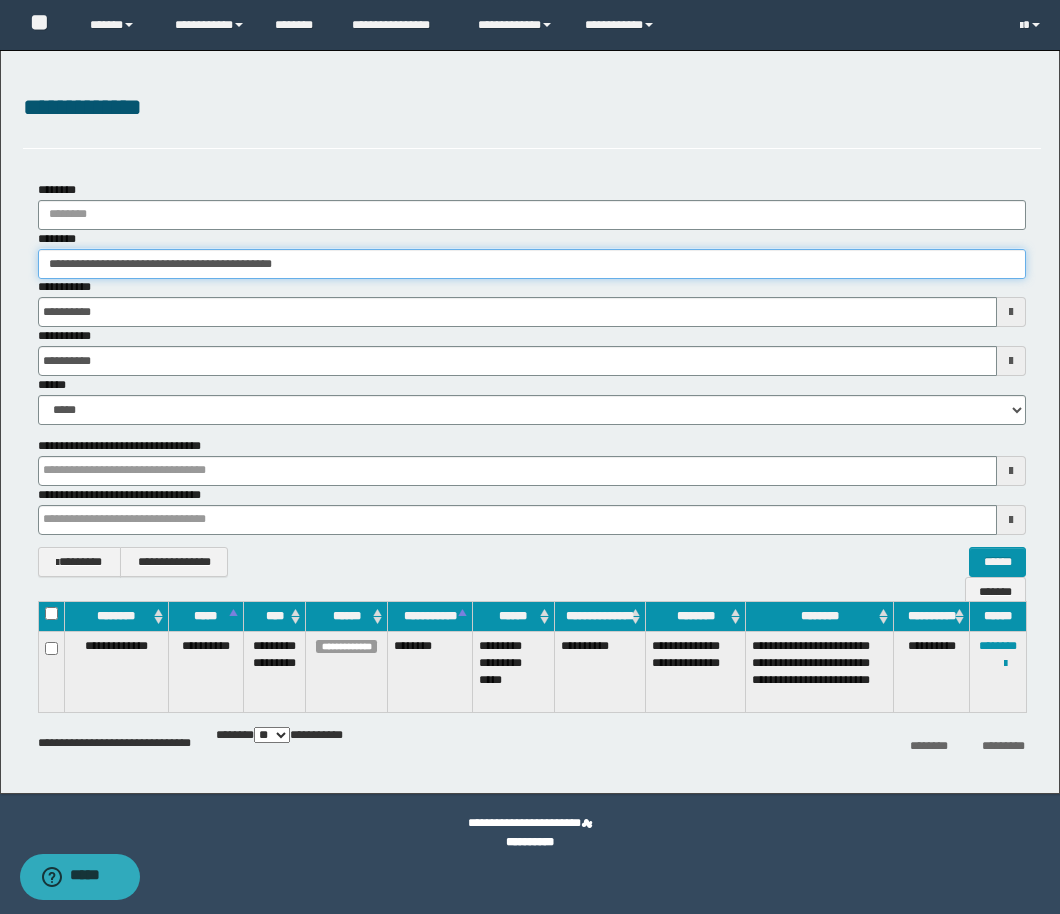paste 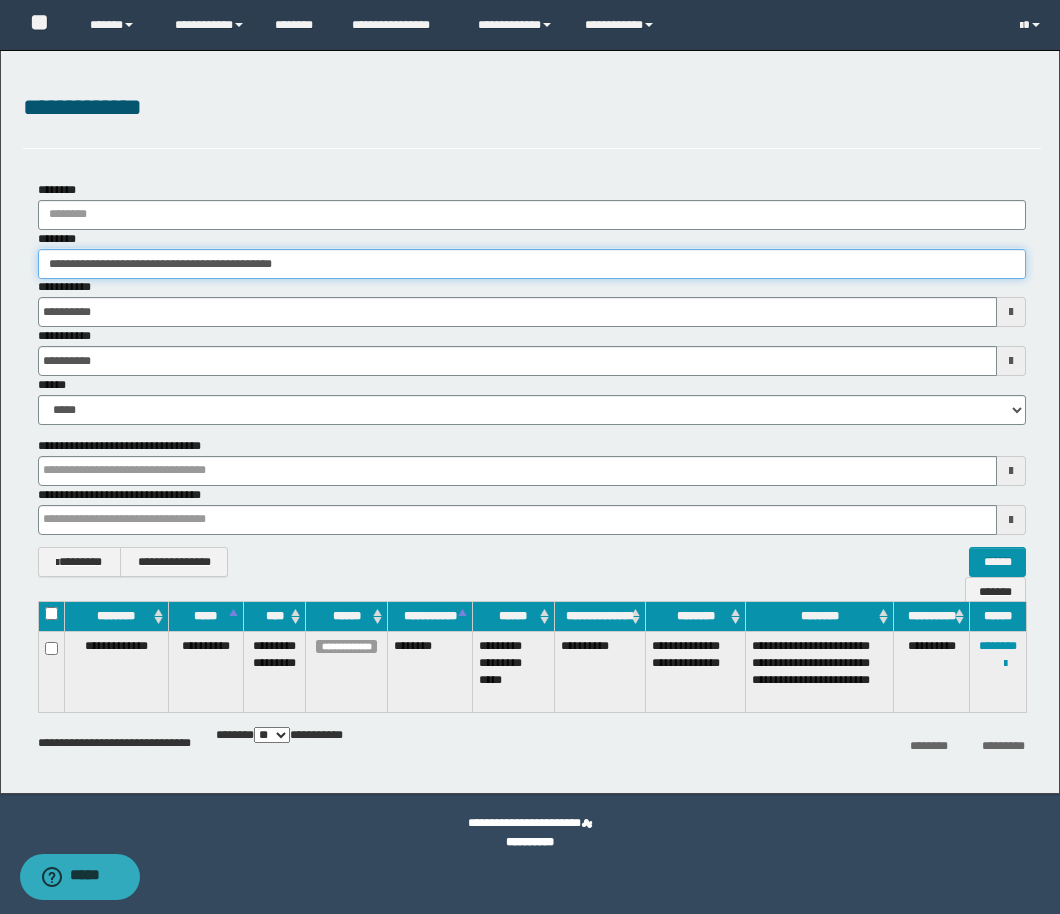 type on "********" 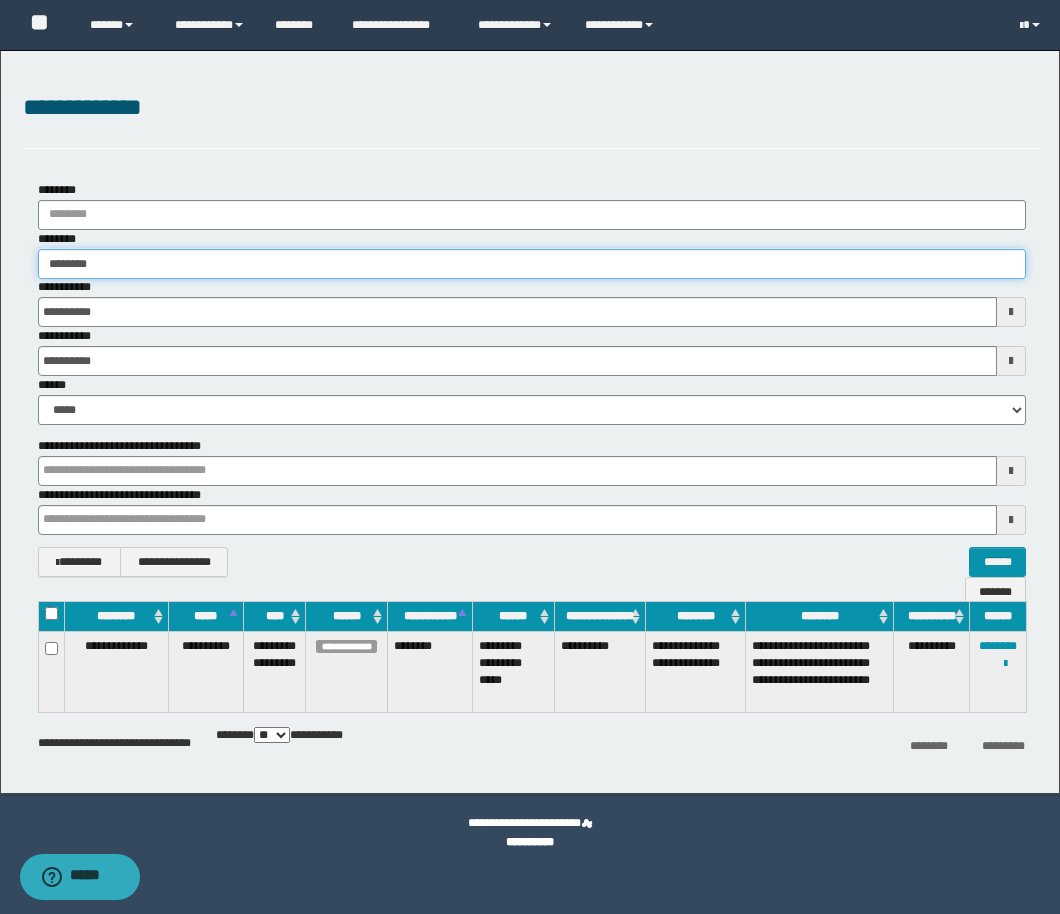 type on "********" 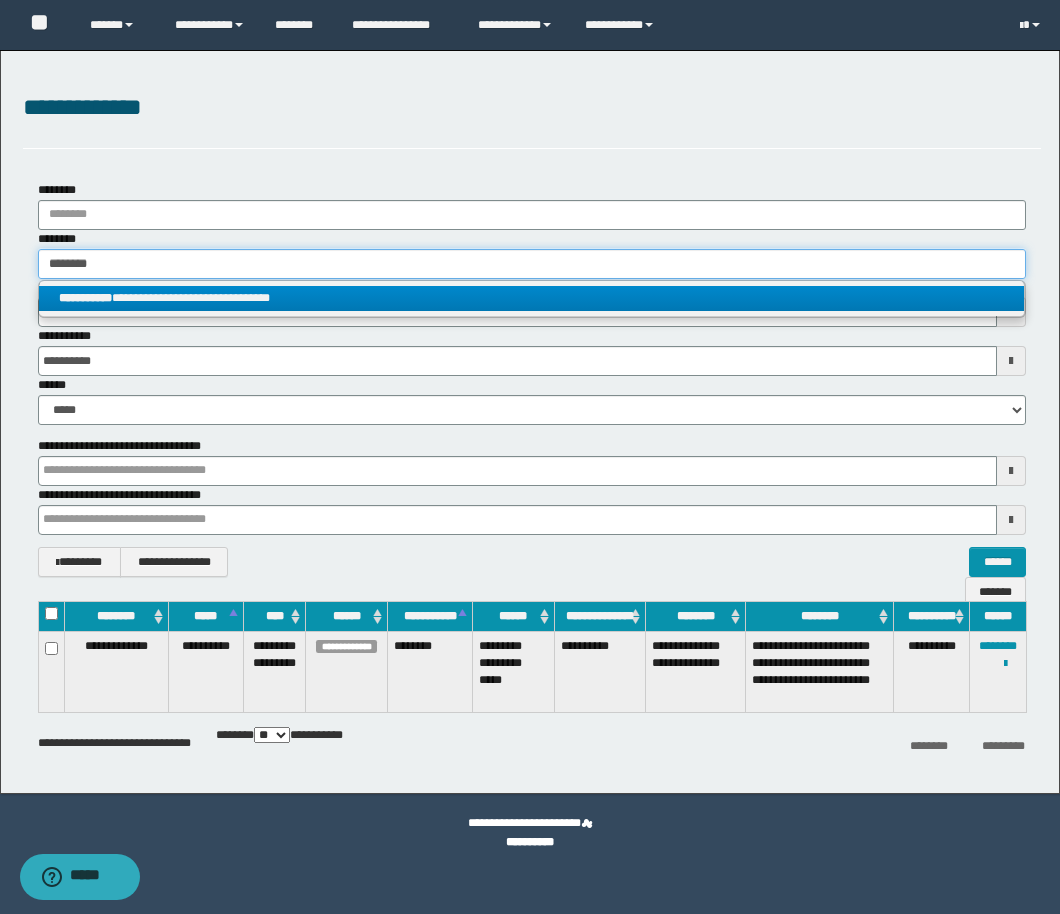 type on "********" 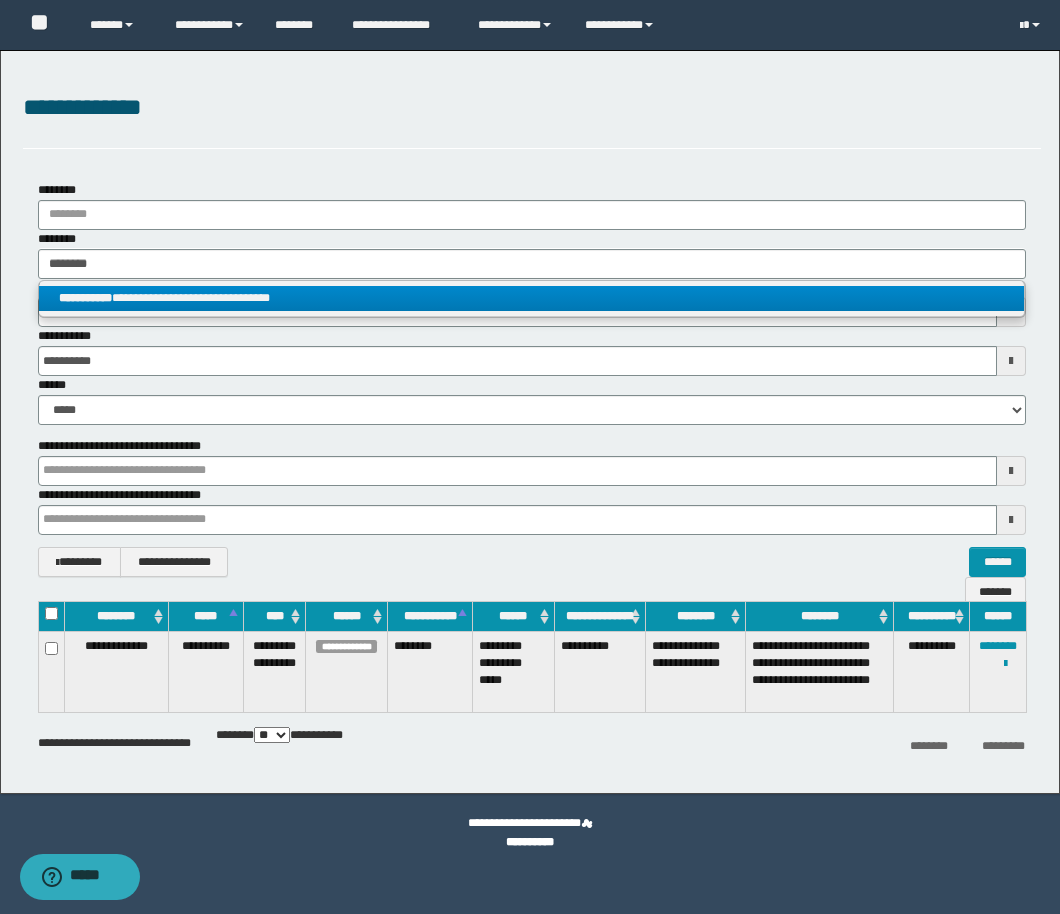click on "**********" at bounding box center (531, 298) 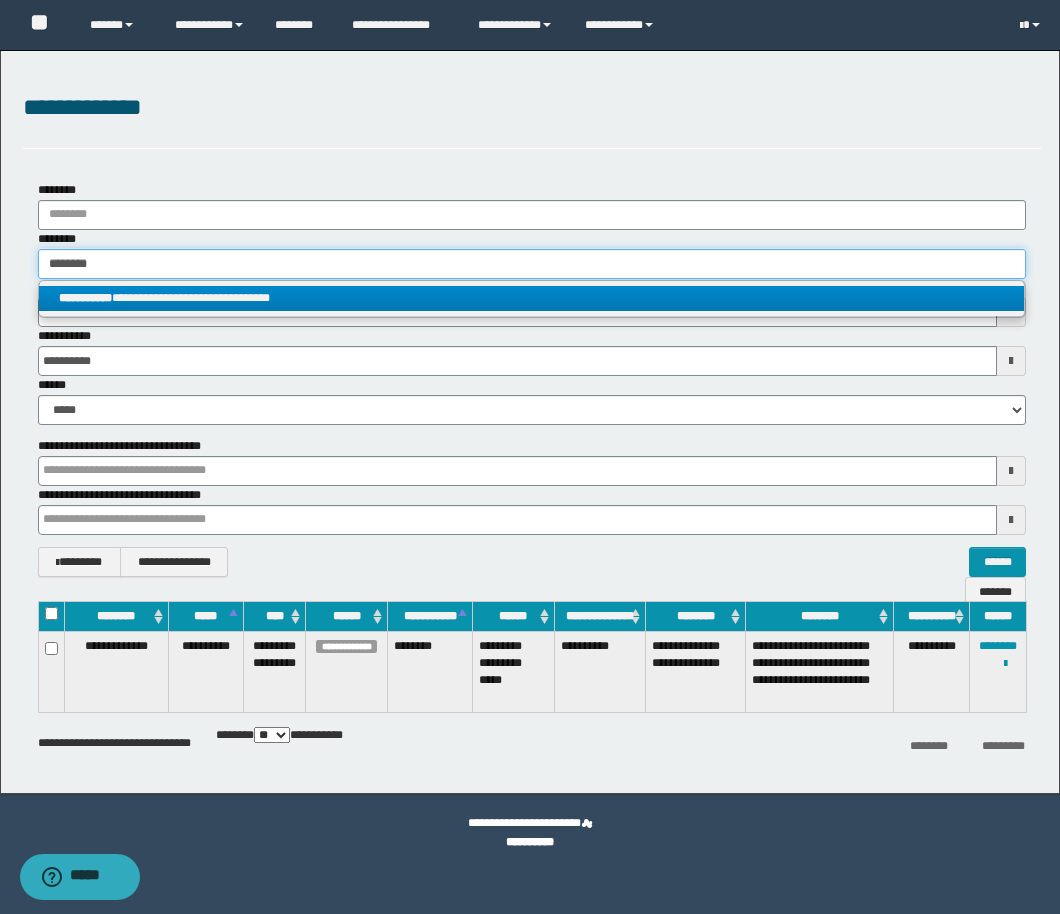 type 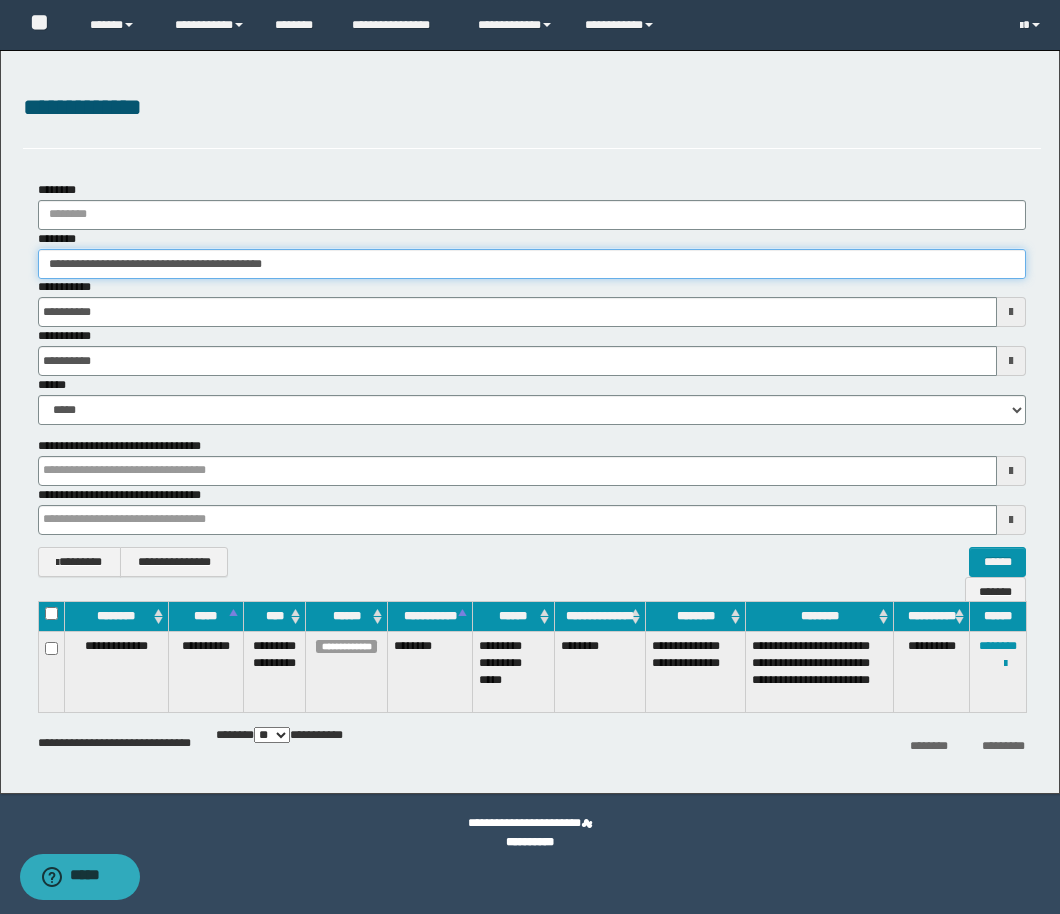 drag, startPoint x: 340, startPoint y: 258, endPoint x: 81, endPoint y: 268, distance: 259.193 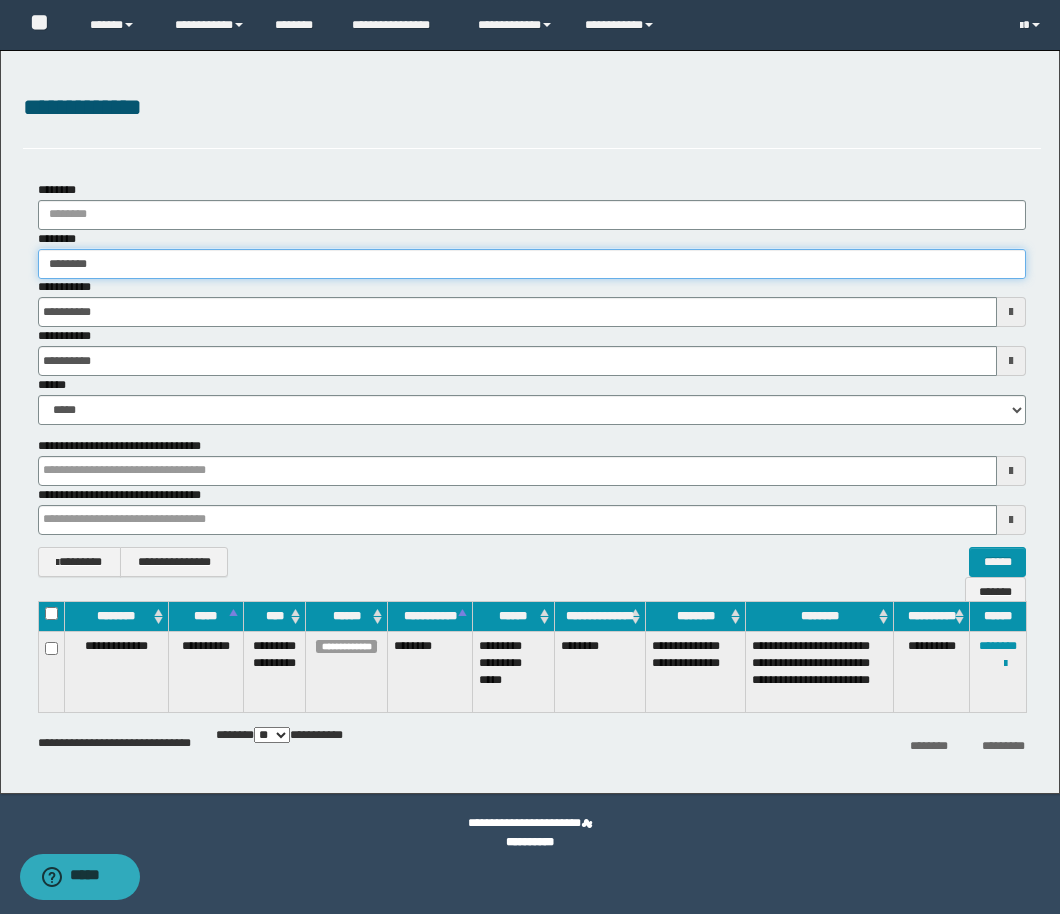 type on "********" 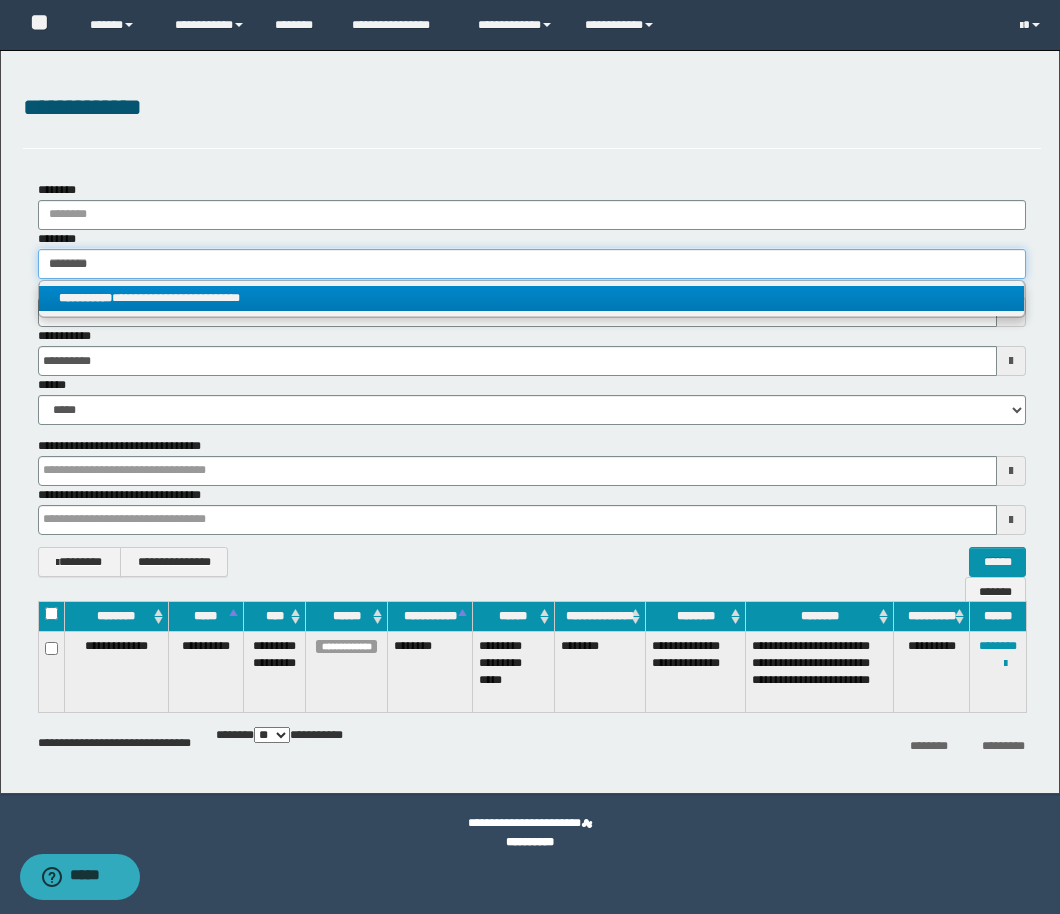 type on "********" 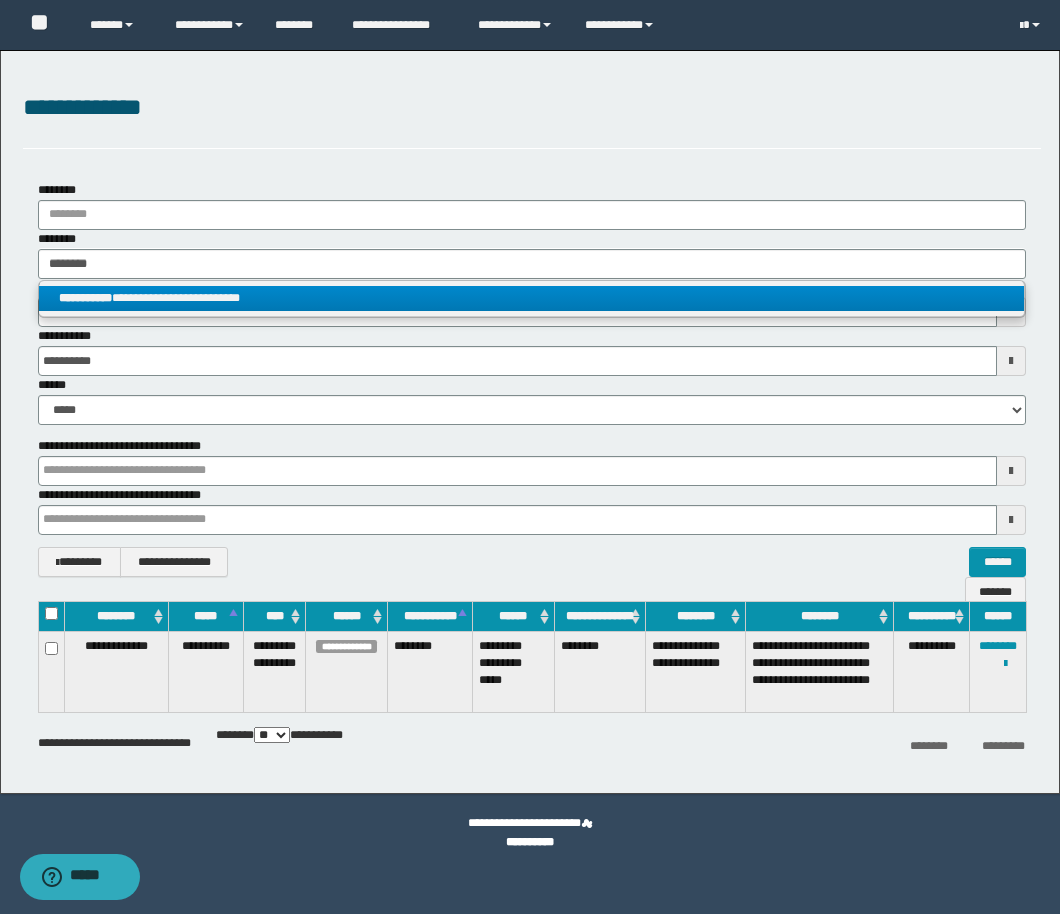 click on "**********" at bounding box center (531, 298) 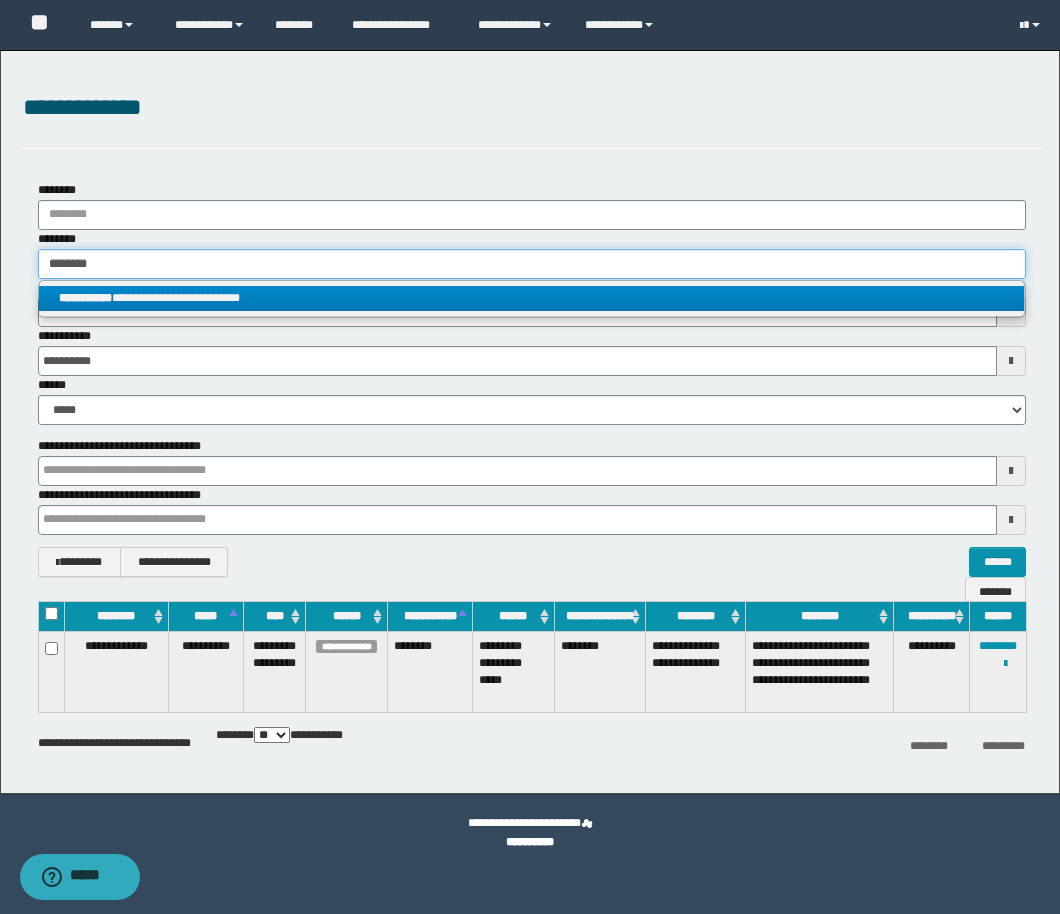 type 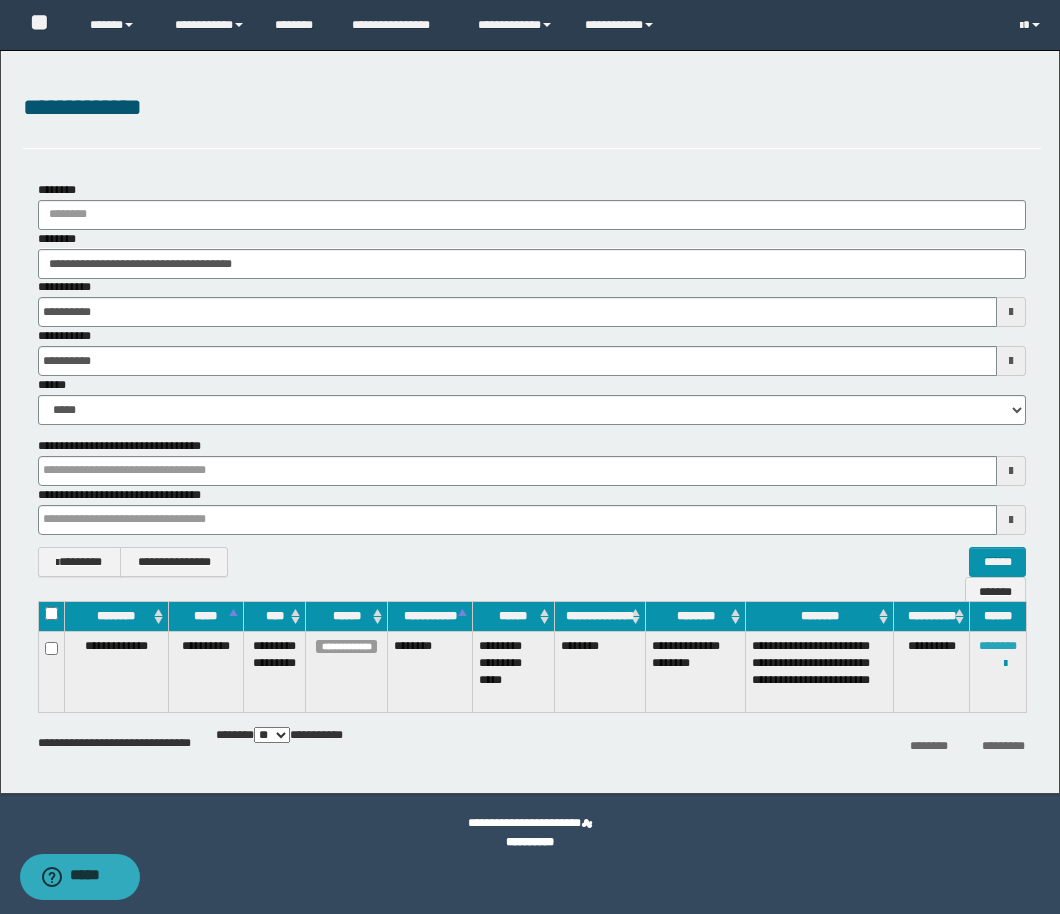 click on "********" at bounding box center [998, 646] 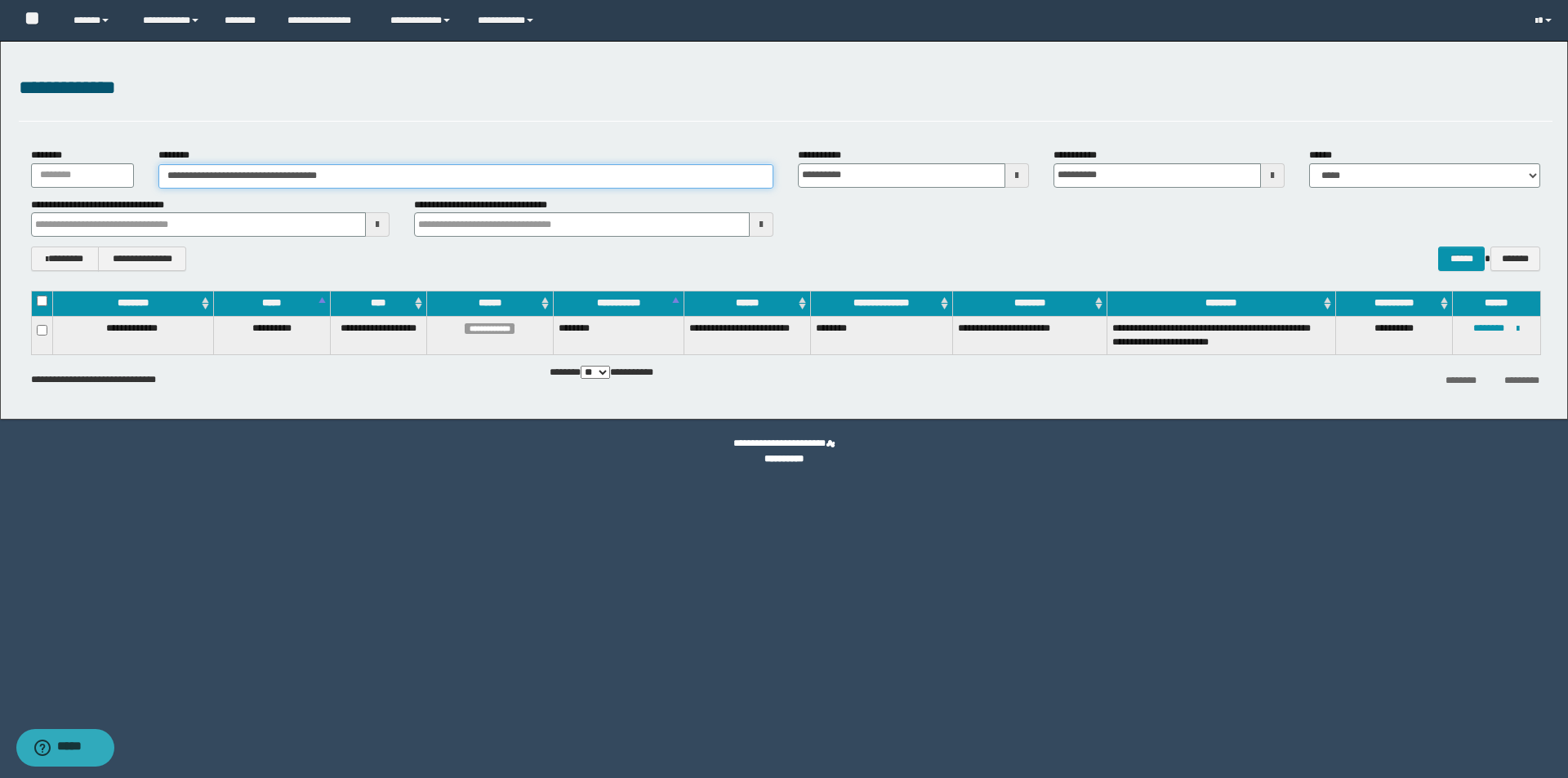 drag, startPoint x: 394, startPoint y: 177, endPoint x: 0, endPoint y: 177, distance: 394 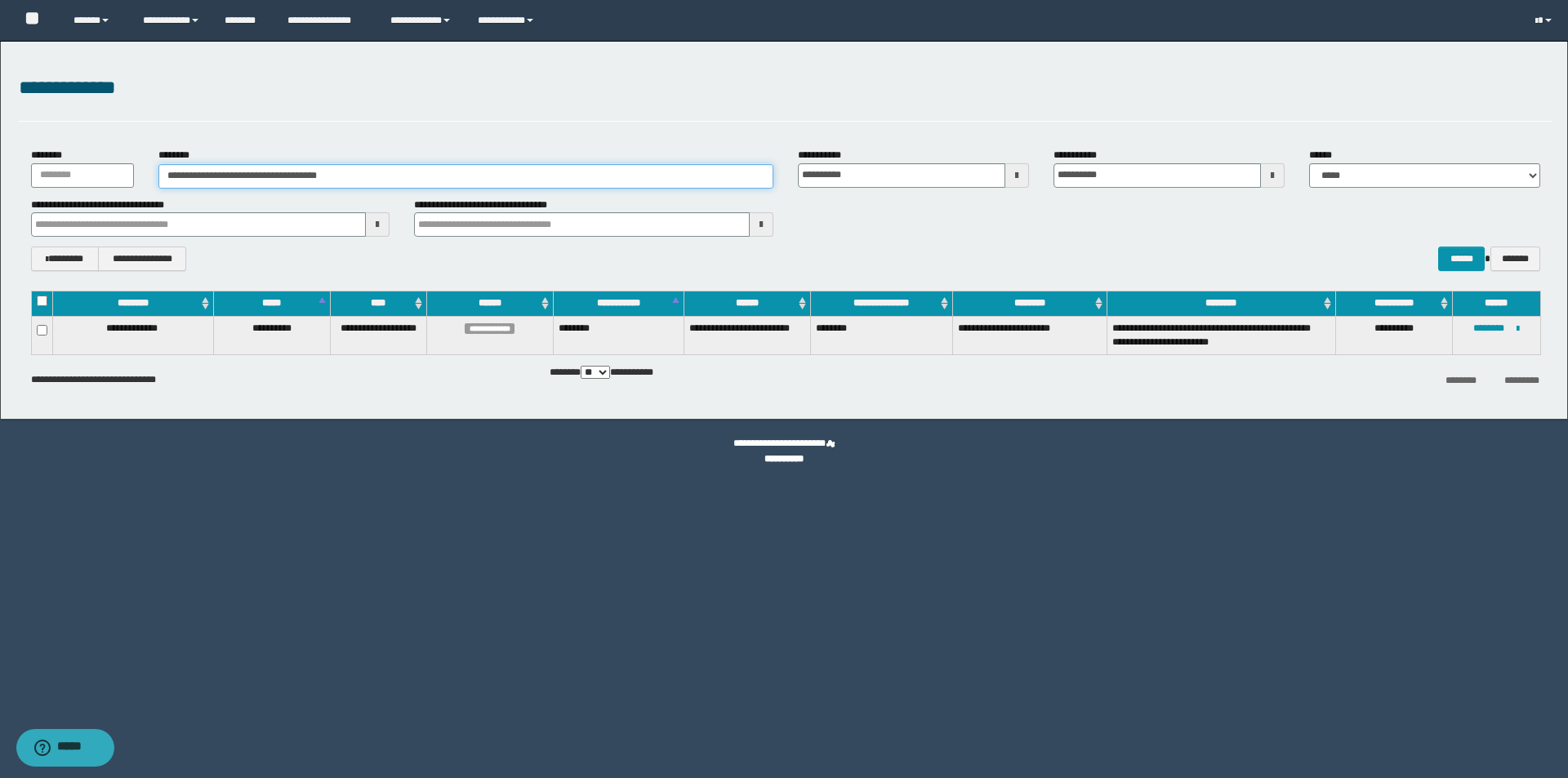drag, startPoint x: 270, startPoint y: 176, endPoint x: 223, endPoint y: 177, distance: 47.010637 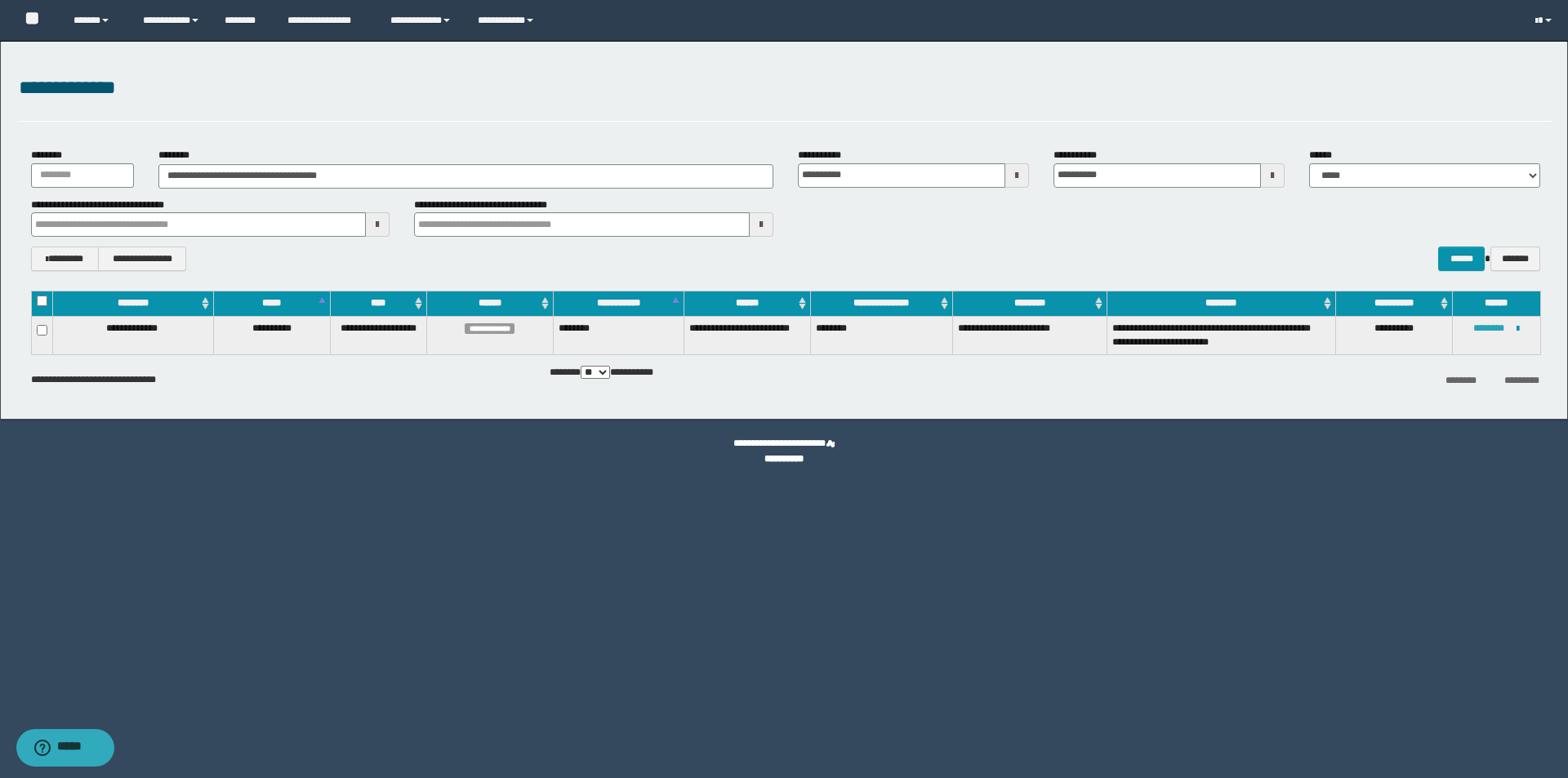 click on "********" at bounding box center [1489, 328] 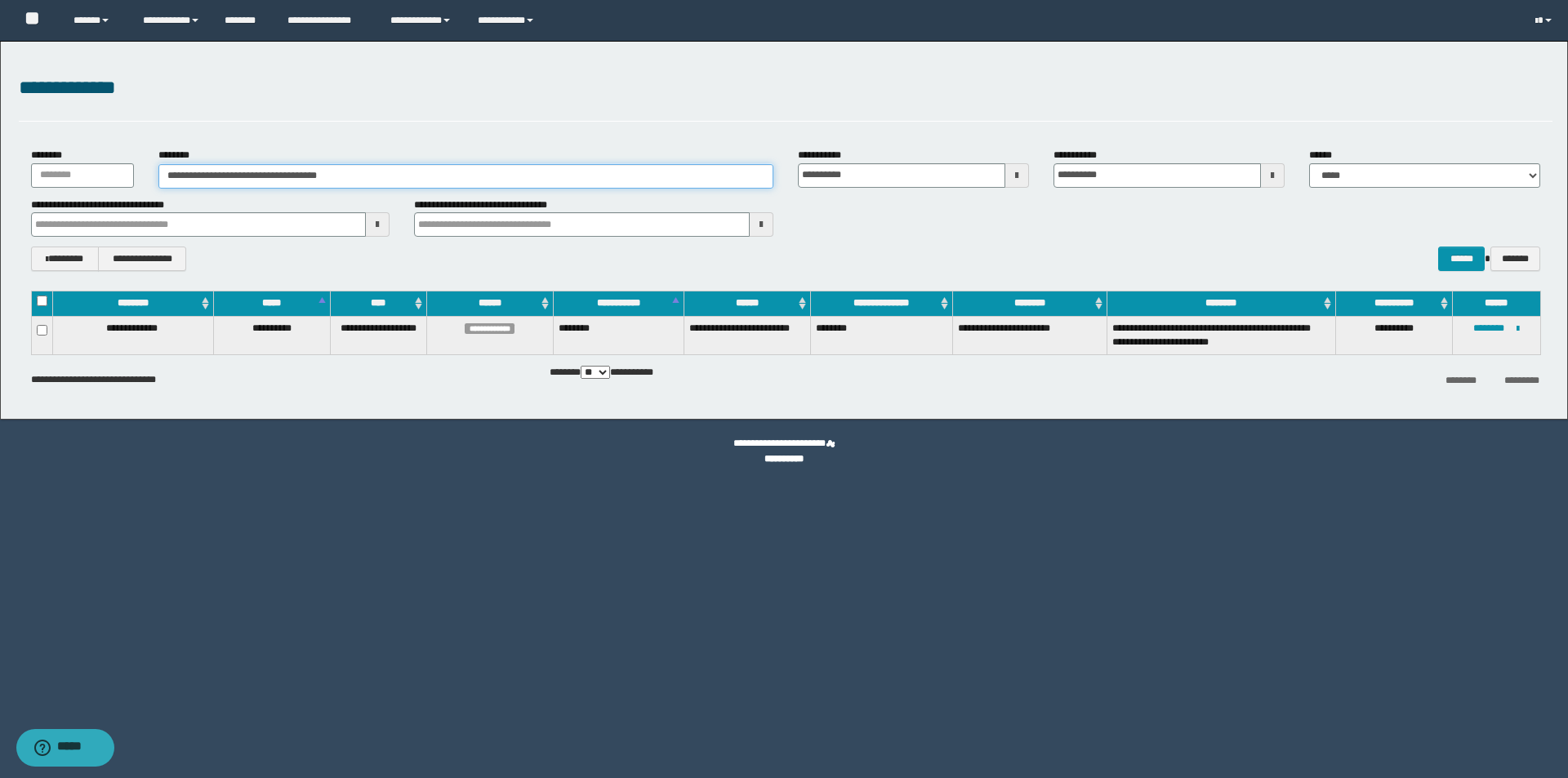 click on "**********" at bounding box center (466, 176) 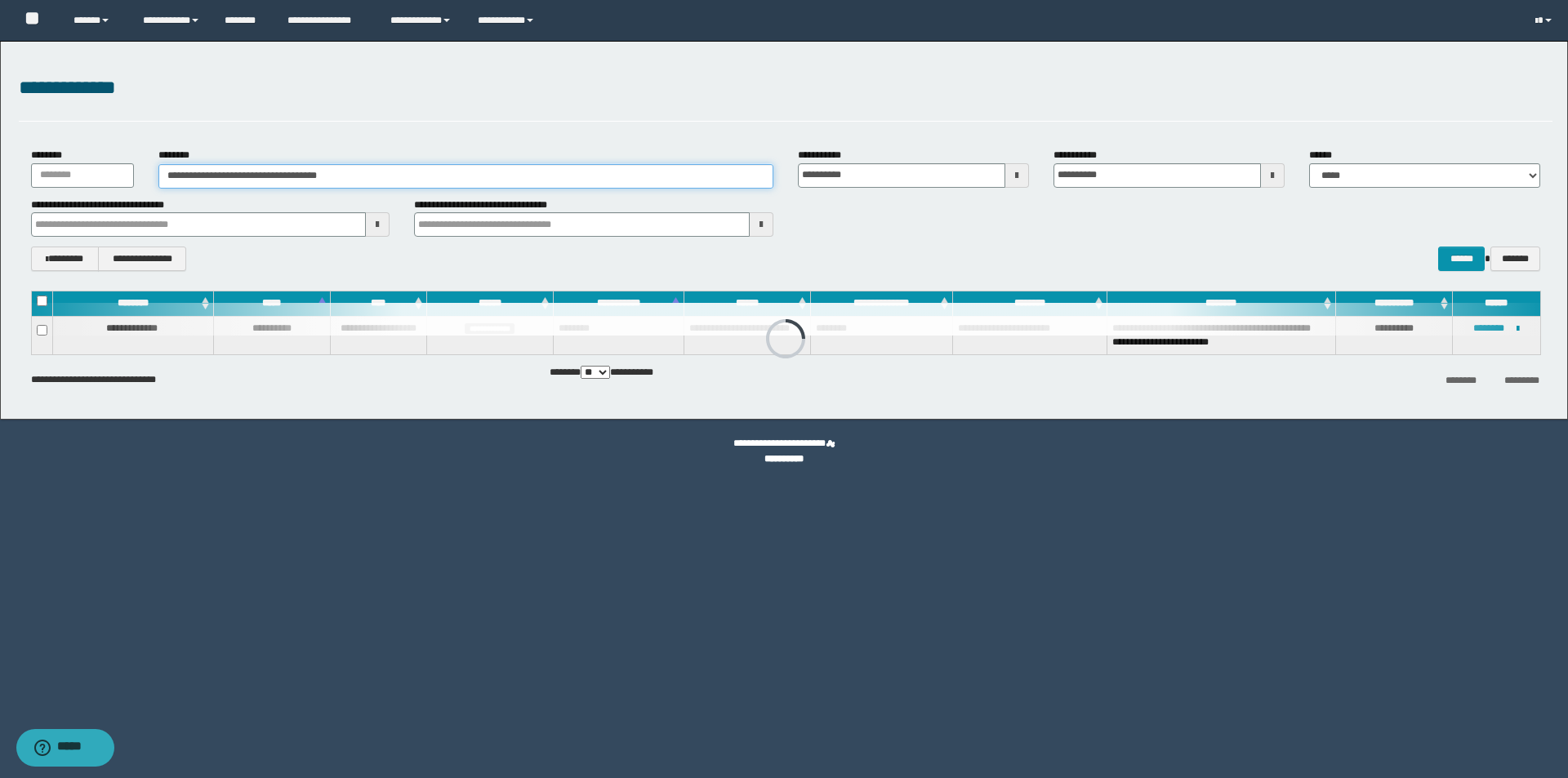 drag, startPoint x: 434, startPoint y: 178, endPoint x: 0, endPoint y: 182, distance: 434.0184 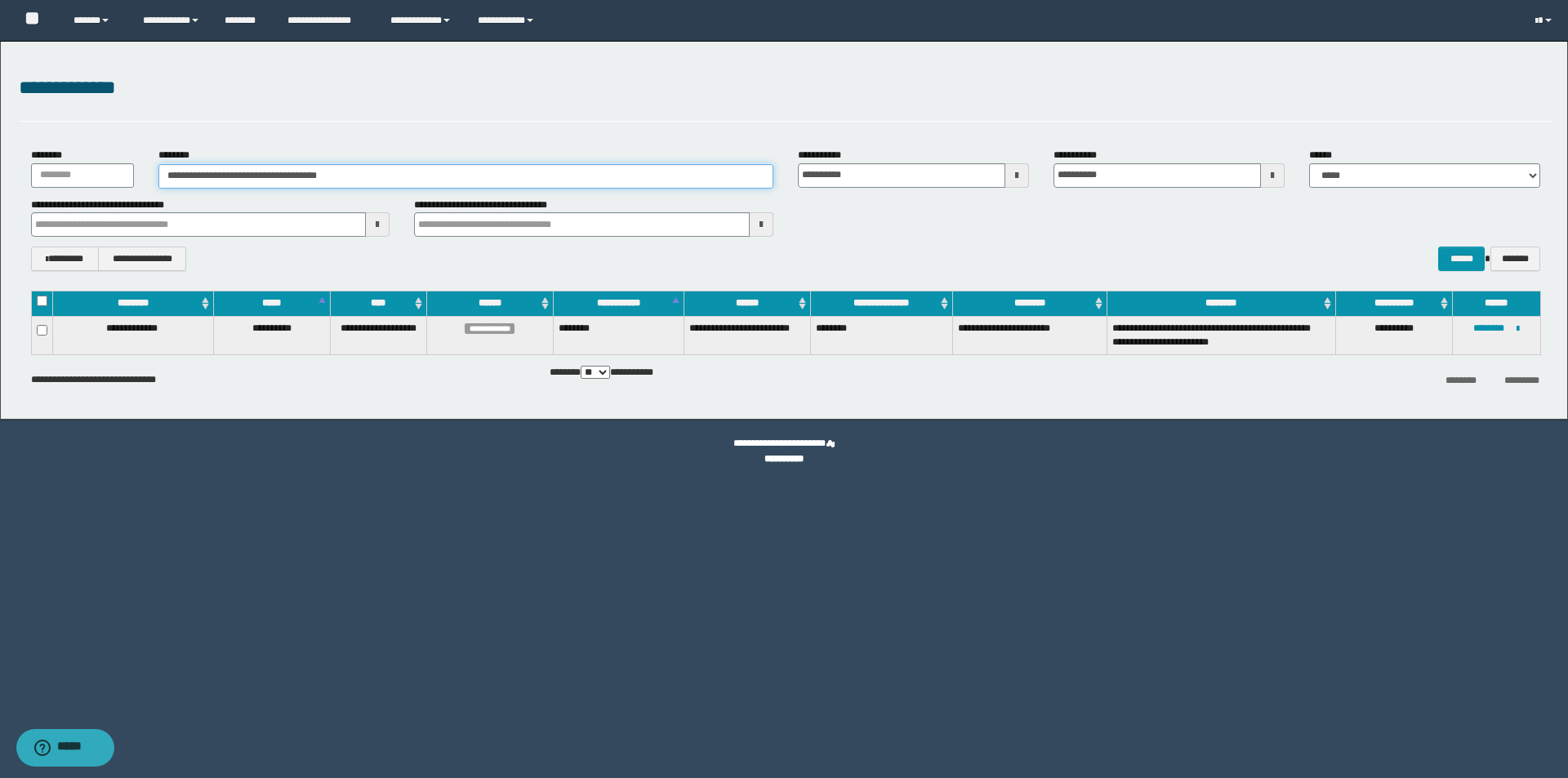 paste 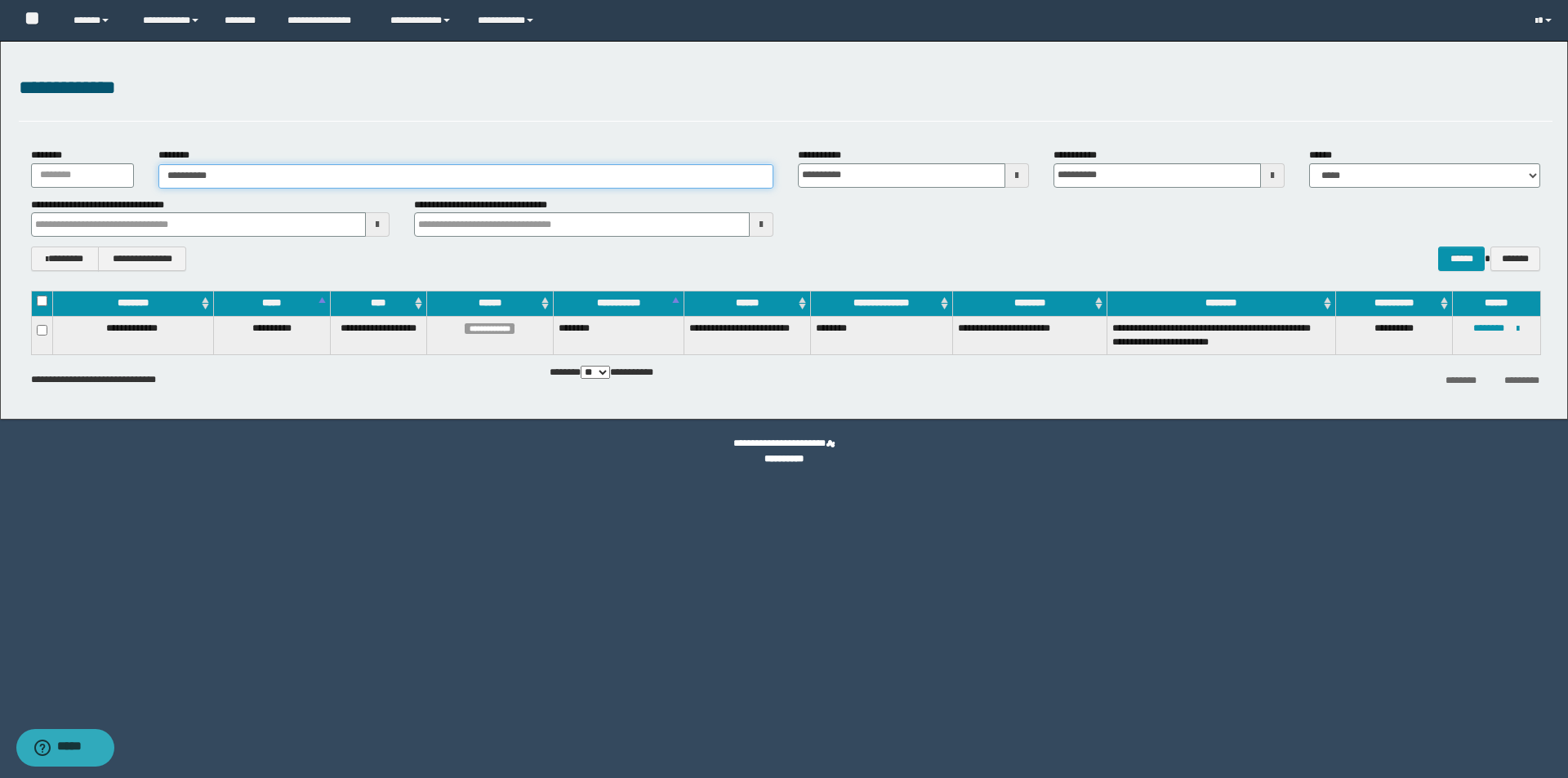type on "**********" 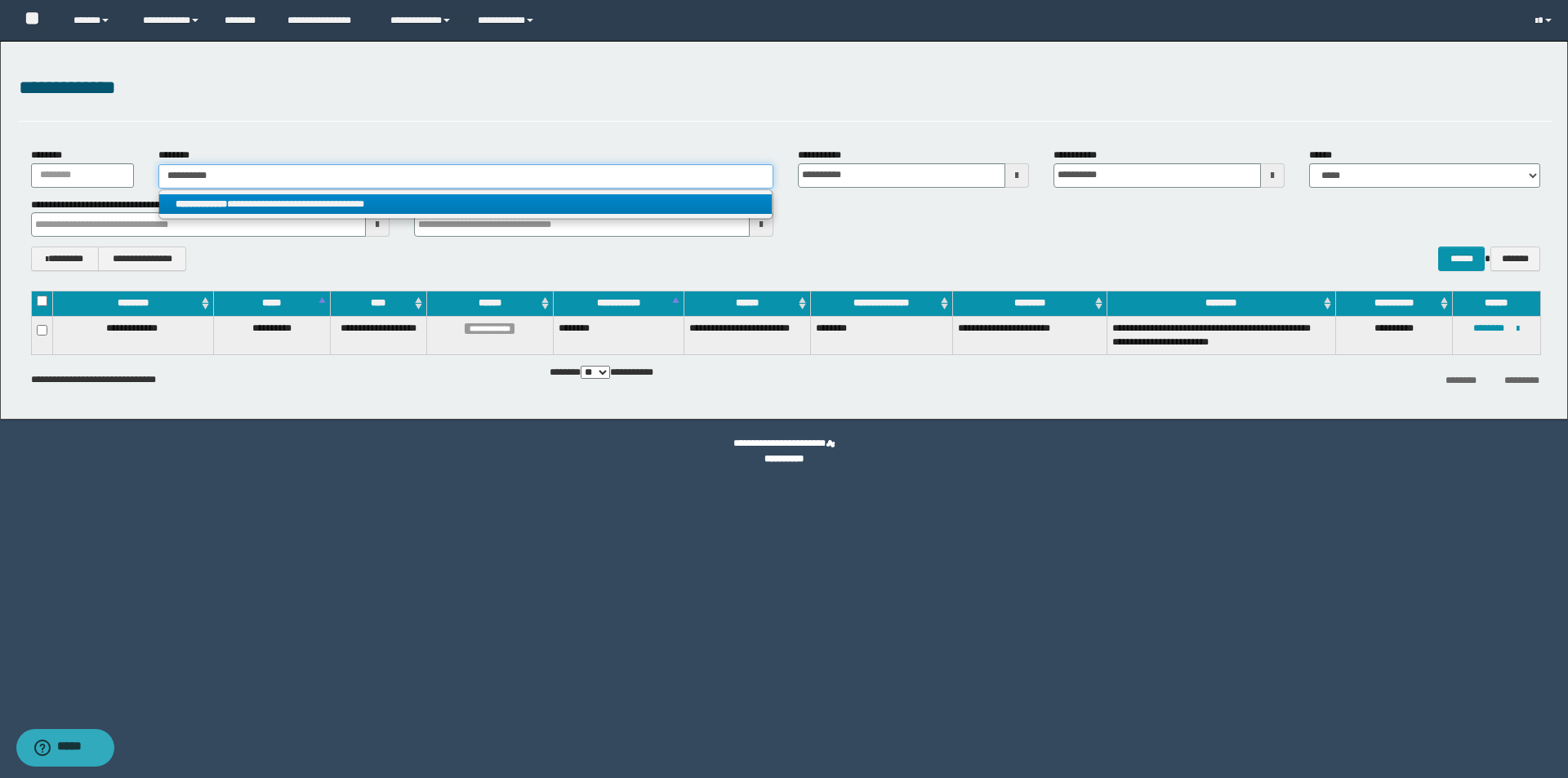 type on "**********" 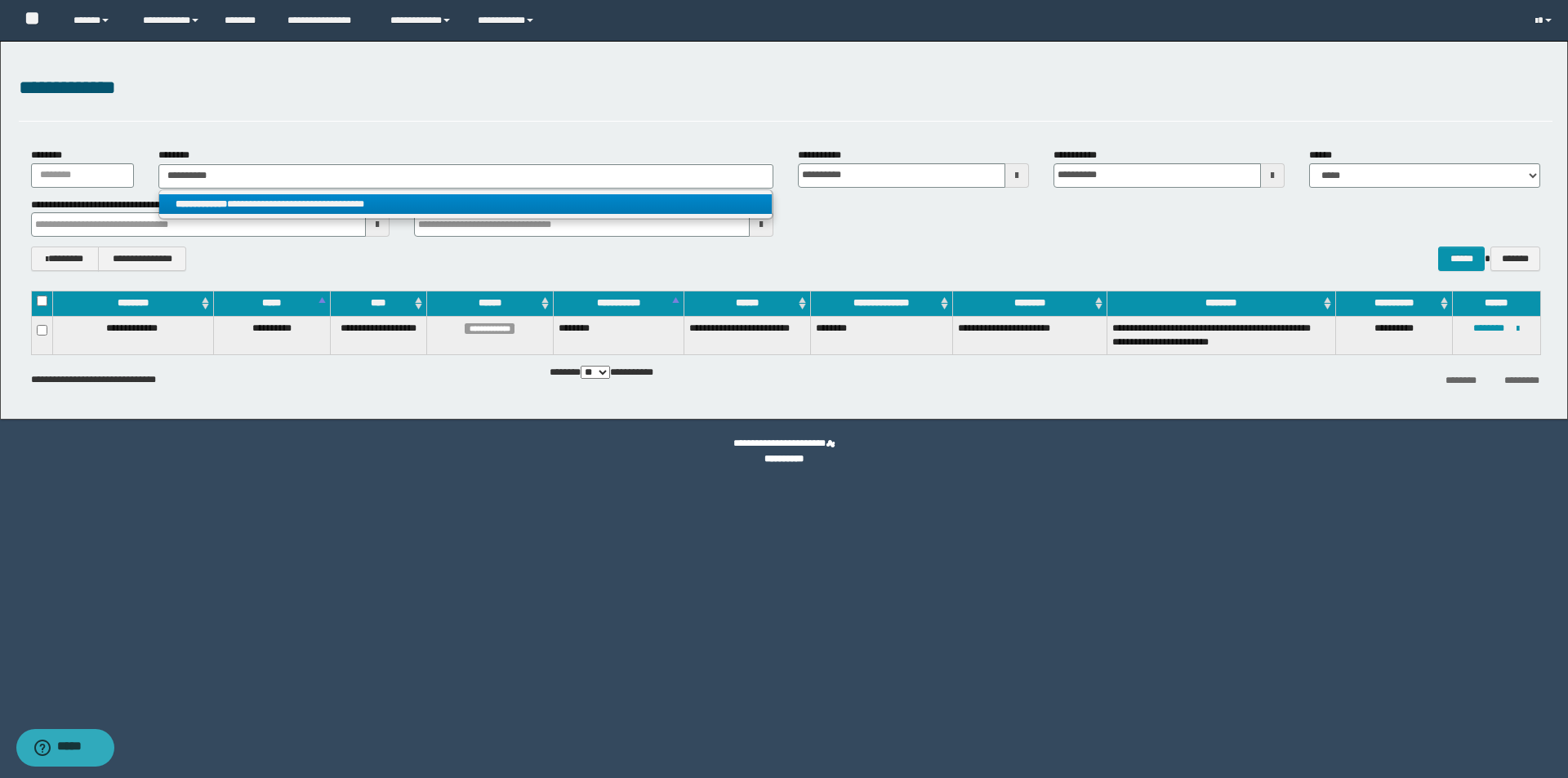 drag, startPoint x: 281, startPoint y: 202, endPoint x: 312, endPoint y: 212, distance: 32.572995 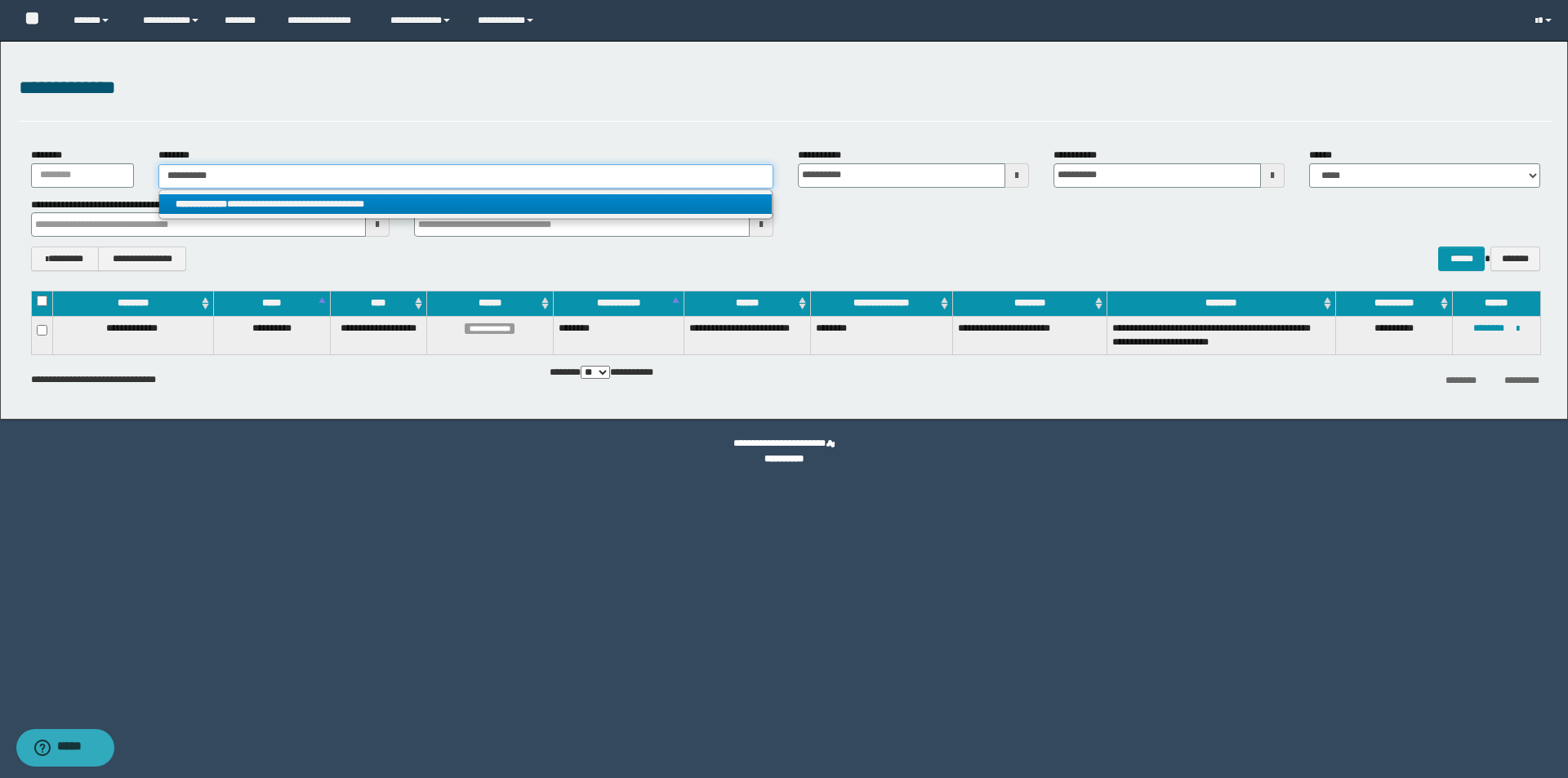 type 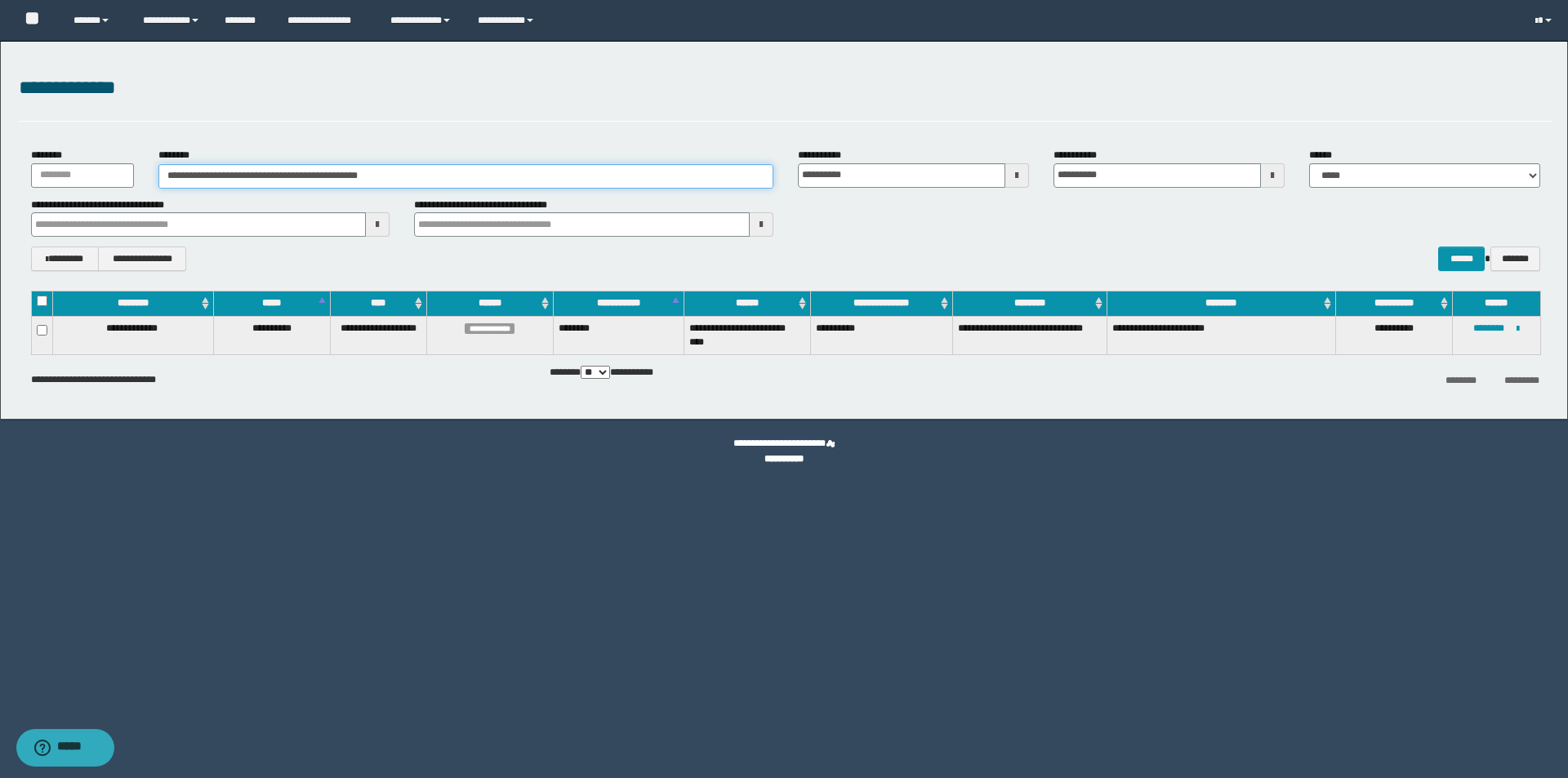 drag, startPoint x: 430, startPoint y: 177, endPoint x: 185, endPoint y: 183, distance: 245.07346 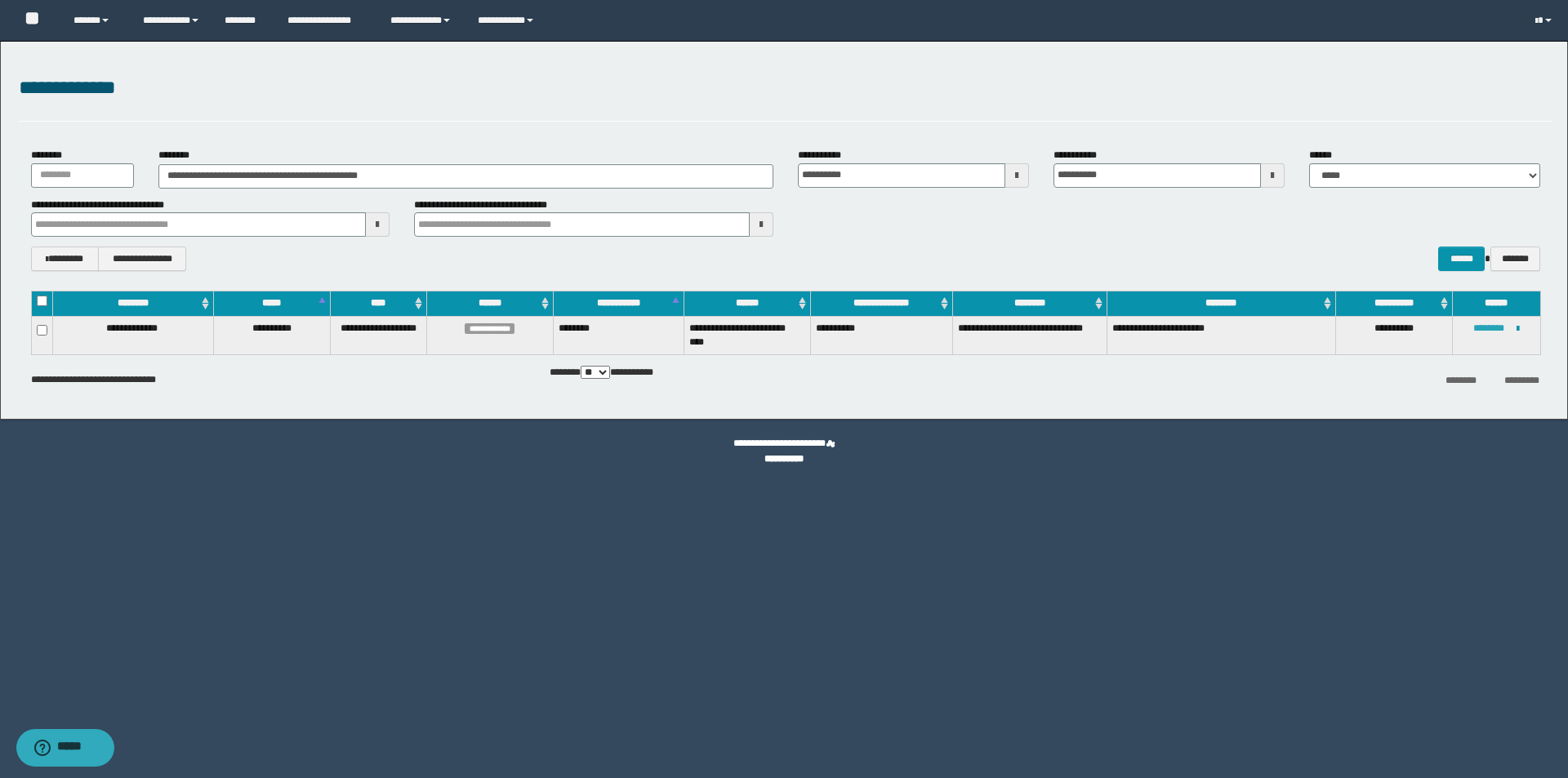 click on "********" at bounding box center [1489, 328] 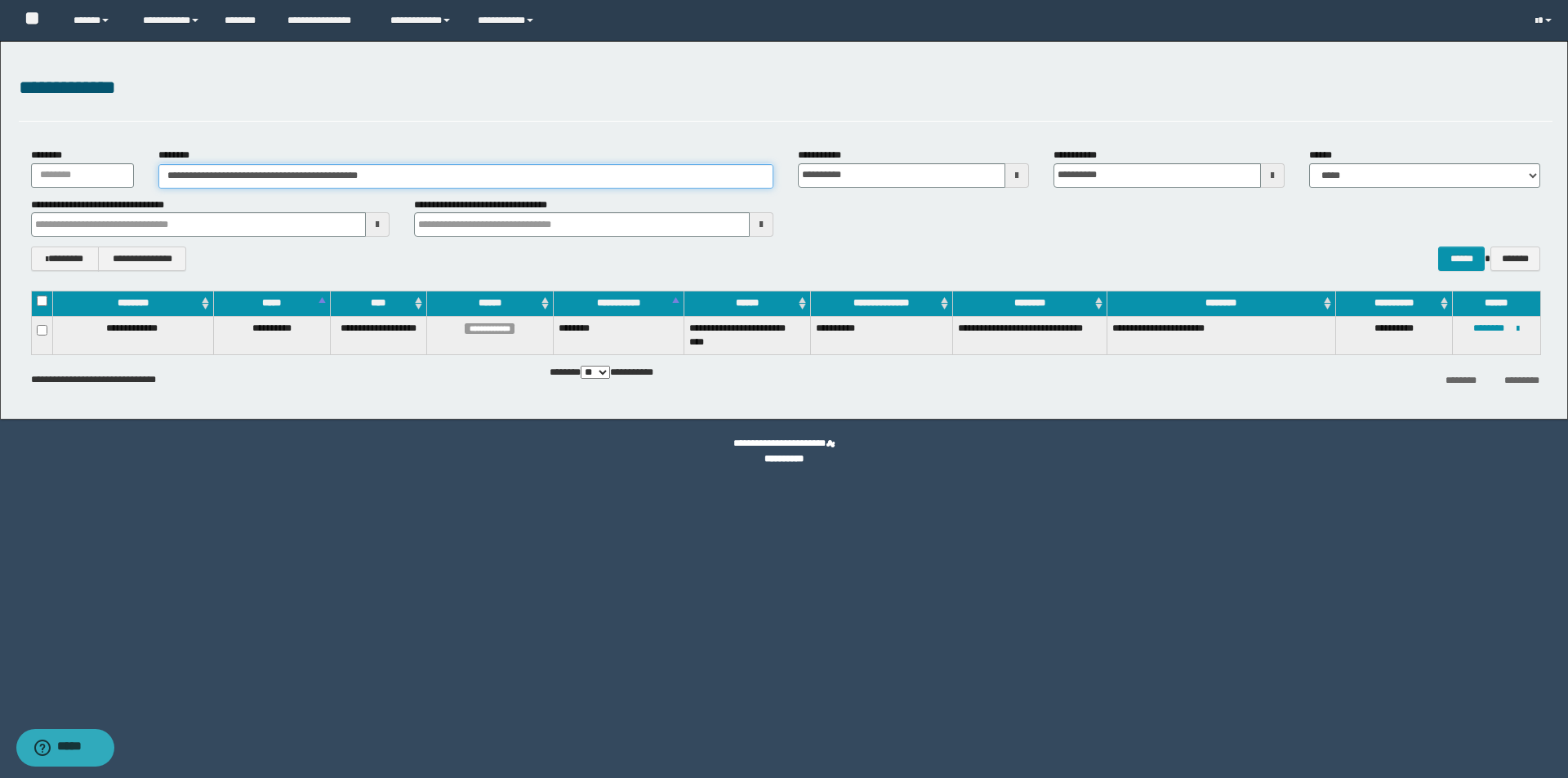 drag, startPoint x: 564, startPoint y: 171, endPoint x: 548, endPoint y: 177, distance: 17.088007 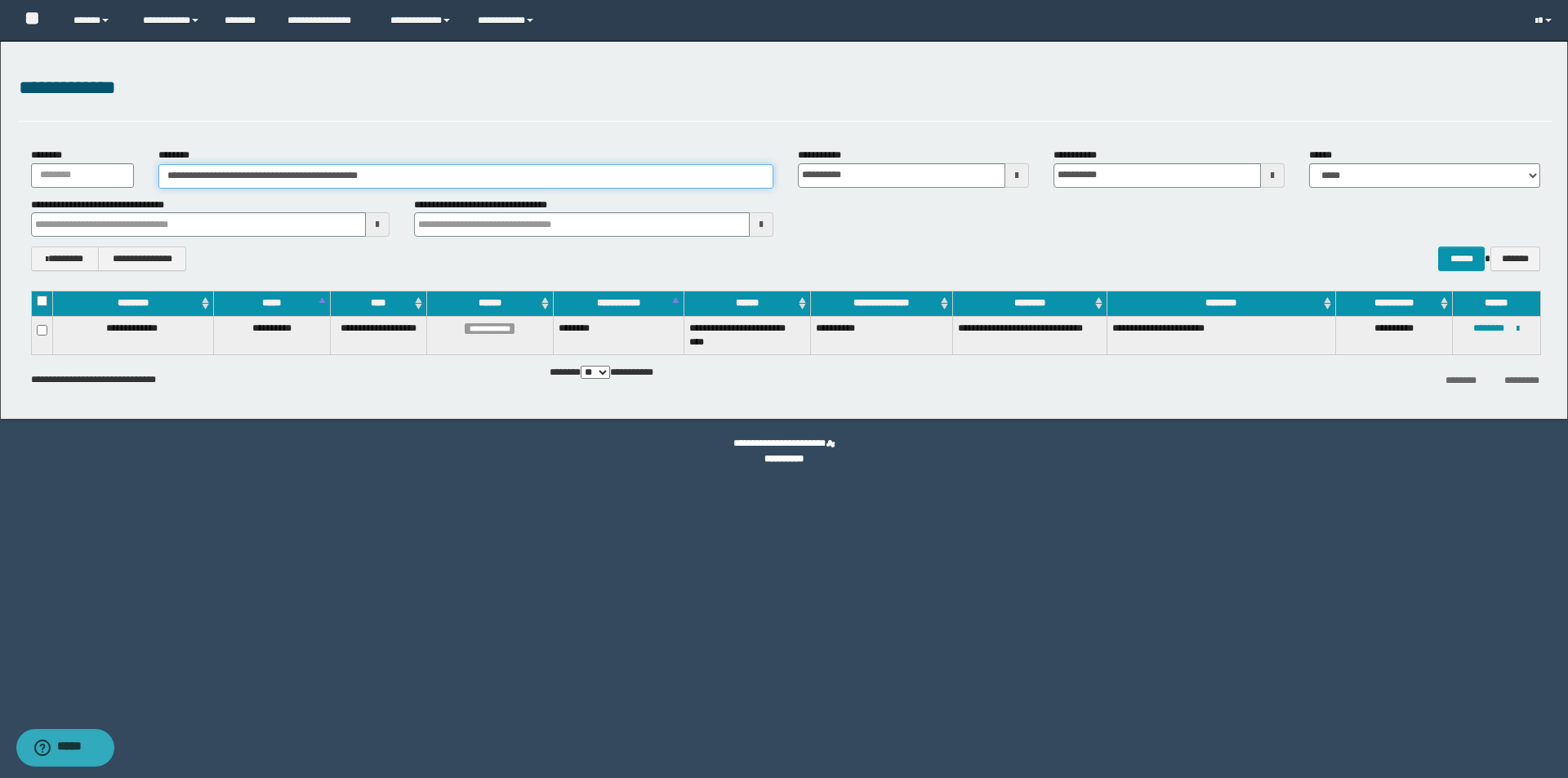 drag, startPoint x: 448, startPoint y: 175, endPoint x: 0, endPoint y: 174, distance: 448.0011 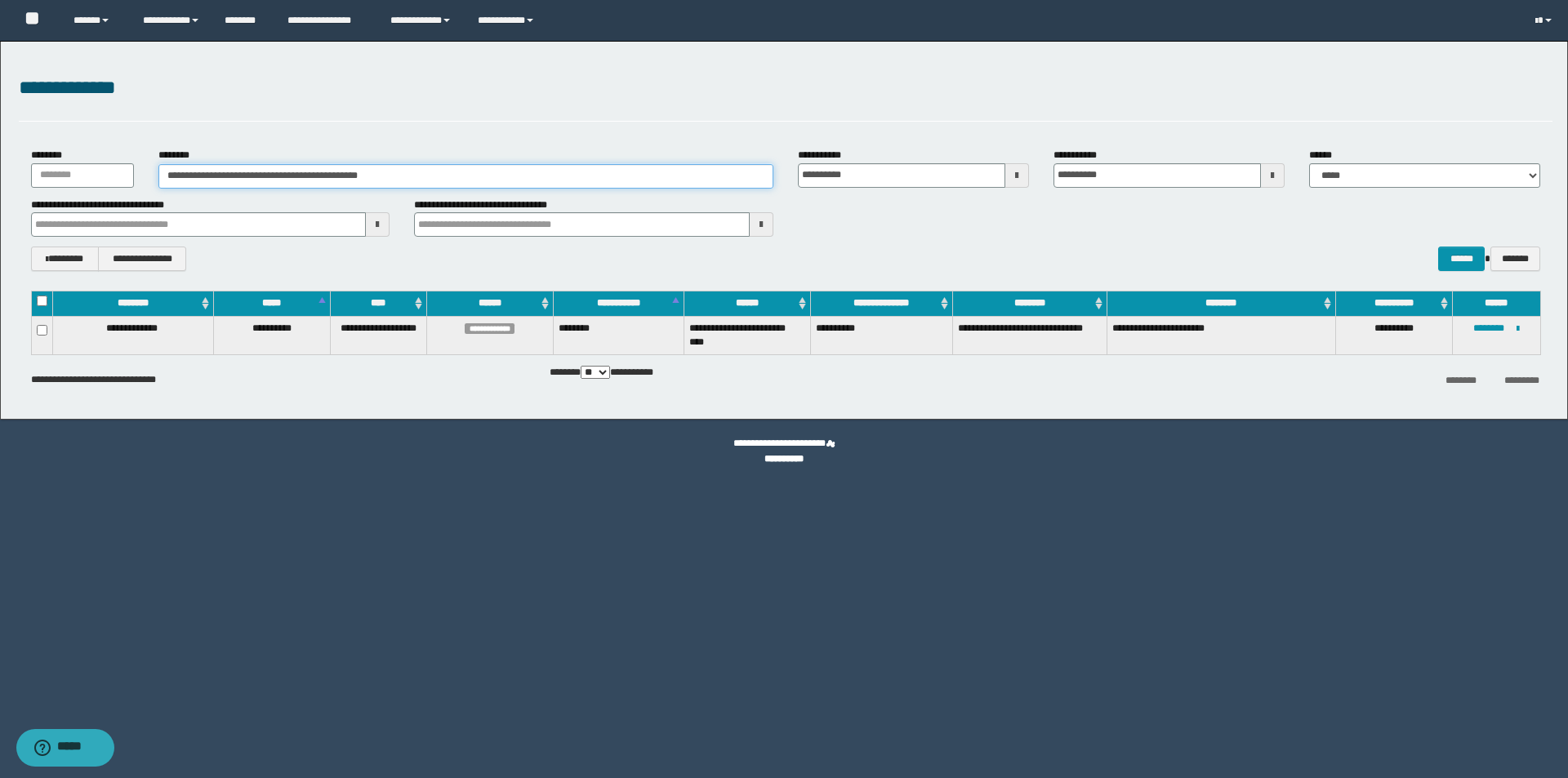 paste 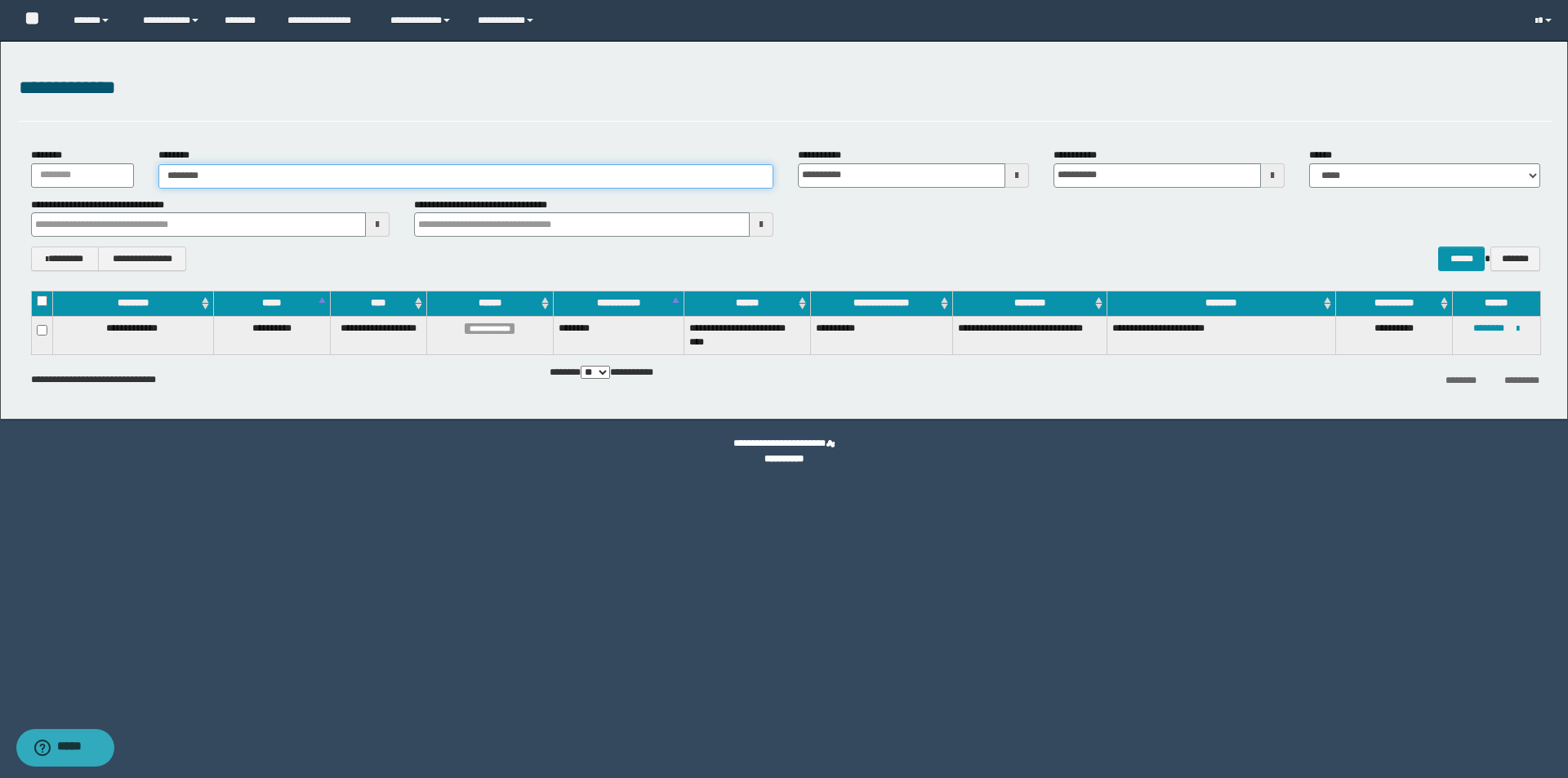 type on "********" 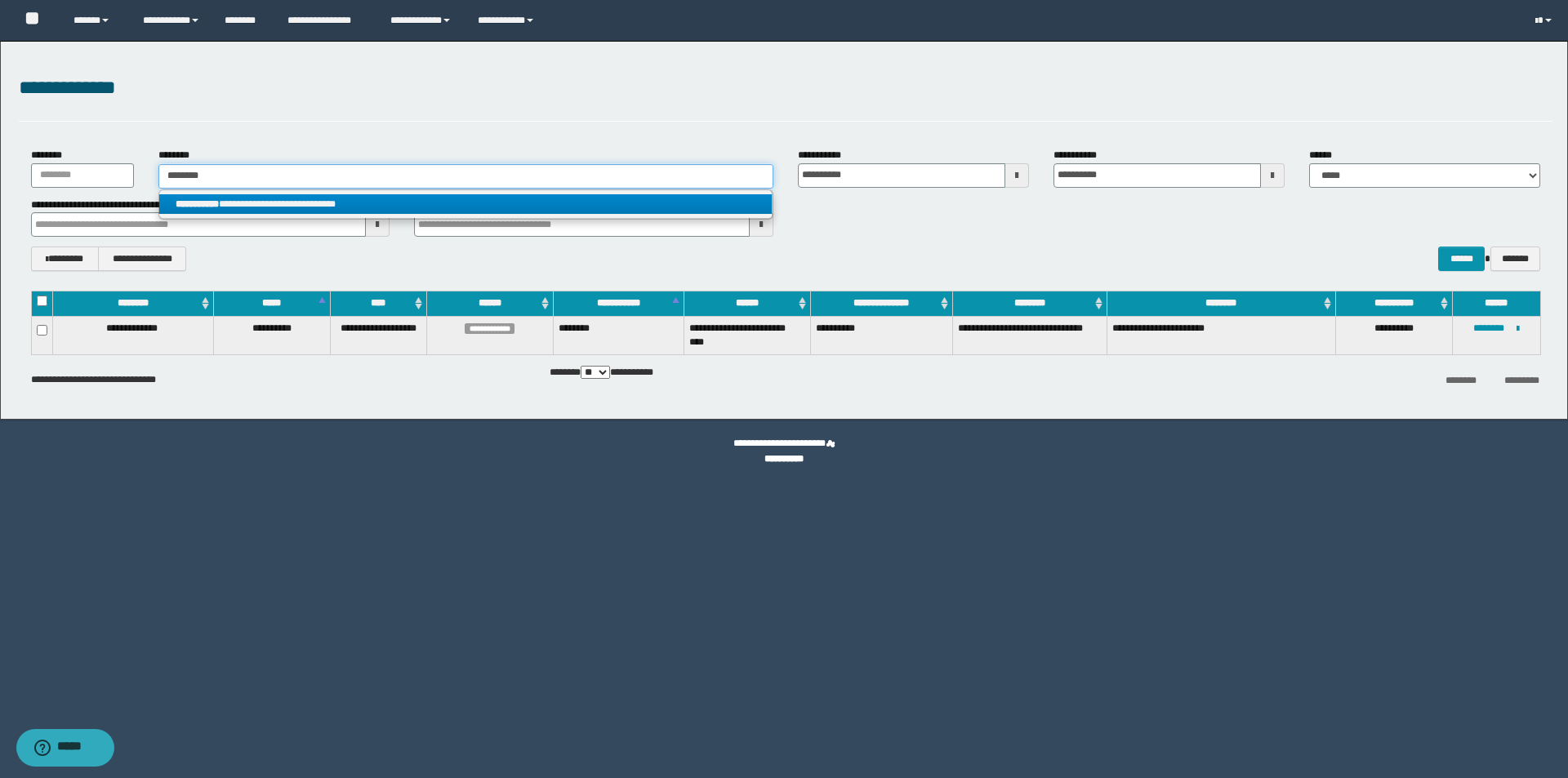 type on "********" 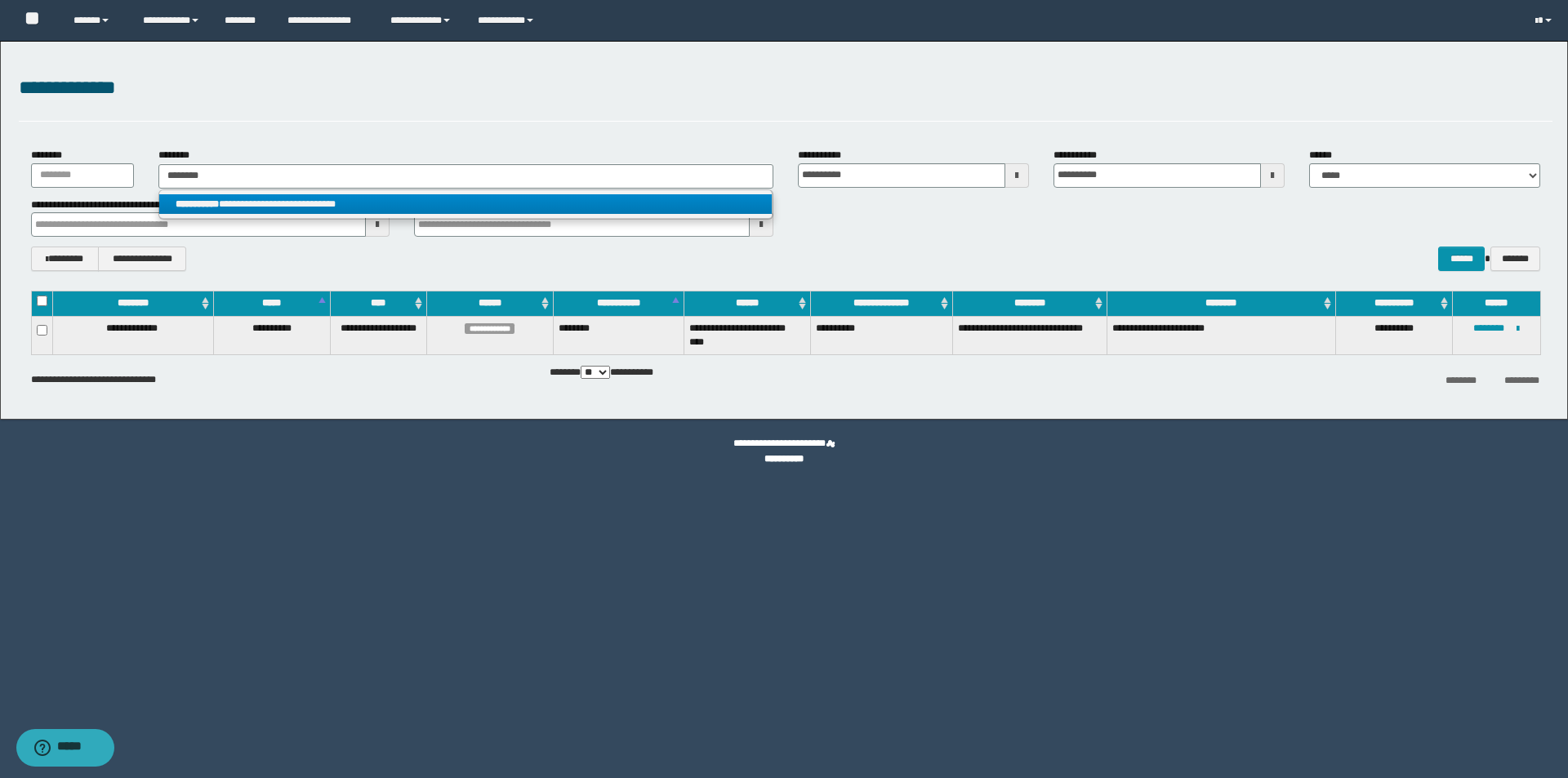 click on "**********" at bounding box center [466, 204] 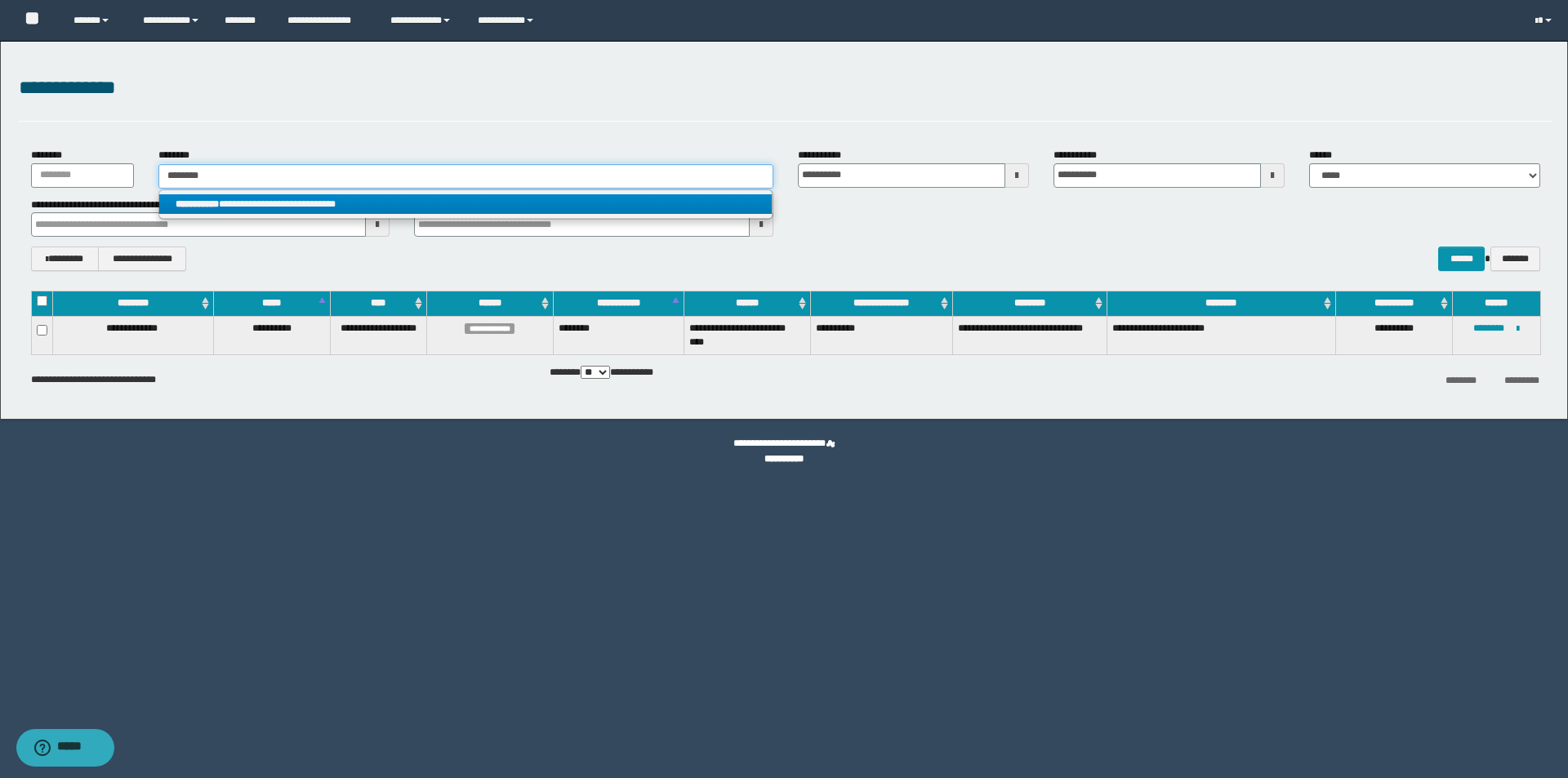type 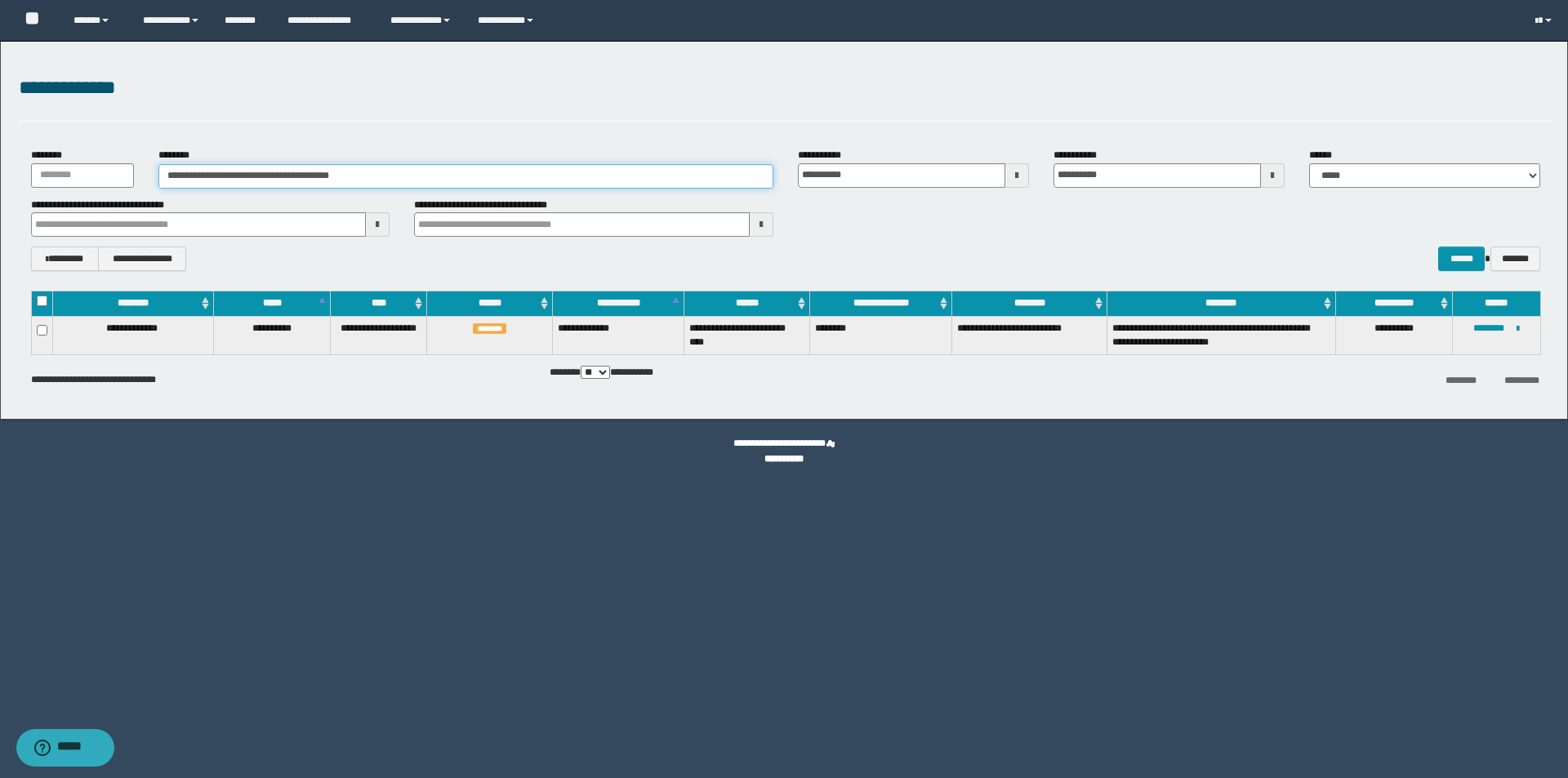 drag, startPoint x: 184, startPoint y: 179, endPoint x: 525, endPoint y: 195, distance: 341.3752 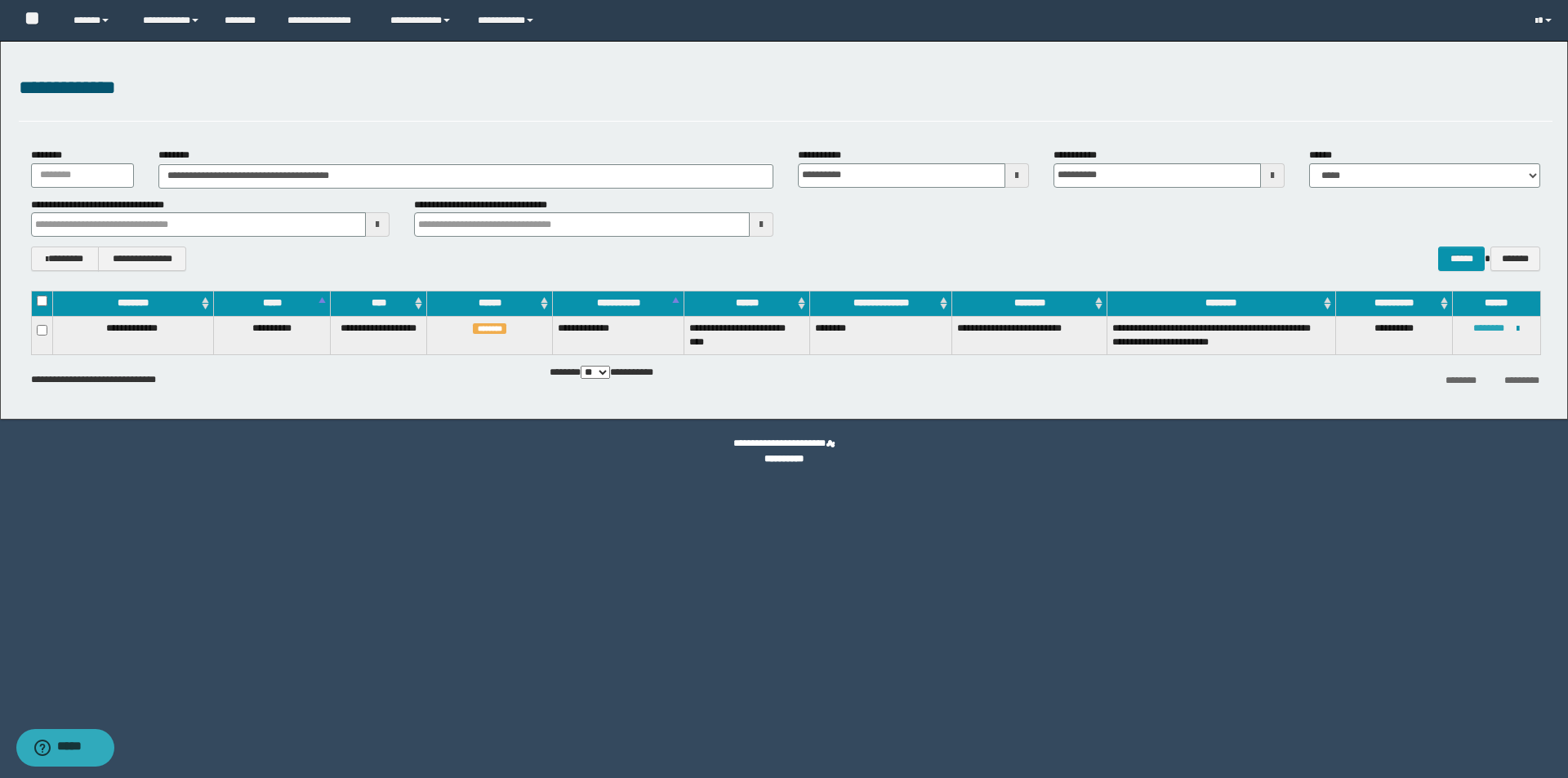 click on "********" at bounding box center [1489, 328] 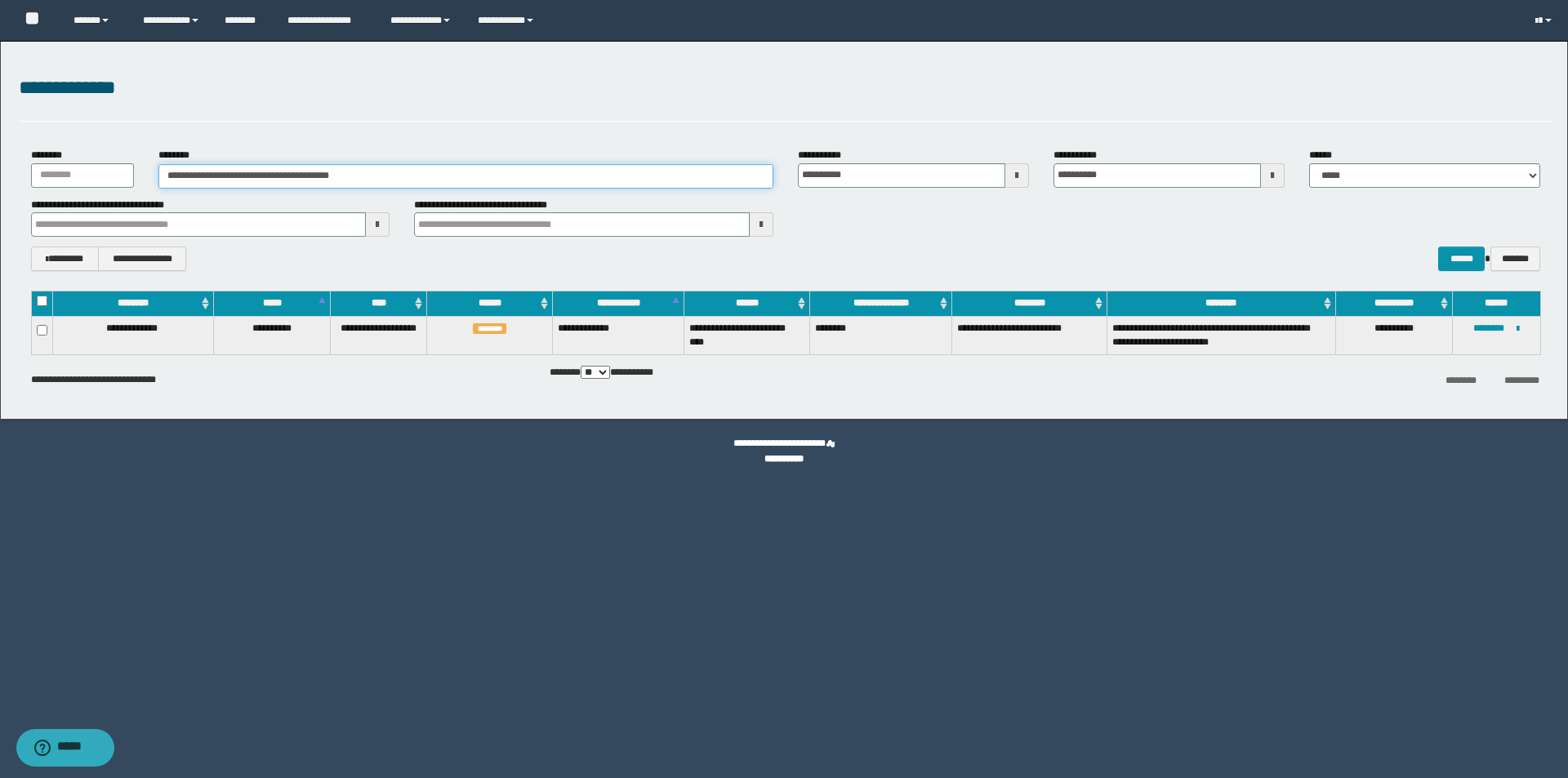 click on "**********" at bounding box center [466, 176] 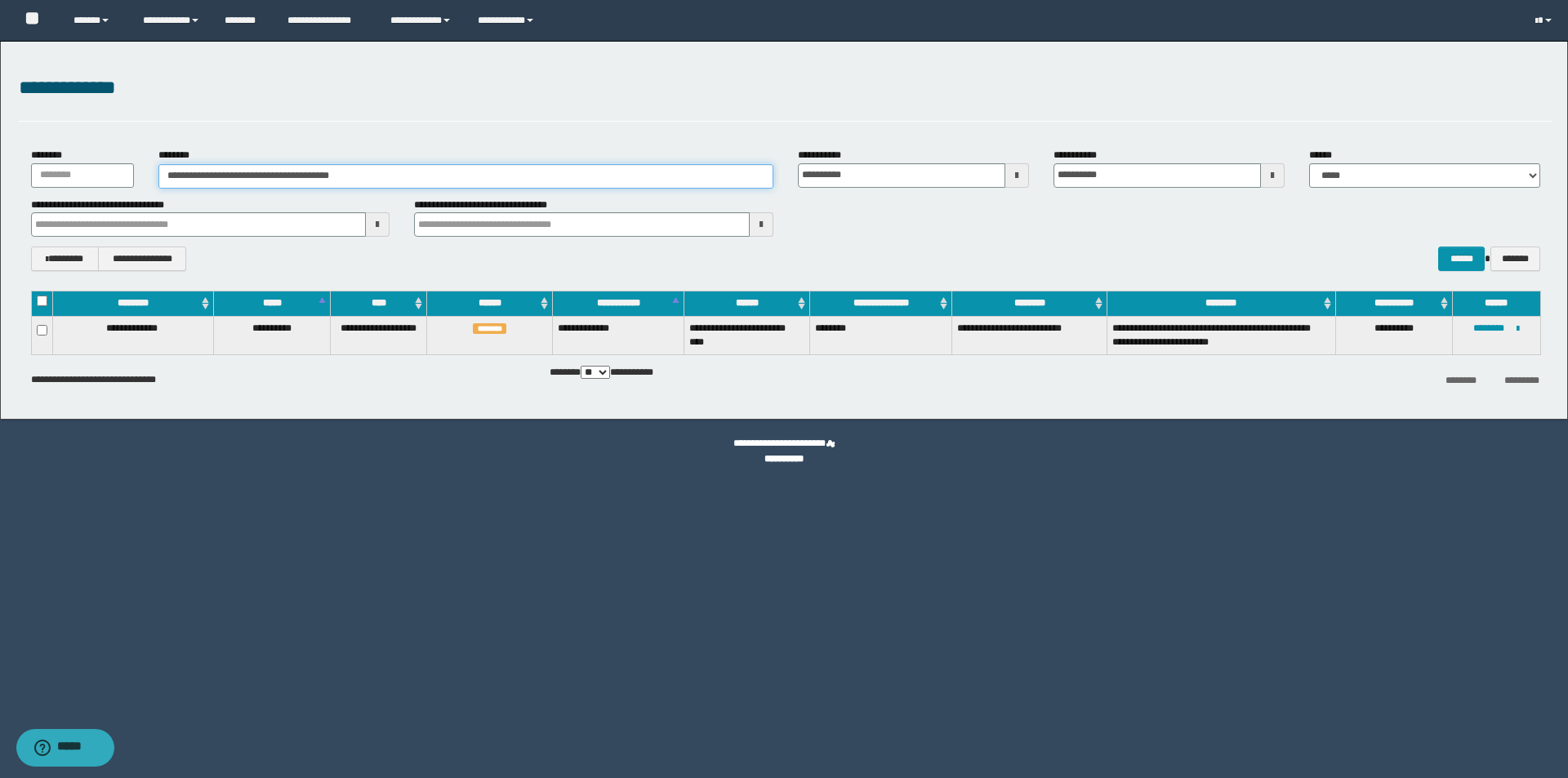 drag, startPoint x: 390, startPoint y: 170, endPoint x: 15, endPoint y: 134, distance: 376.72404 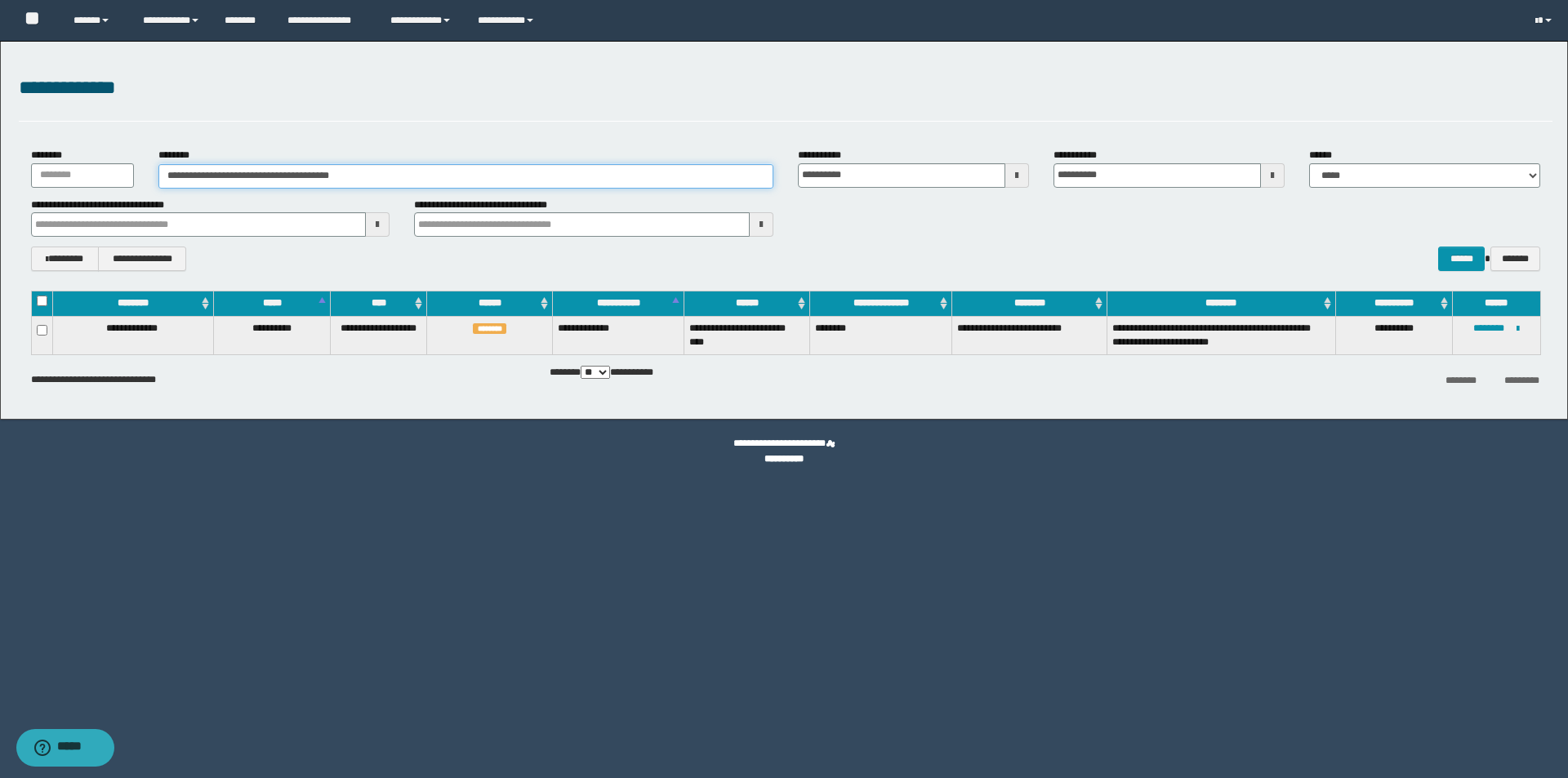 paste 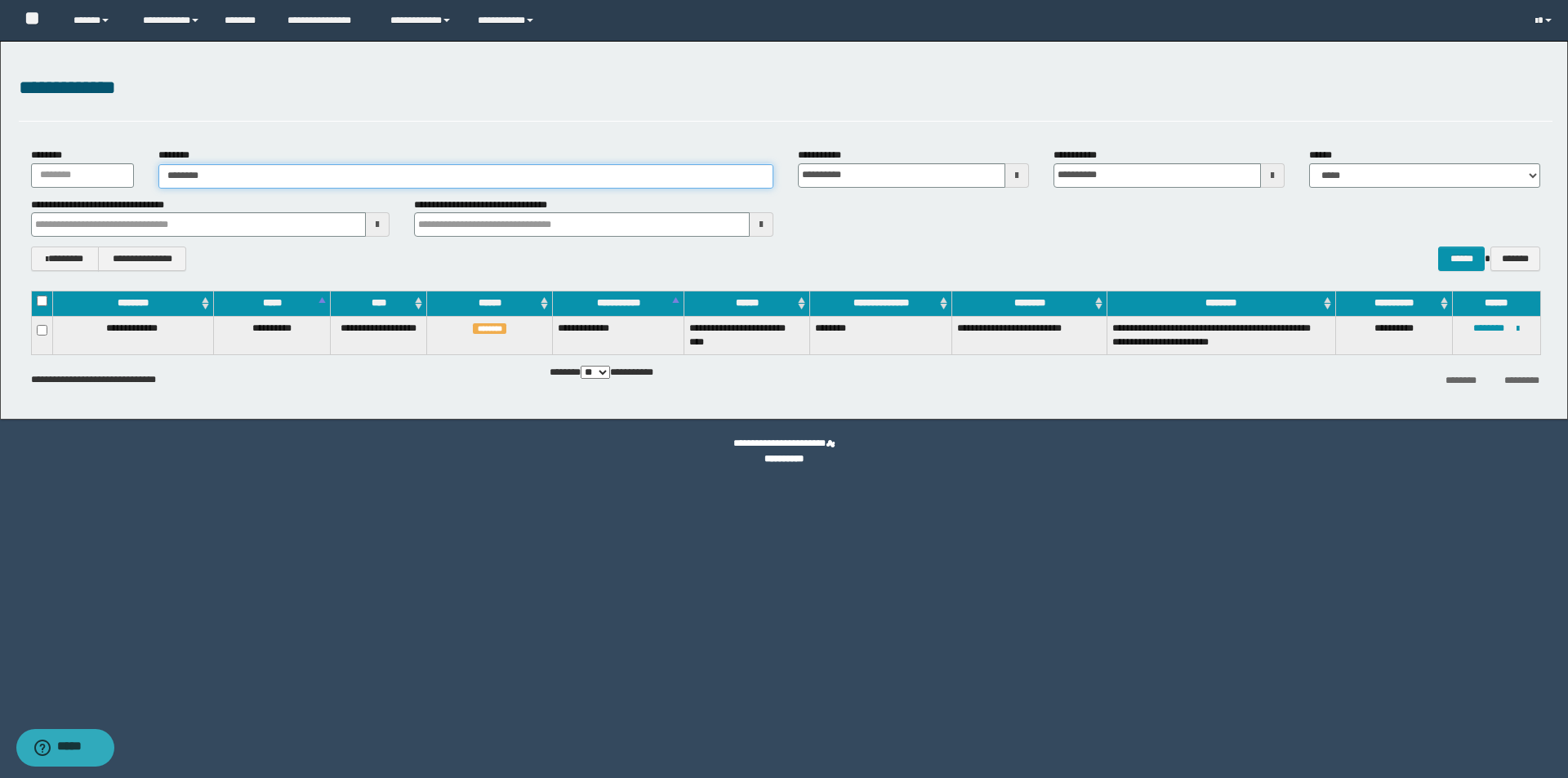 click on "********" at bounding box center (466, 176) 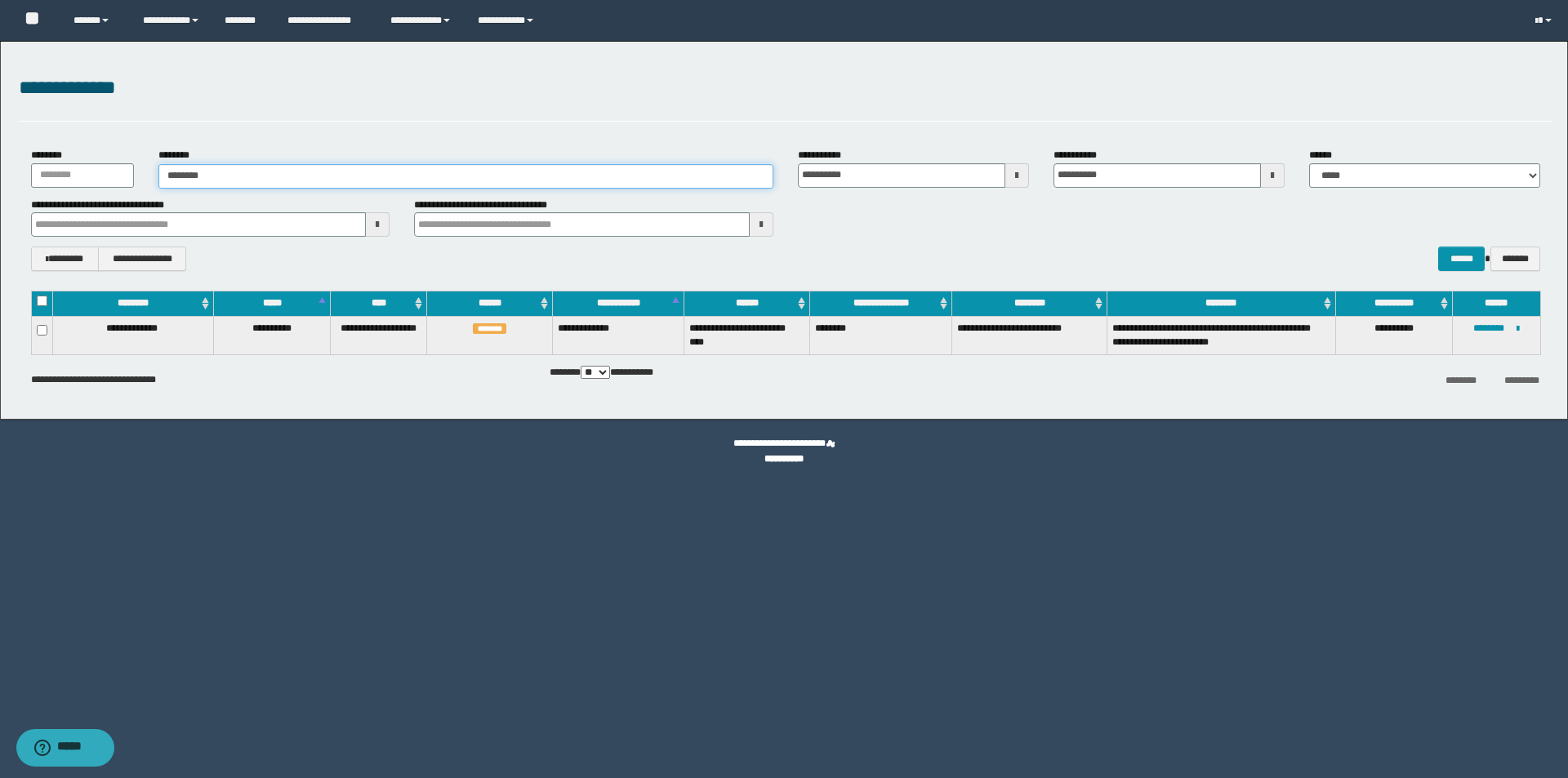 drag, startPoint x: 241, startPoint y: 176, endPoint x: 156, endPoint y: 179, distance: 85.0529 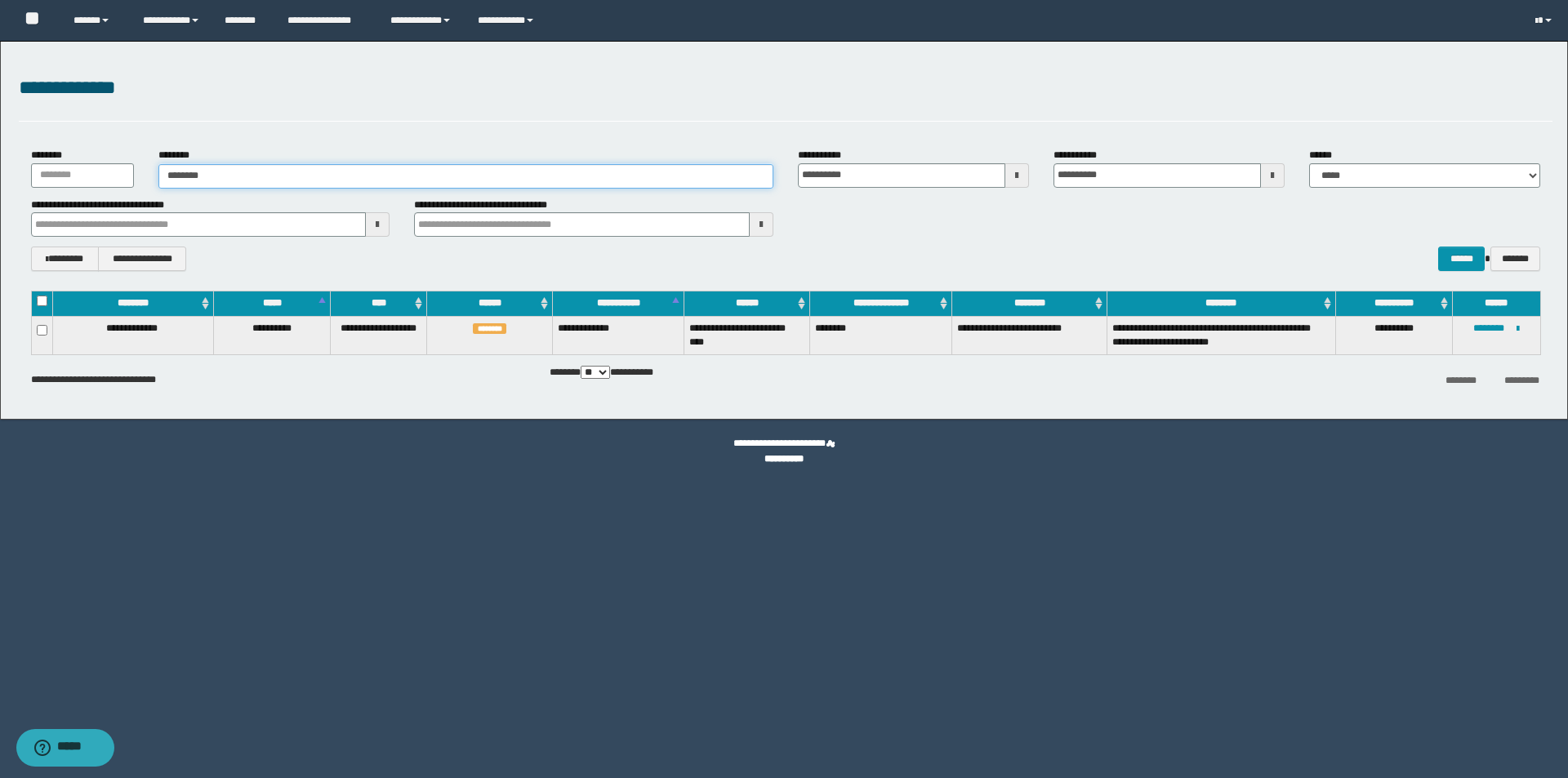 drag, startPoint x: 235, startPoint y: 176, endPoint x: 51, endPoint y: 176, distance: 184 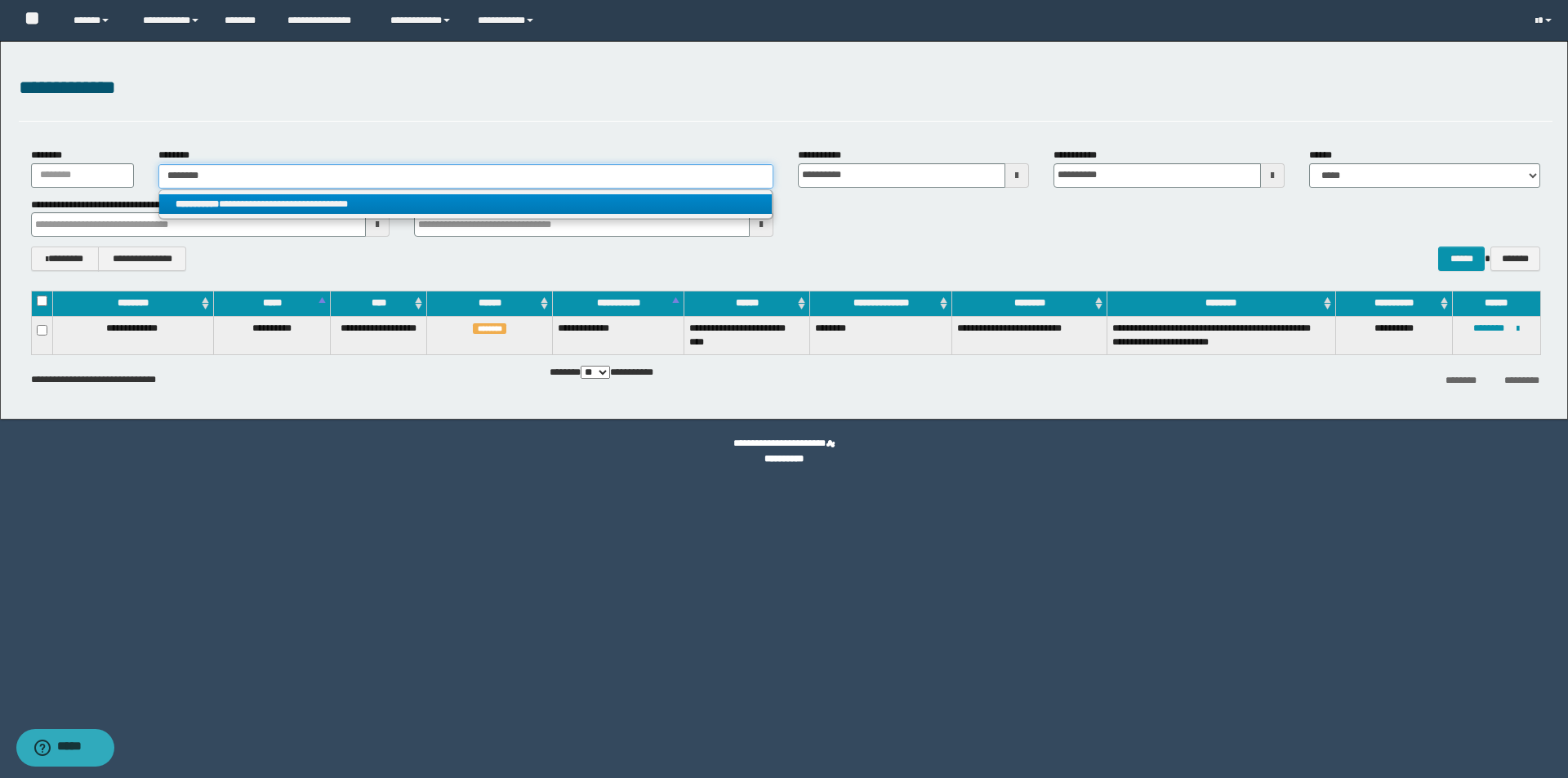 type on "********" 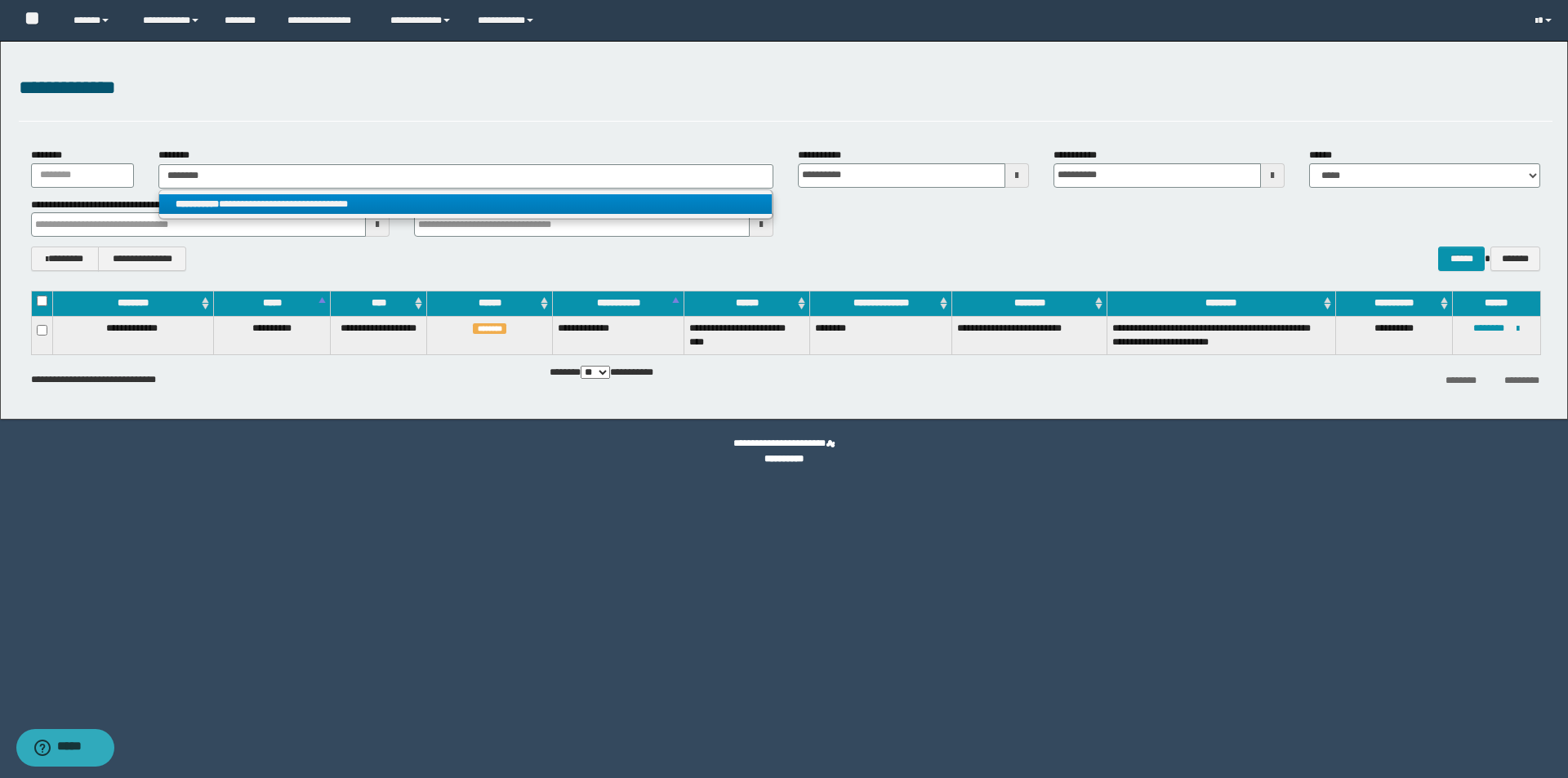 click on "**********" at bounding box center (466, 204) 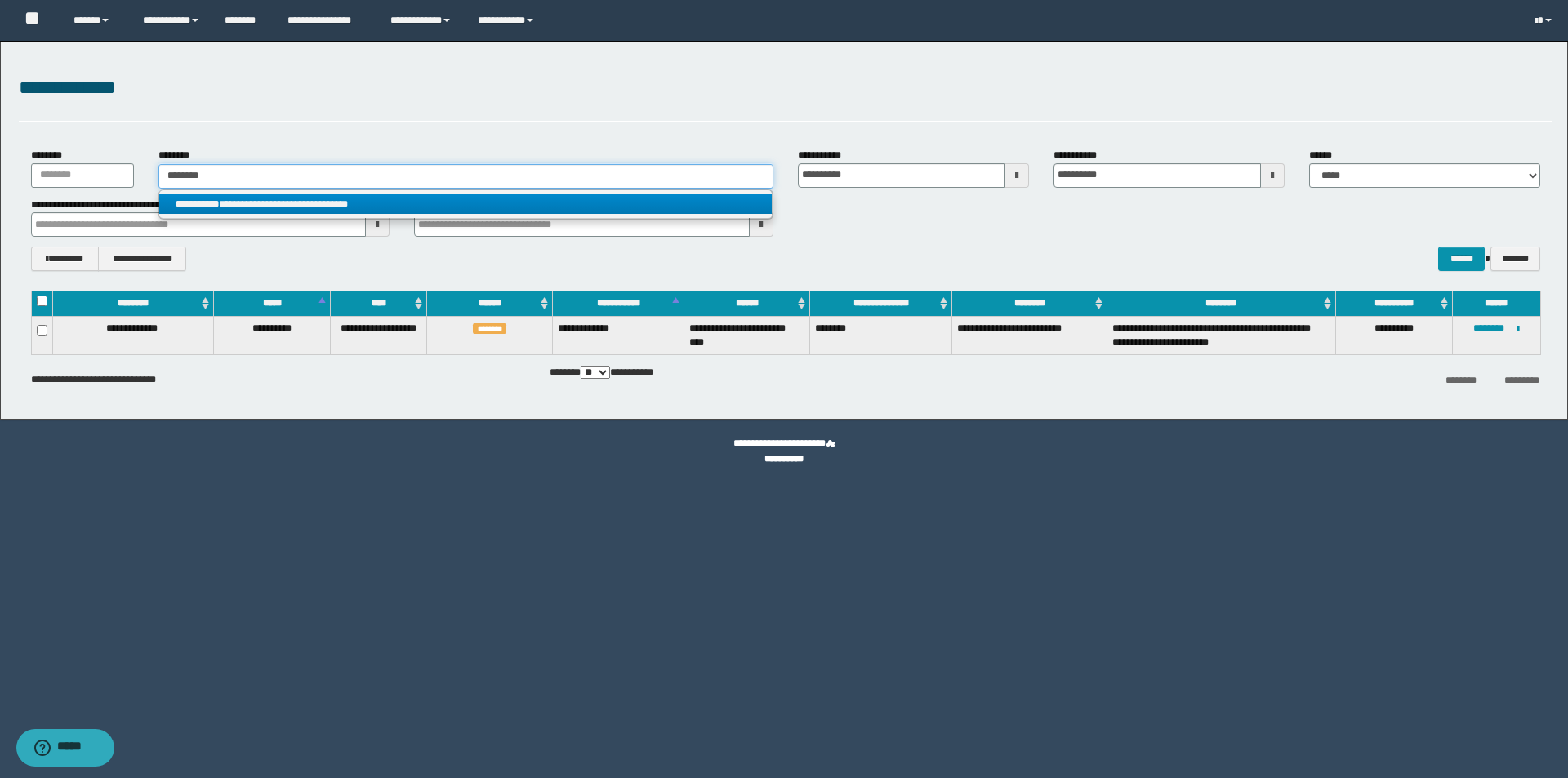 type 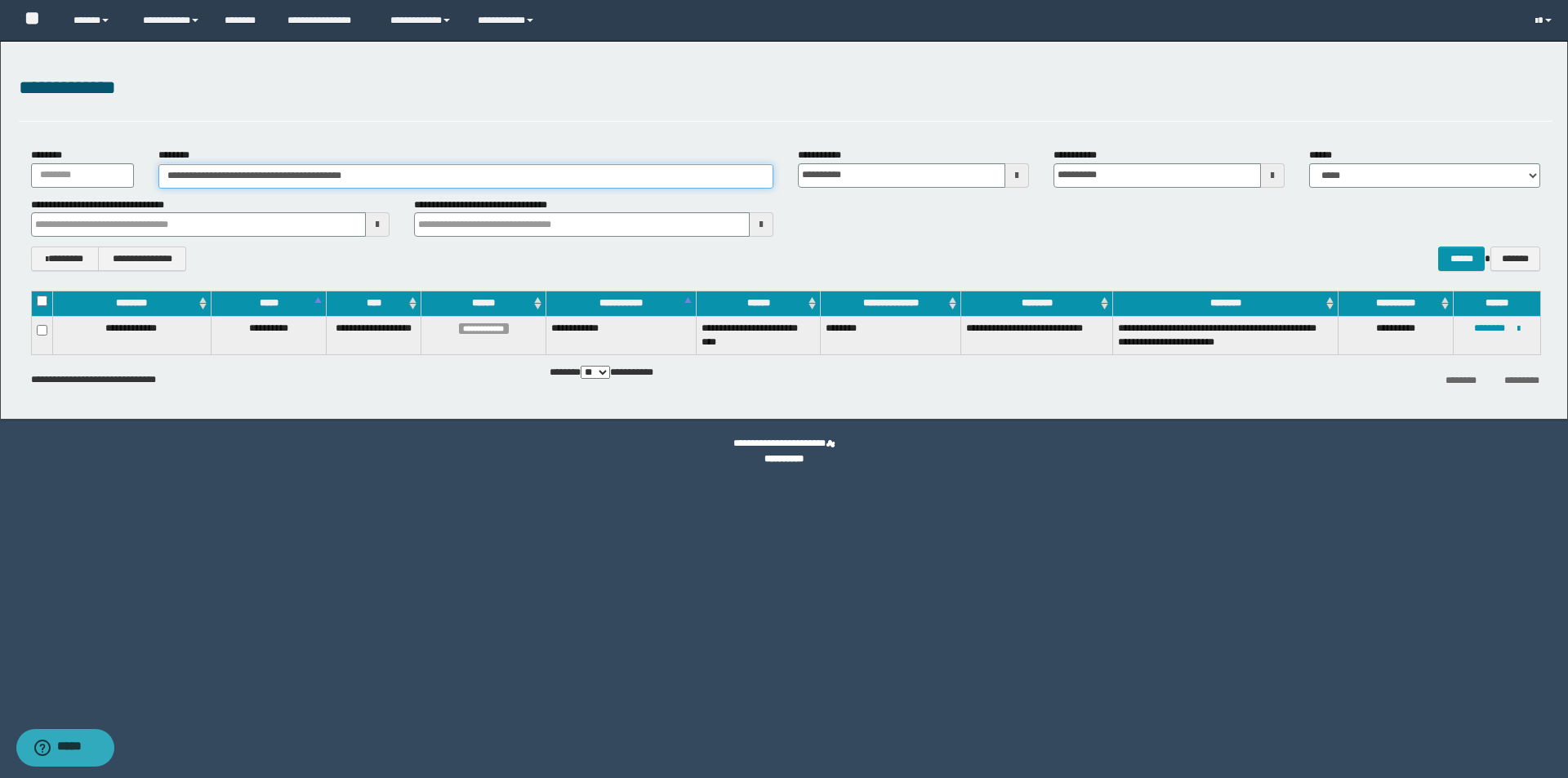 drag, startPoint x: 425, startPoint y: 181, endPoint x: 198, endPoint y: 176, distance: 227.05506 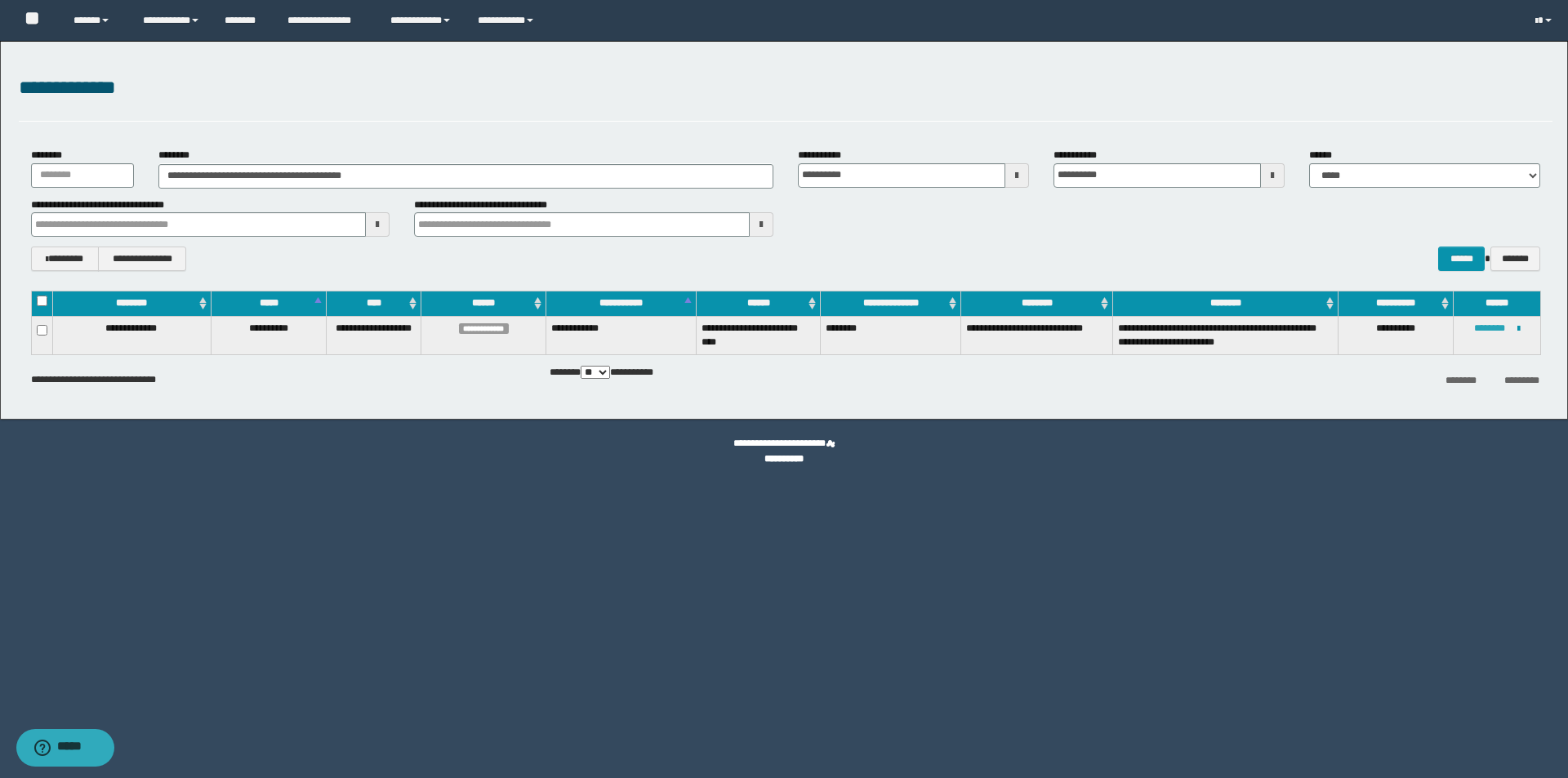 click on "********" at bounding box center [1490, 328] 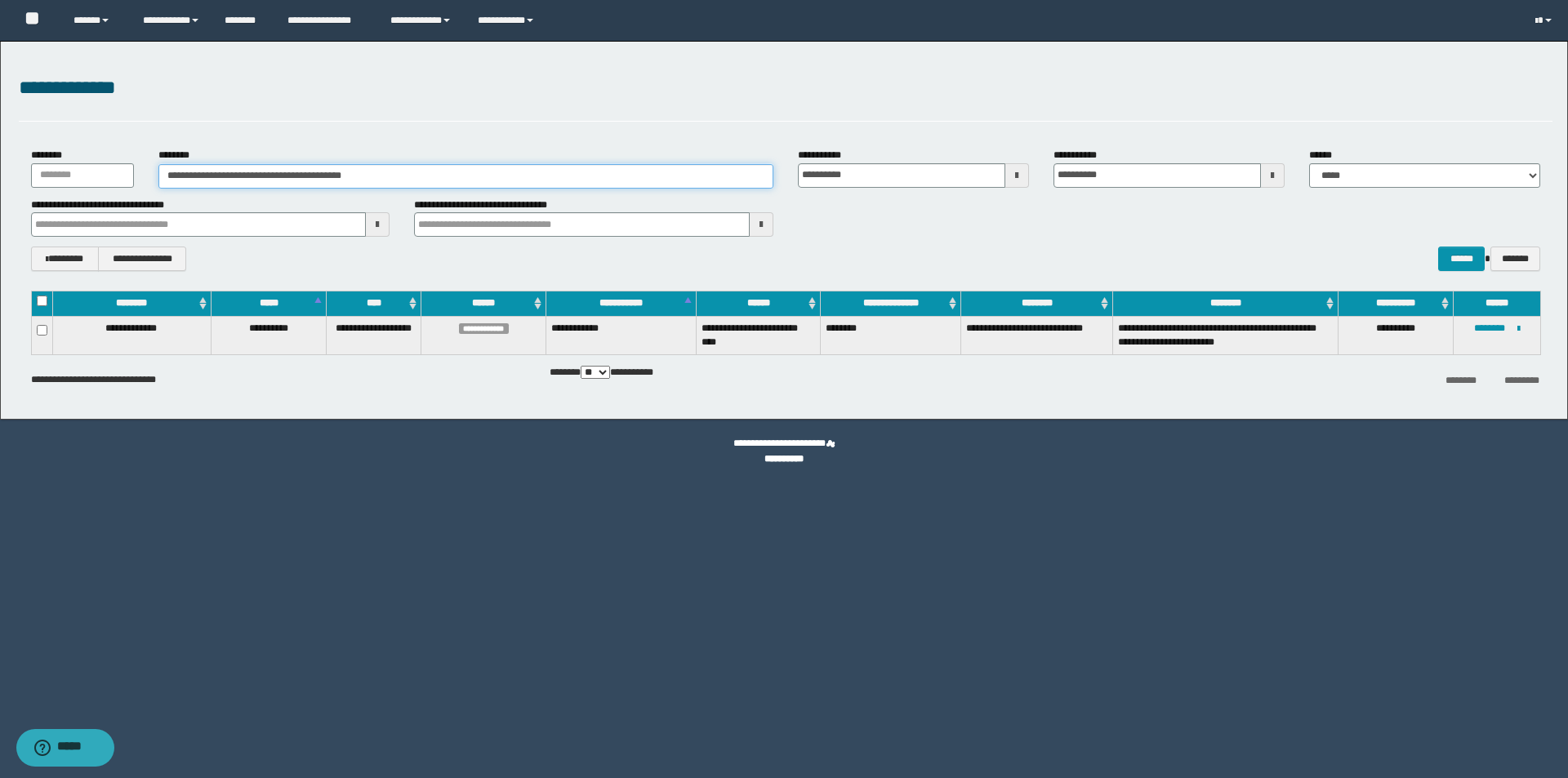 click on "**********" at bounding box center [466, 176] 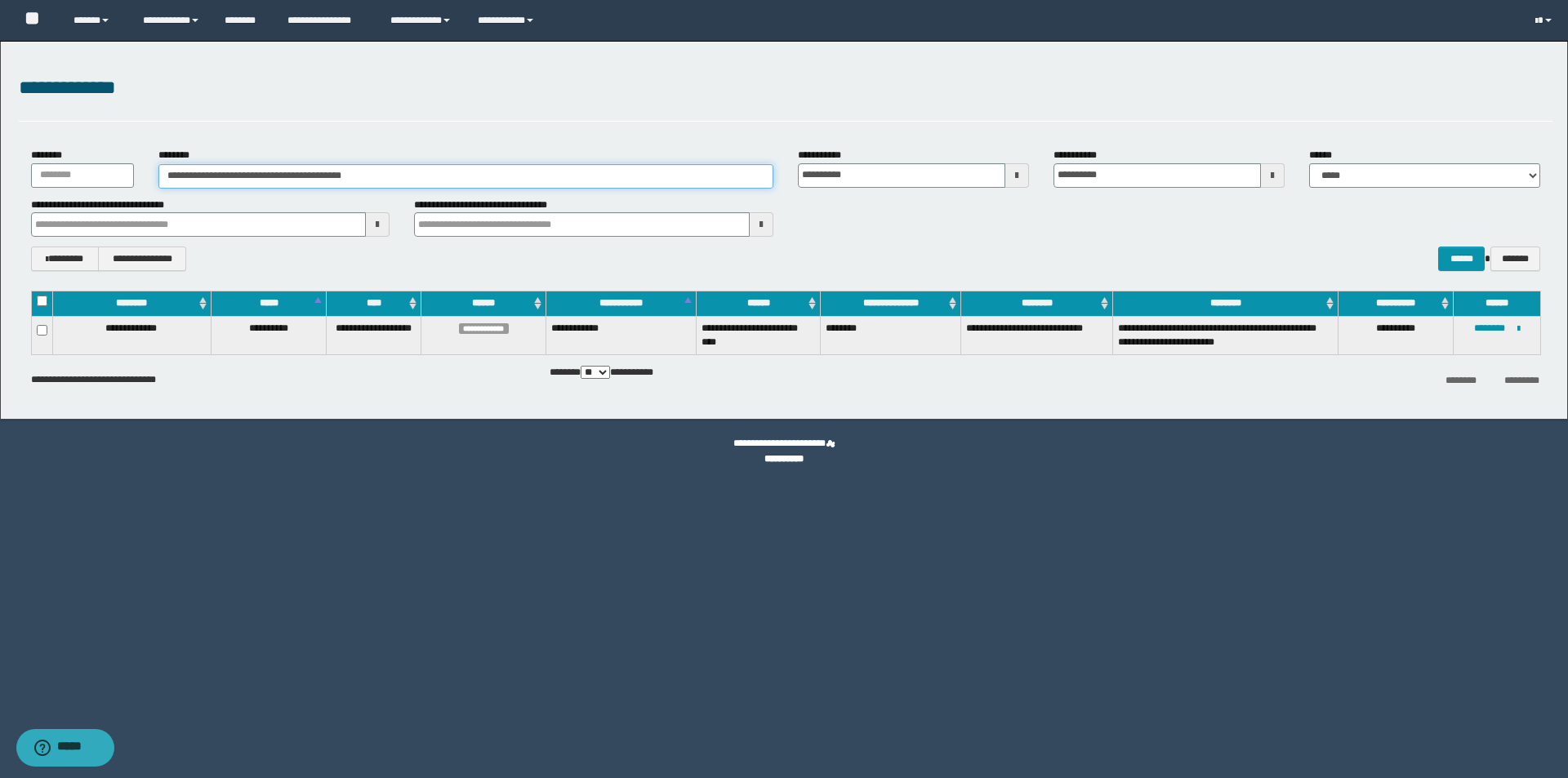 drag, startPoint x: 407, startPoint y: 176, endPoint x: 11, endPoint y: 176, distance: 396 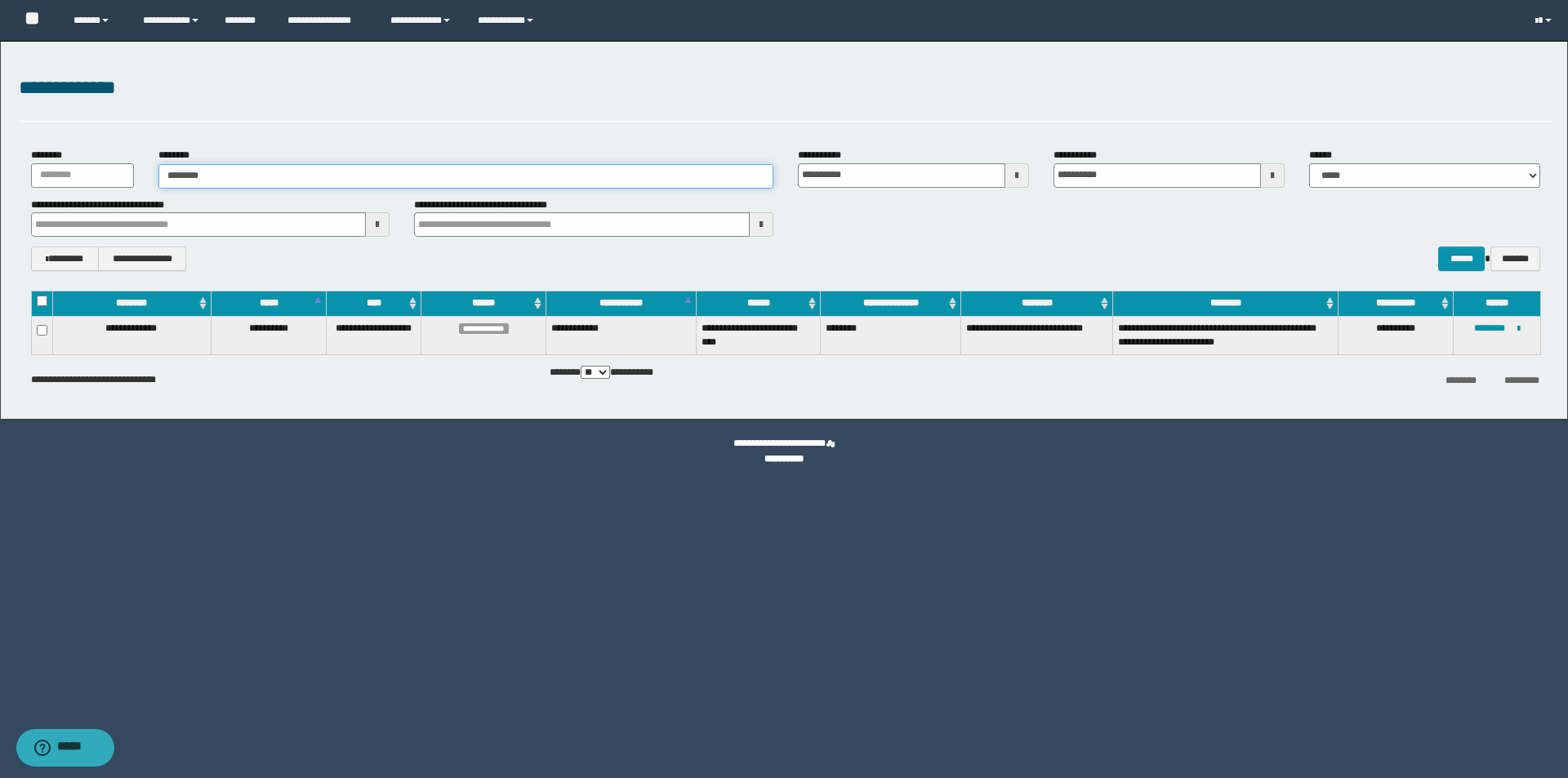type on "********" 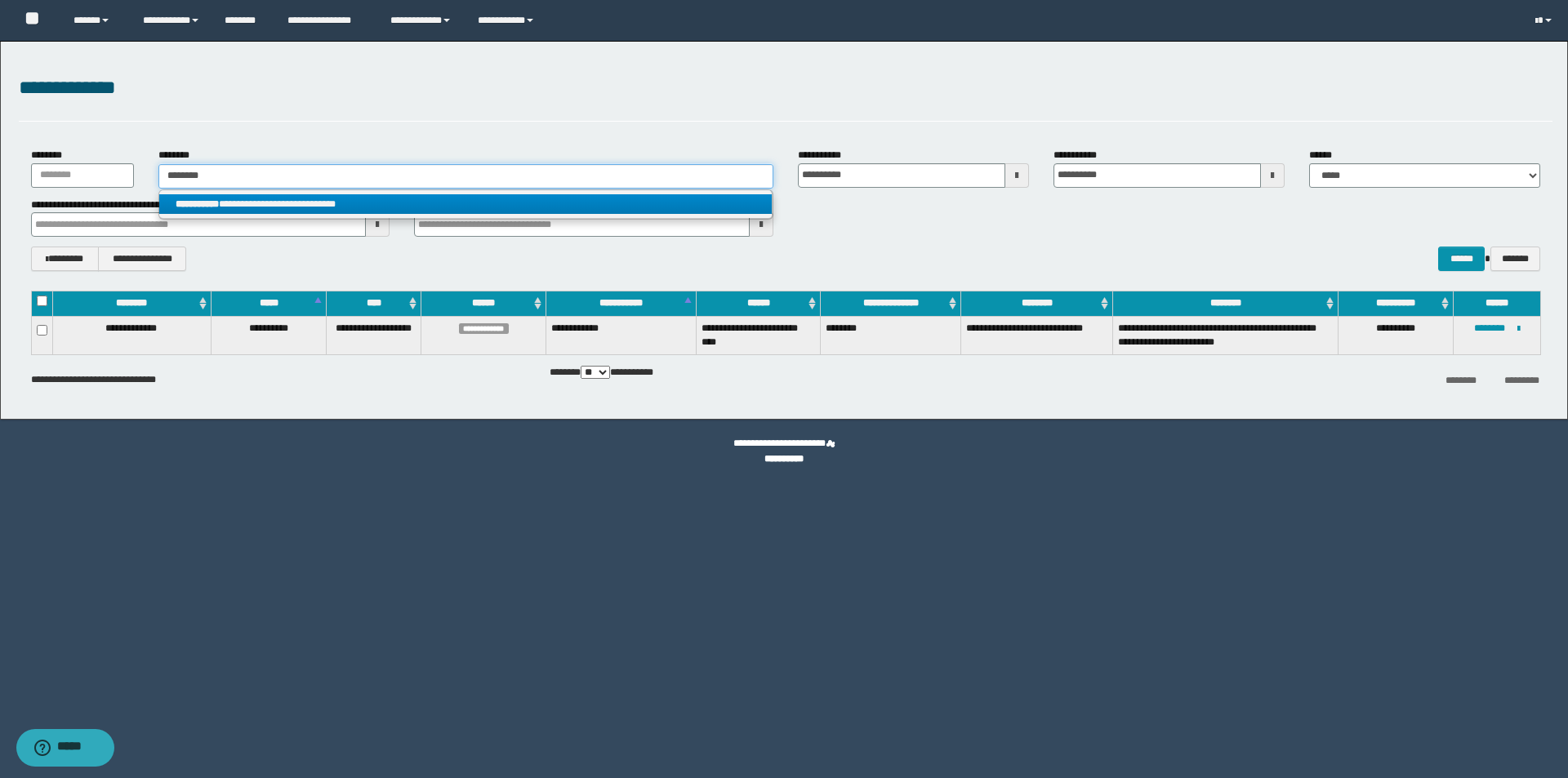 type on "********" 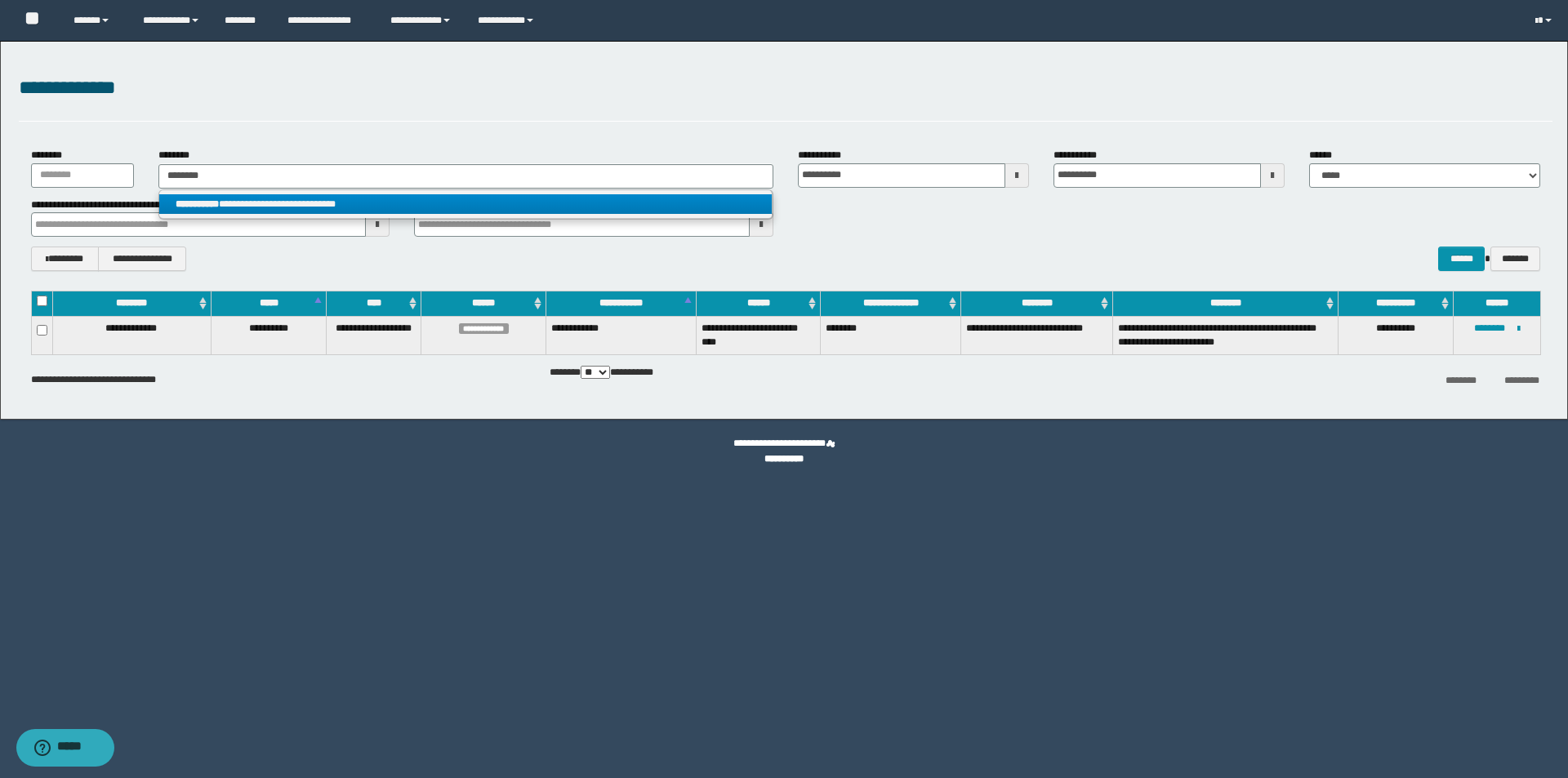 drag, startPoint x: 230, startPoint y: 206, endPoint x: 259, endPoint y: 207, distance: 29.017236 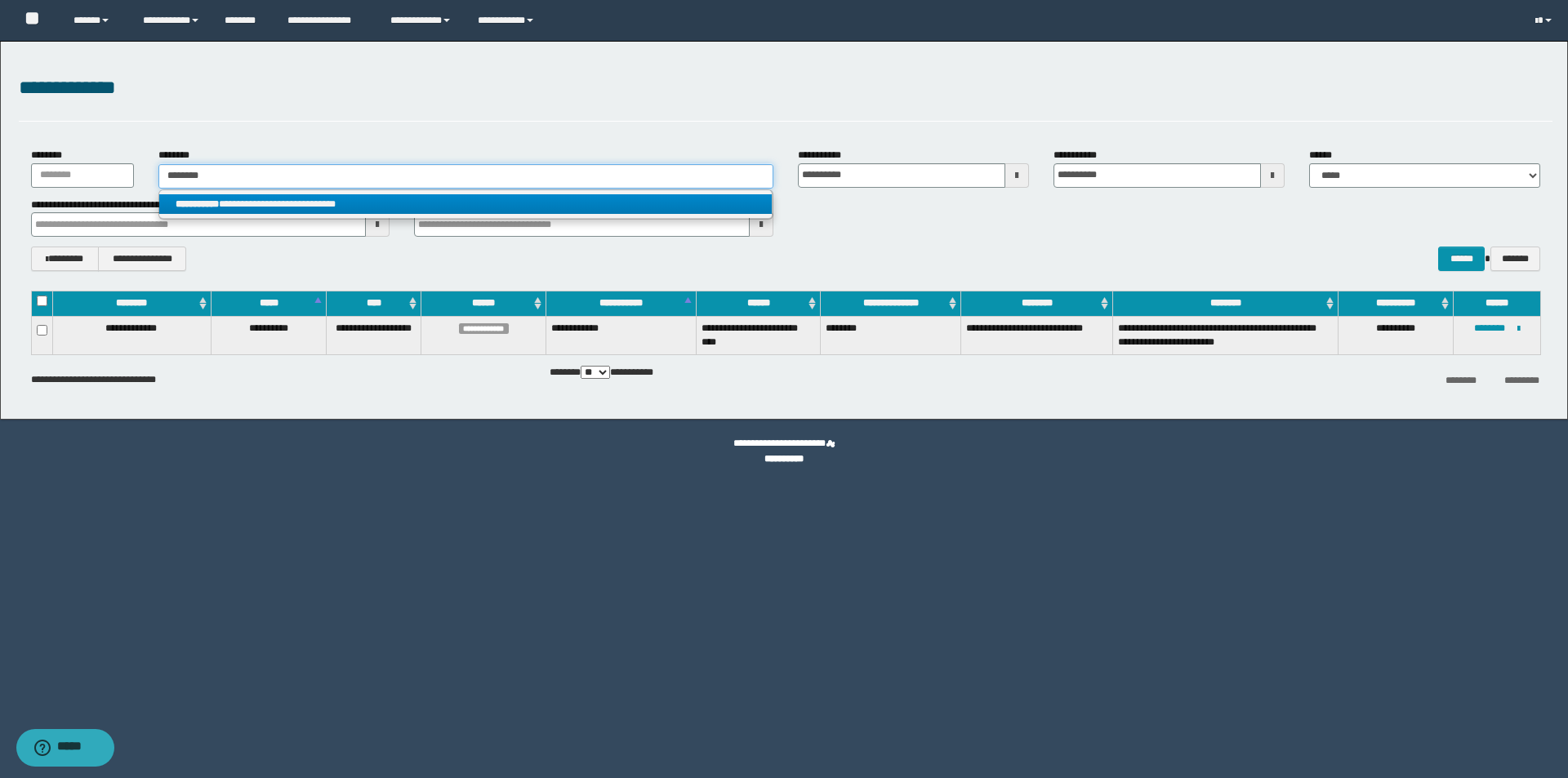 type 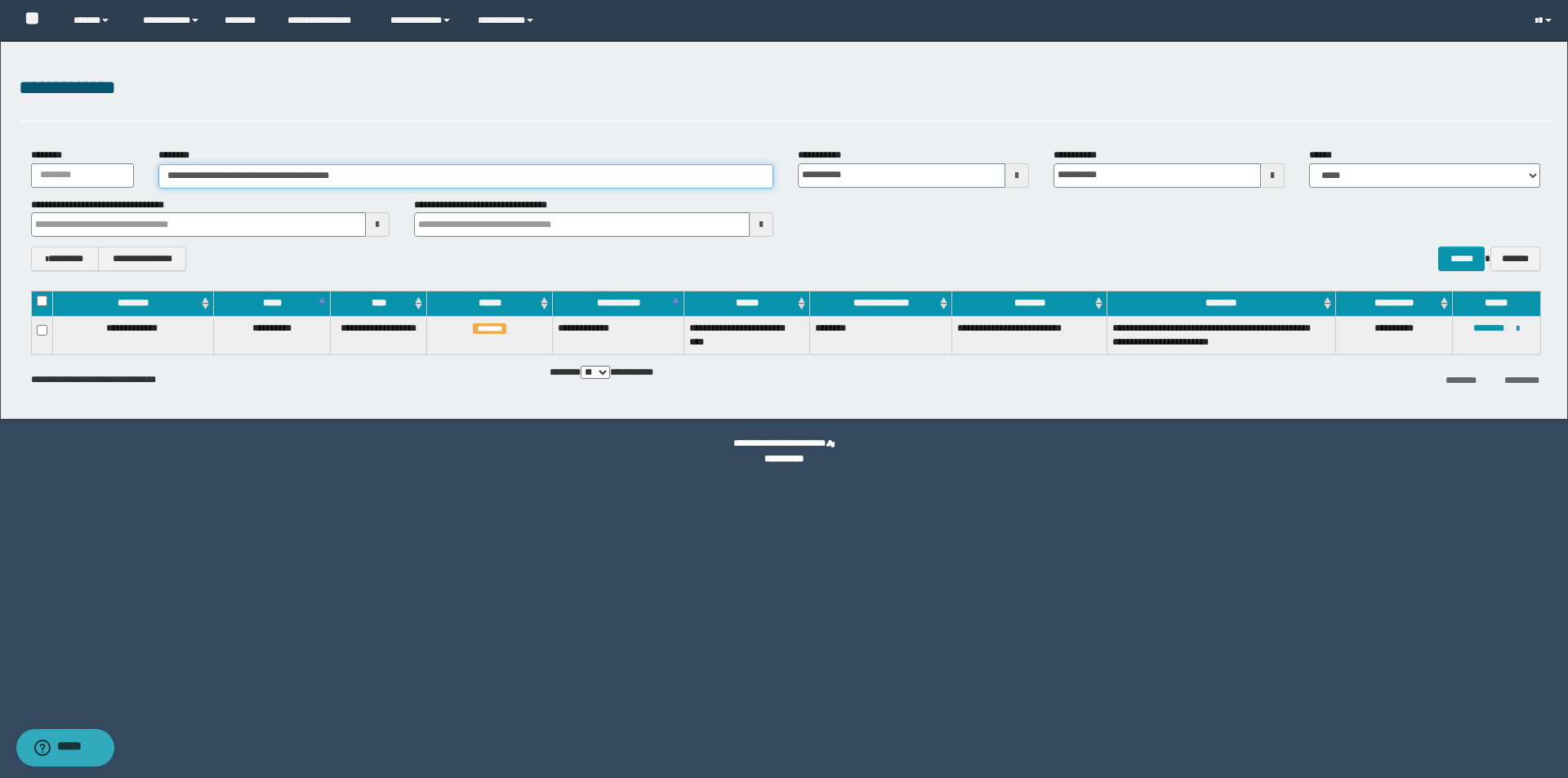drag, startPoint x: 392, startPoint y: 180, endPoint x: 404, endPoint y: 171, distance: 15 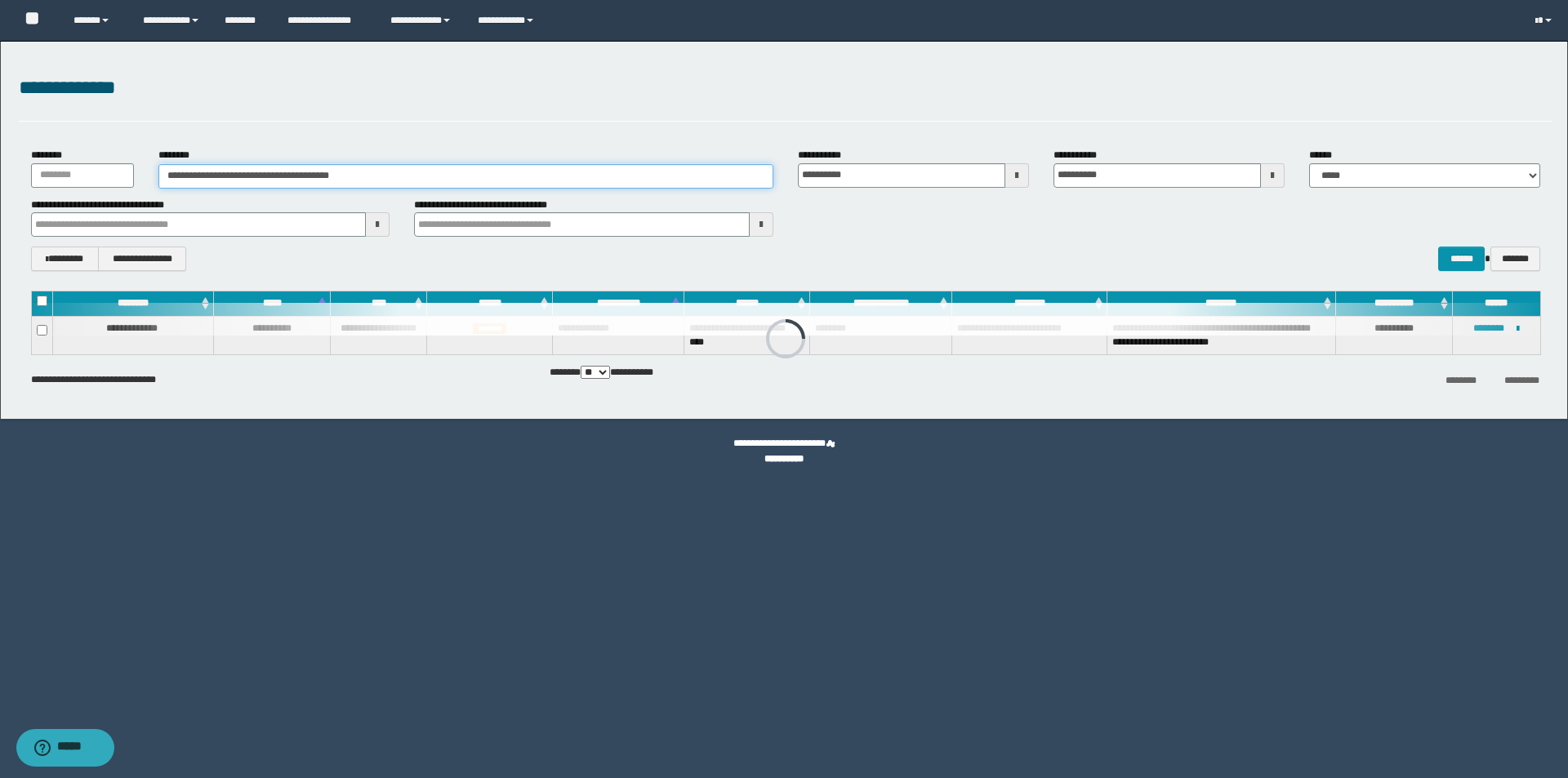 drag, startPoint x: 376, startPoint y: 171, endPoint x: 0, endPoint y: 171, distance: 376 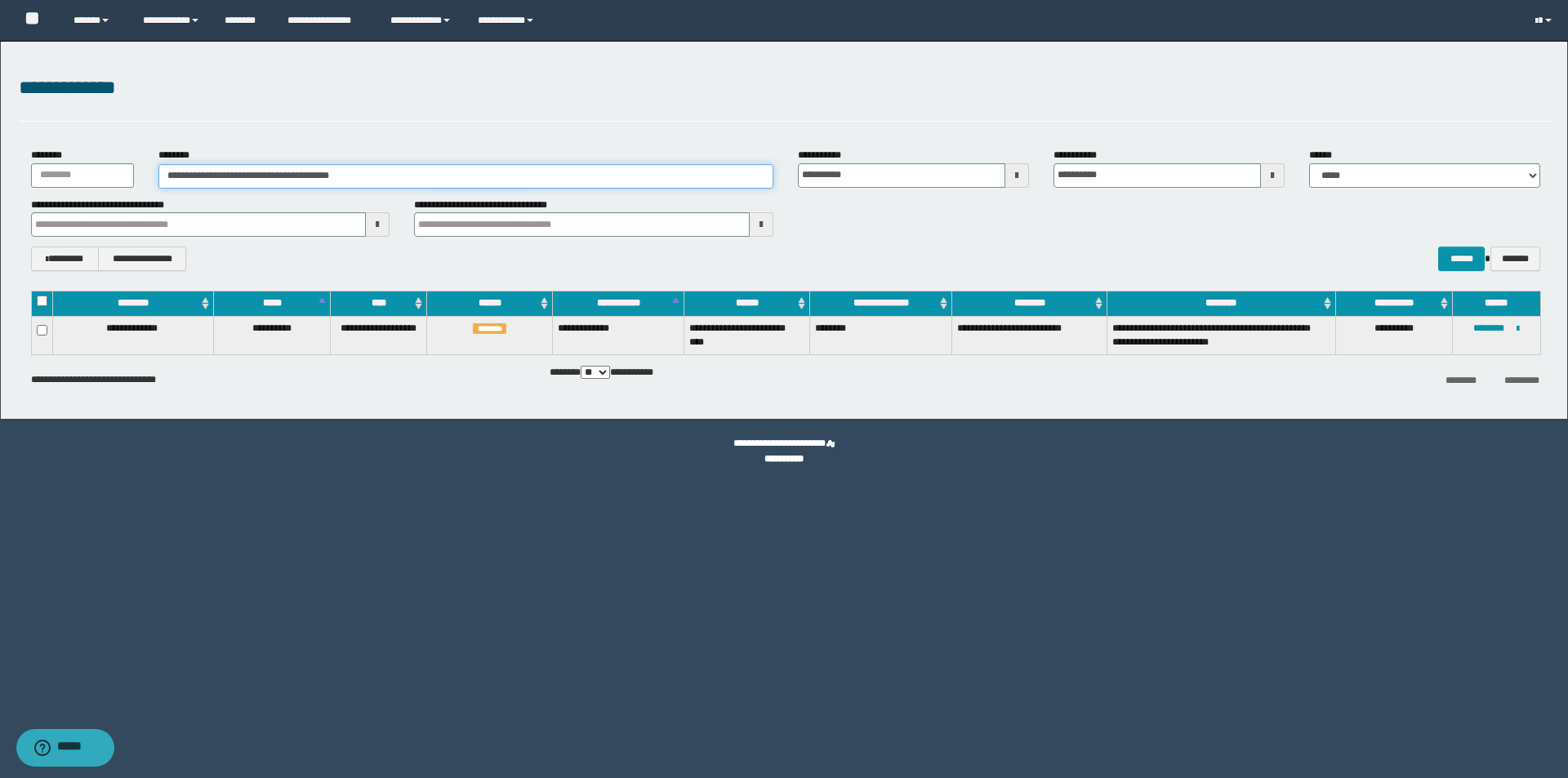paste 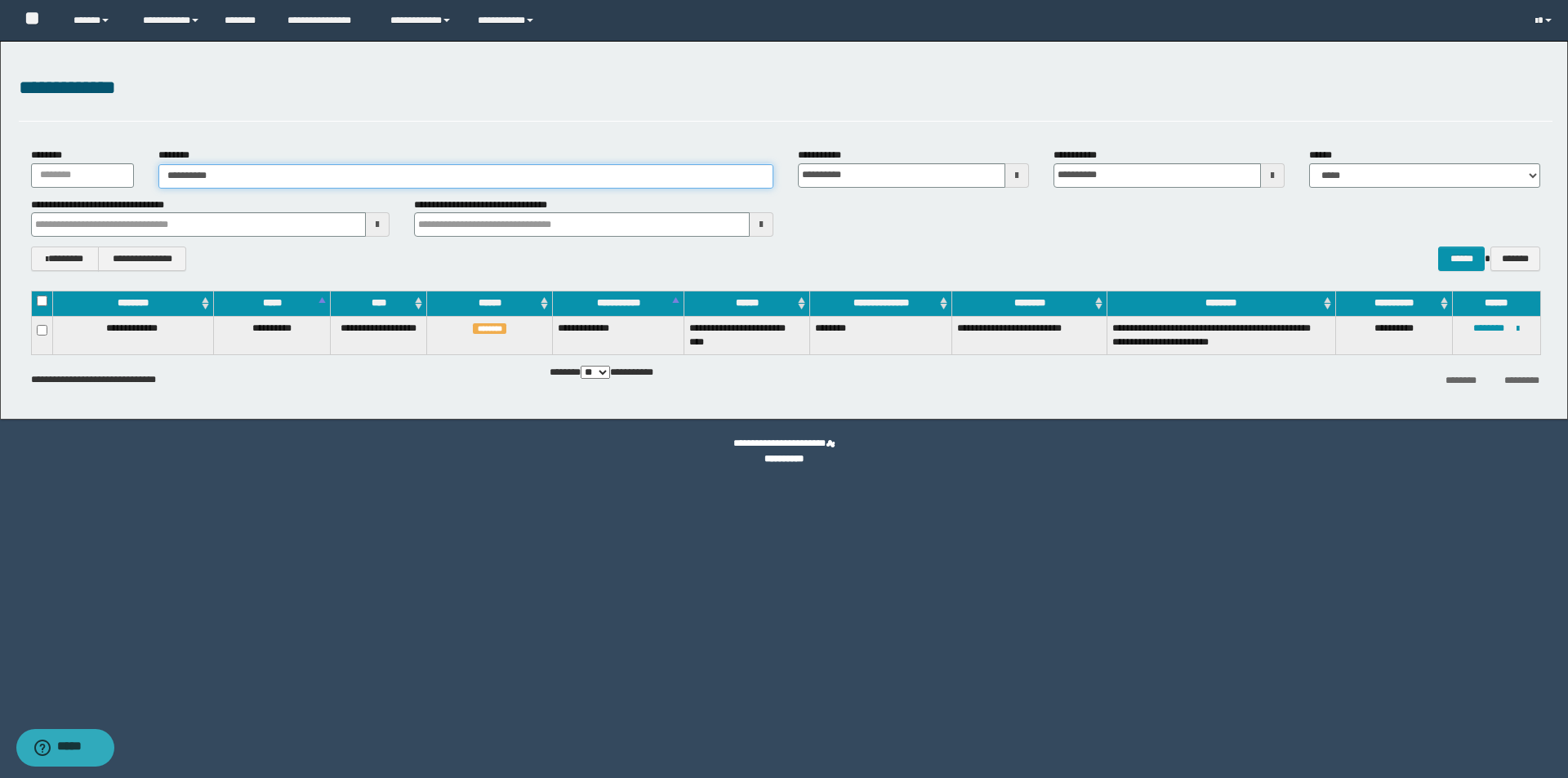 type on "**********" 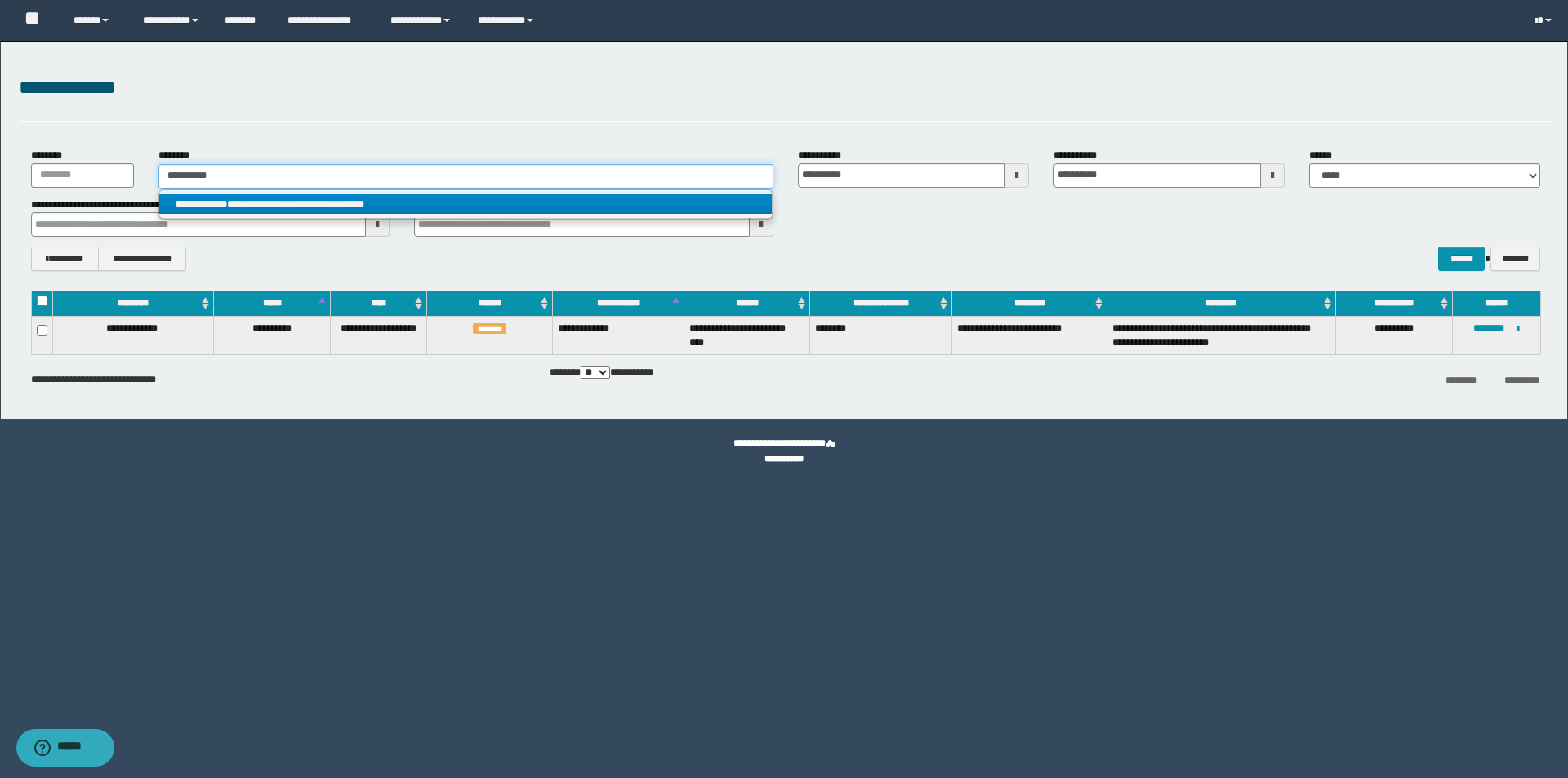 type on "**********" 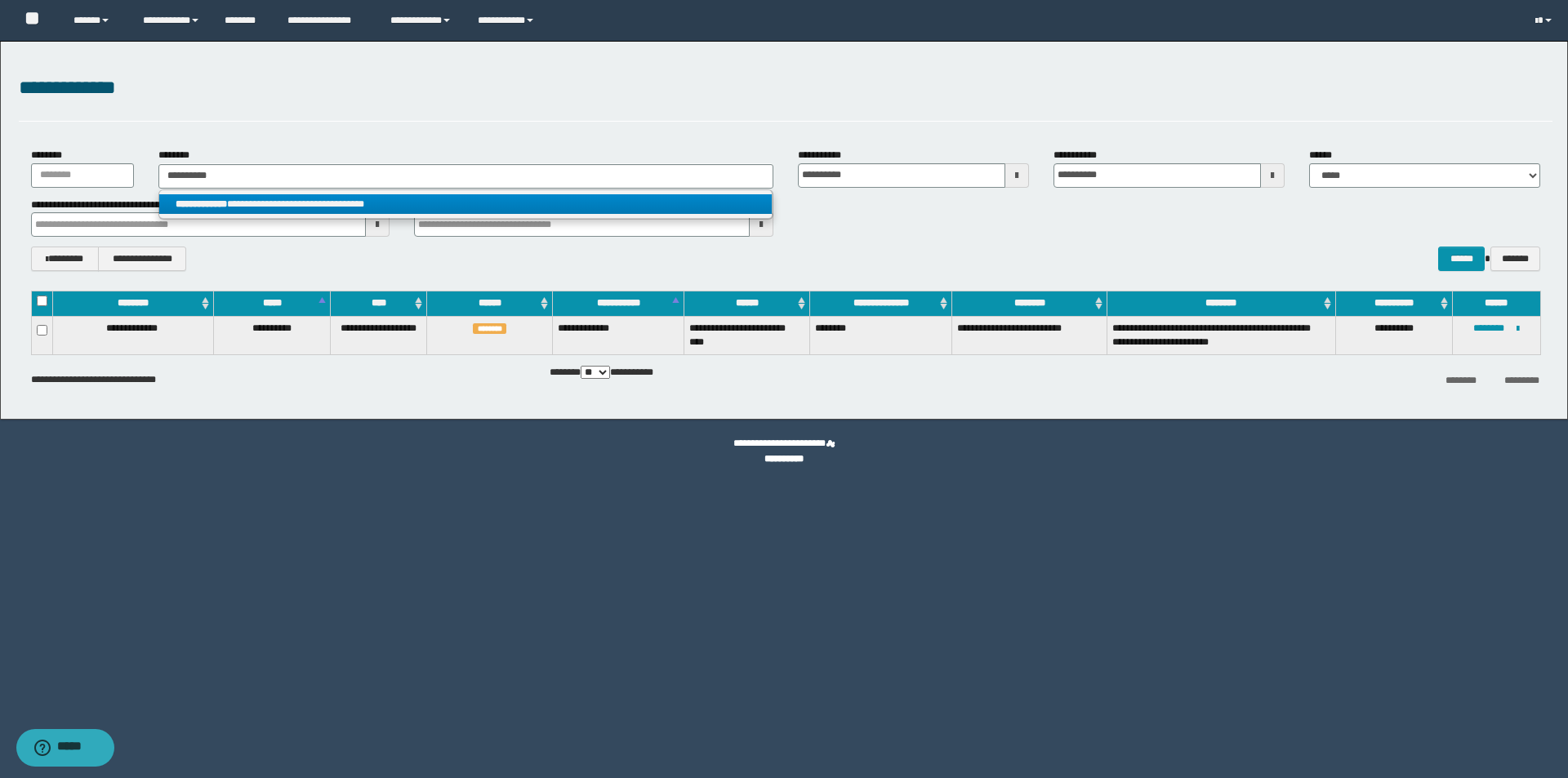 click on "**********" at bounding box center [201, 204] 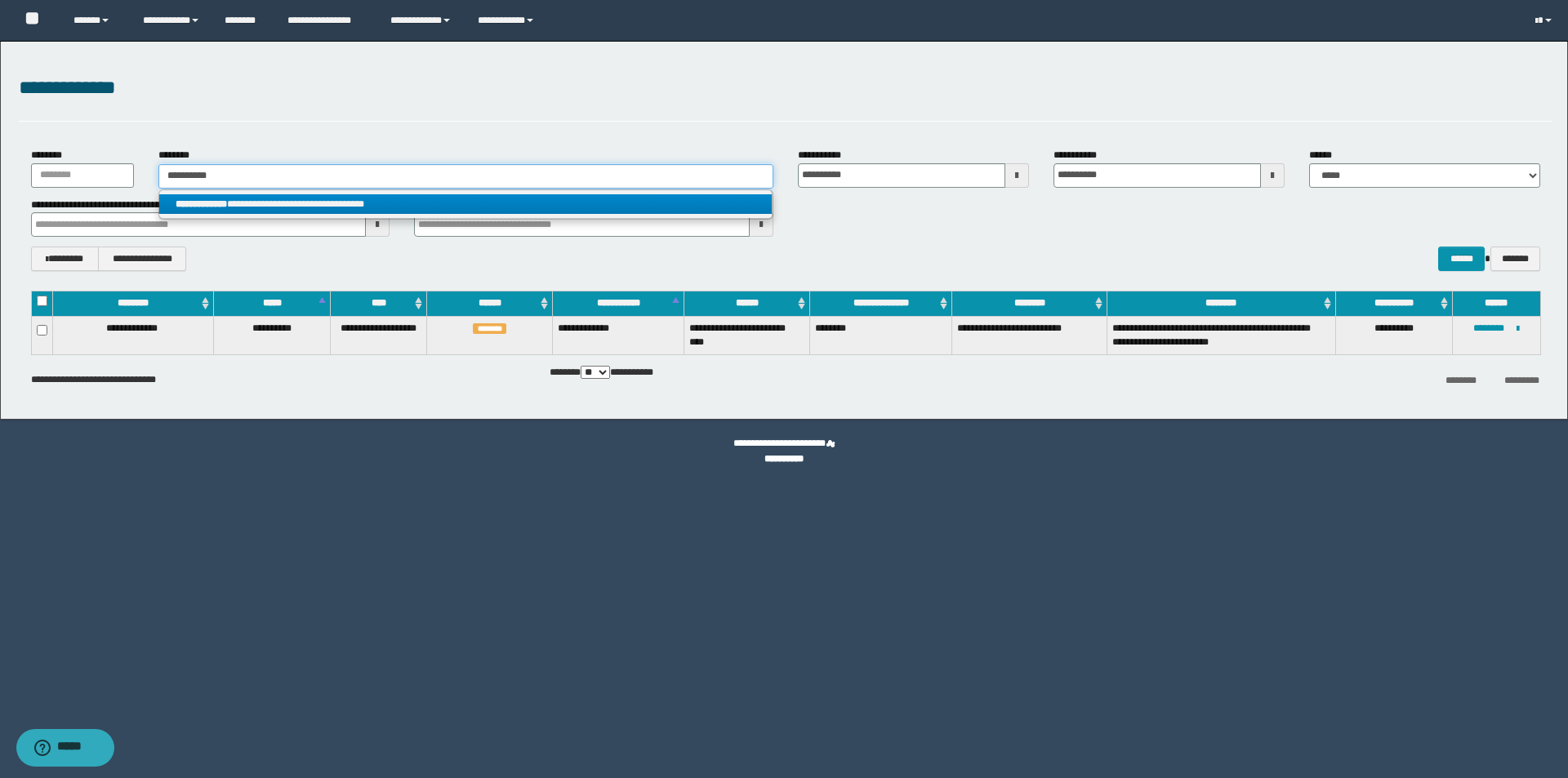 type 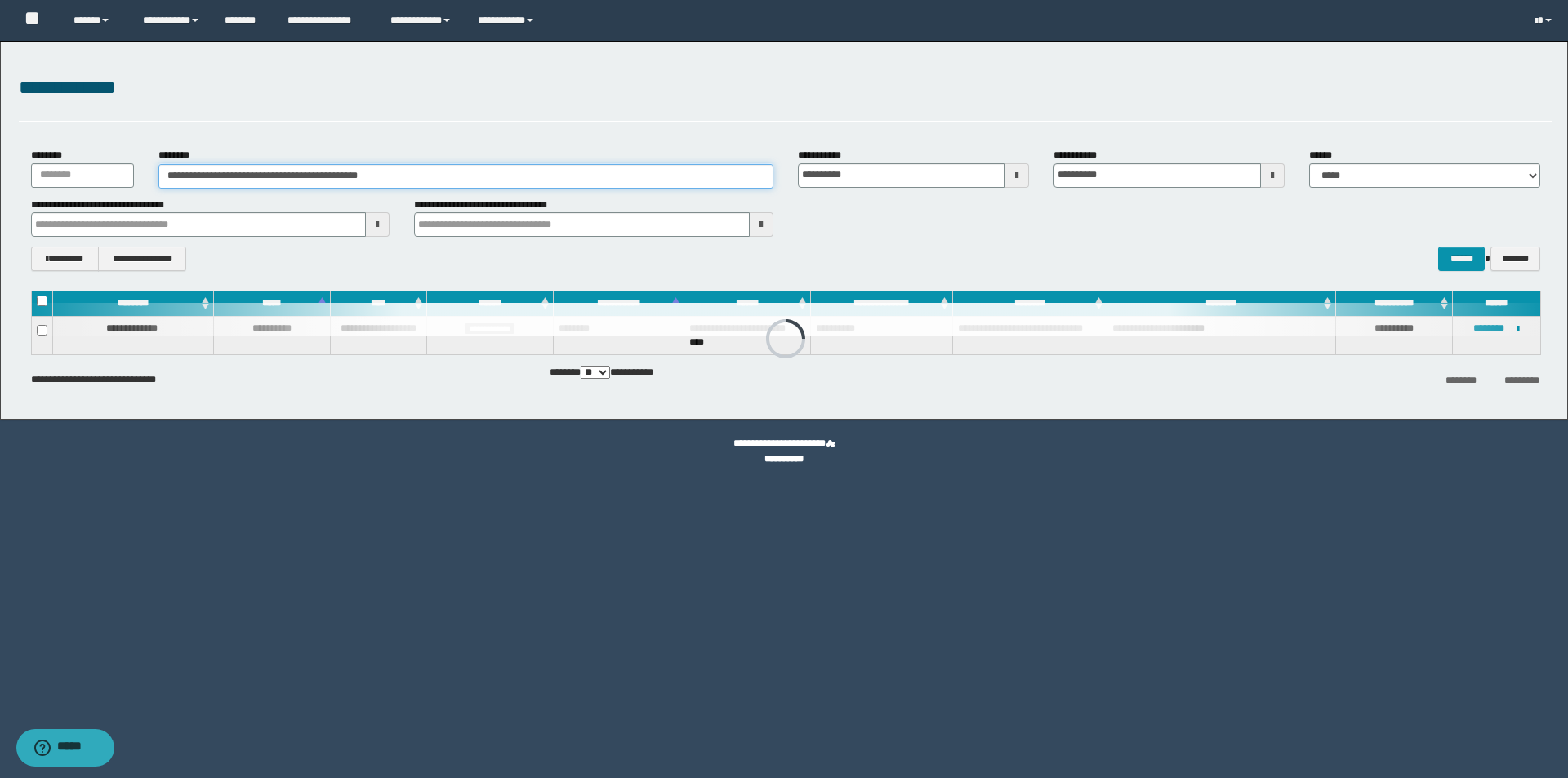 drag, startPoint x: 438, startPoint y: 175, endPoint x: 0, endPoint y: 174, distance: 438.0011 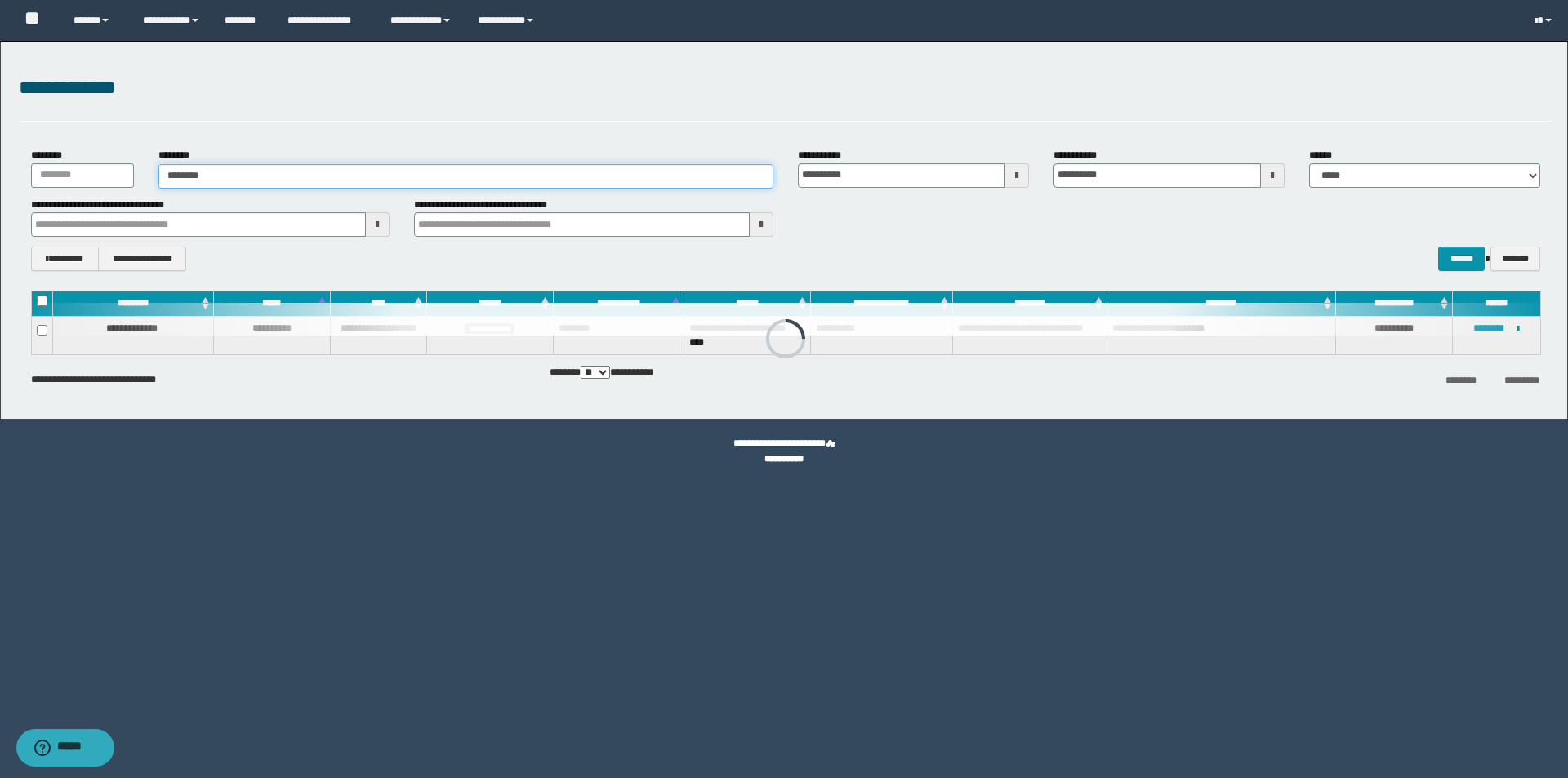 type on "********" 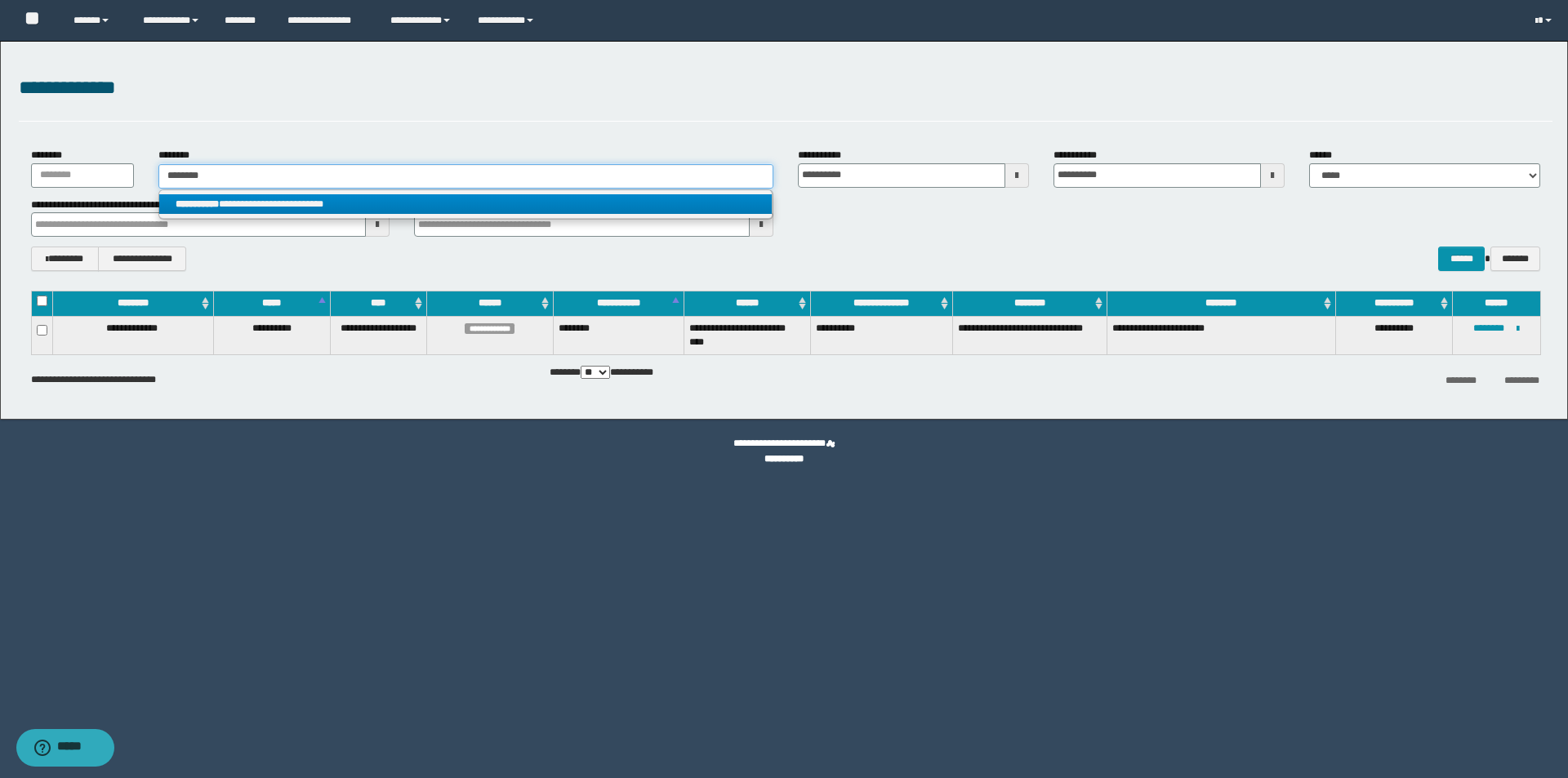type on "********" 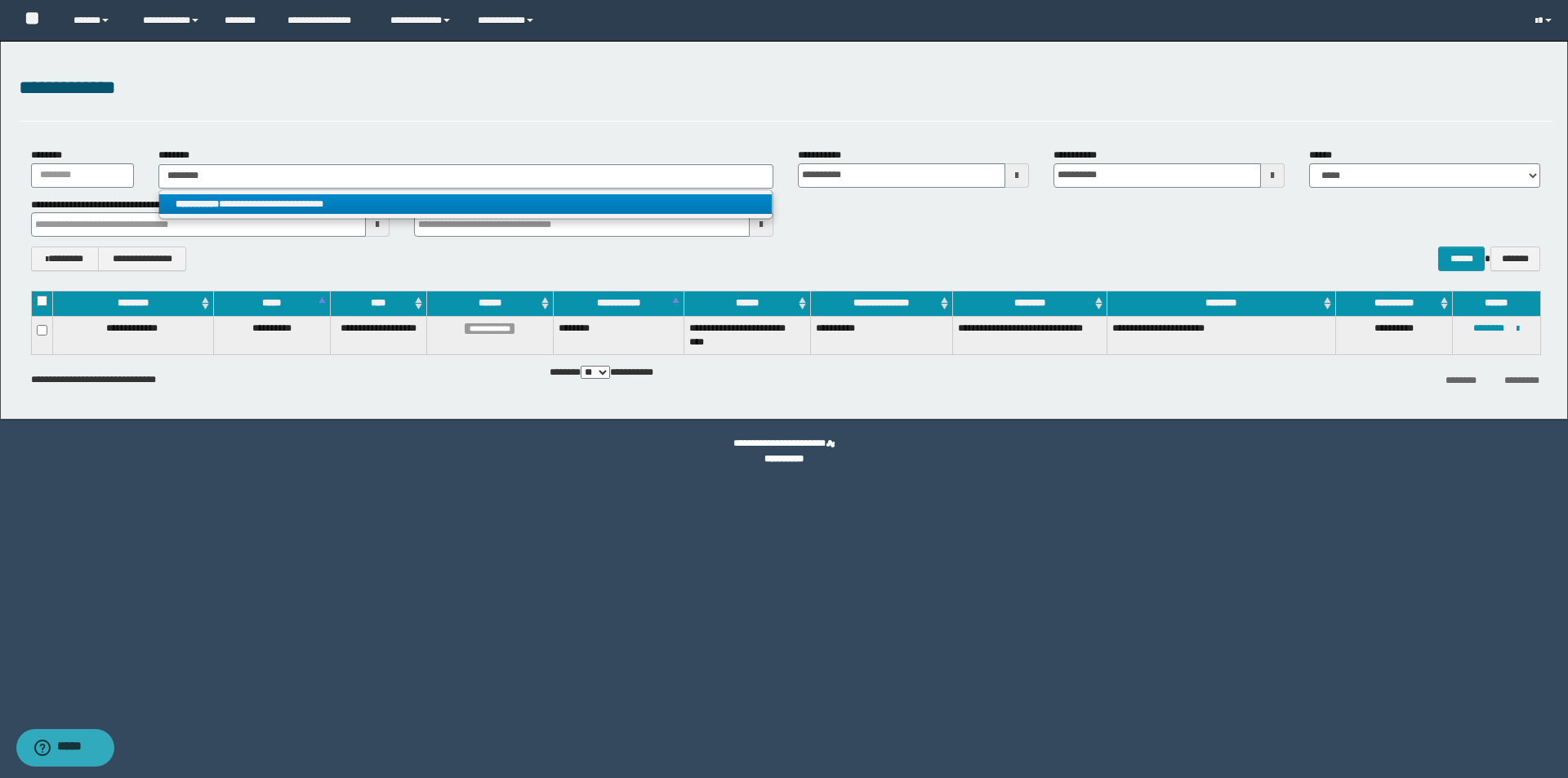 click on "**********" at bounding box center (466, 204) 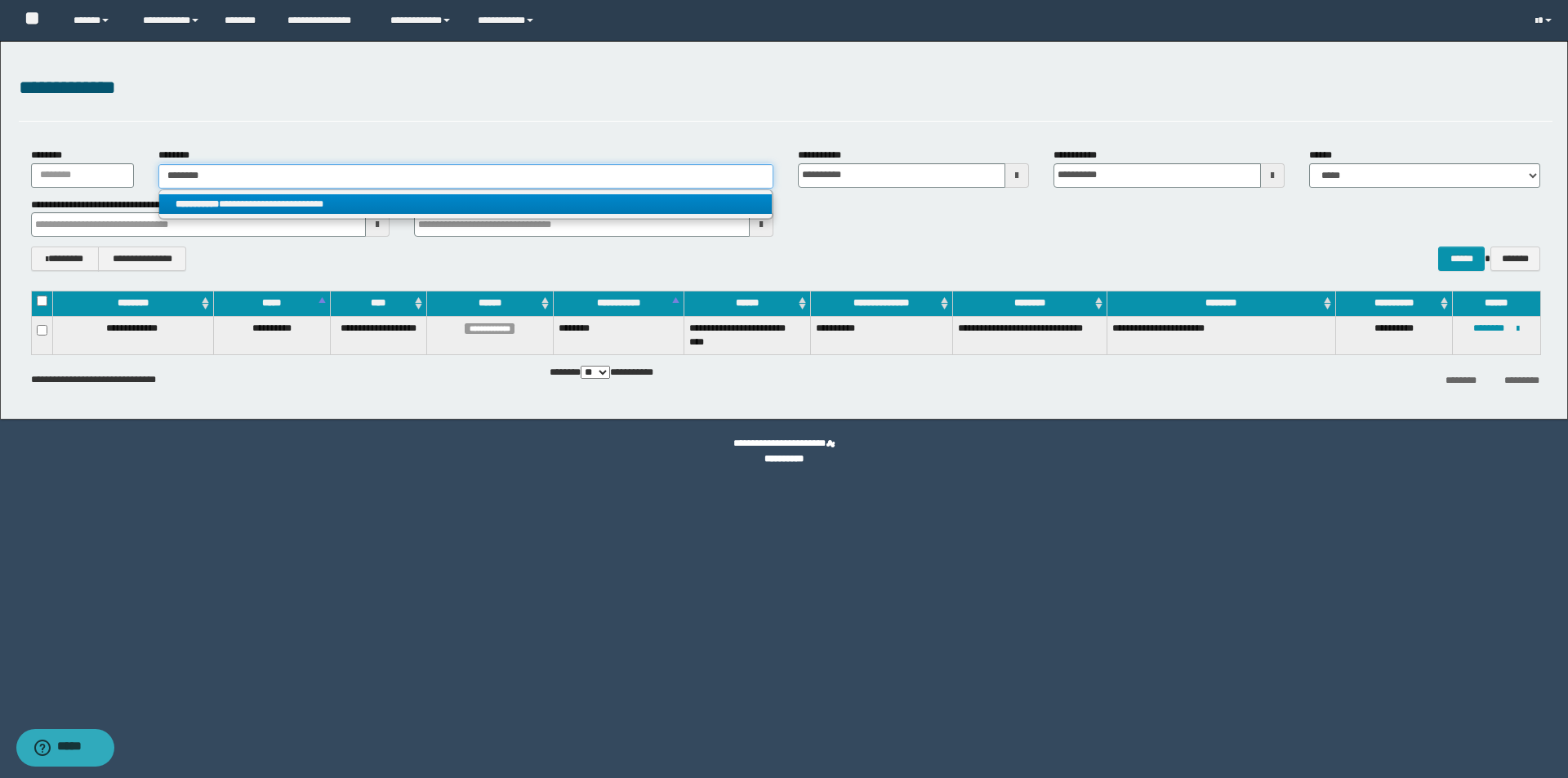 type 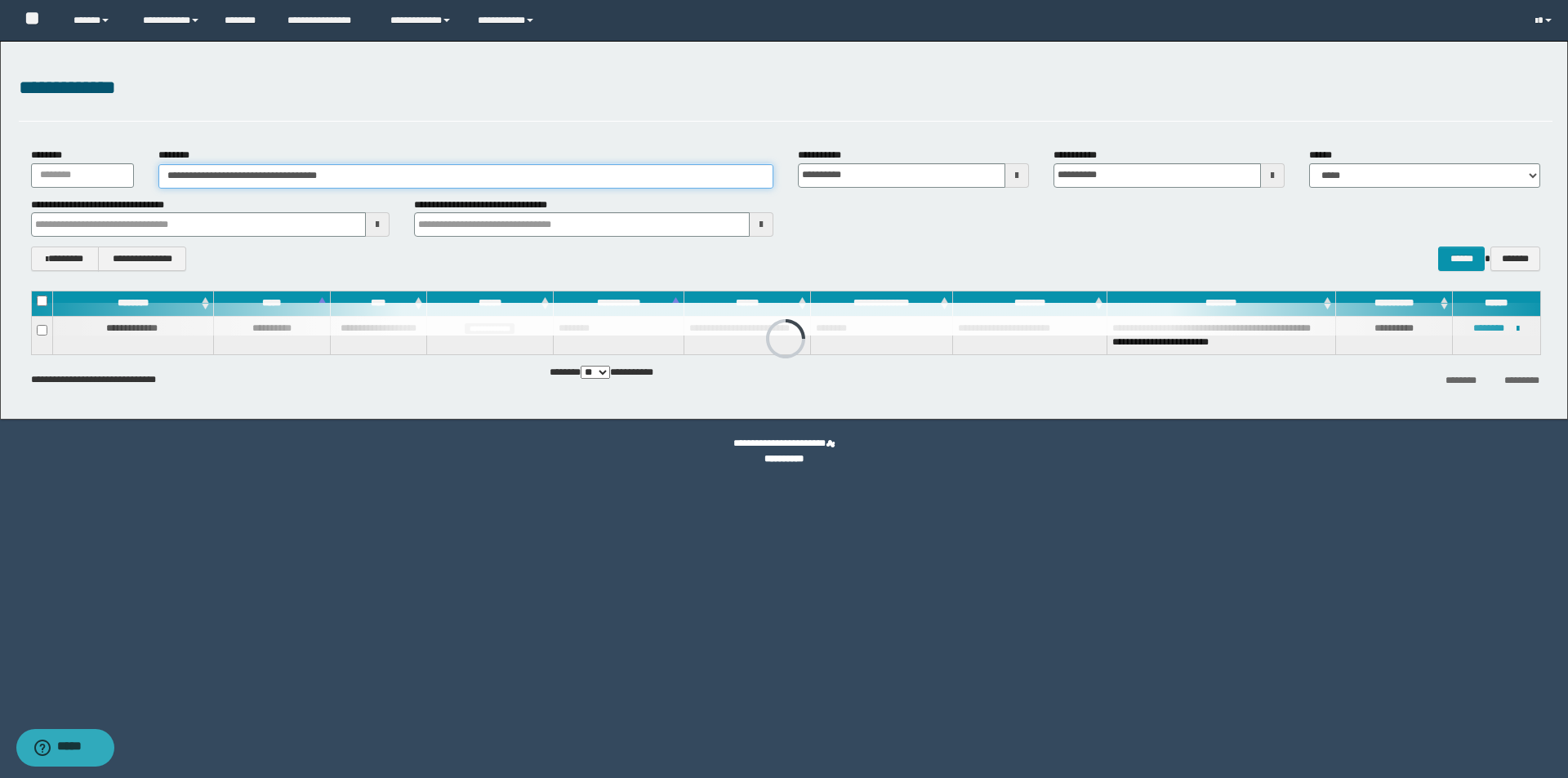 drag, startPoint x: 313, startPoint y: 177, endPoint x: 0, endPoint y: 177, distance: 313 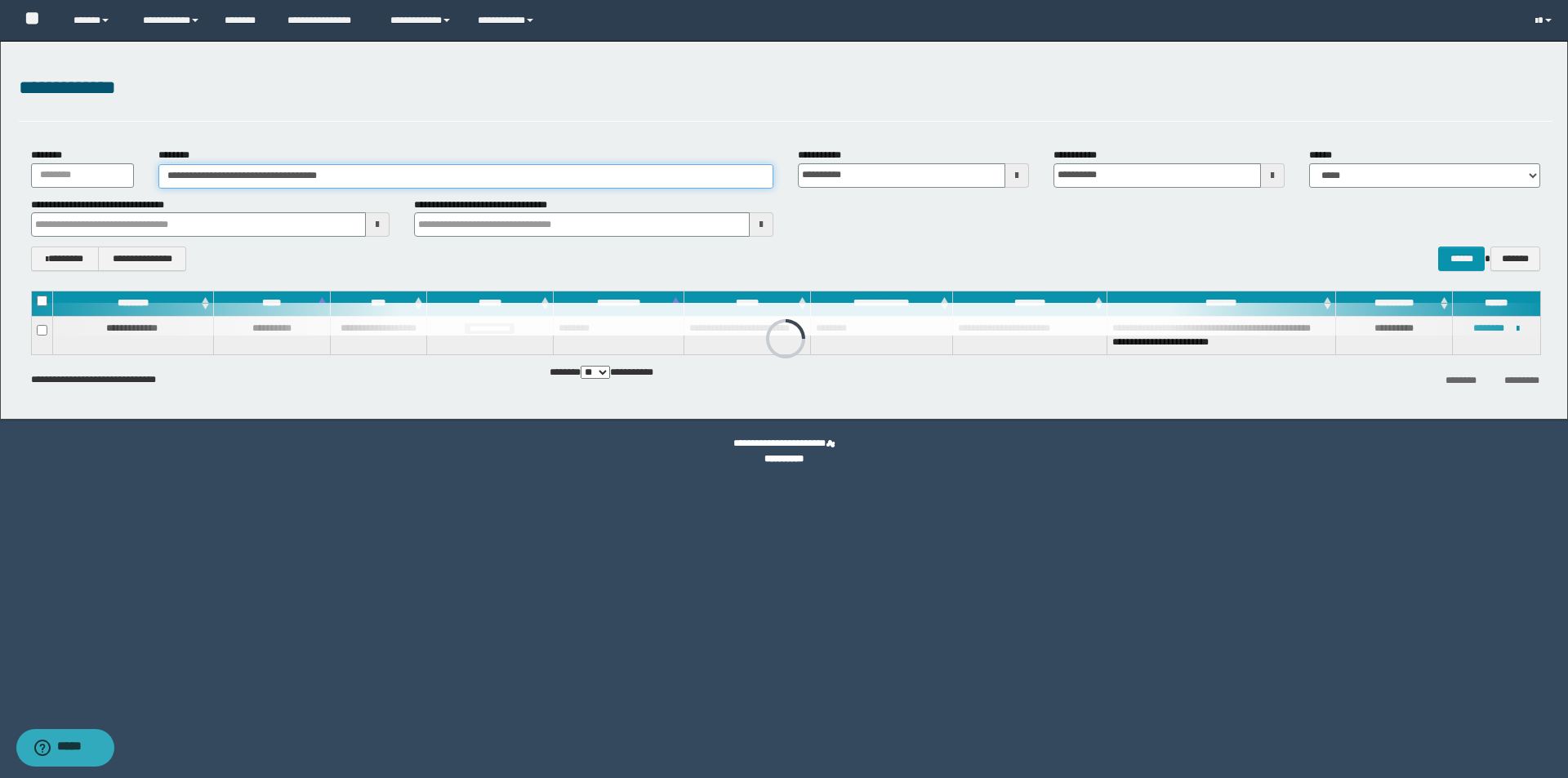 click on "**********" at bounding box center (784, 230) 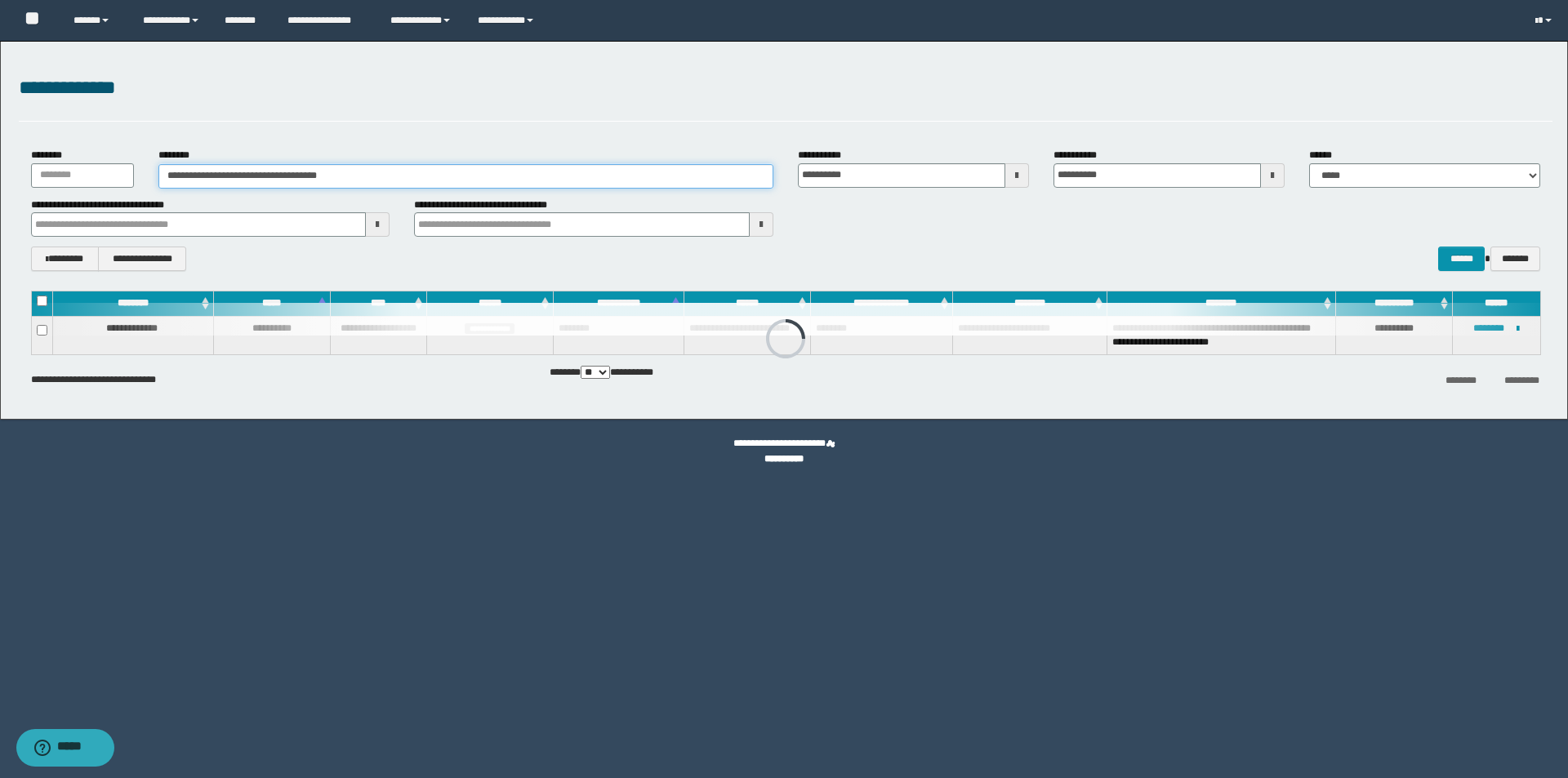 paste 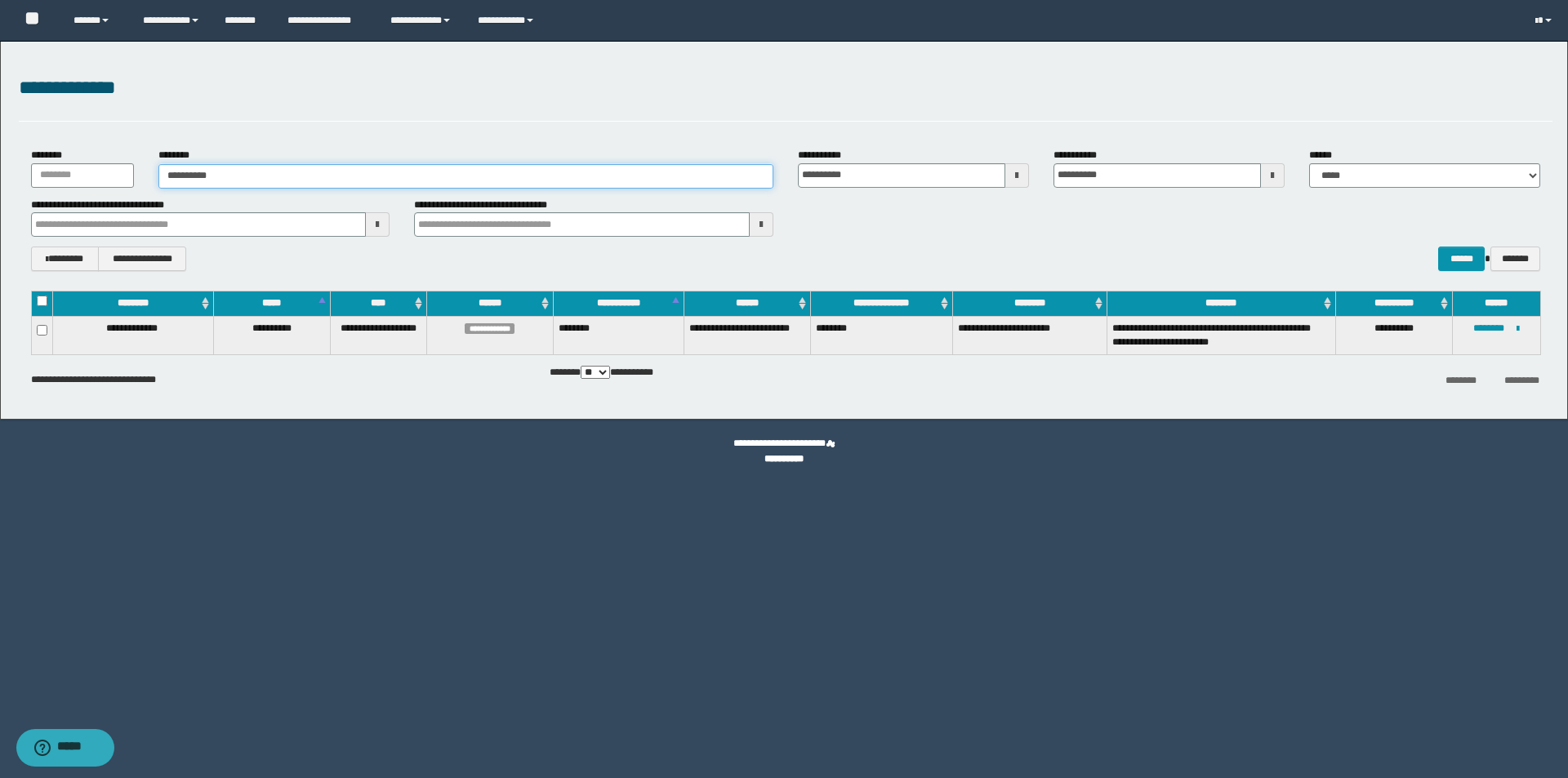 type on "**********" 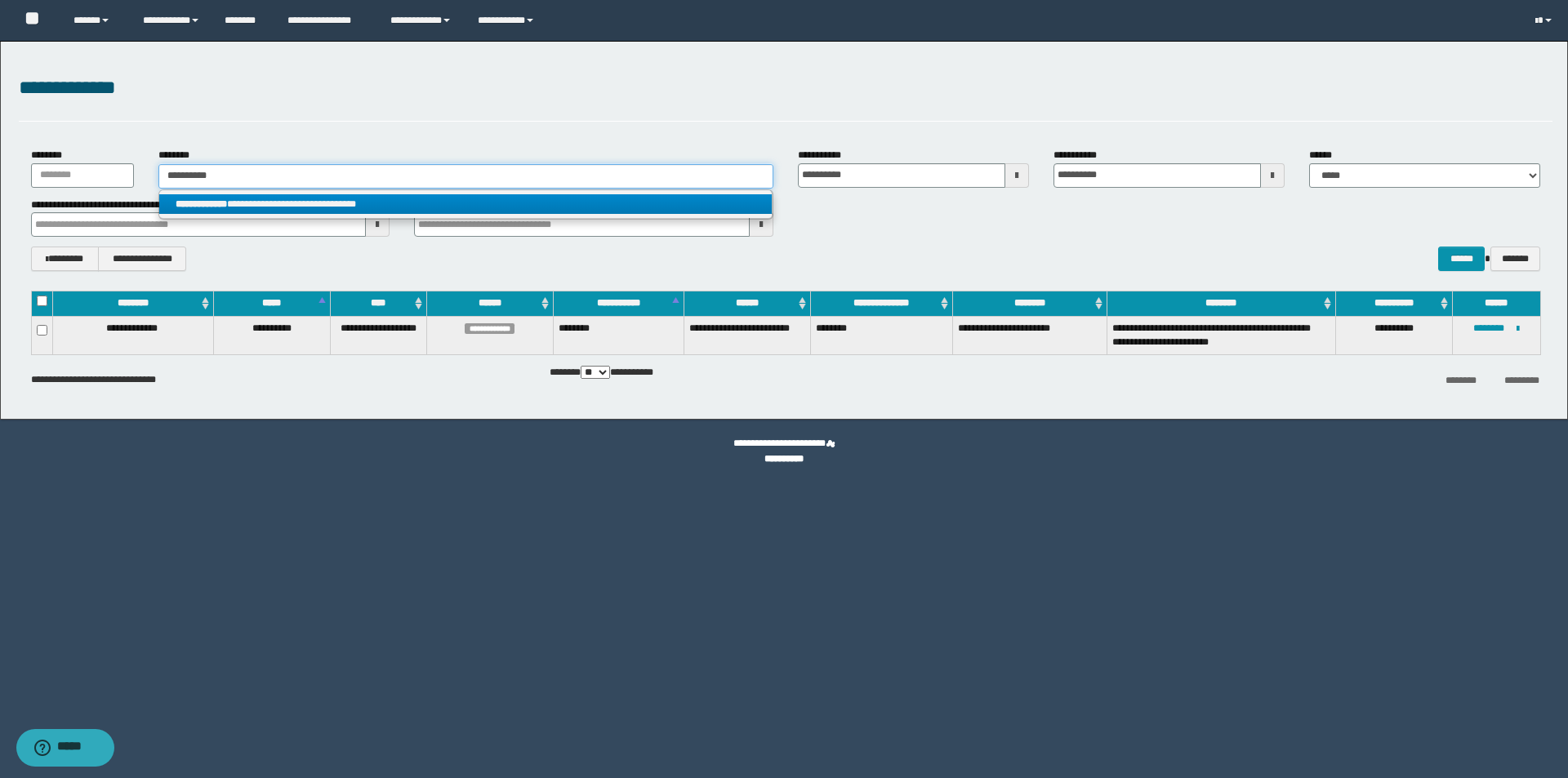 type on "**********" 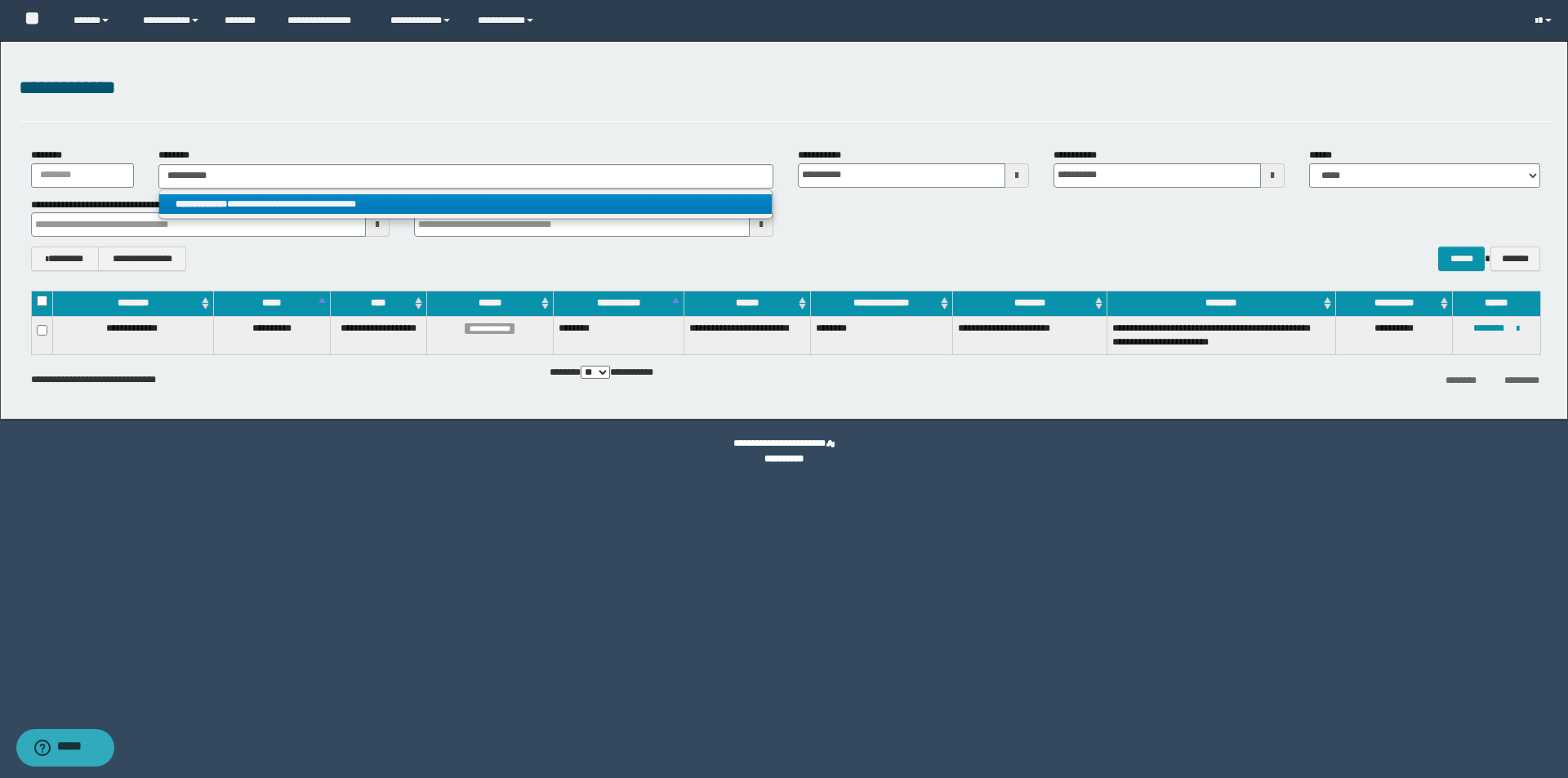 click on "**********" at bounding box center [466, 204] 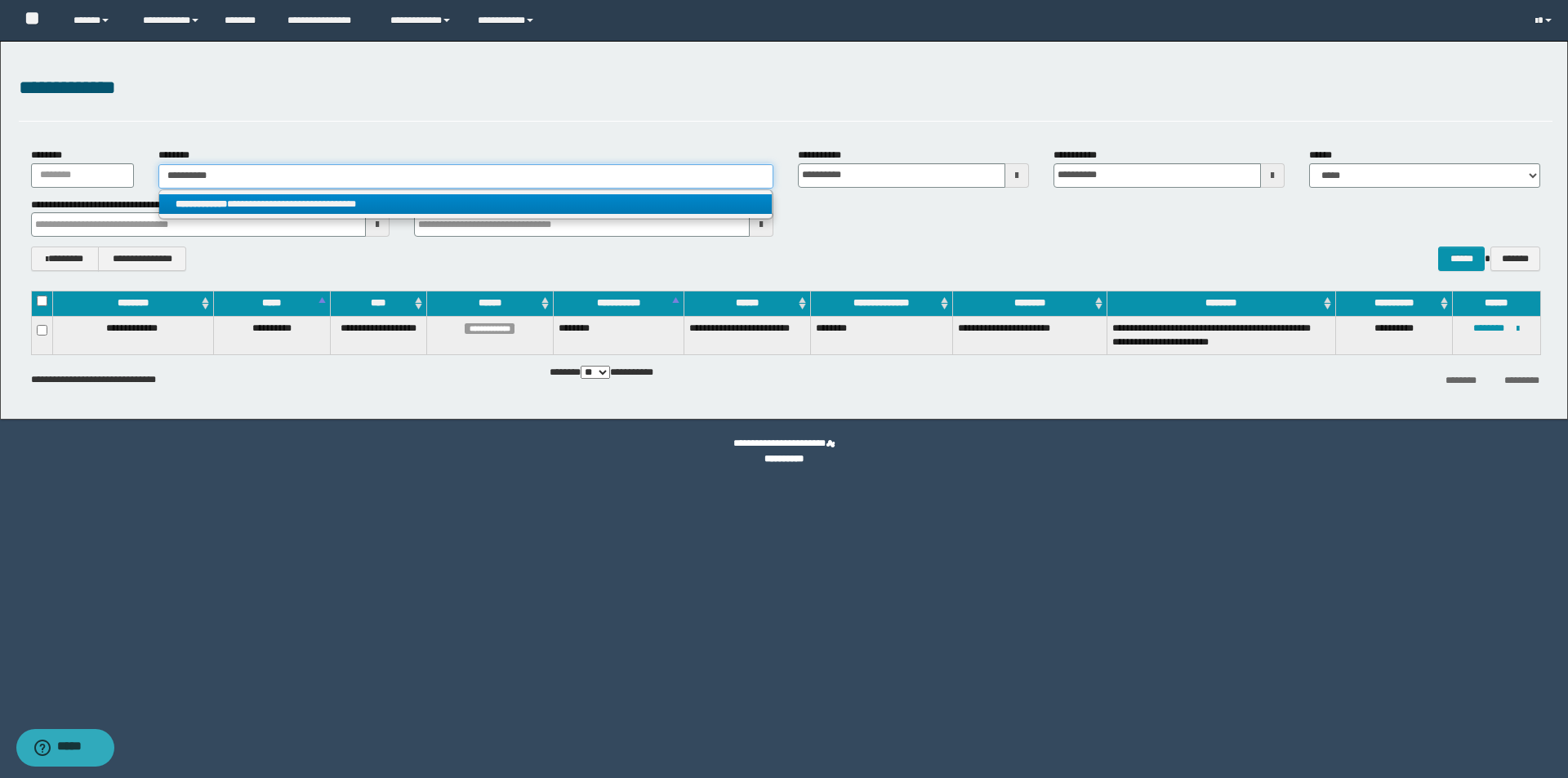 type 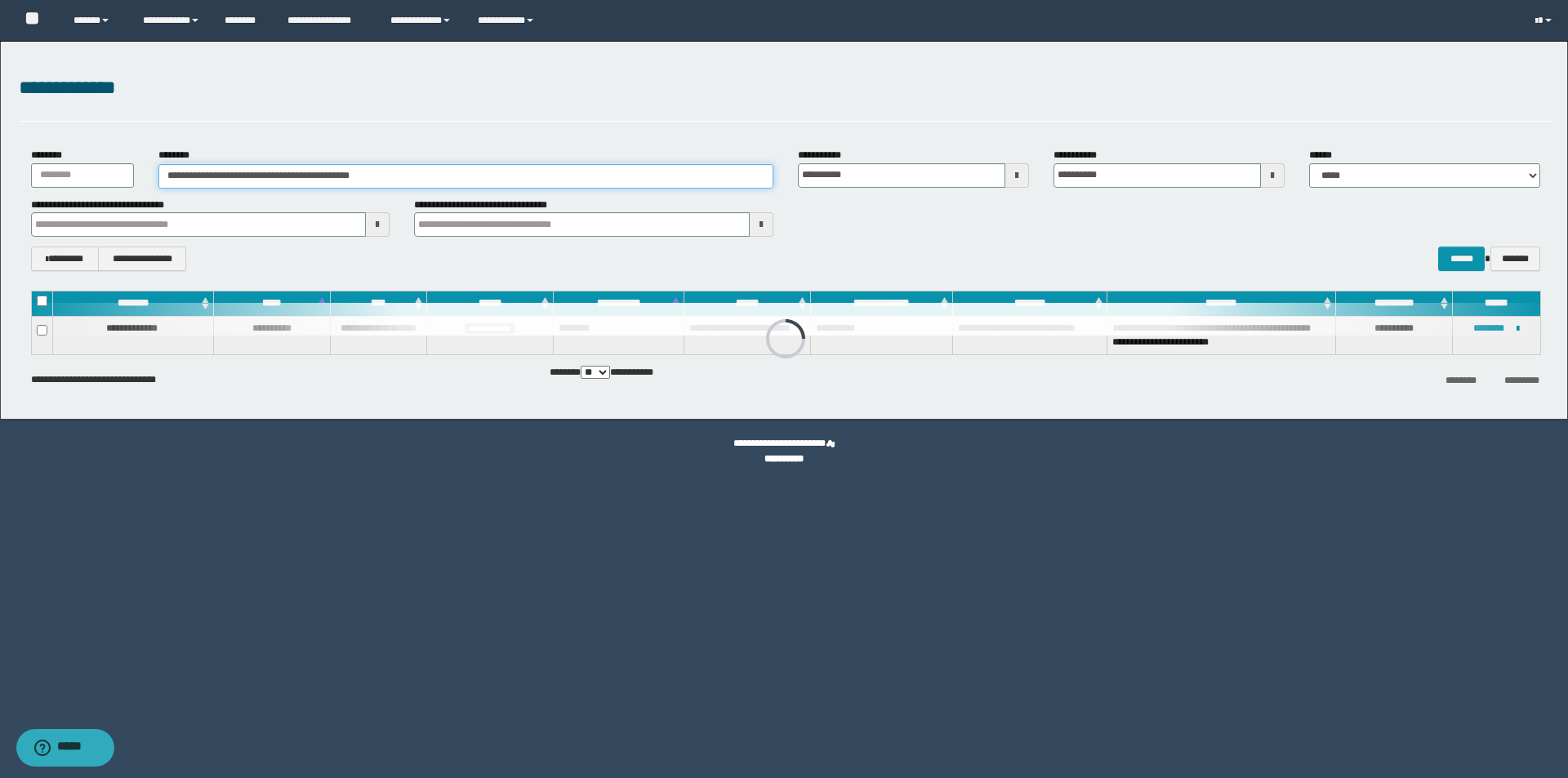 drag, startPoint x: 431, startPoint y: 170, endPoint x: 0, endPoint y: 169, distance: 431.001 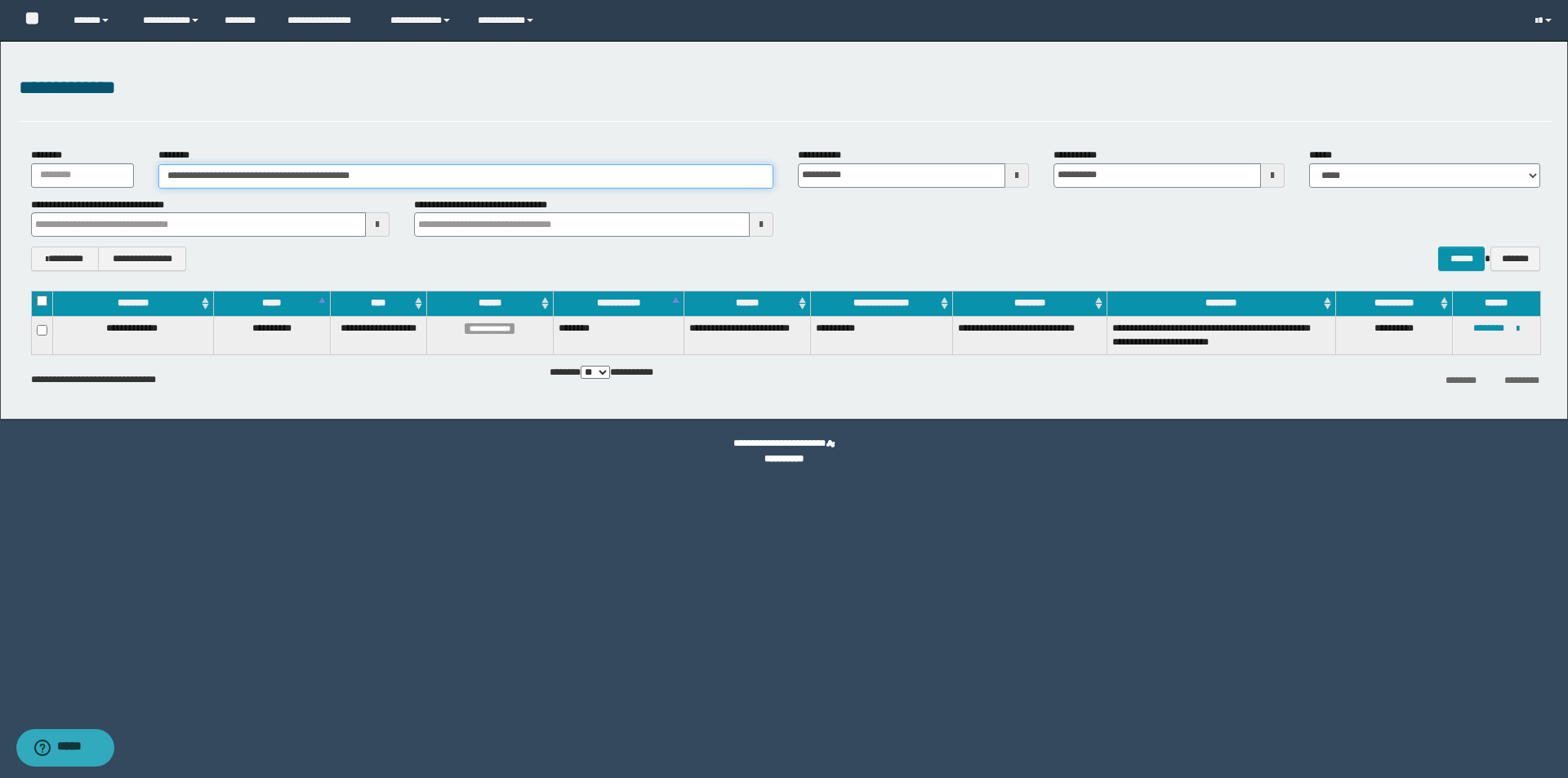 paste 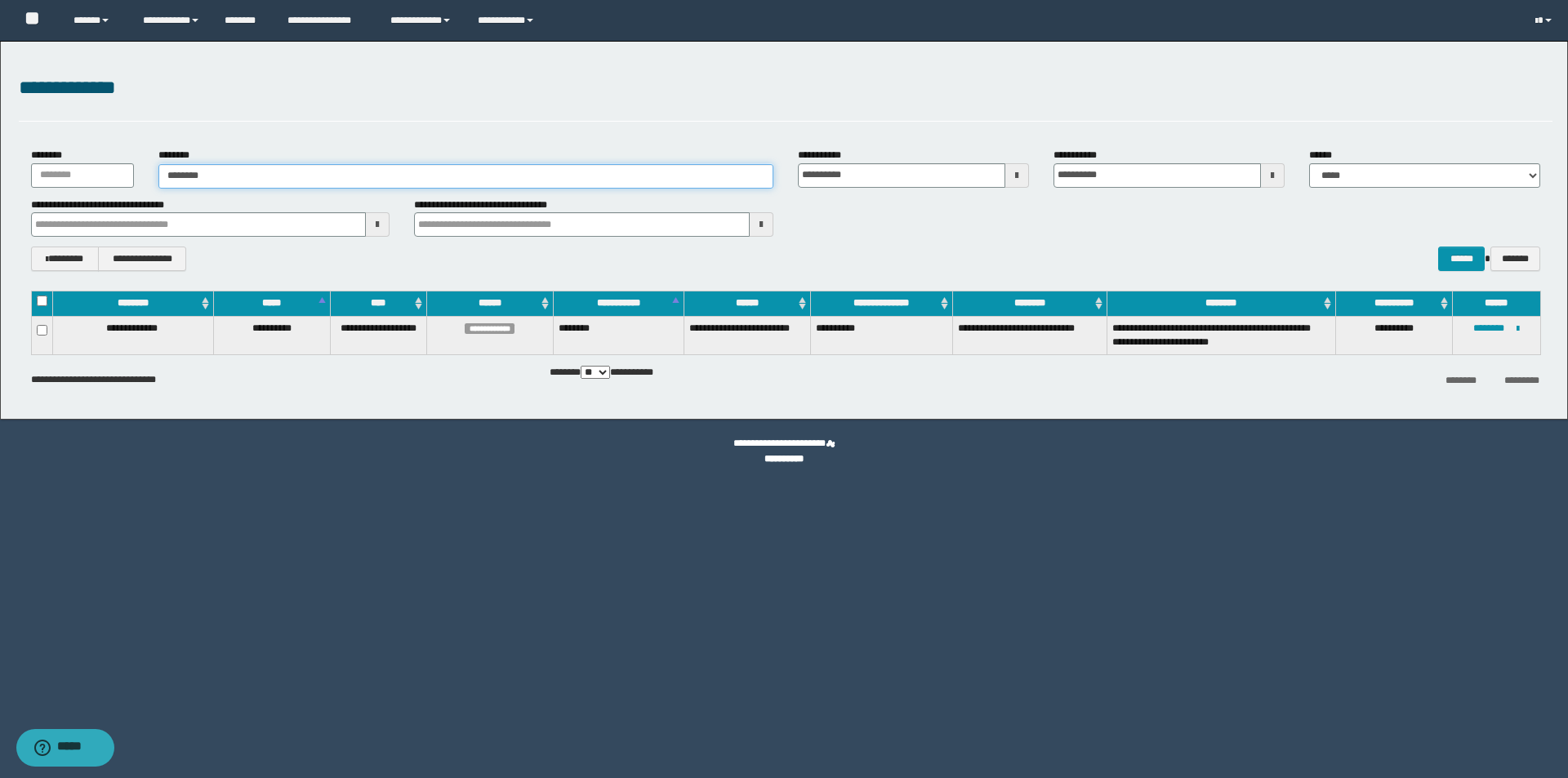 type on "********" 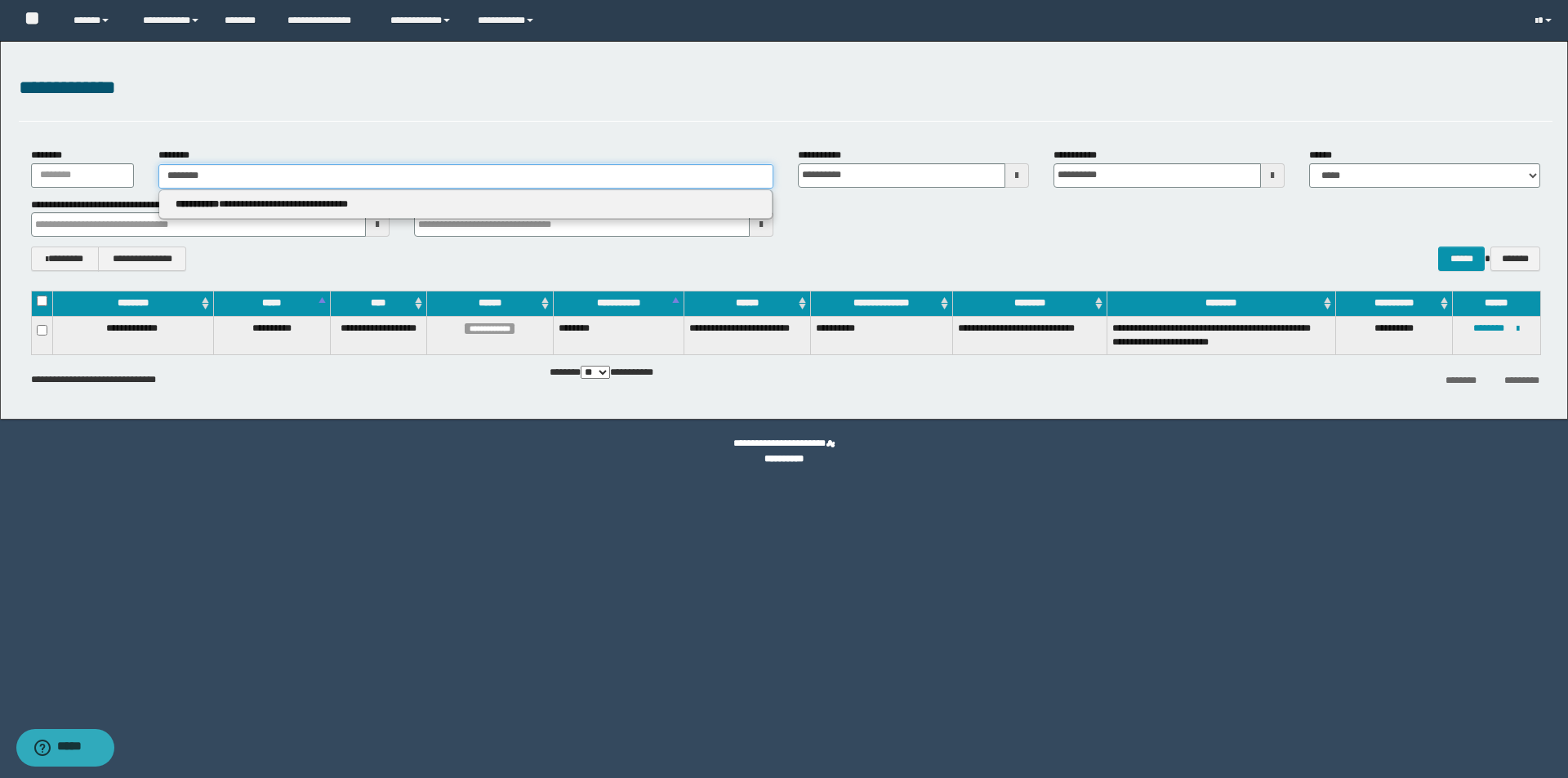 type on "********" 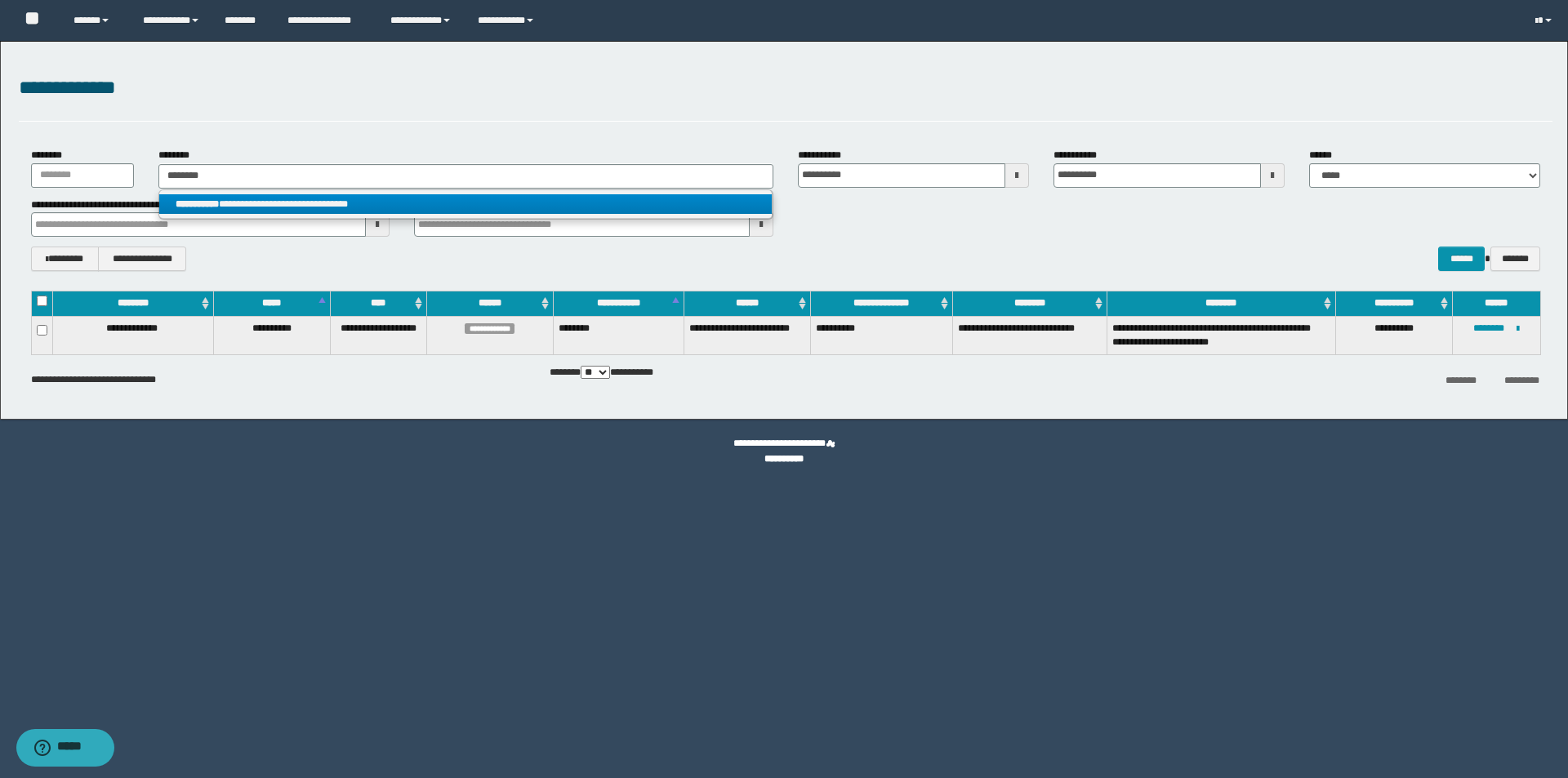 click on "**********" at bounding box center (466, 204) 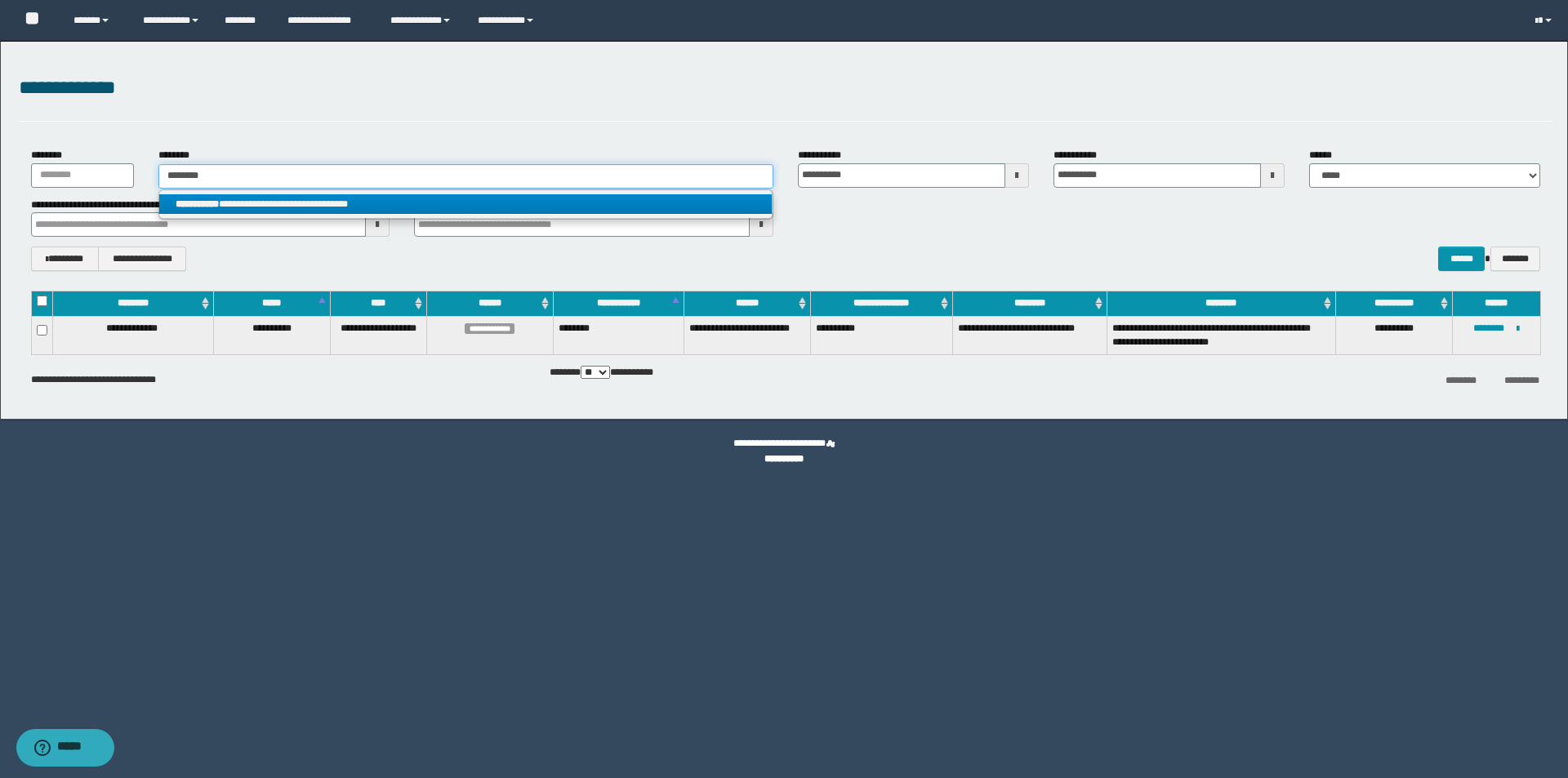 type 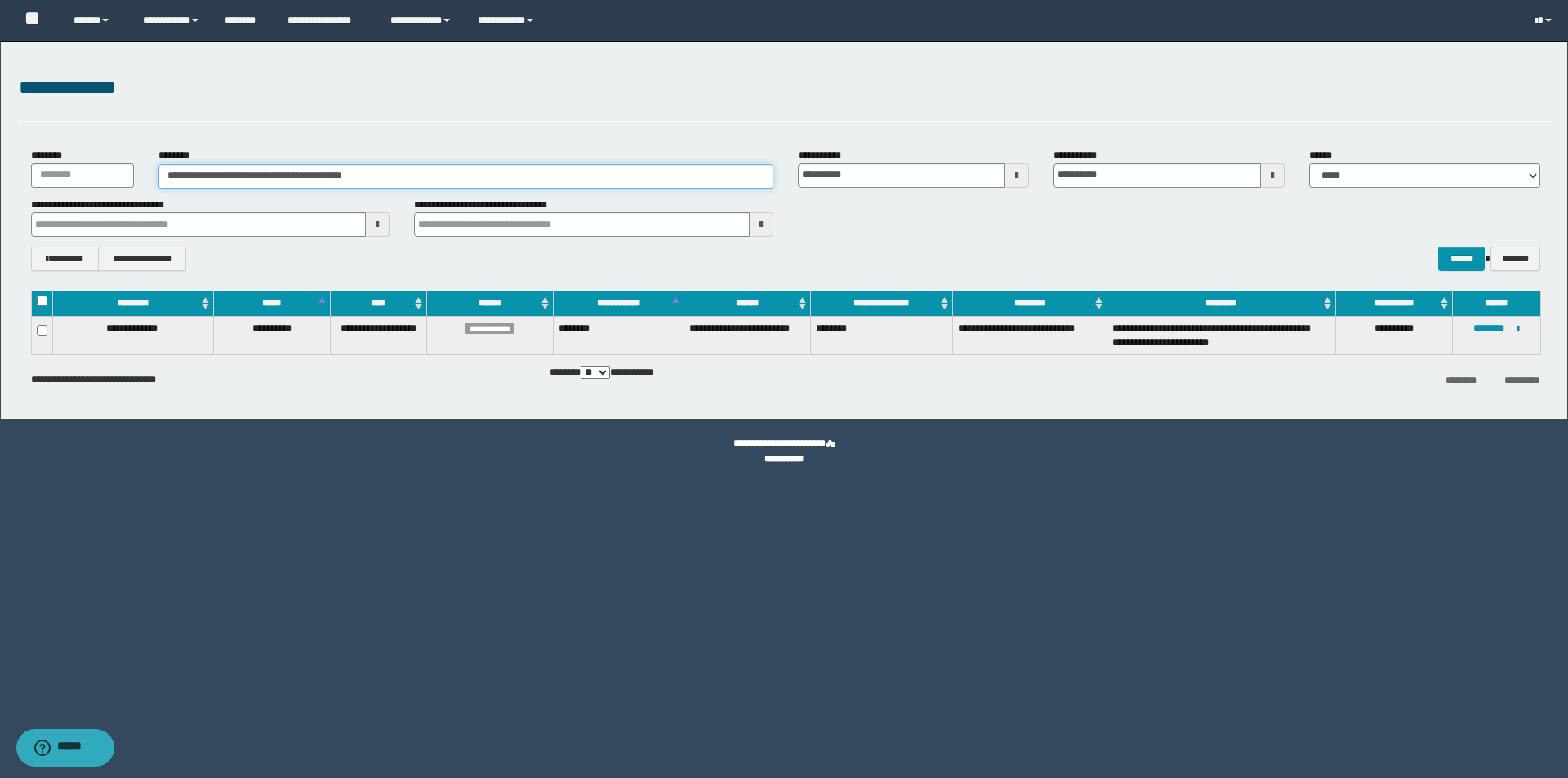 drag, startPoint x: 380, startPoint y: 174, endPoint x: 5, endPoint y: 182, distance: 375.08532 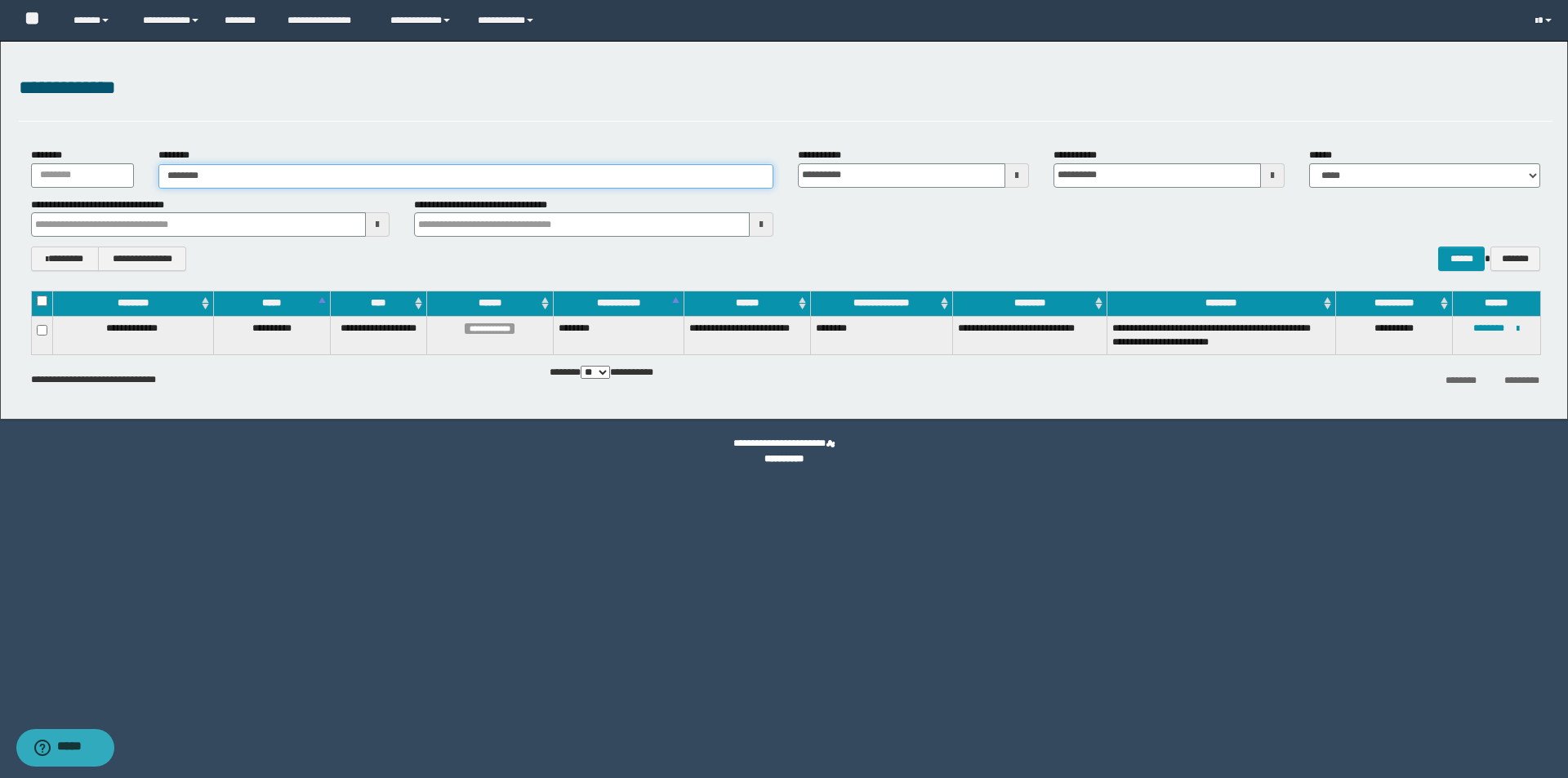 type on "********" 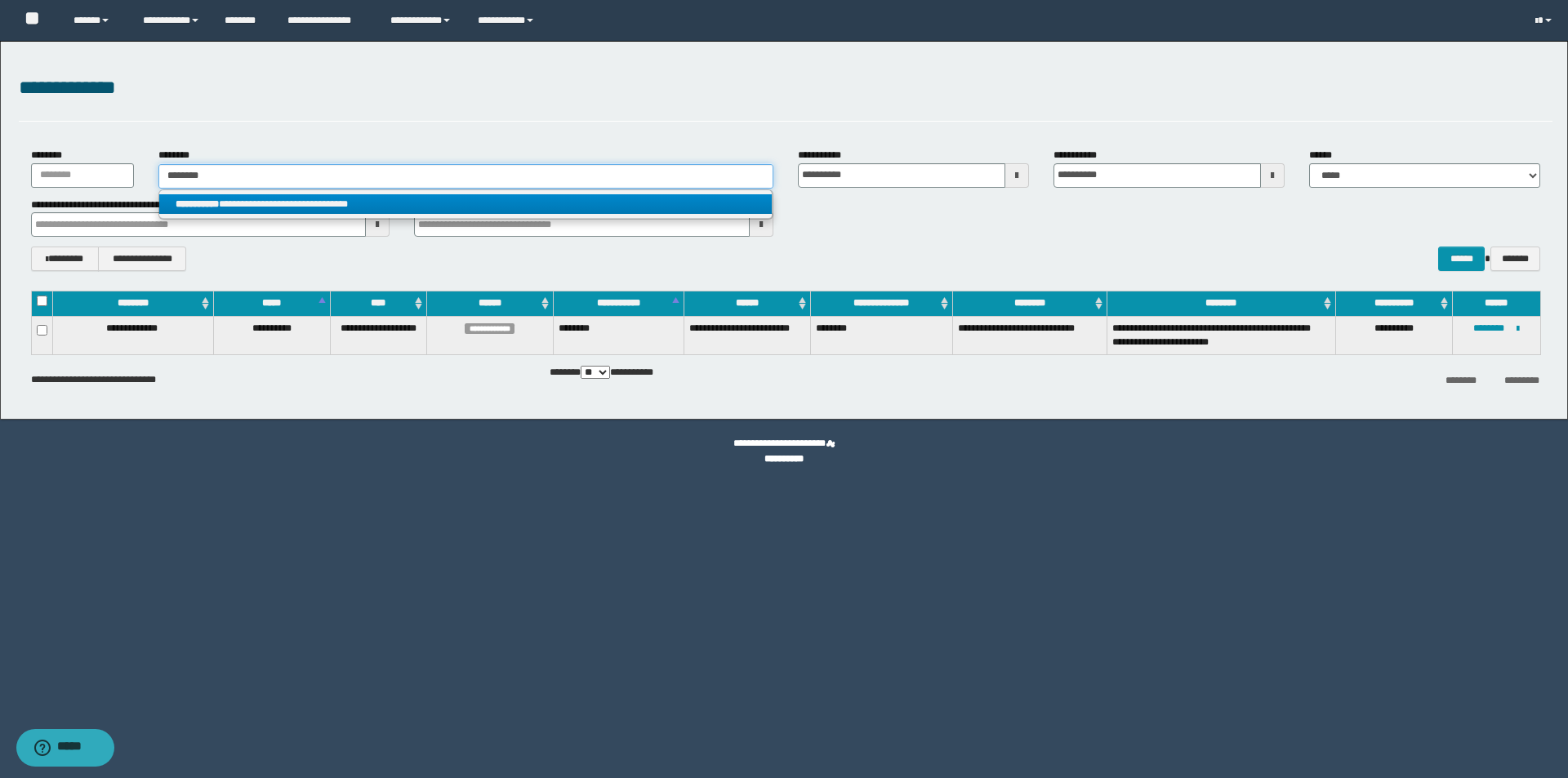 type on "********" 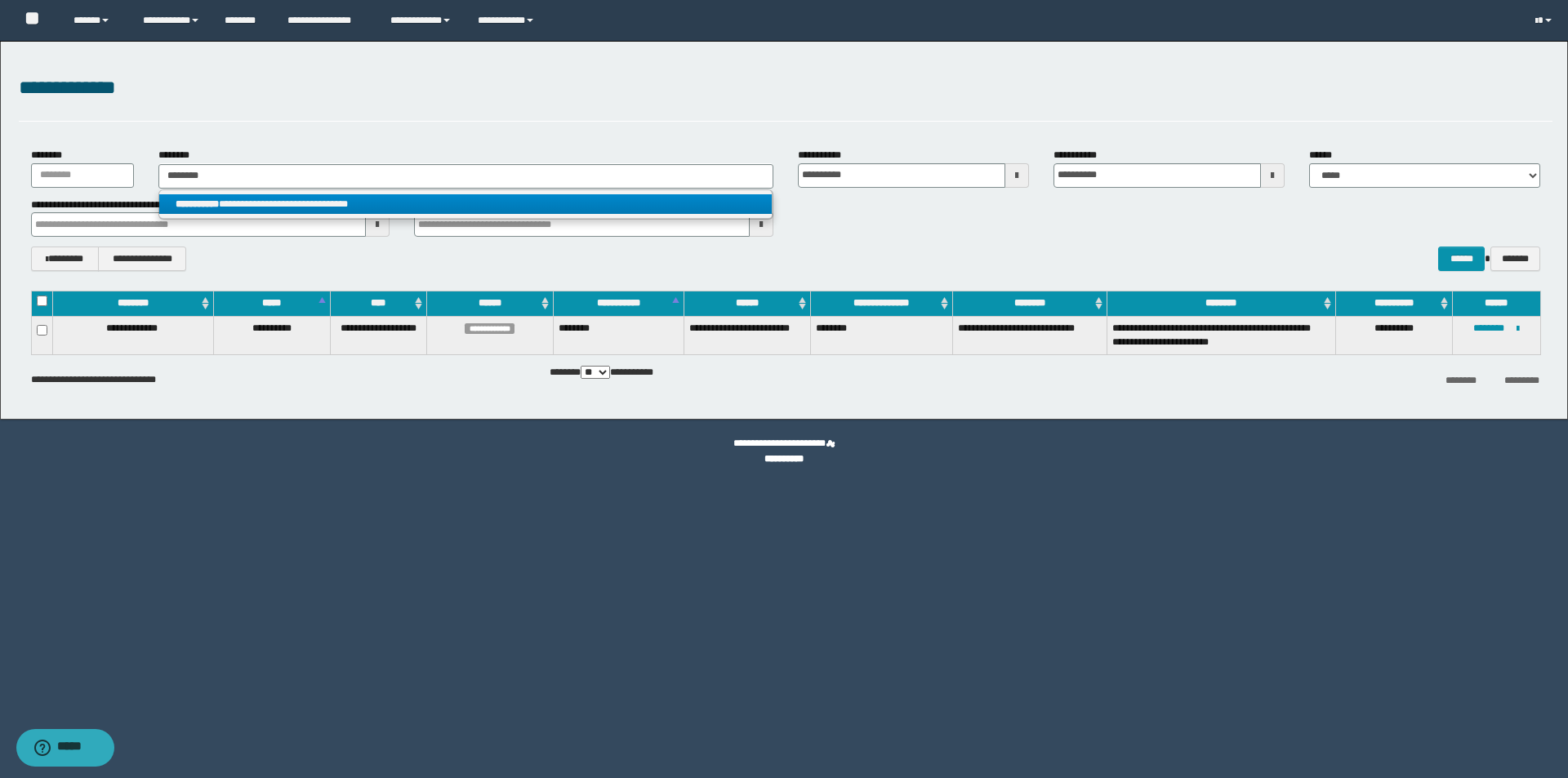 click on "**********" at bounding box center [466, 204] 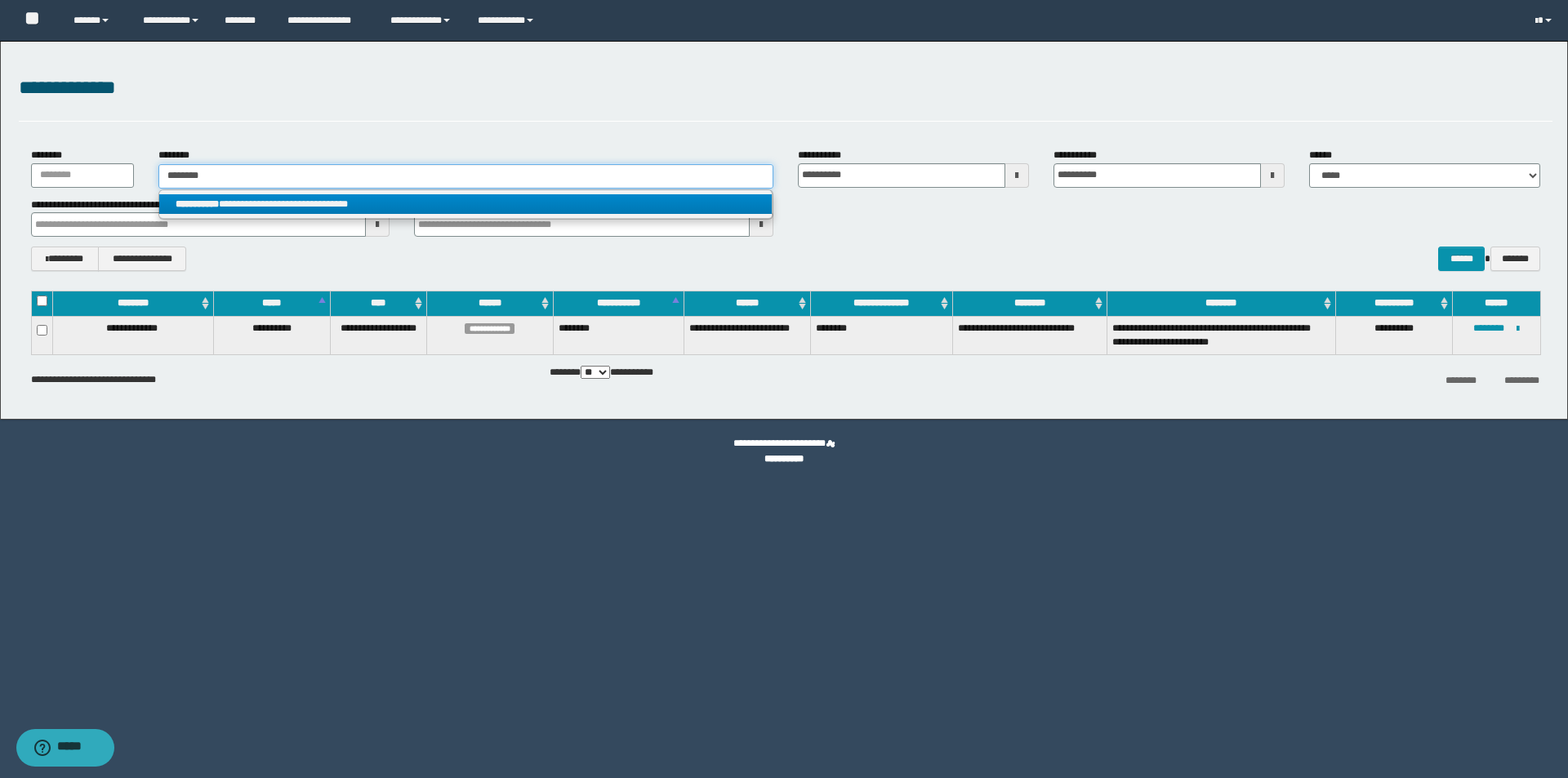 type 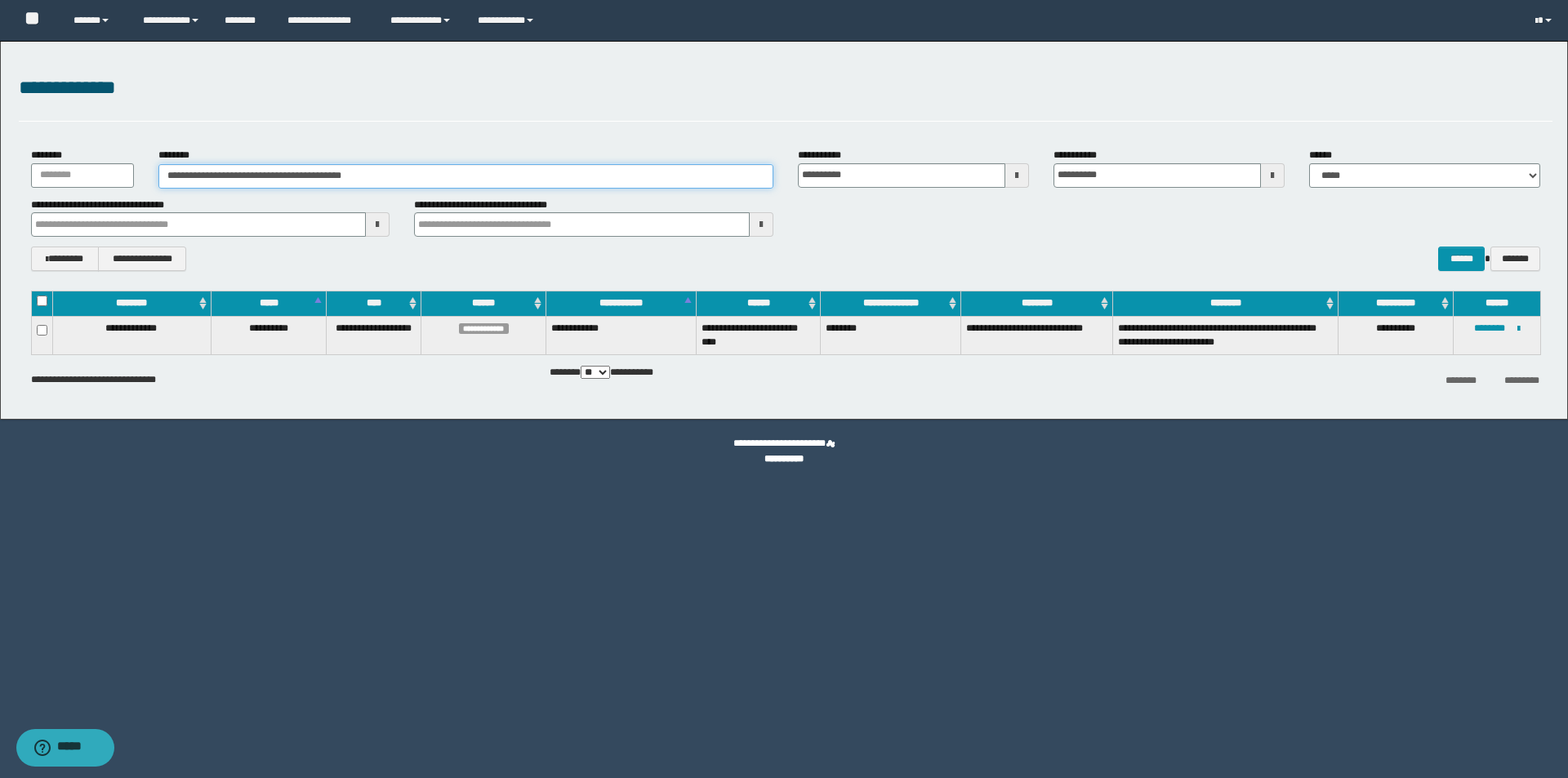 drag, startPoint x: 395, startPoint y: 176, endPoint x: 294, endPoint y: 175, distance: 101.00495 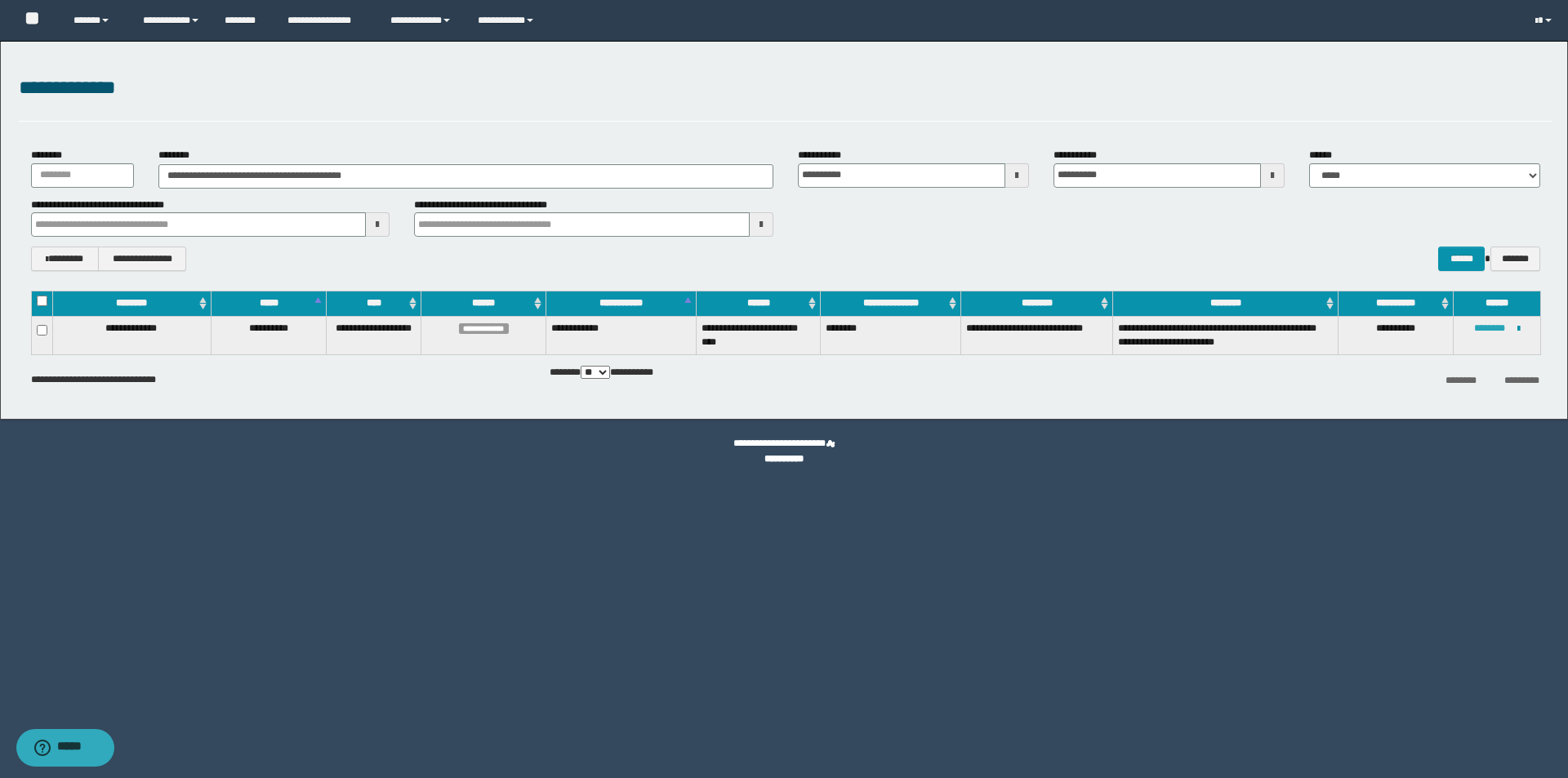 click on "********" at bounding box center [1490, 328] 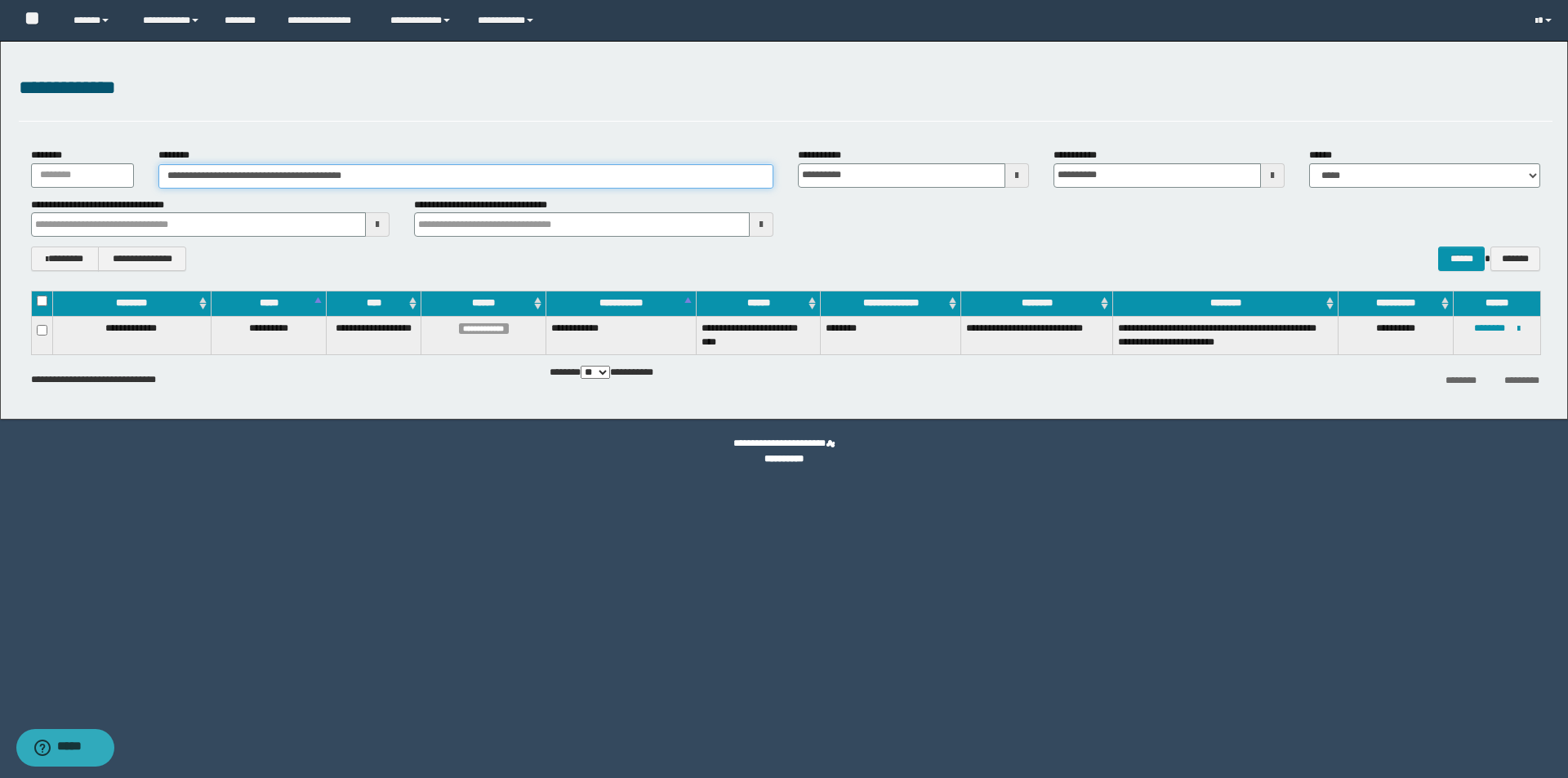 click on "**********" at bounding box center [466, 176] 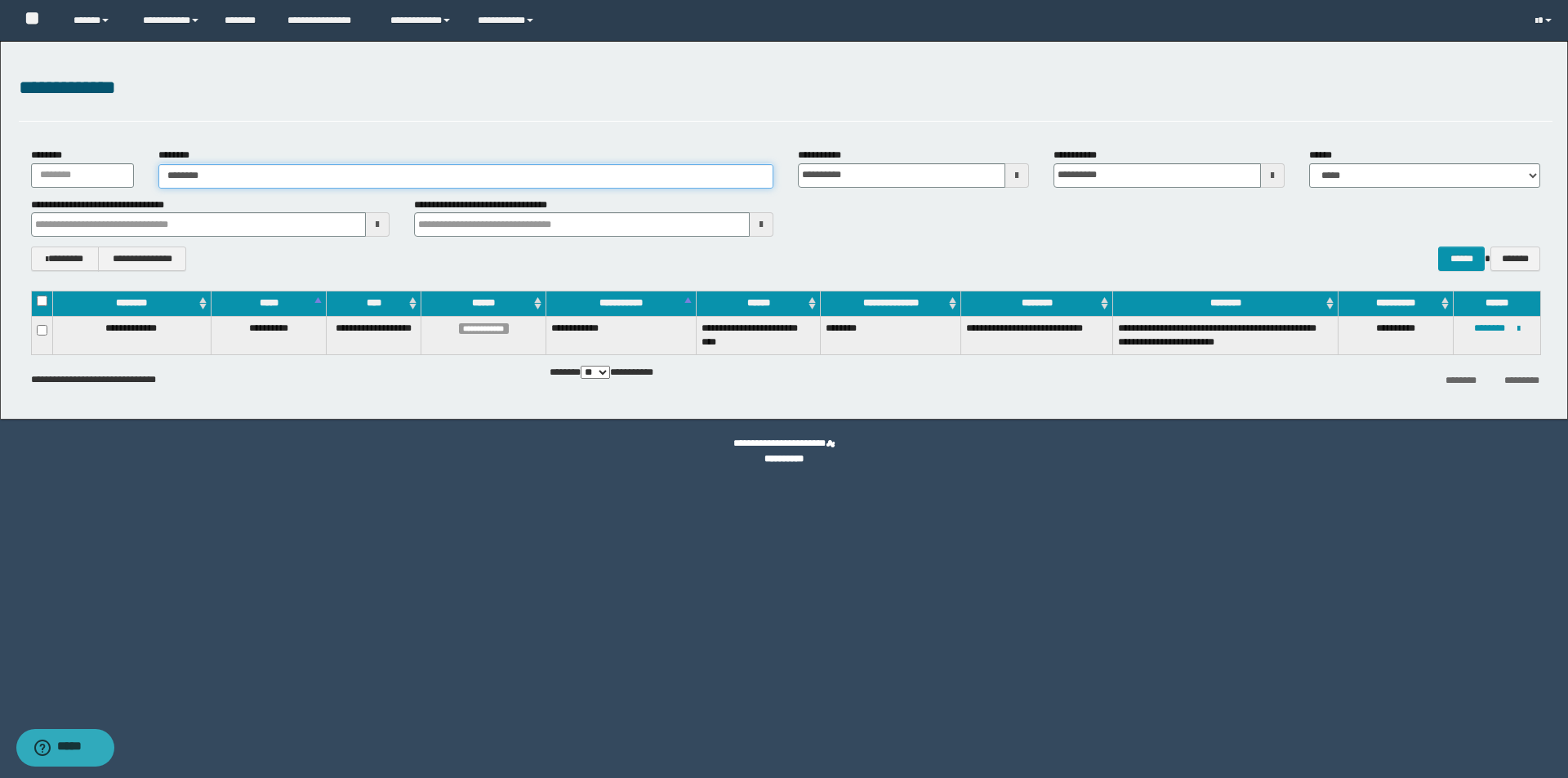 type on "********" 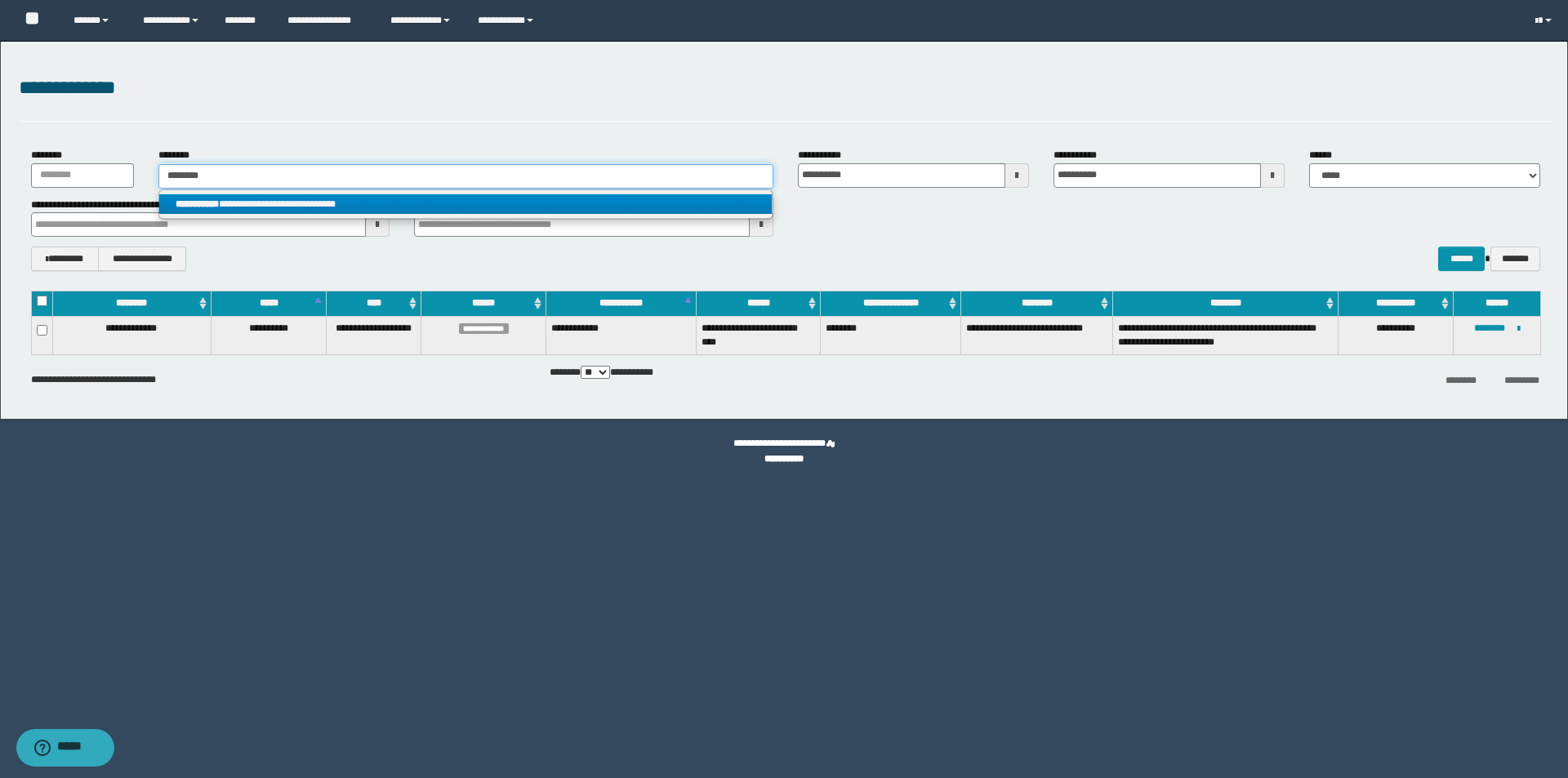 type on "********" 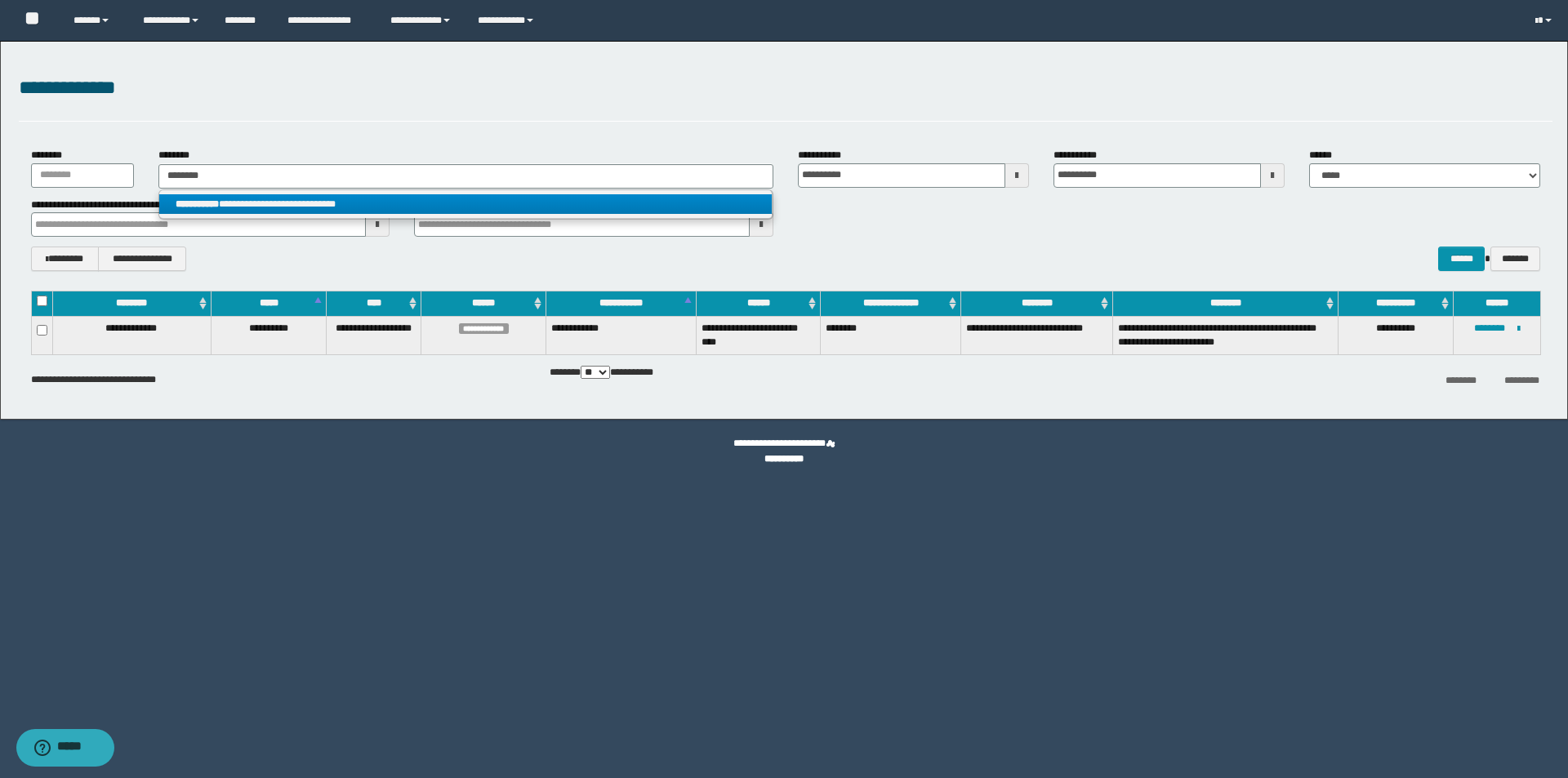 click on "**********" at bounding box center [466, 204] 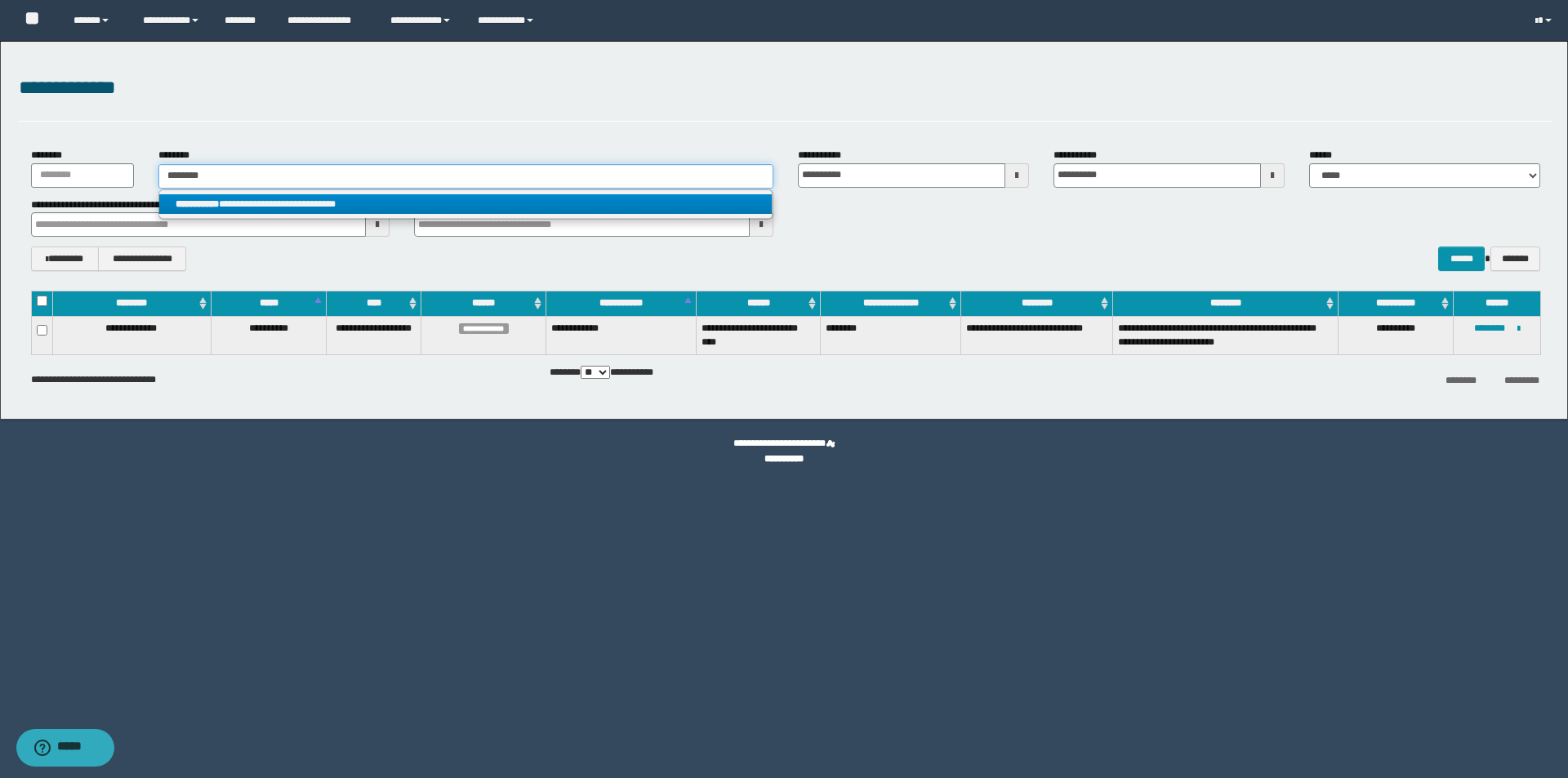 type 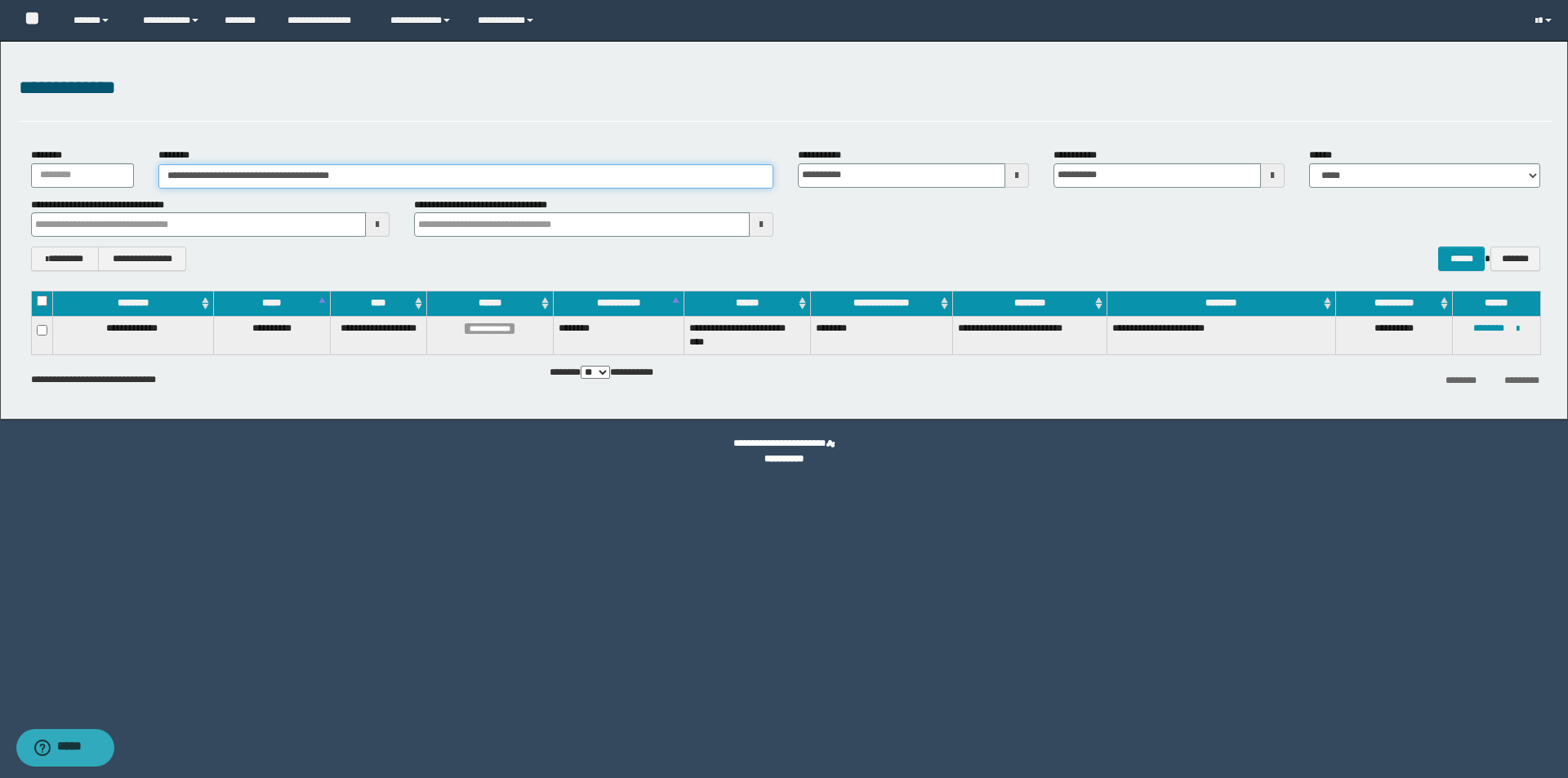 drag, startPoint x: 394, startPoint y: 177, endPoint x: 183, endPoint y: 180, distance: 211.02133 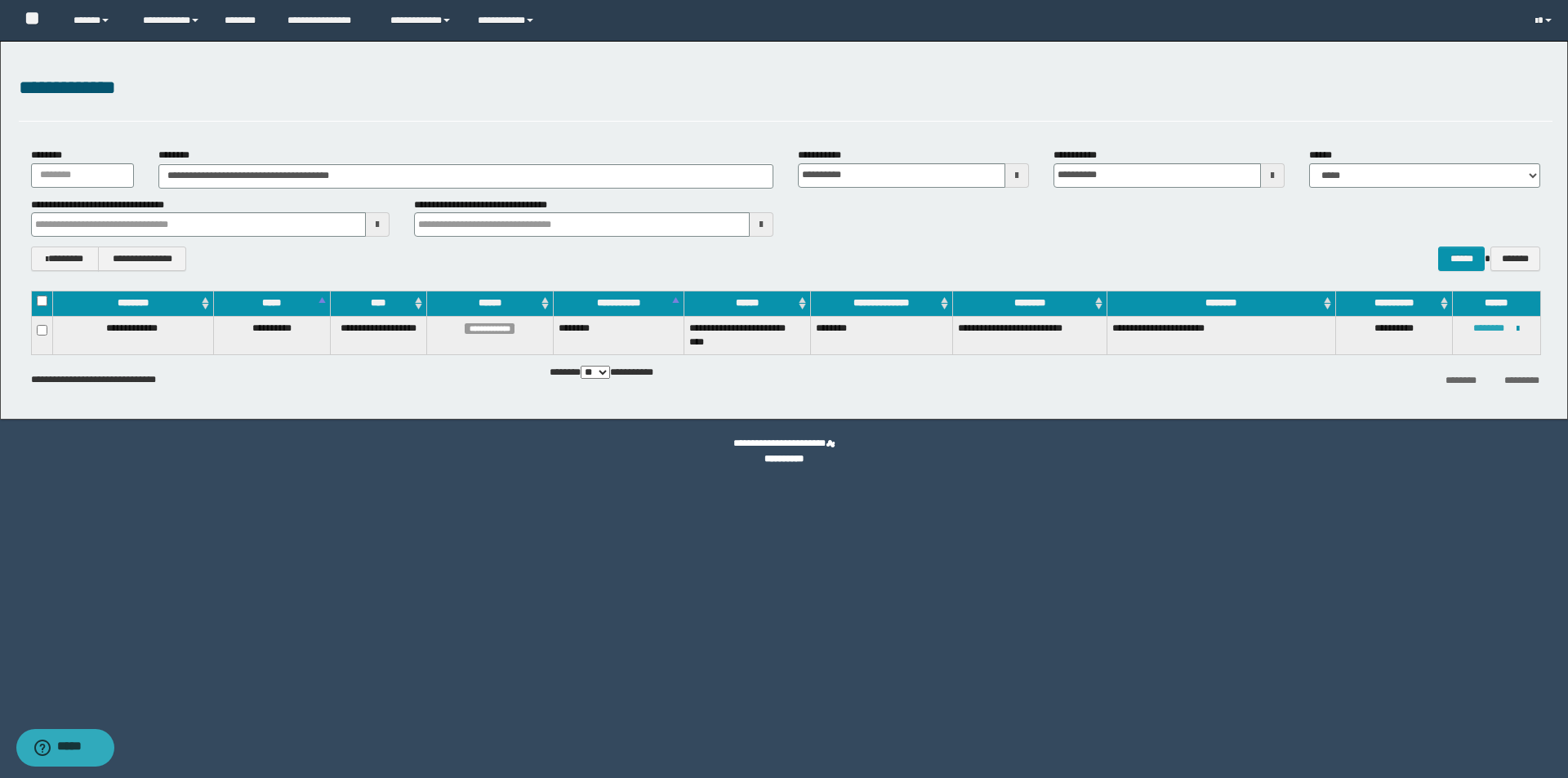 click on "********" at bounding box center [1489, 328] 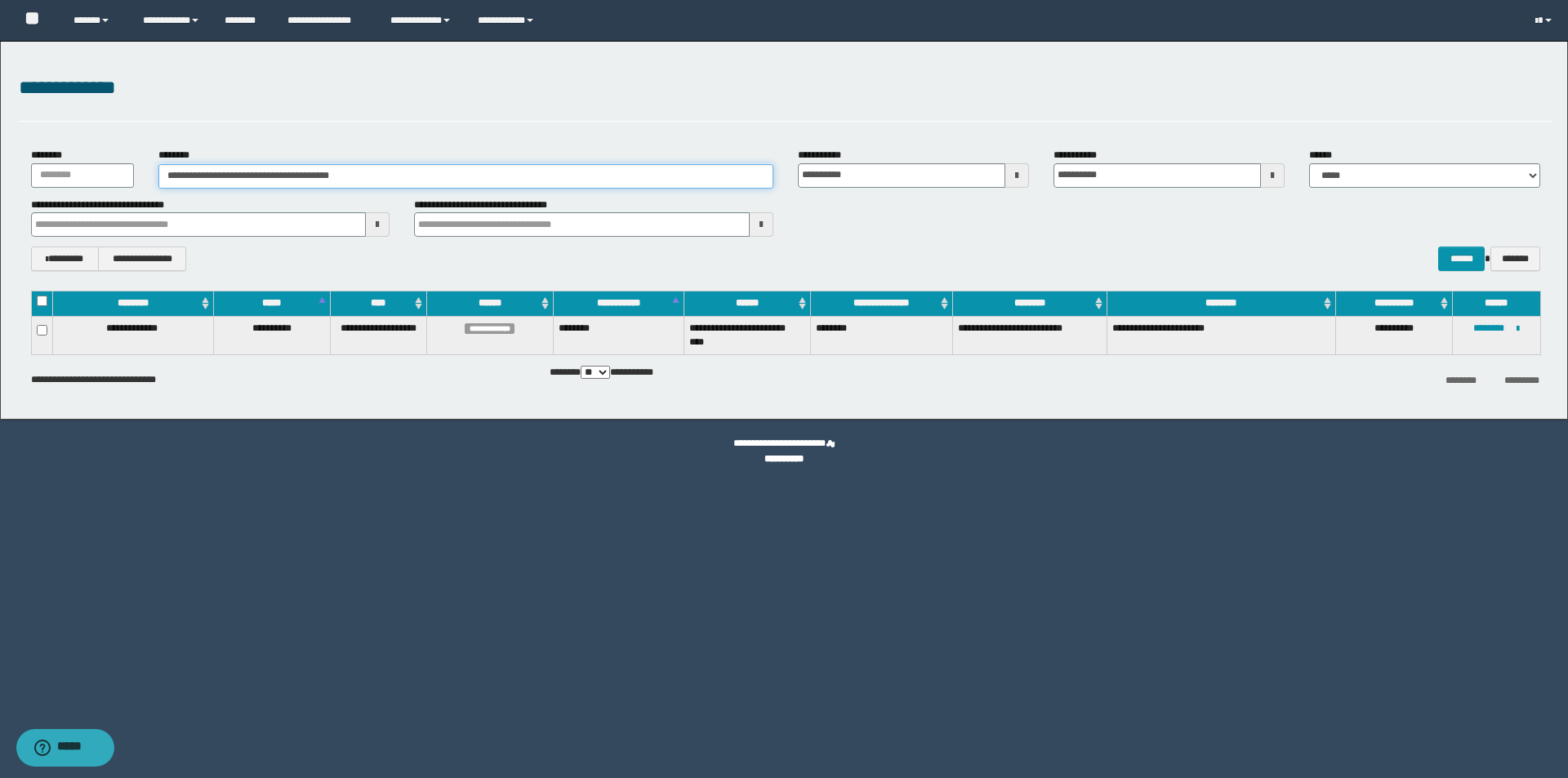 drag, startPoint x: 351, startPoint y: 175, endPoint x: 368, endPoint y: 174, distance: 17.029386 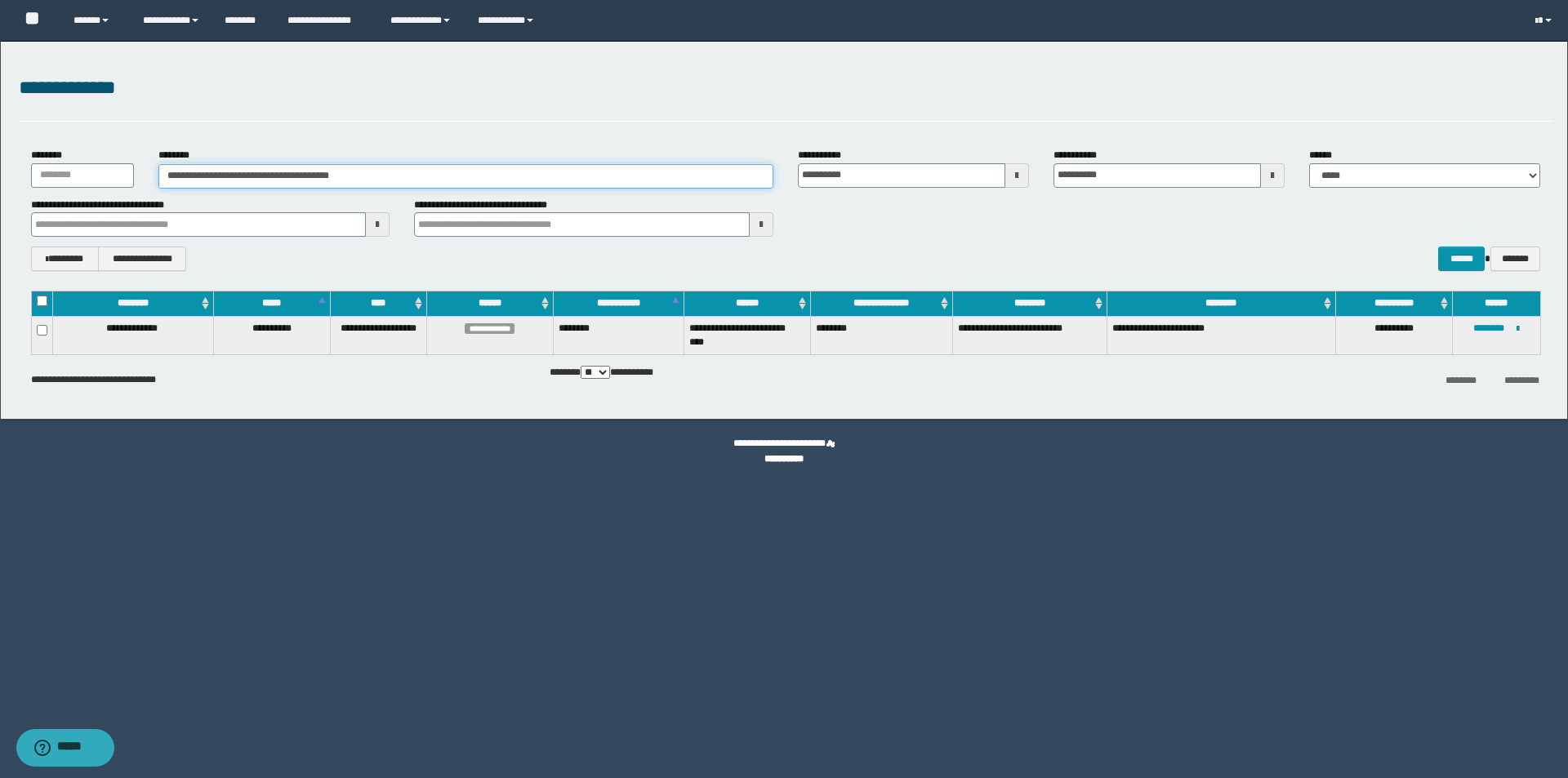 paste 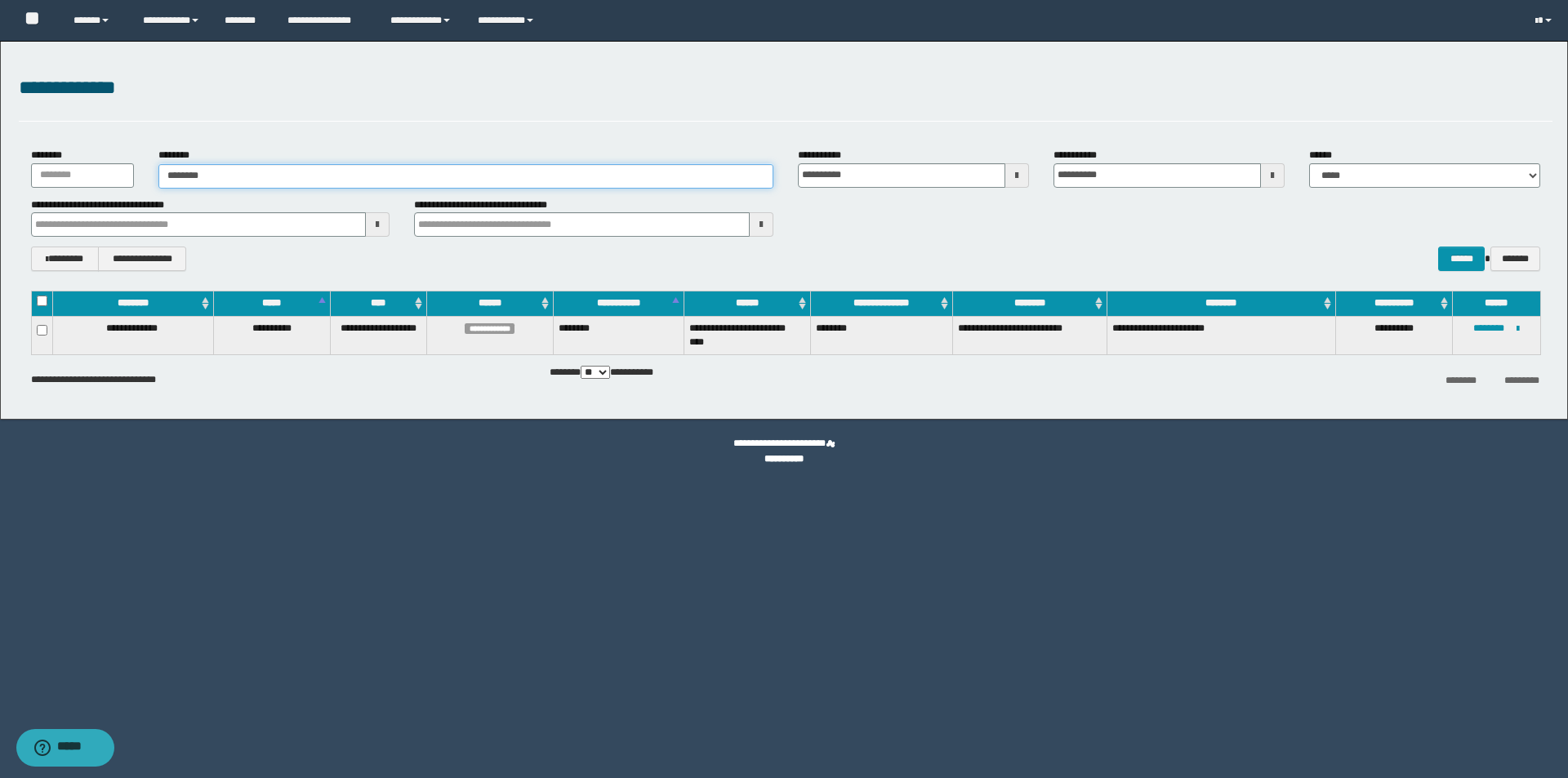 type on "********" 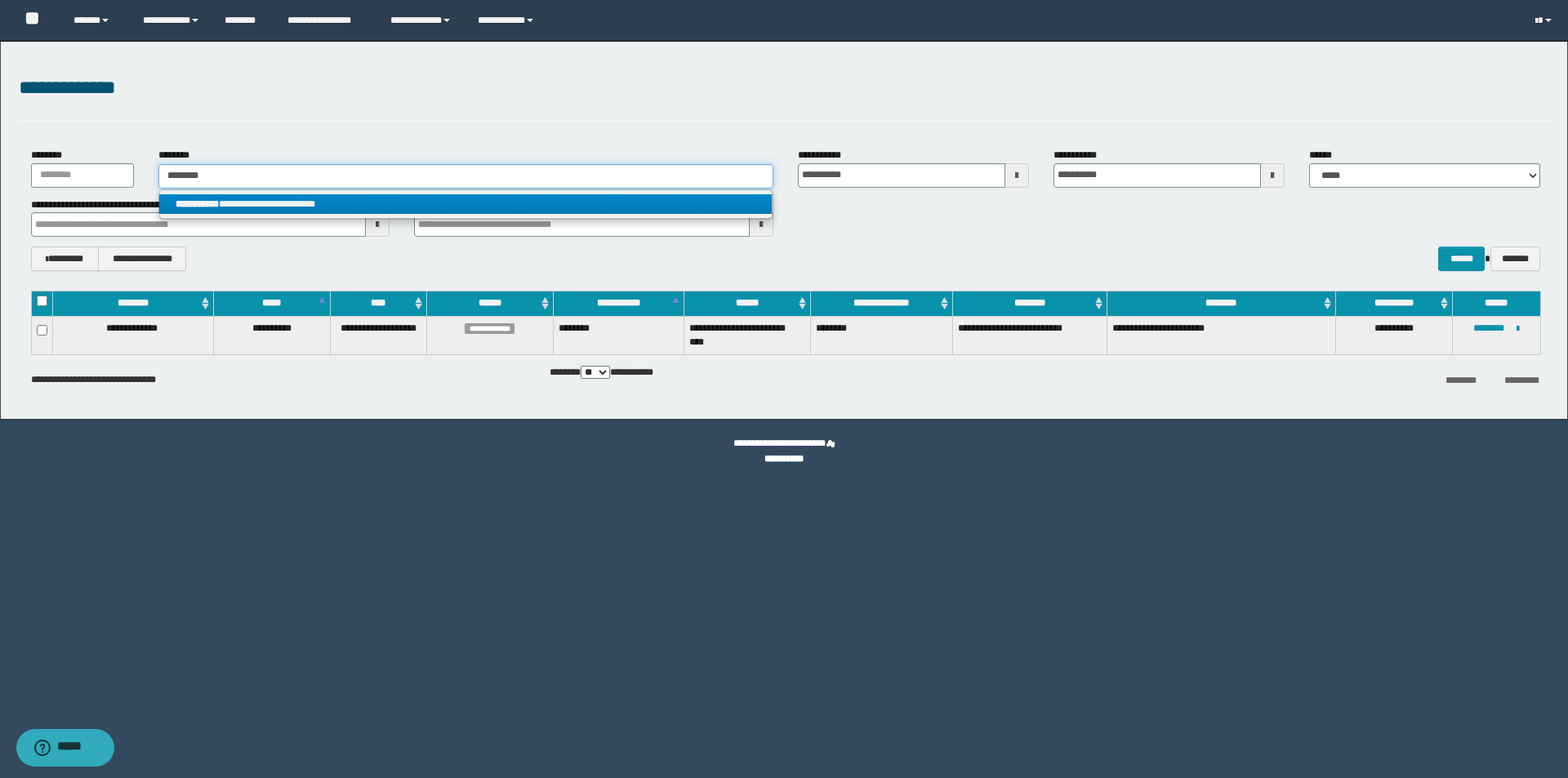 type on "********" 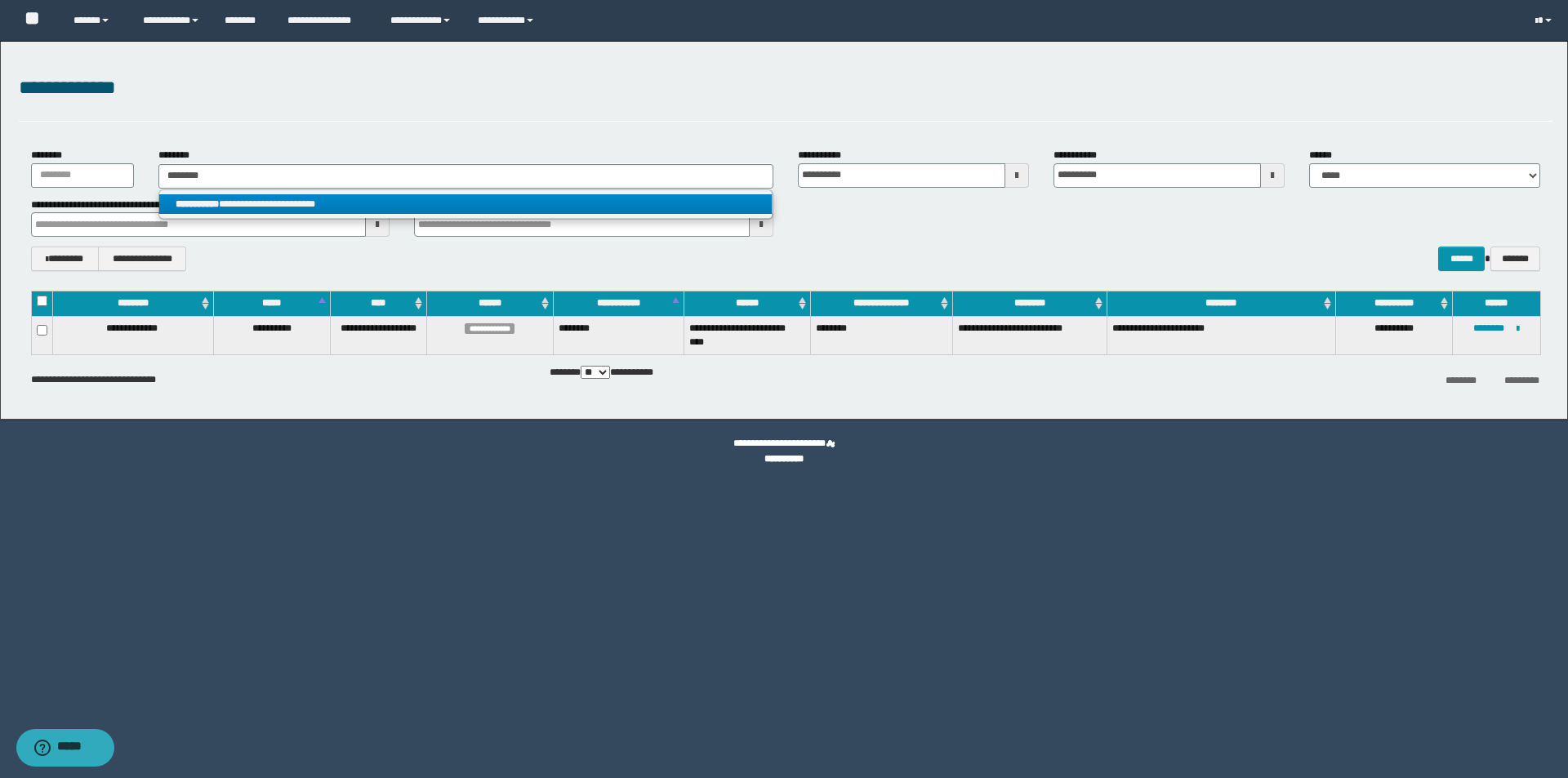 click on "**********" at bounding box center [466, 204] 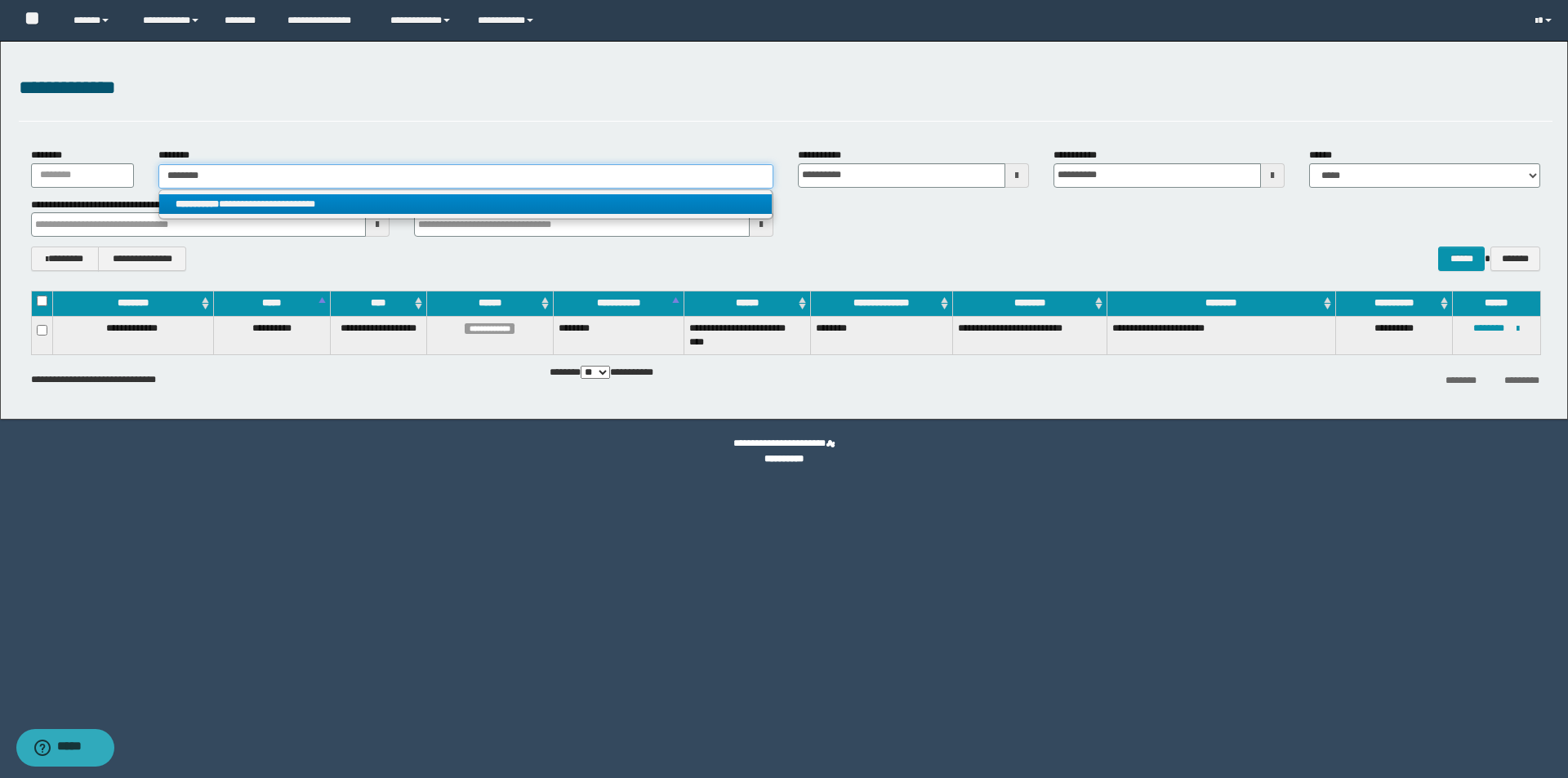 type 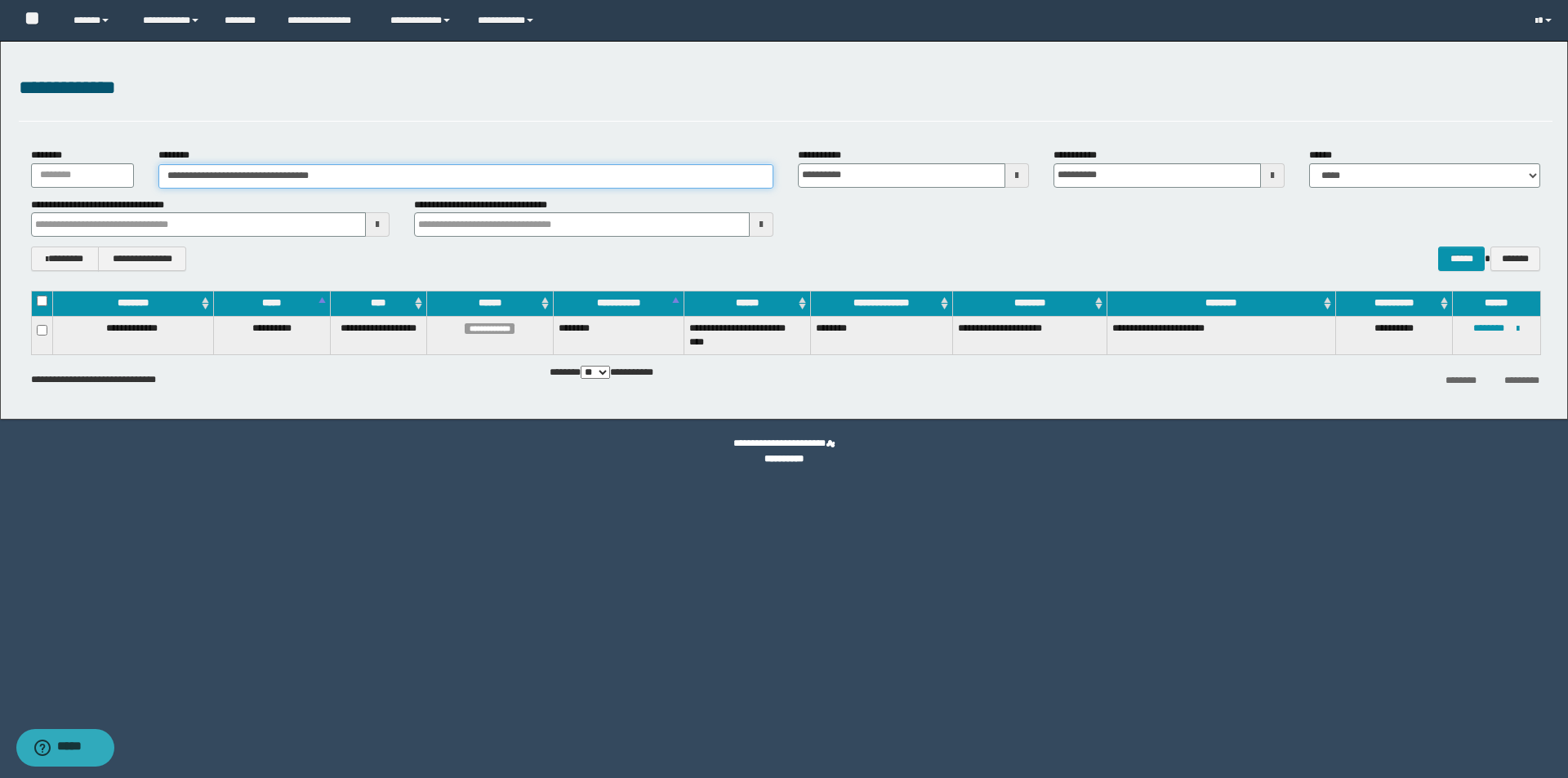 drag, startPoint x: 356, startPoint y: 178, endPoint x: 182, endPoint y: 176, distance: 174.01149 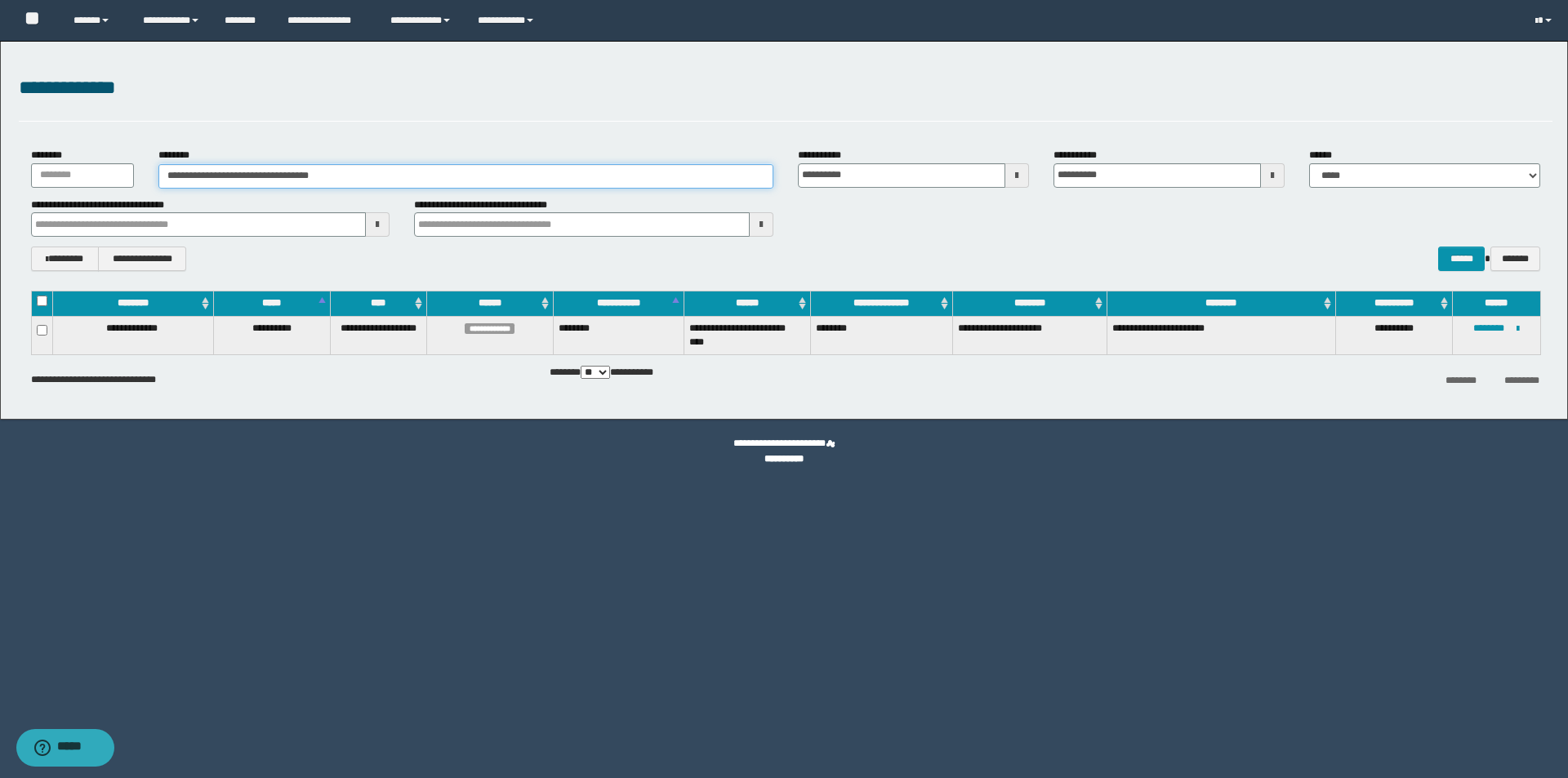 click on "**********" at bounding box center [466, 176] 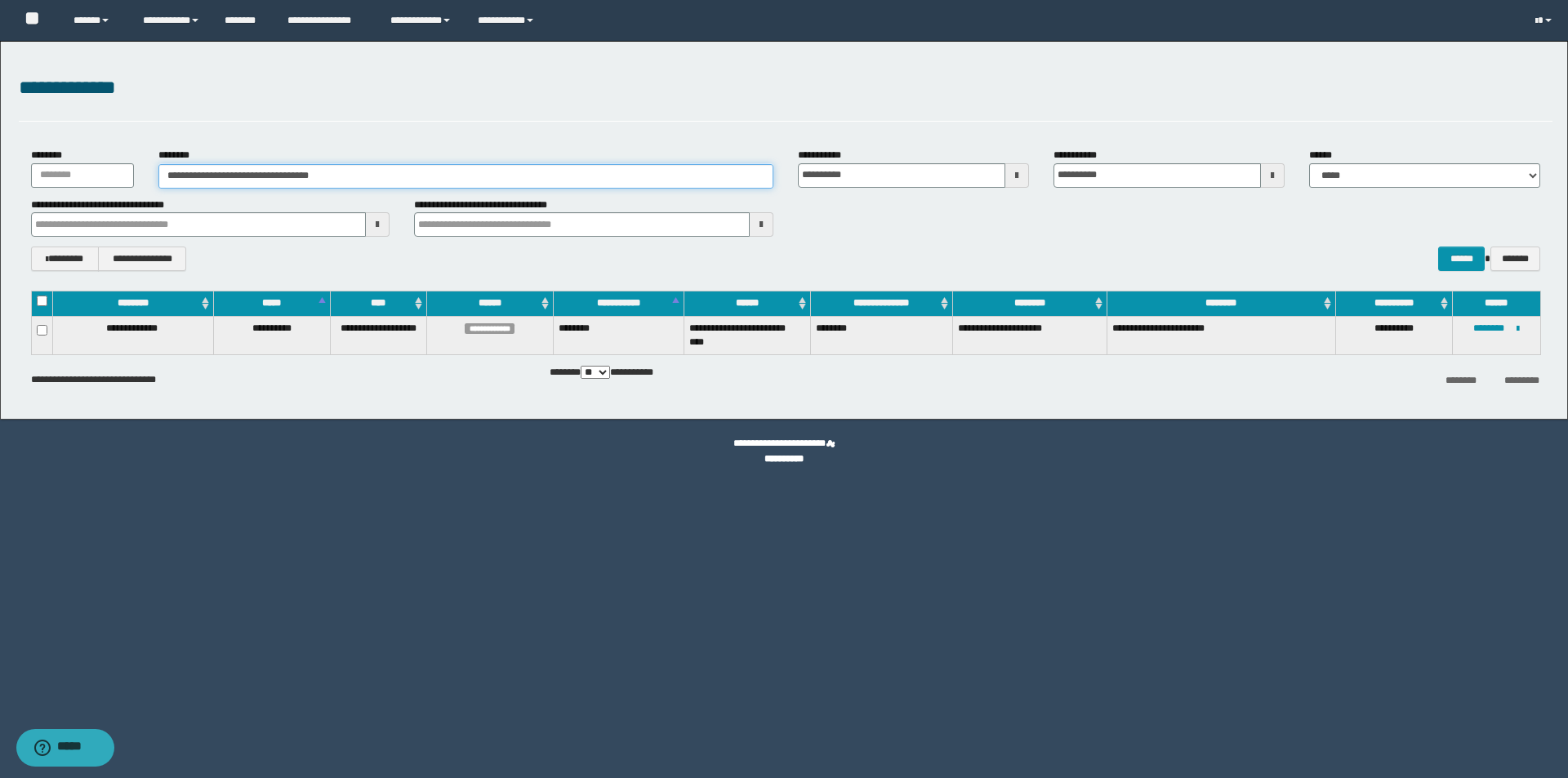drag, startPoint x: 359, startPoint y: 179, endPoint x: 0, endPoint y: 192, distance: 359.2353 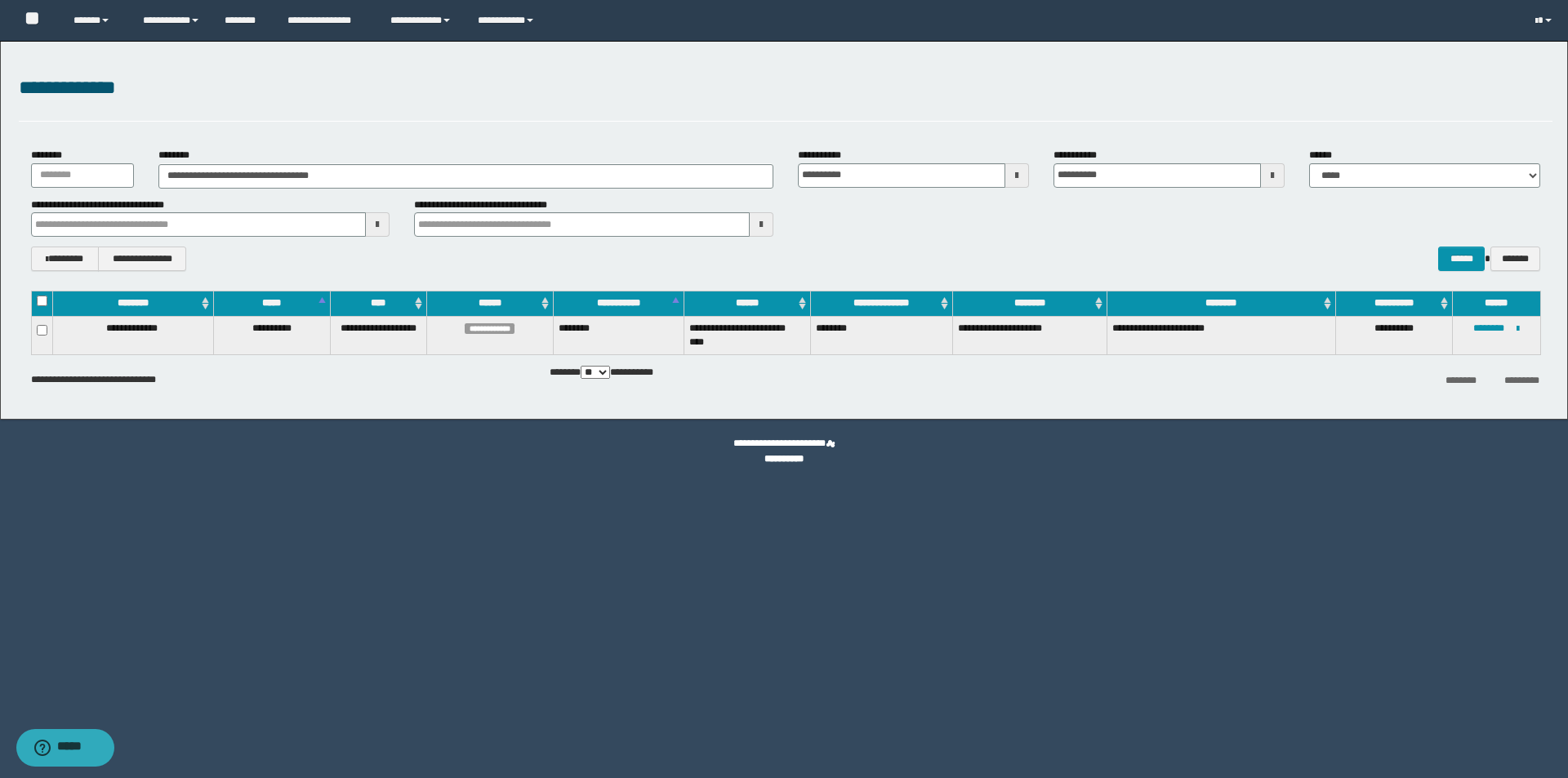 click on "**********" at bounding box center [784, 451] 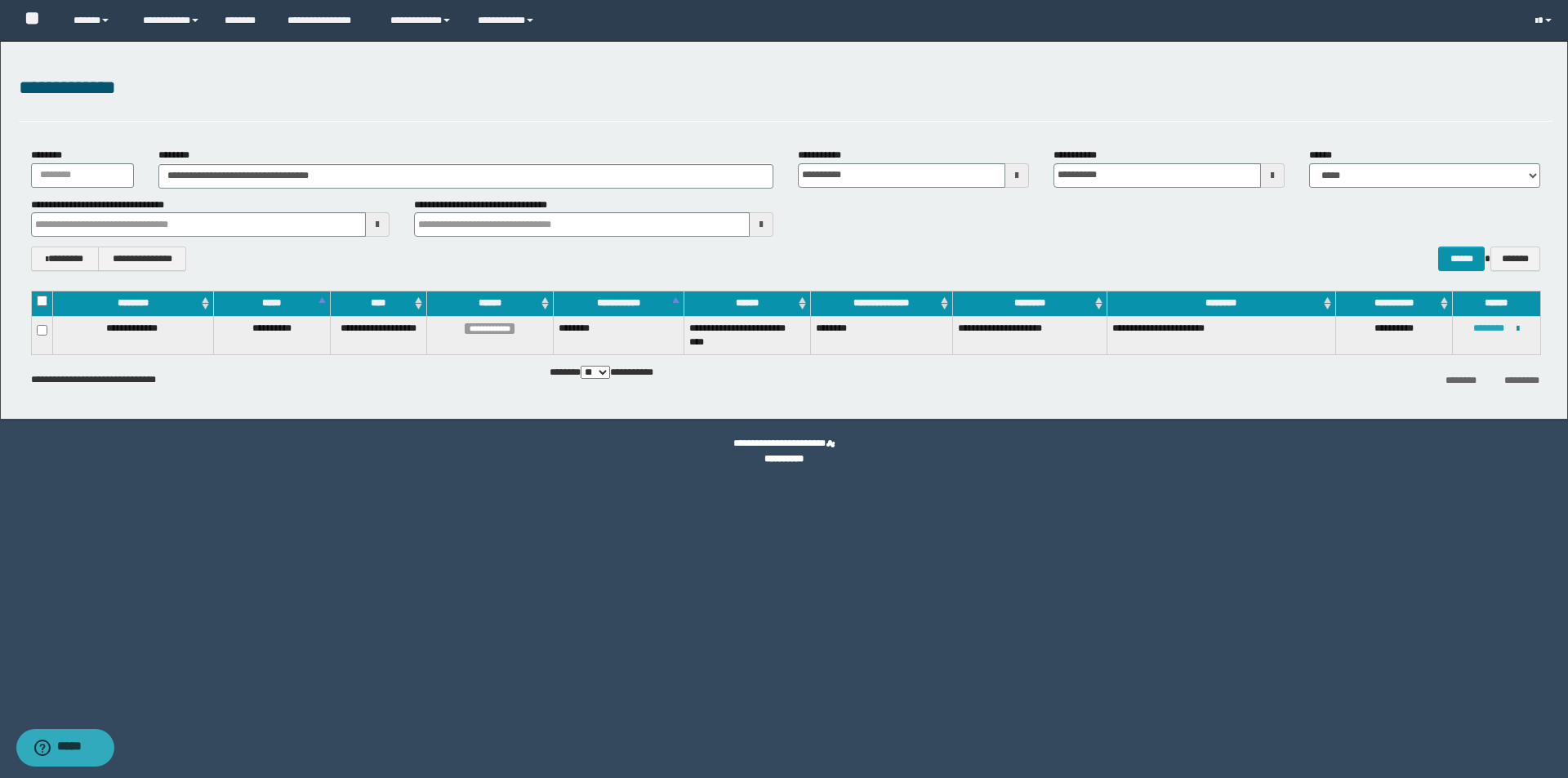 click on "********" at bounding box center (1489, 328) 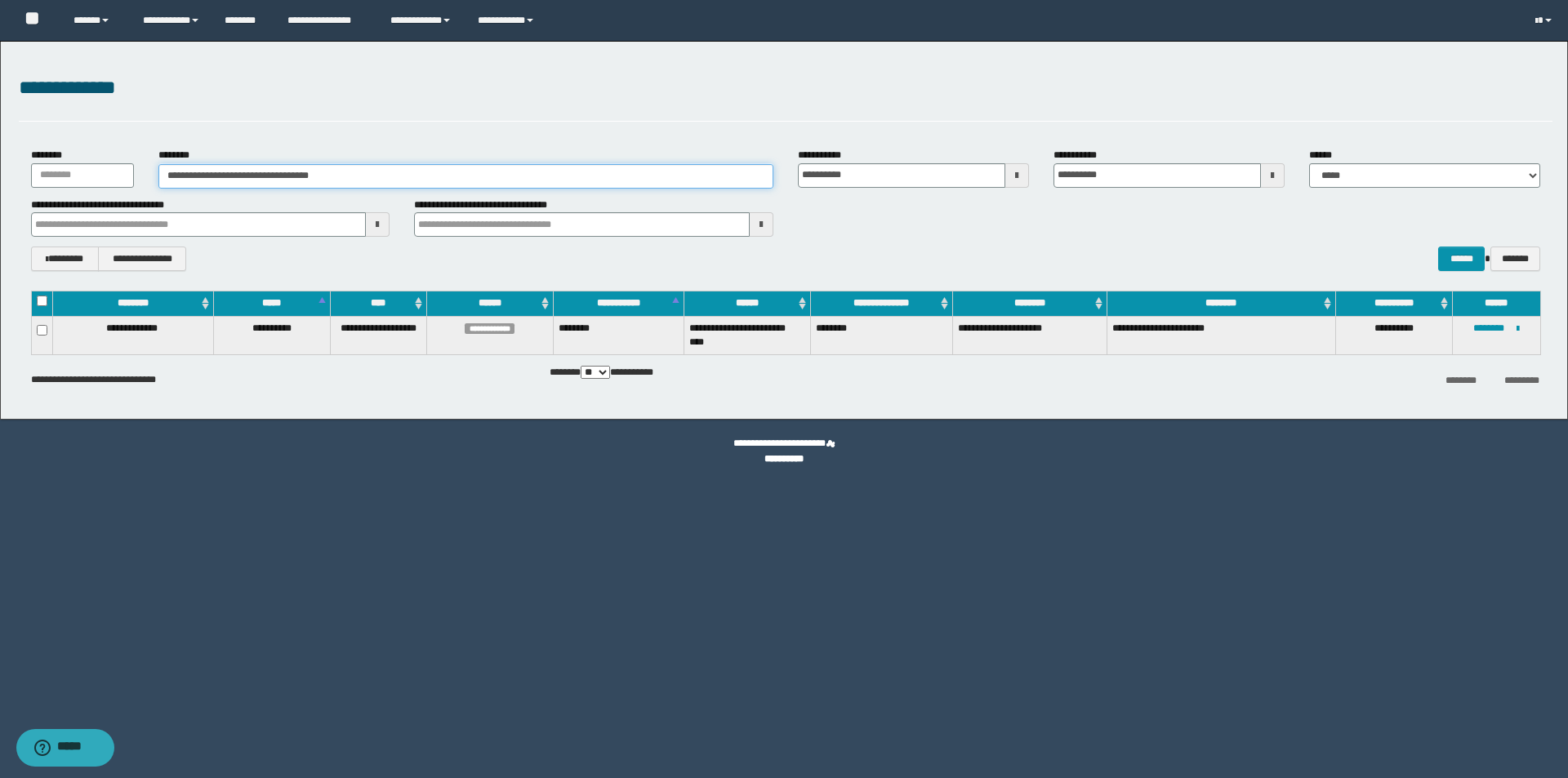 drag, startPoint x: 313, startPoint y: 175, endPoint x: 321, endPoint y: 178, distance: 8.544004 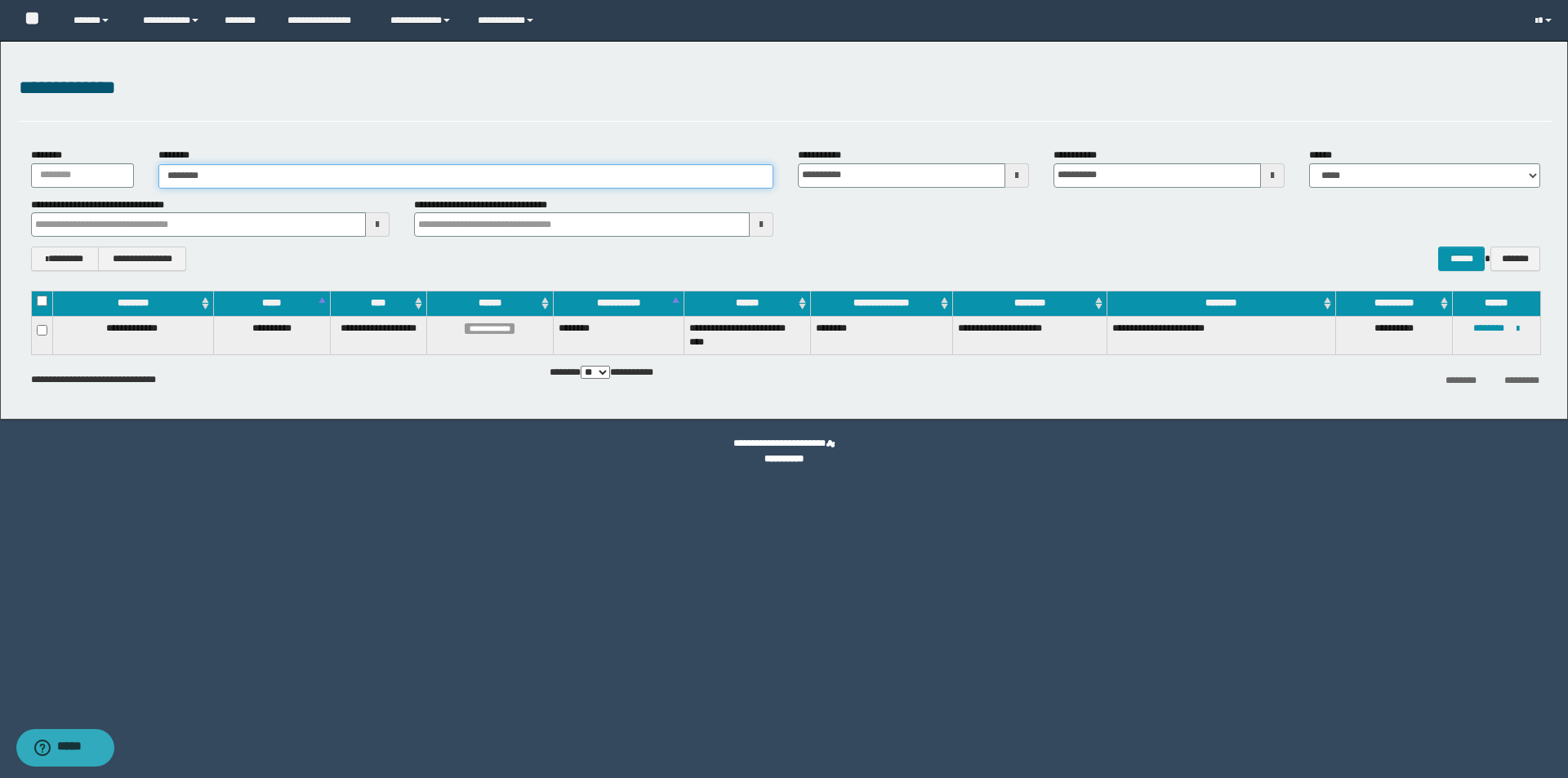 type on "********" 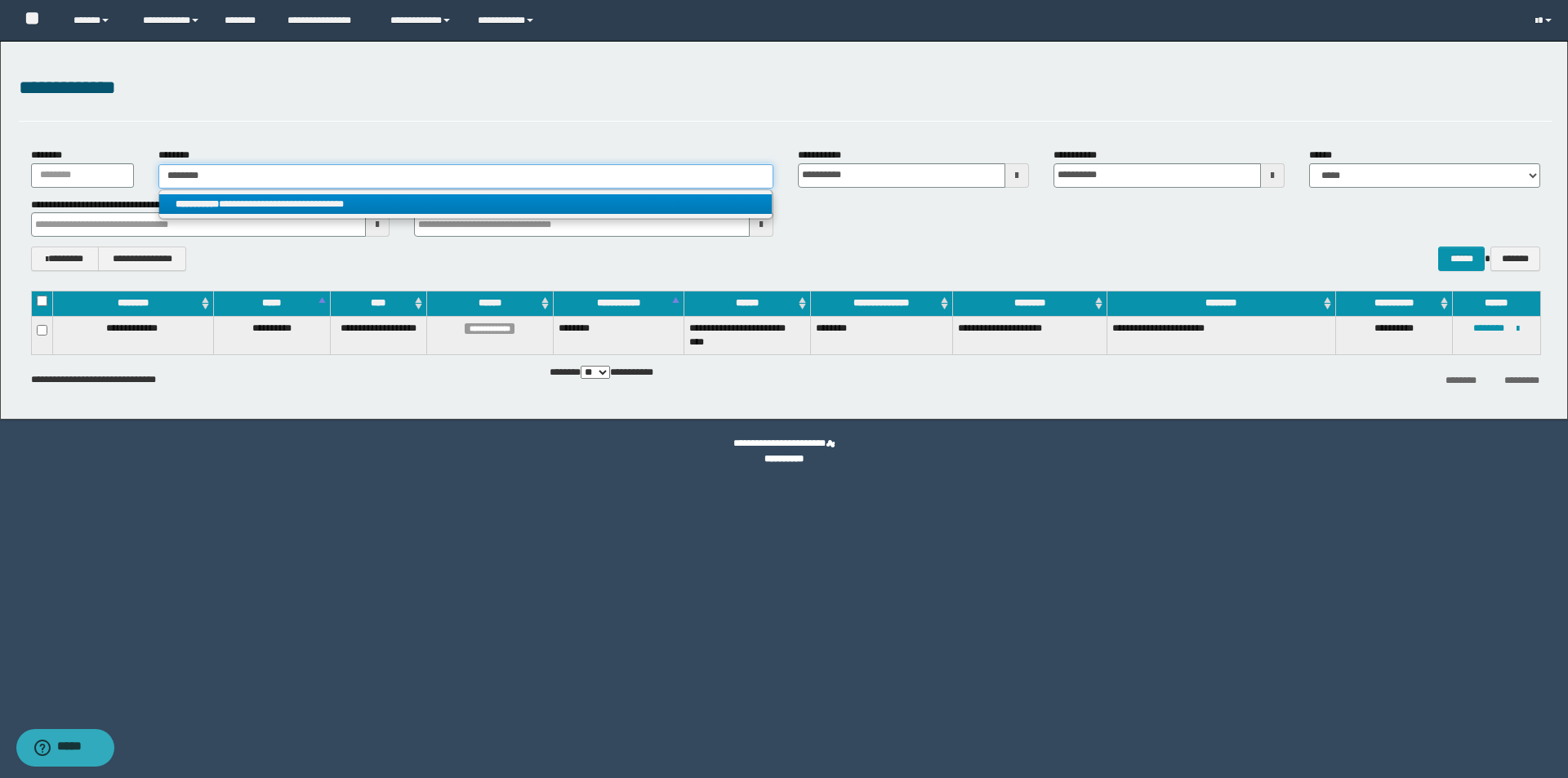 type on "********" 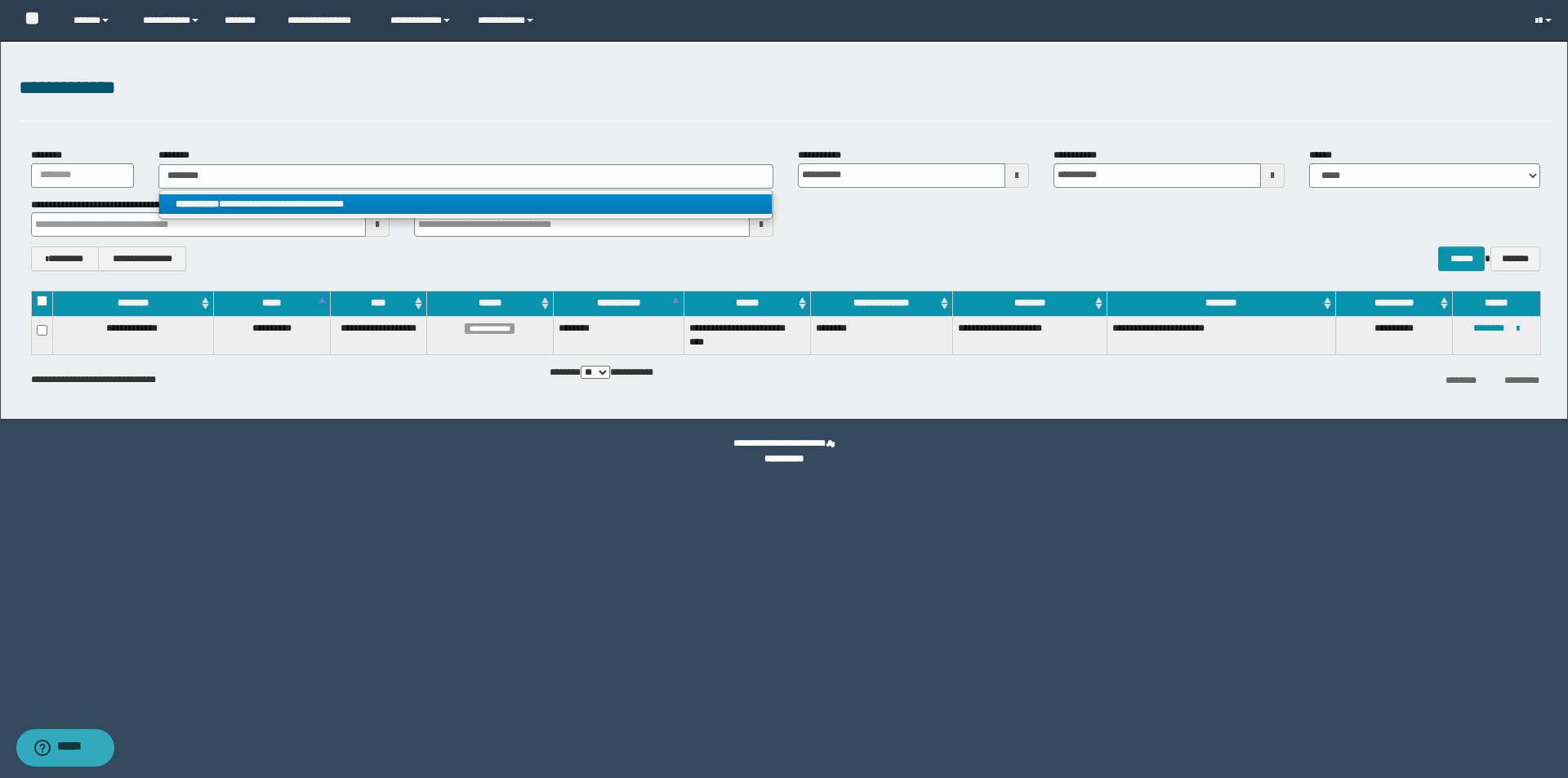 click on "**********" at bounding box center [466, 204] 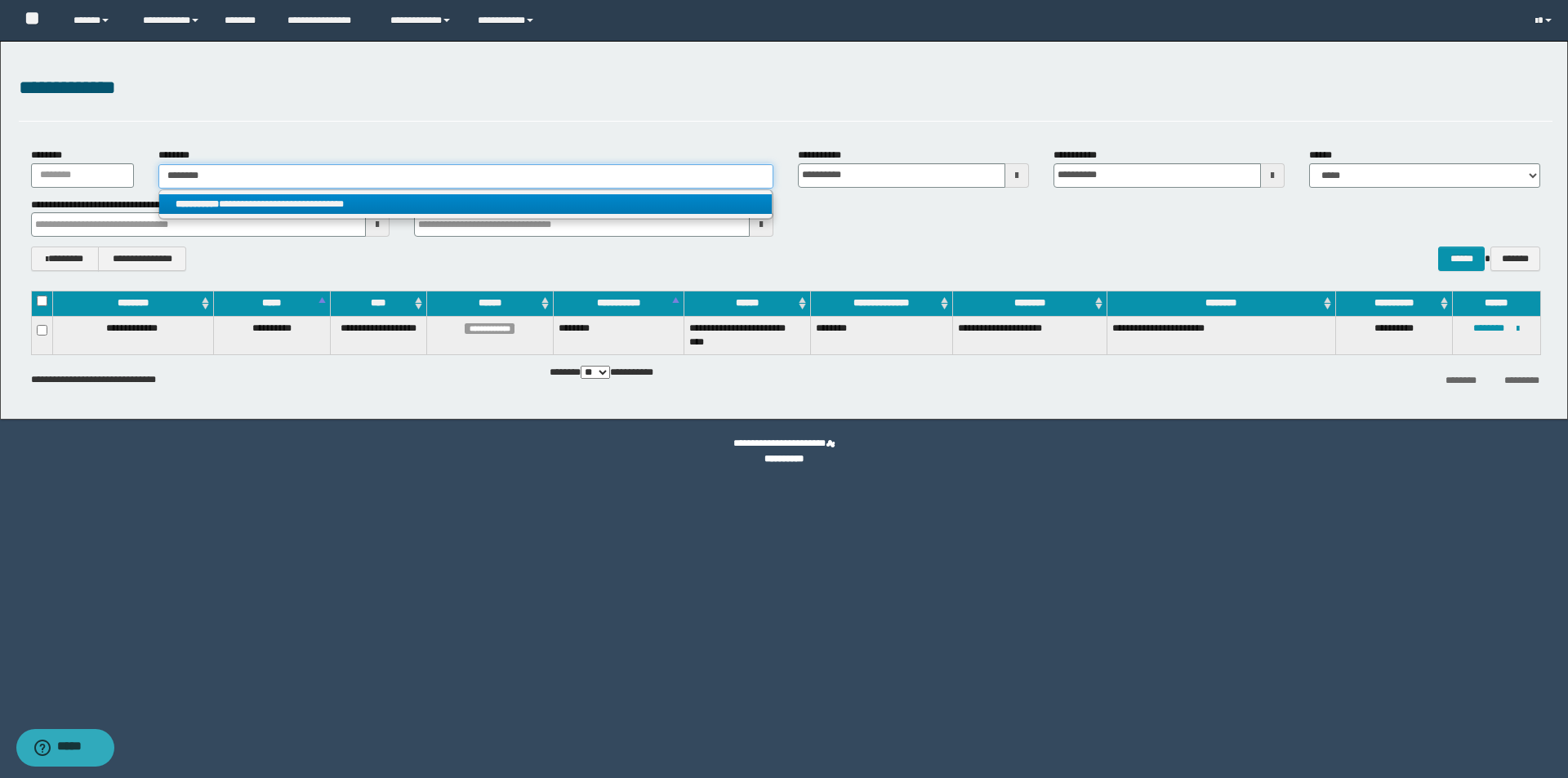 type 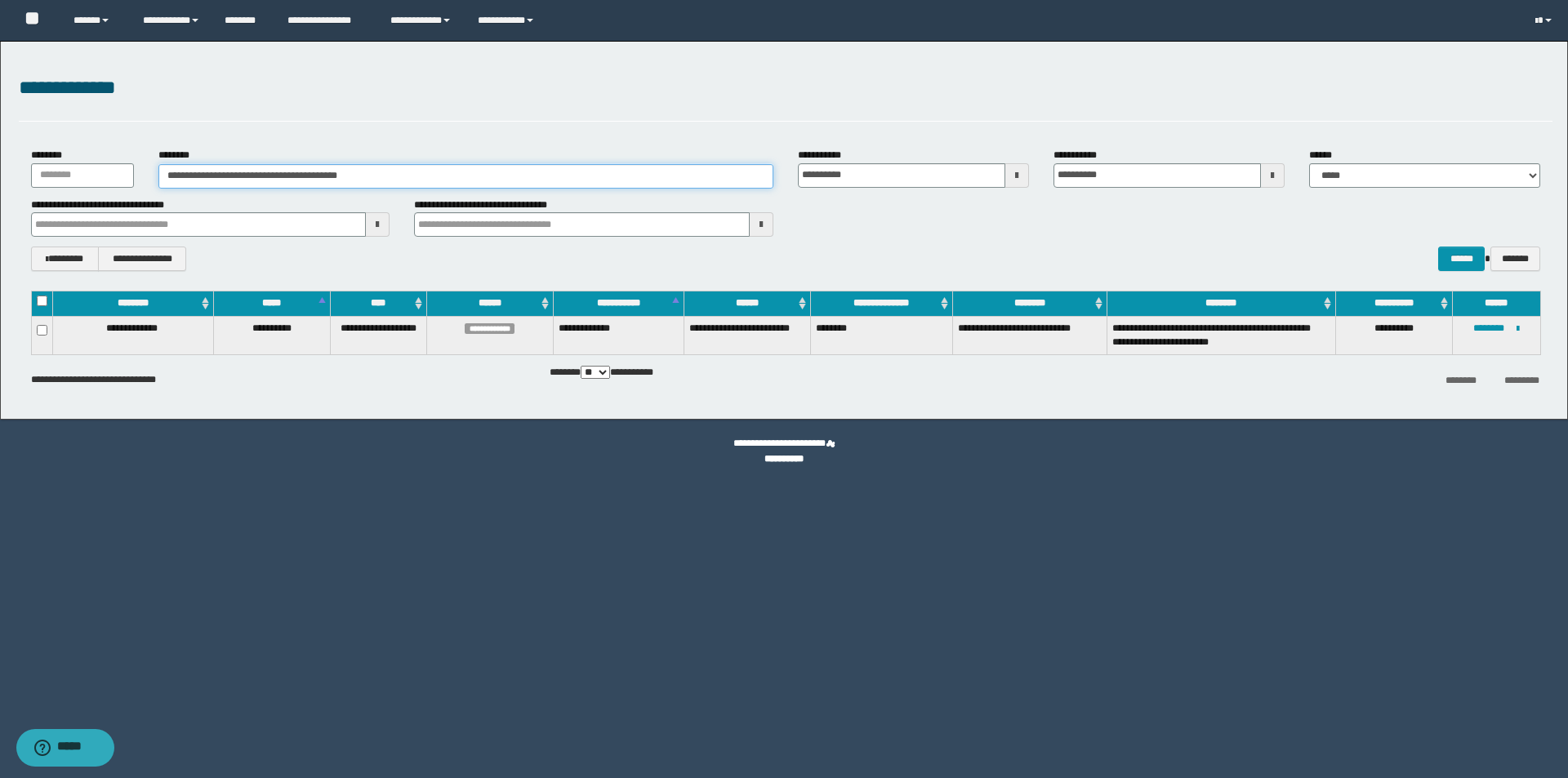 drag, startPoint x: 413, startPoint y: 171, endPoint x: 184, endPoint y: 180, distance: 229.1768 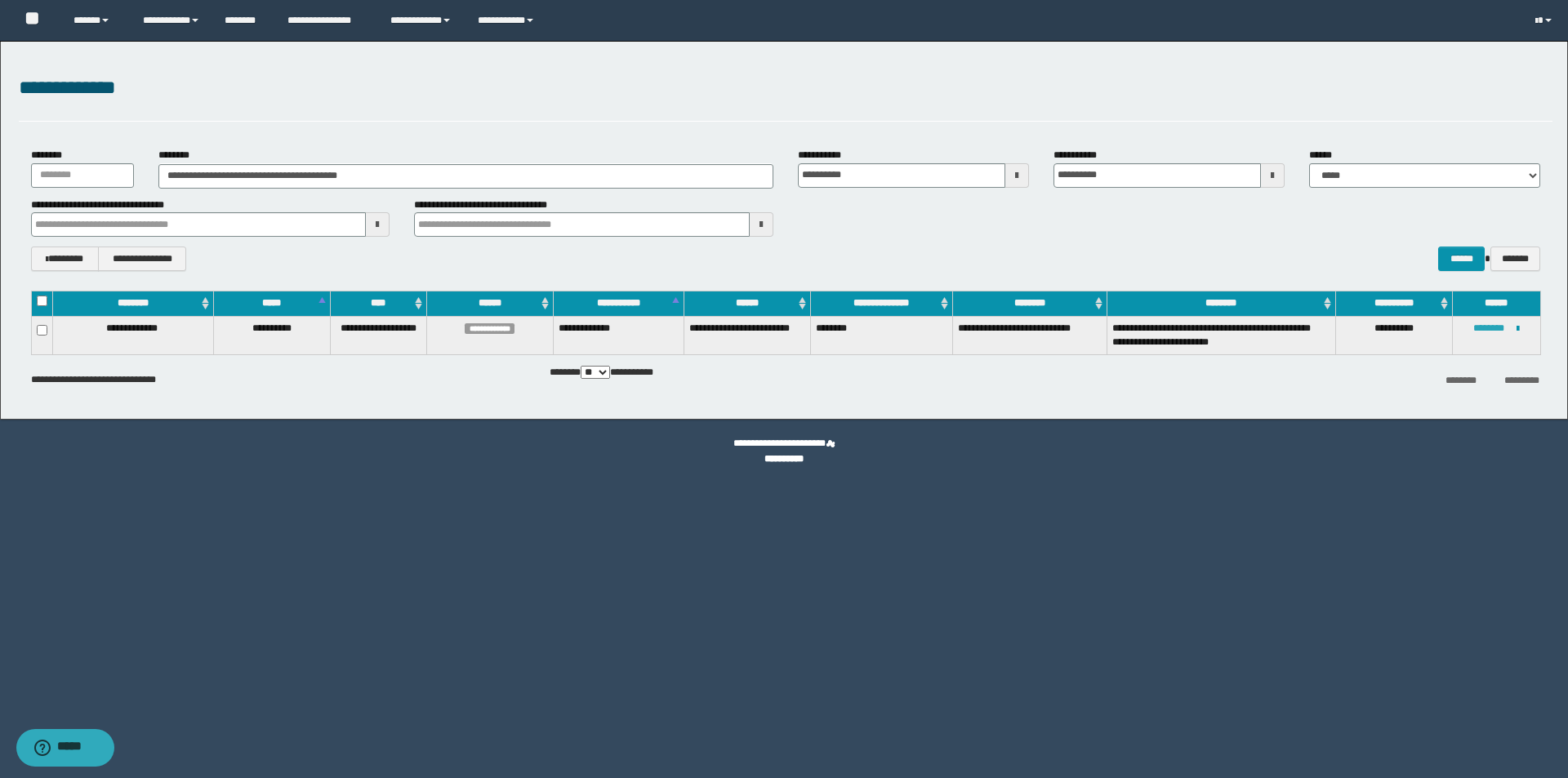 click on "********" at bounding box center [1489, 328] 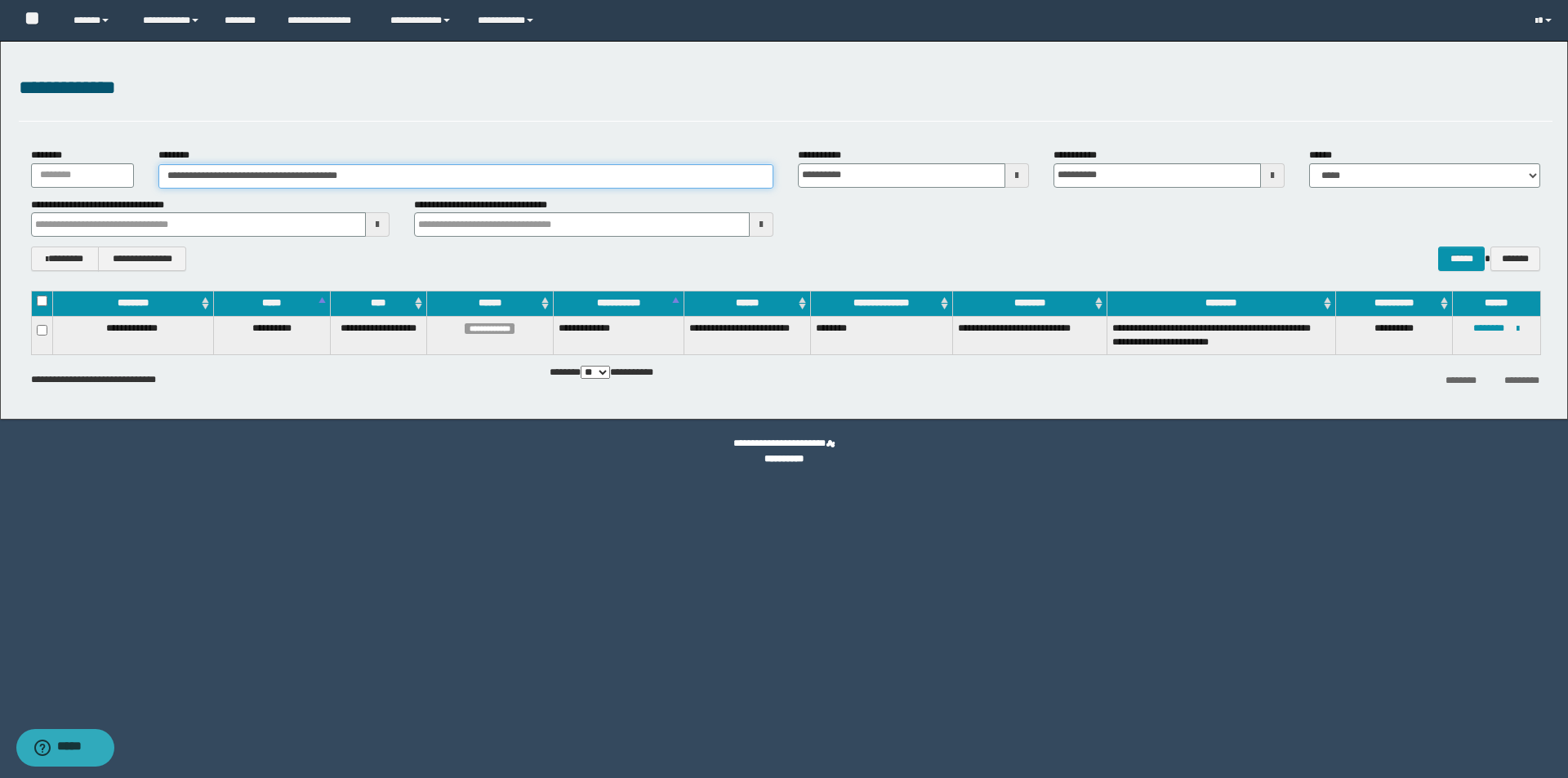 click on "**********" at bounding box center [466, 176] 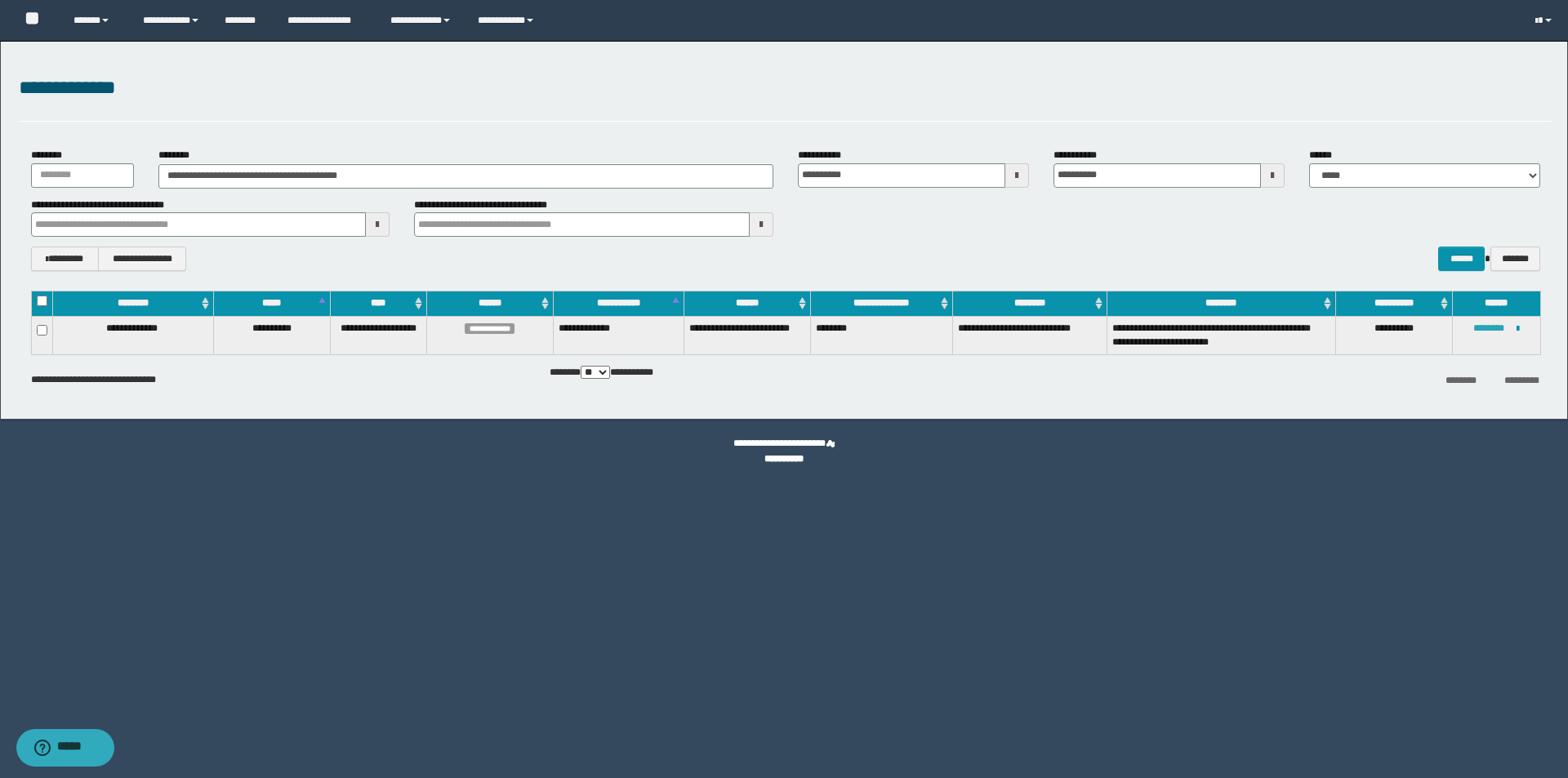 click on "********" at bounding box center [1489, 328] 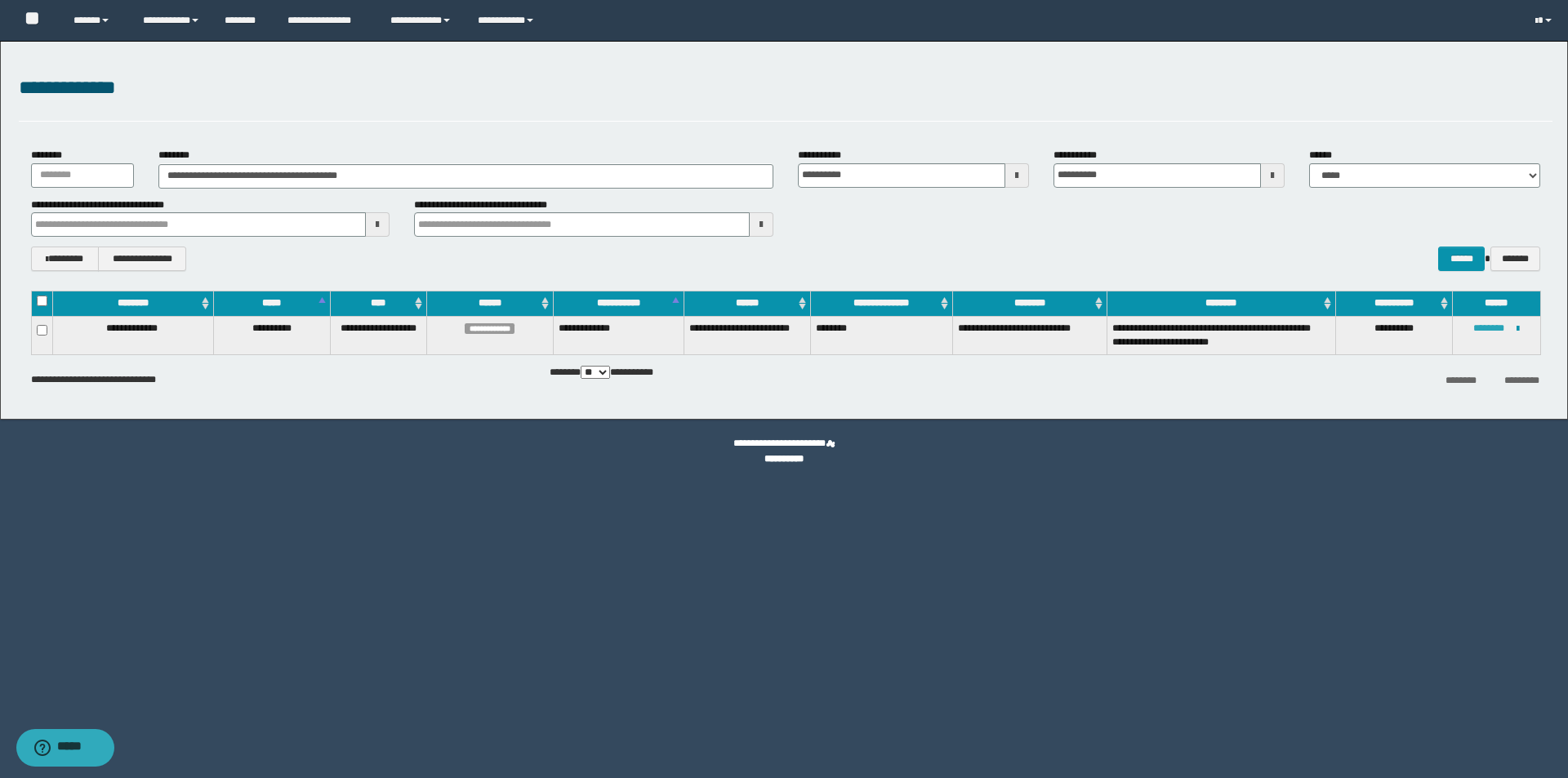 click on "********" at bounding box center [1489, 328] 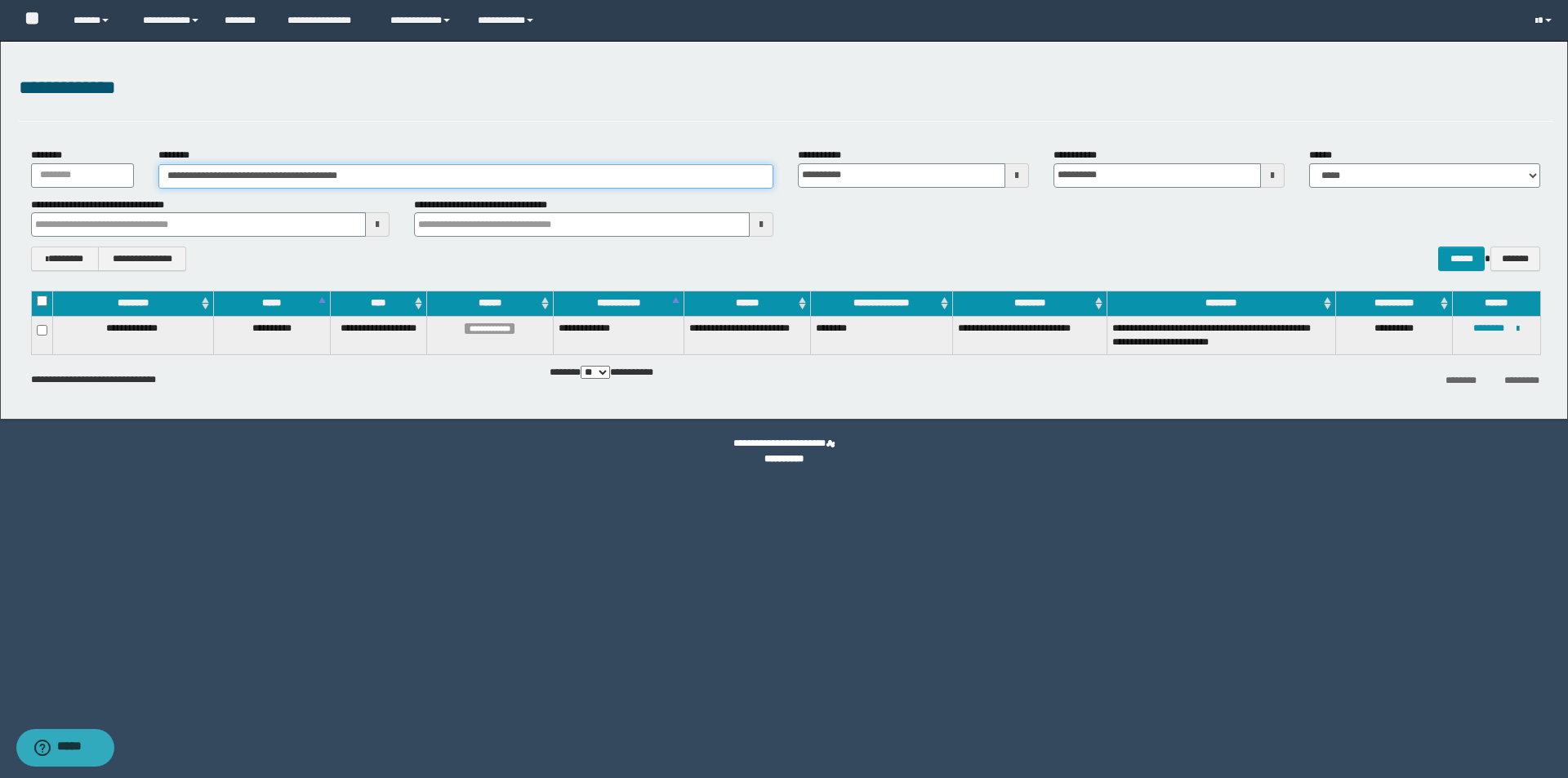 click on "**********" at bounding box center (466, 176) 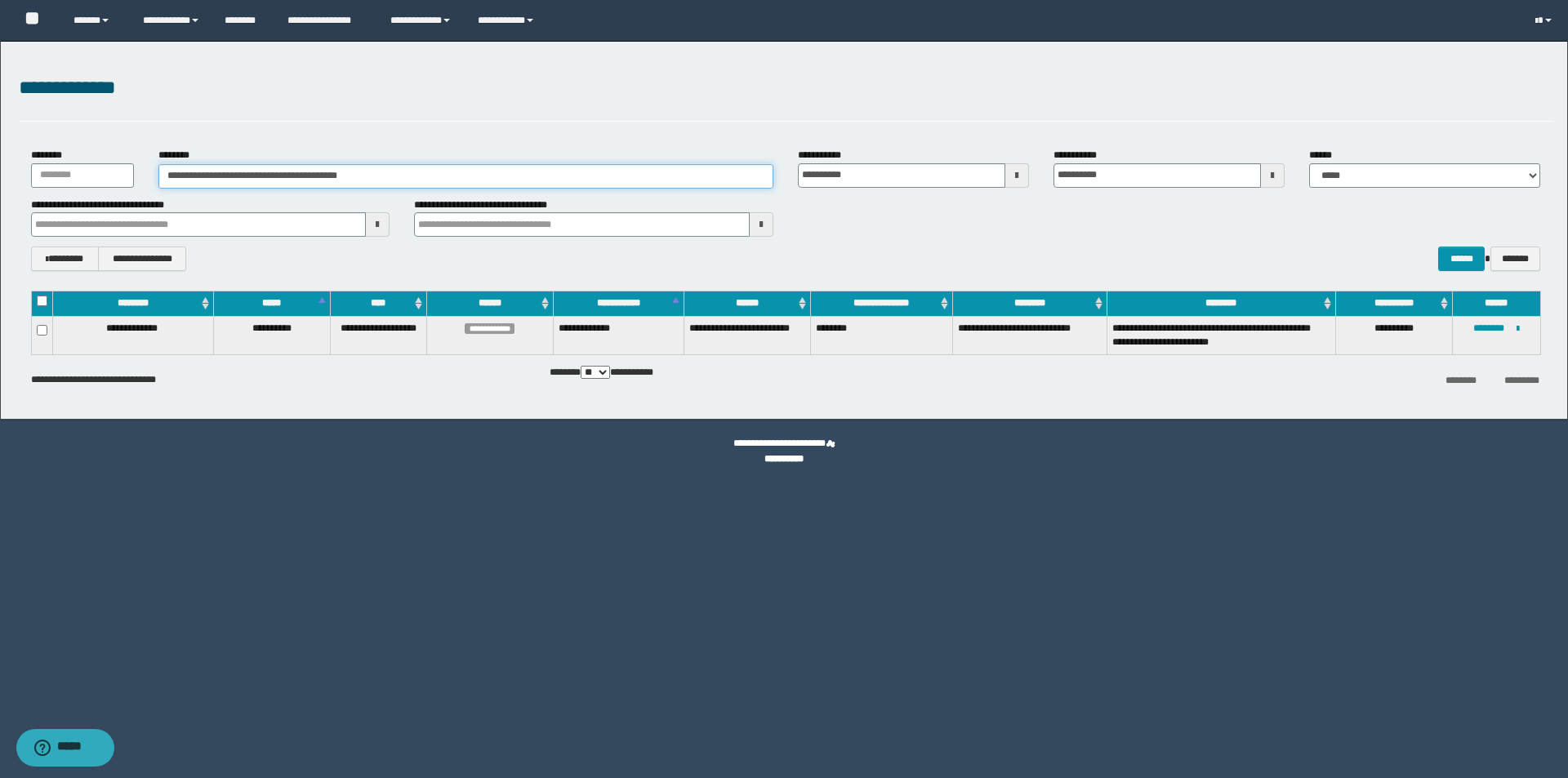 drag, startPoint x: 400, startPoint y: 174, endPoint x: 0, endPoint y: 176, distance: 400.005 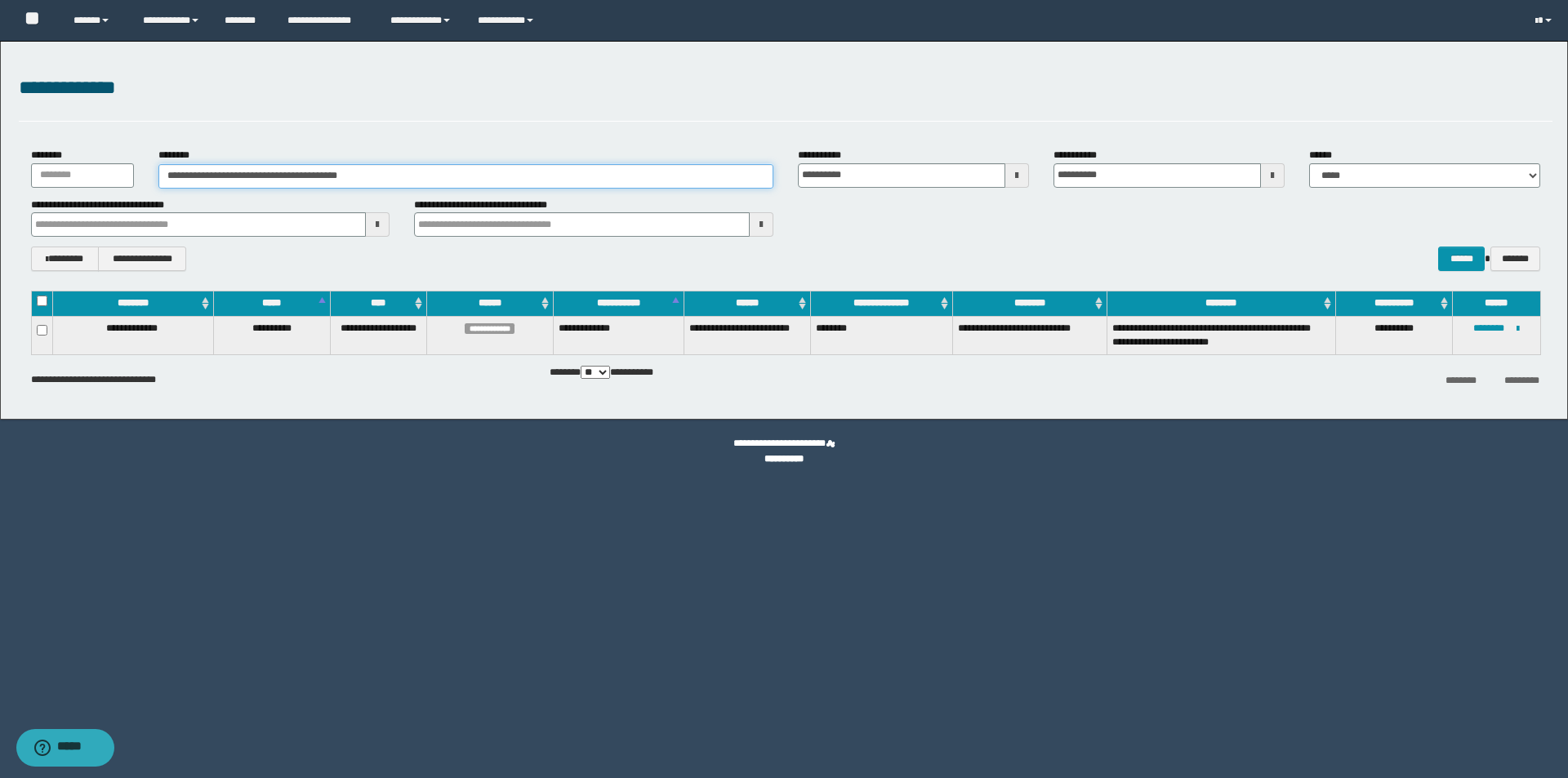 paste 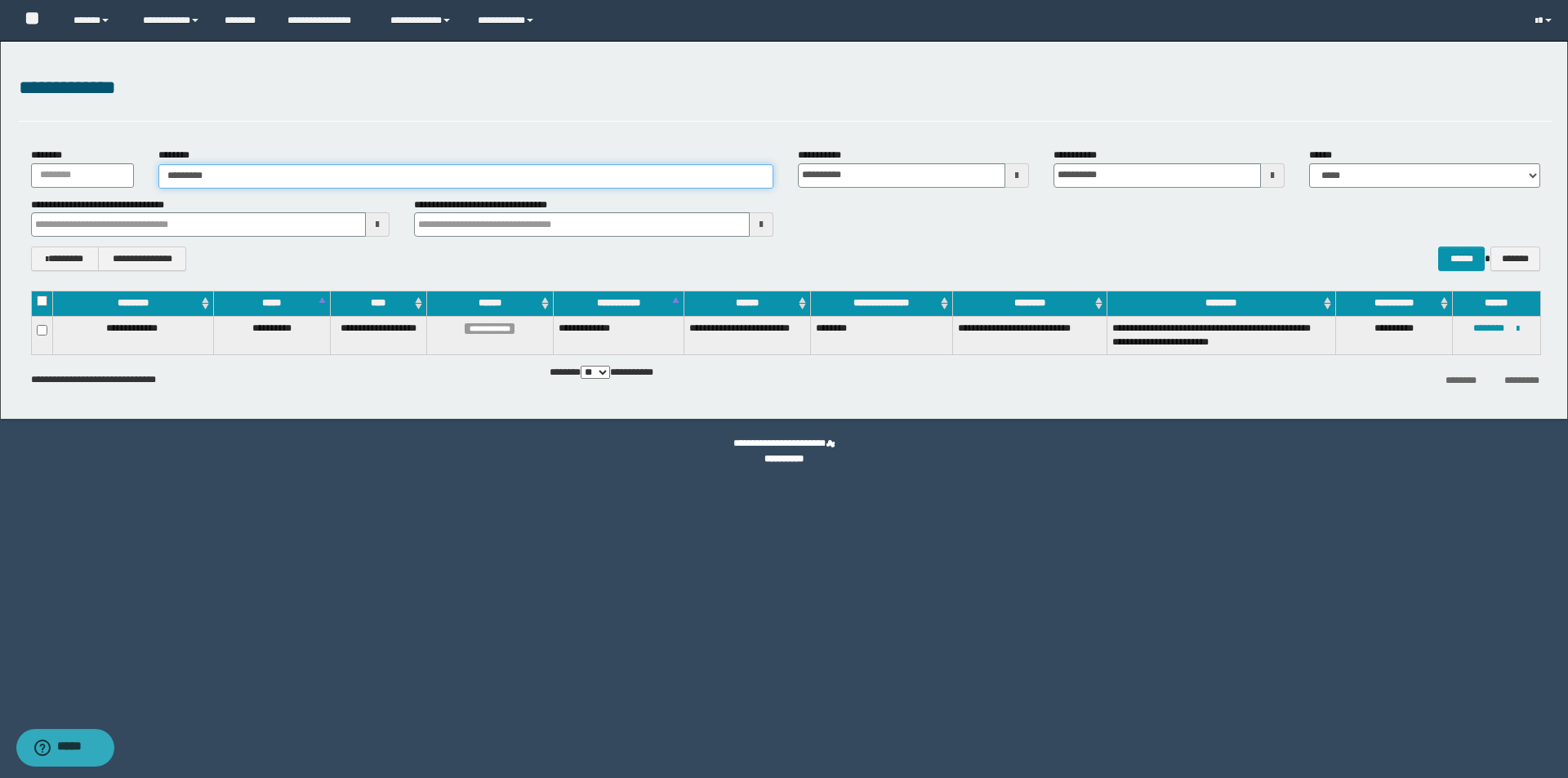 click on "********" at bounding box center [466, 176] 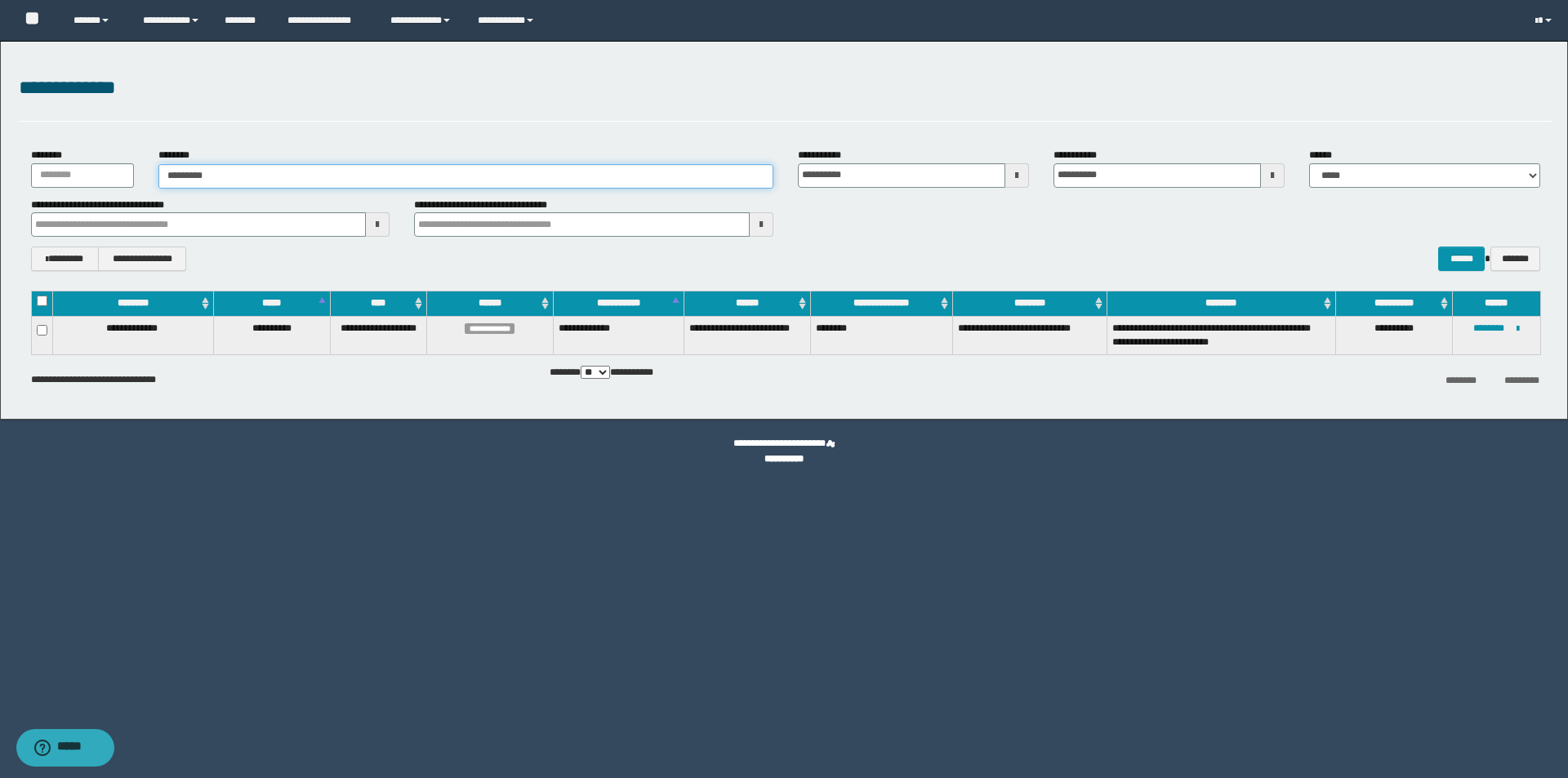 drag, startPoint x: 221, startPoint y: 175, endPoint x: 158, endPoint y: 178, distance: 63.07139 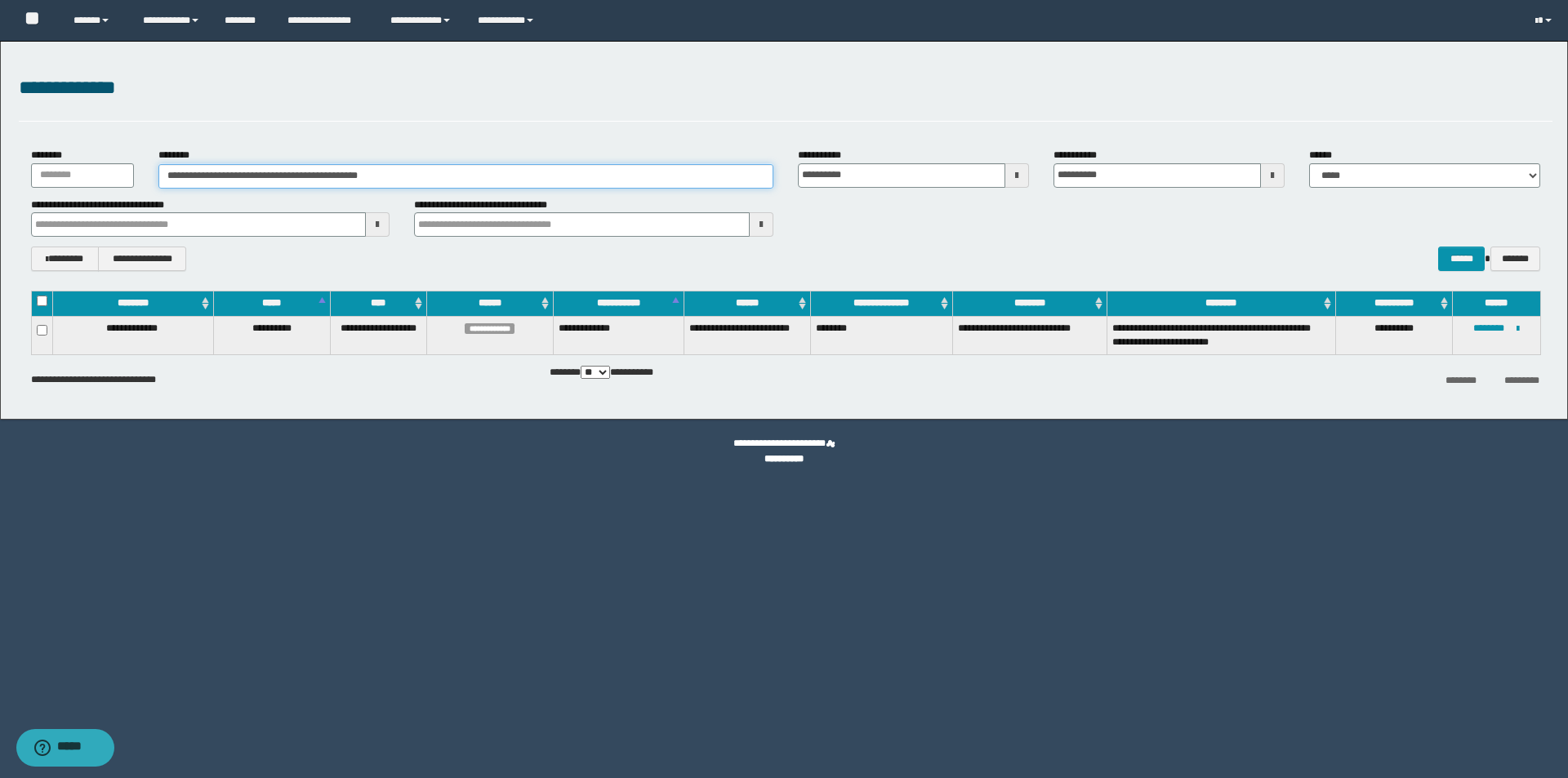 drag, startPoint x: 252, startPoint y: 176, endPoint x: 0, endPoint y: 177, distance: 252.00198 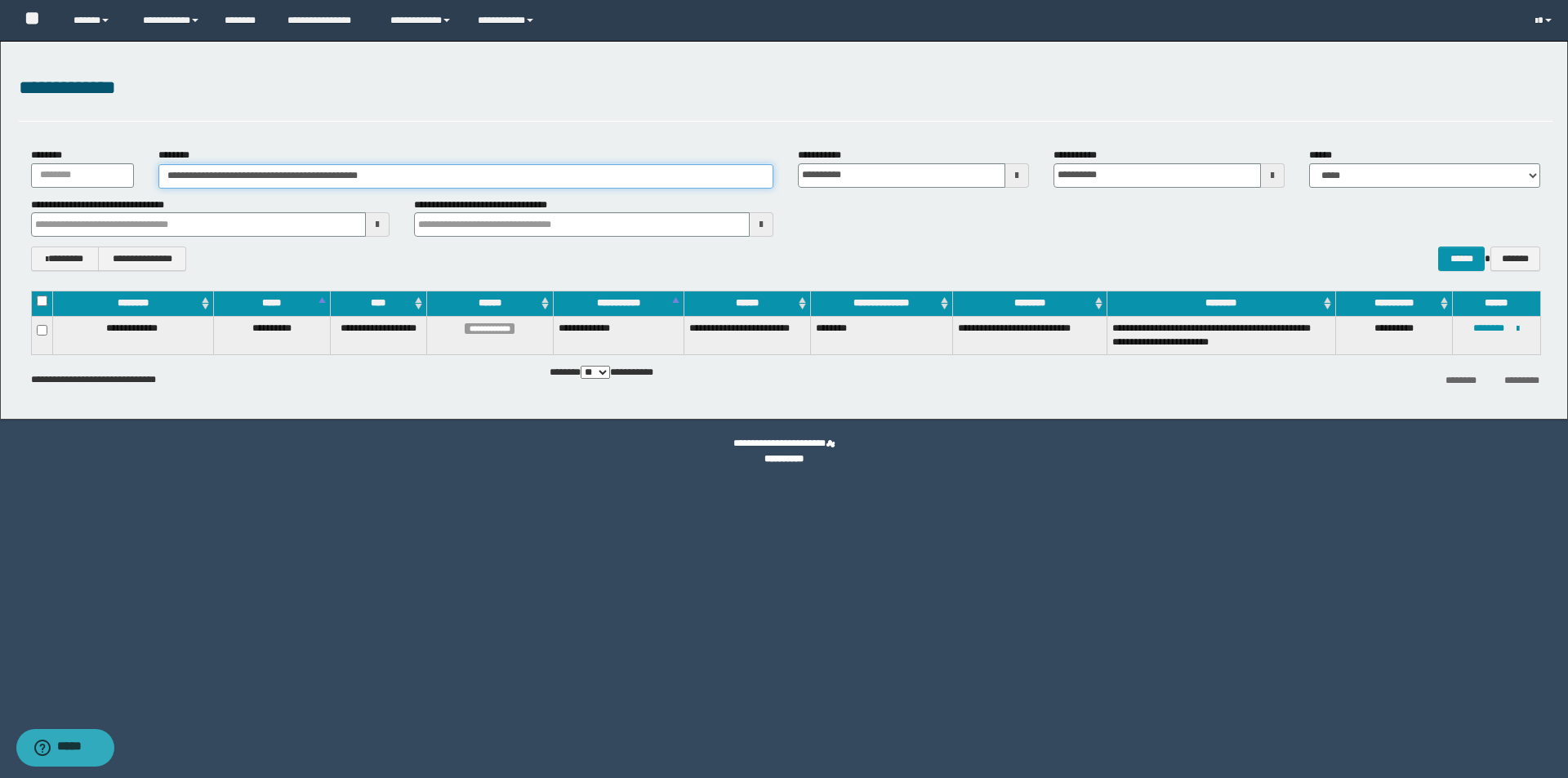 type on "**********" 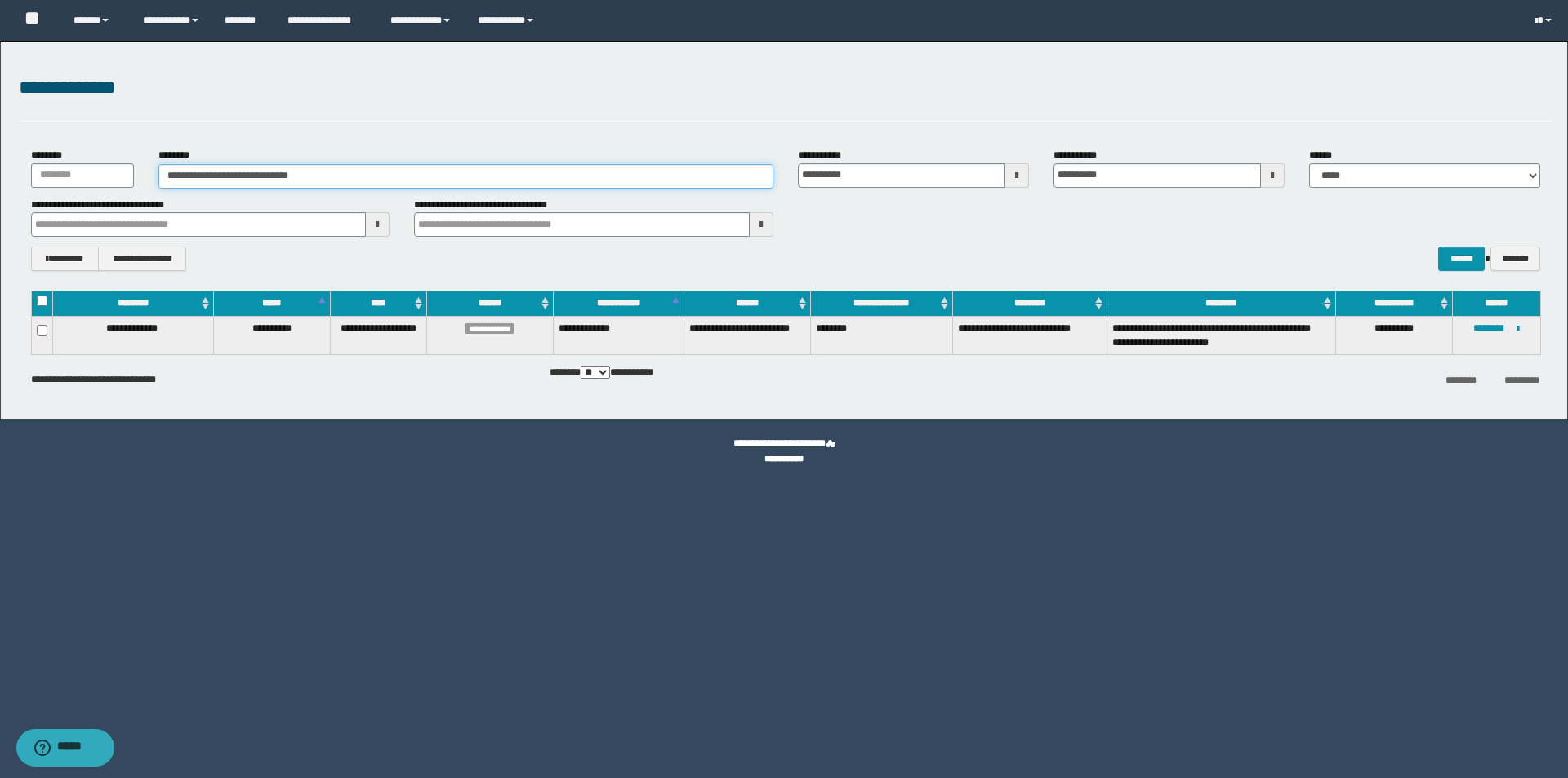 click on "**********" at bounding box center (466, 176) 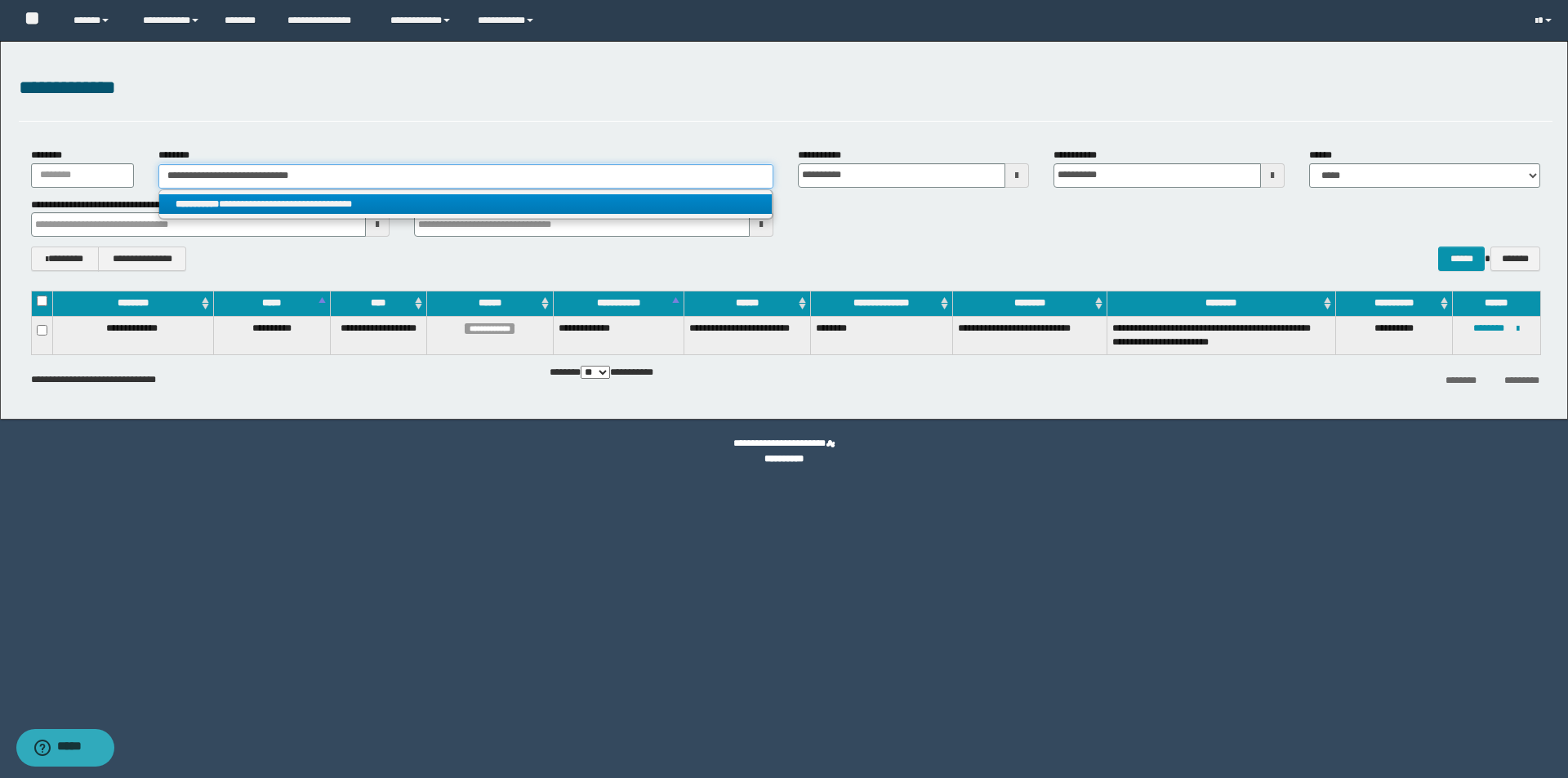 type on "**********" 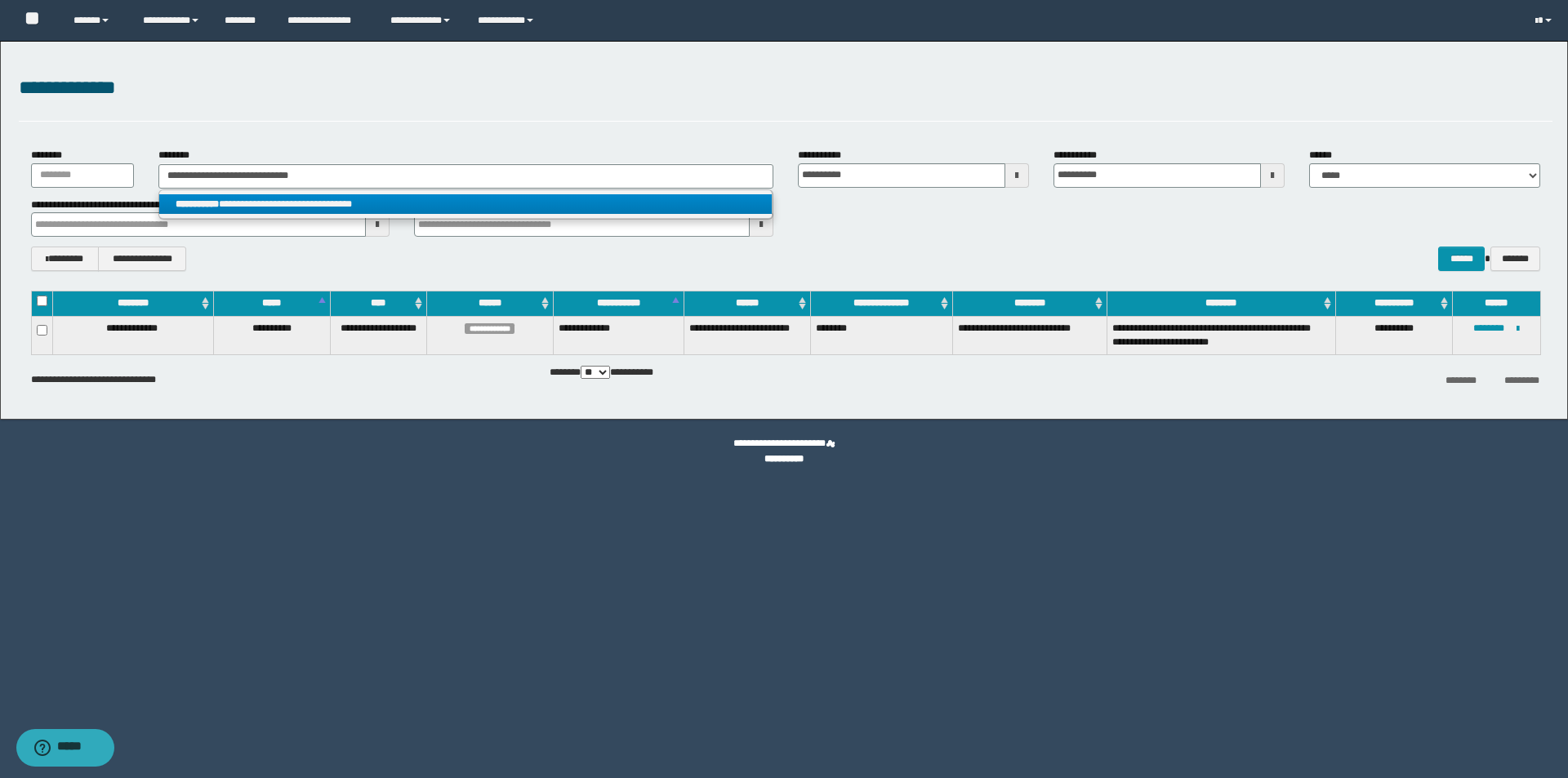 click on "**********" at bounding box center (466, 204) 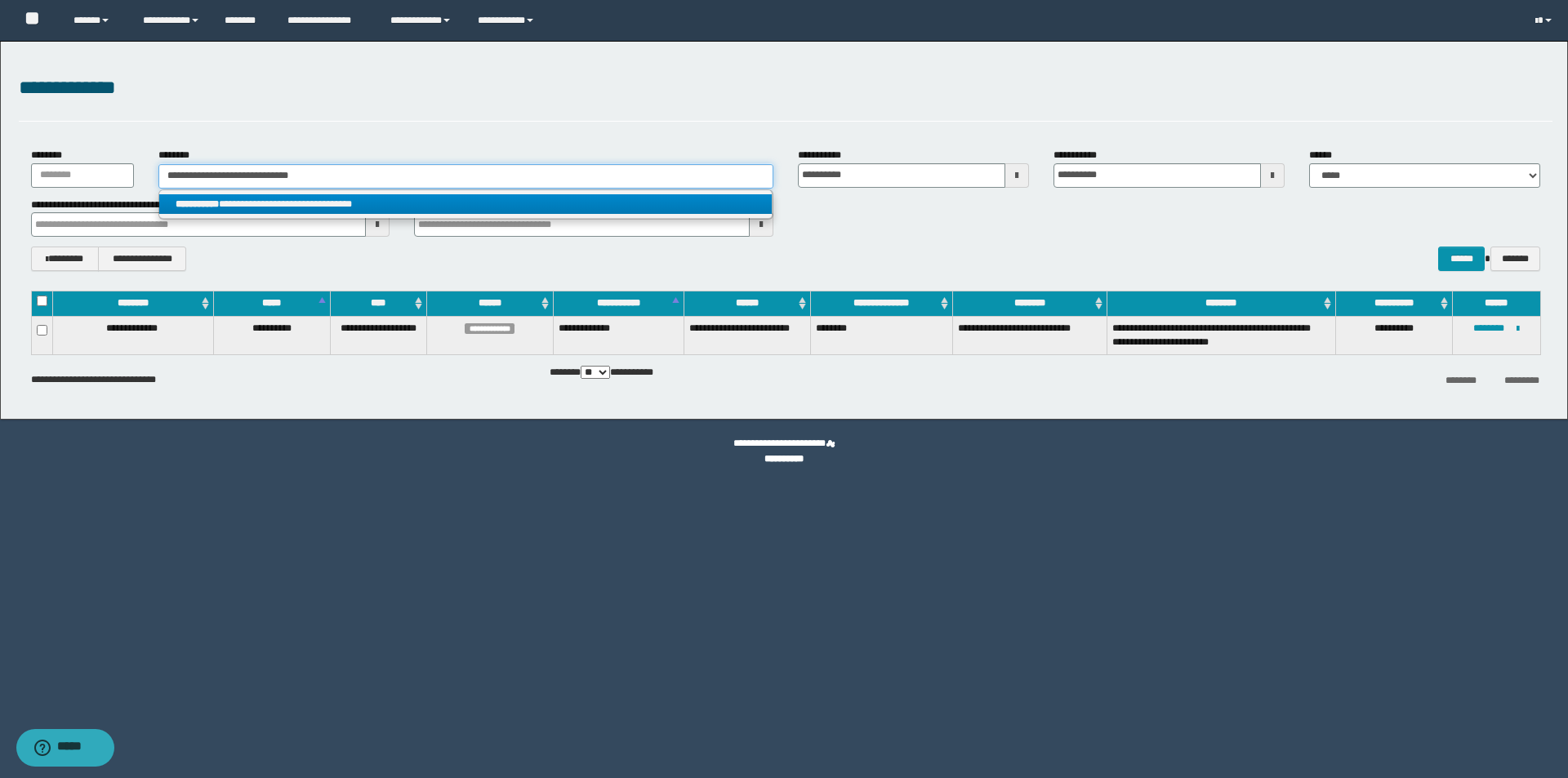 type 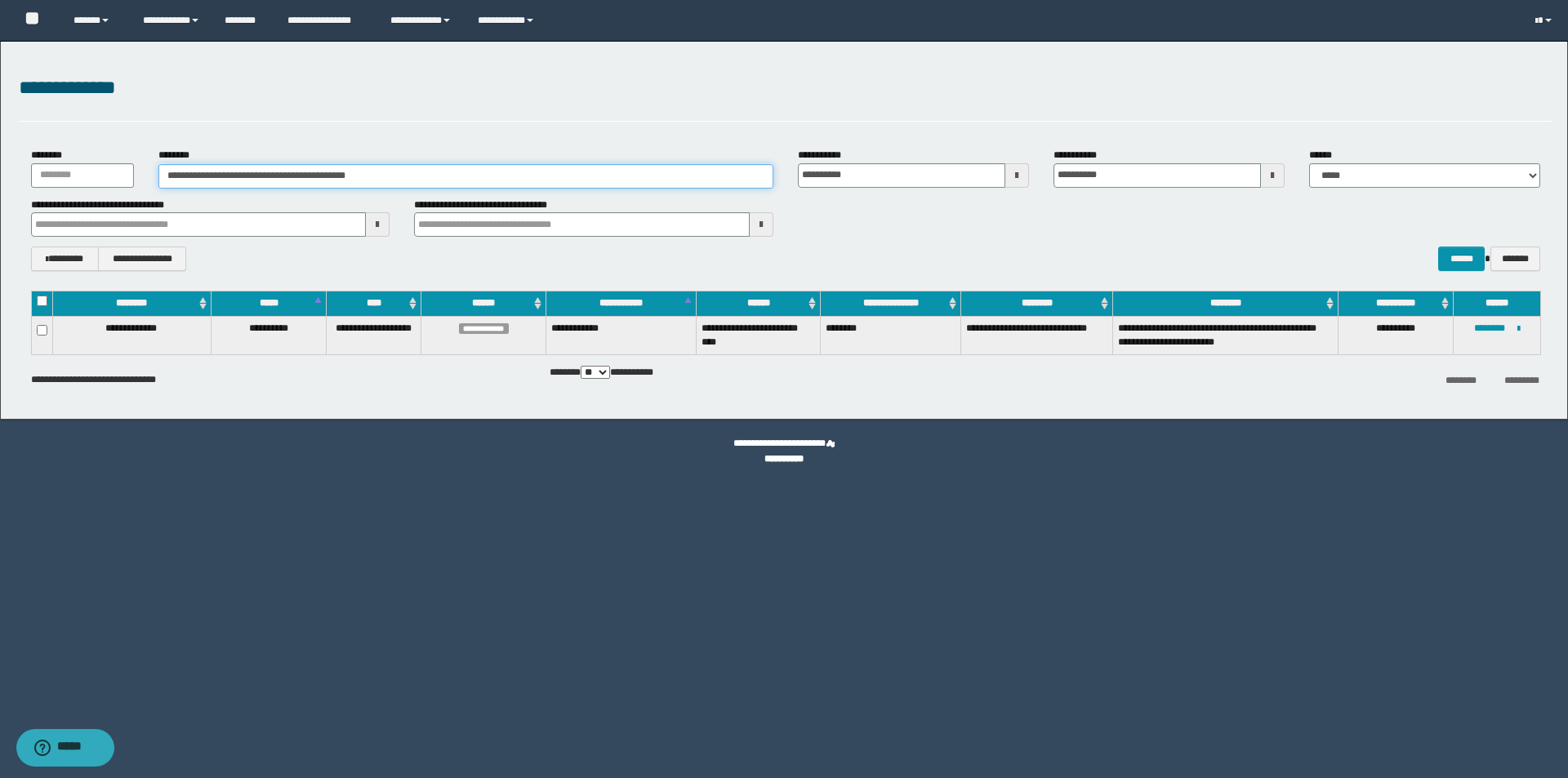 drag, startPoint x: 422, startPoint y: 183, endPoint x: 205, endPoint y: 167, distance: 217.5891 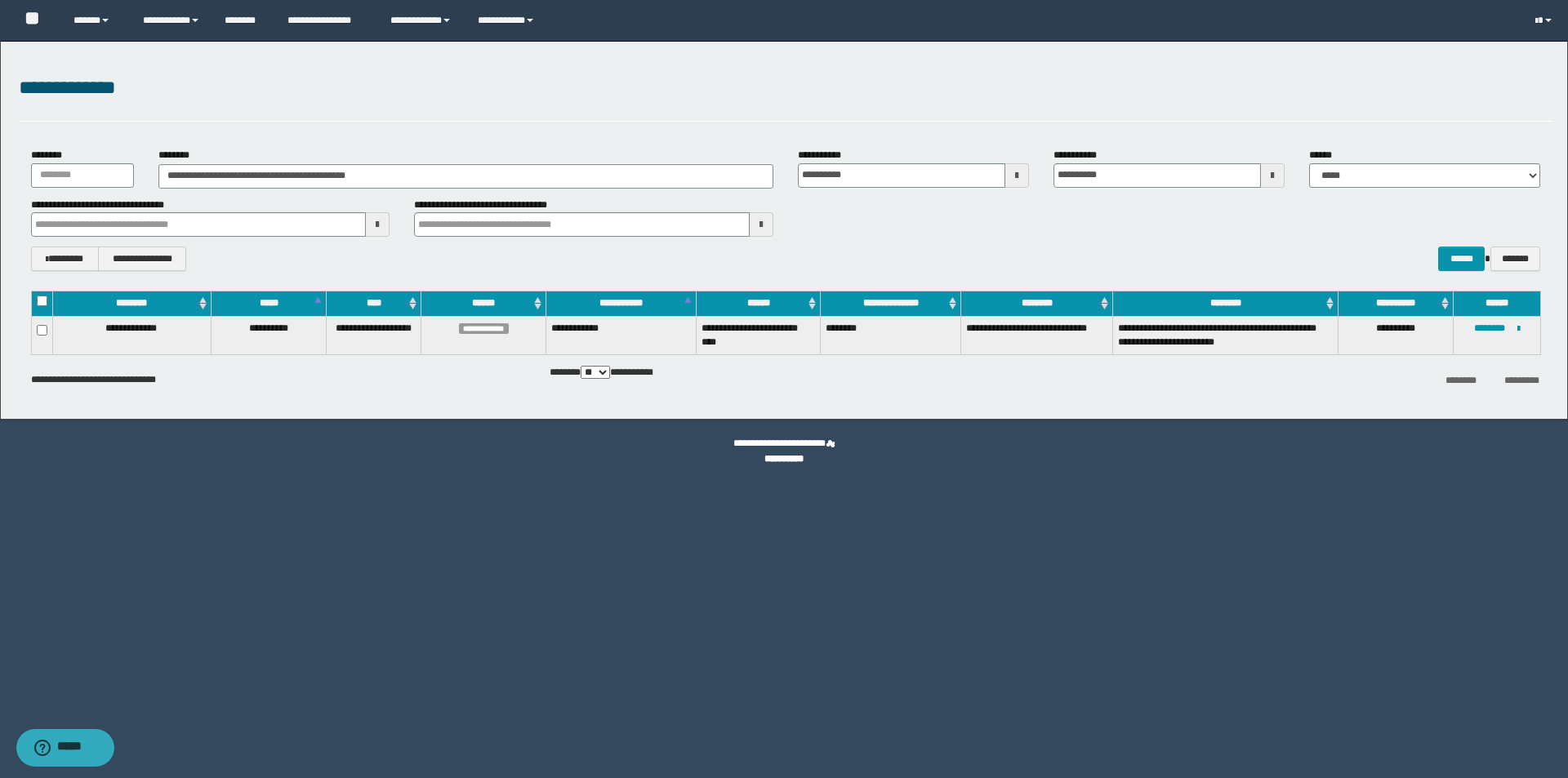 click on "**********" at bounding box center (466, 167) 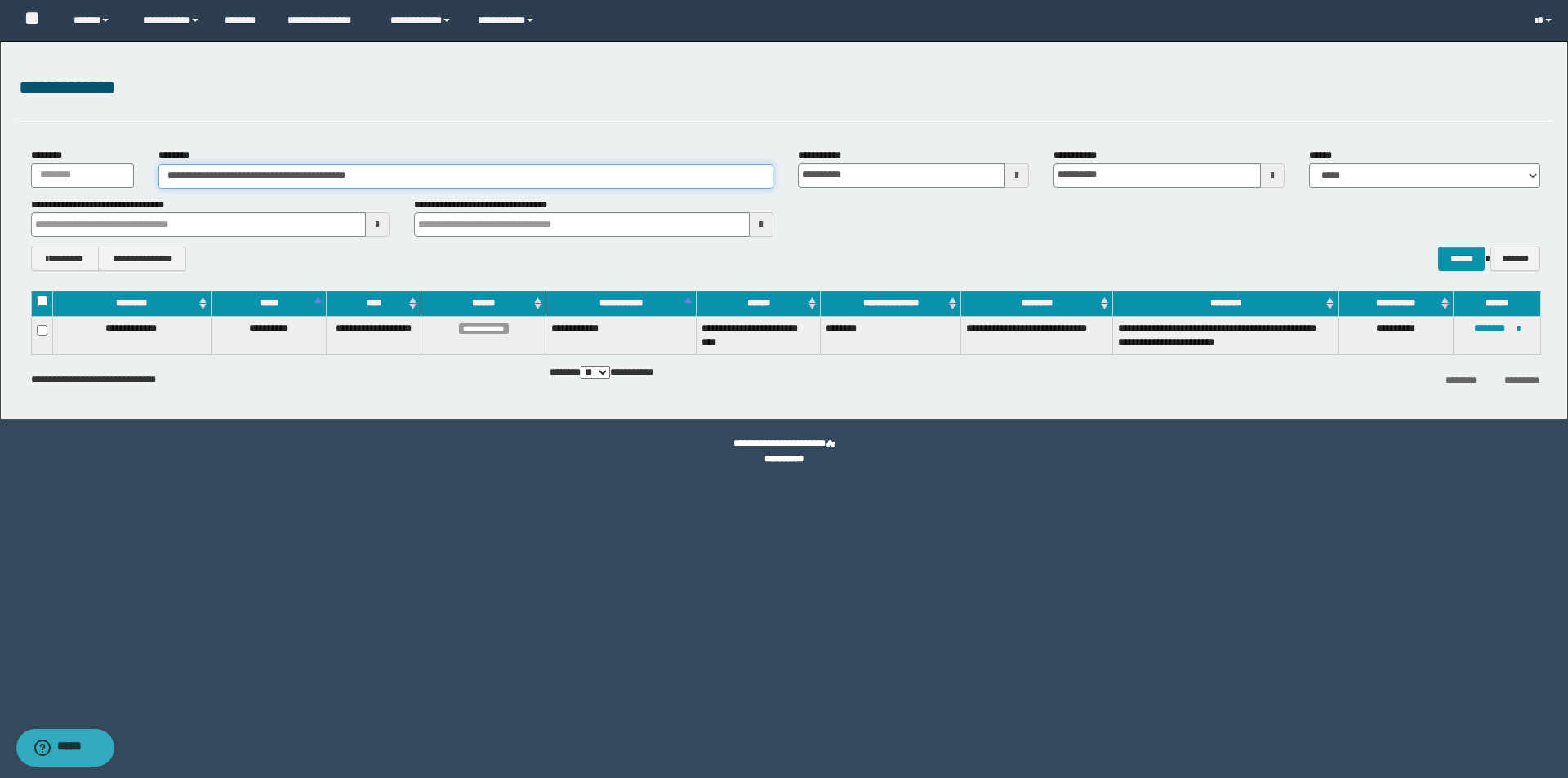 drag, startPoint x: 412, startPoint y: 170, endPoint x: 226, endPoint y: 186, distance: 186.6869 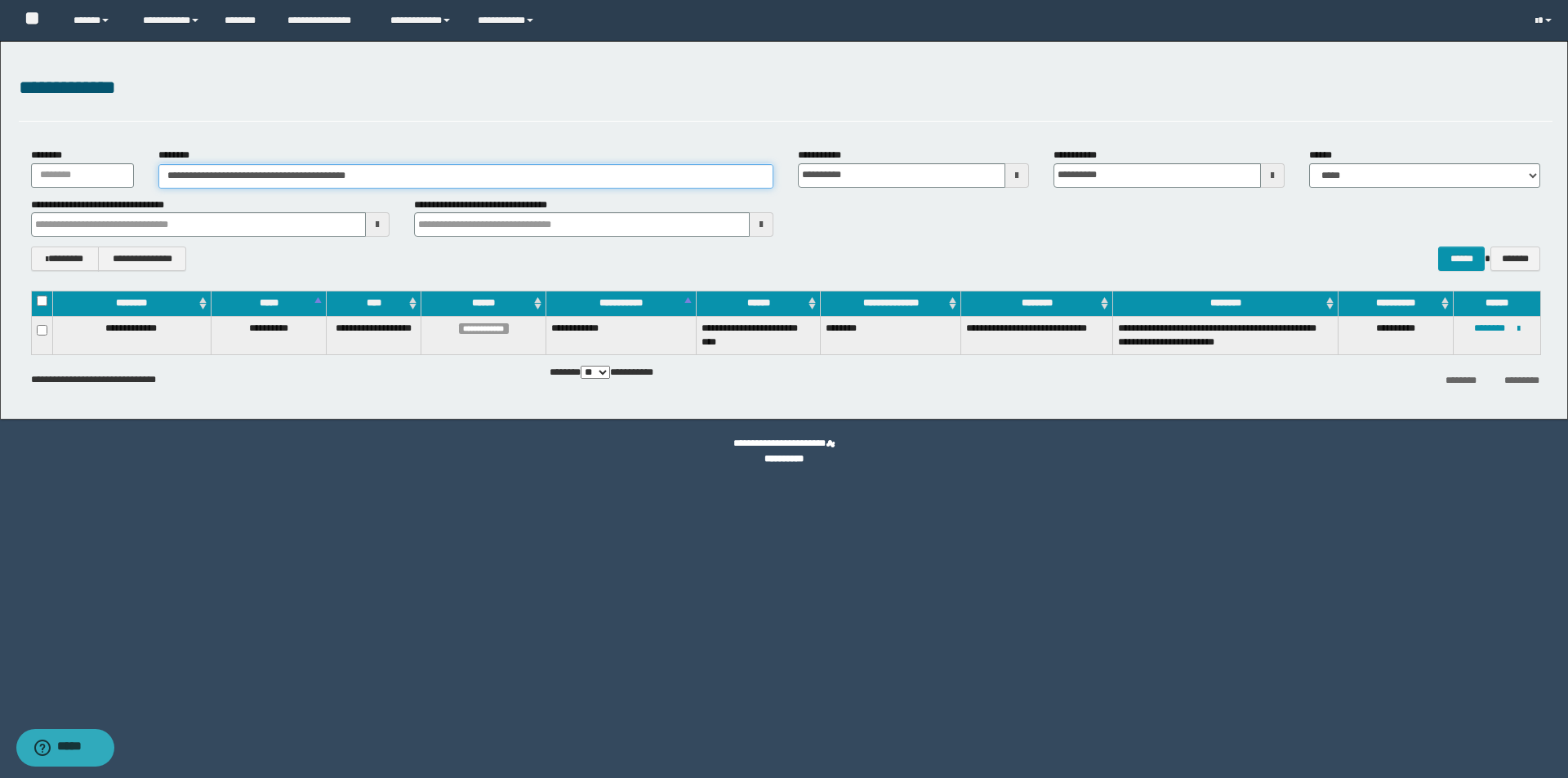paste 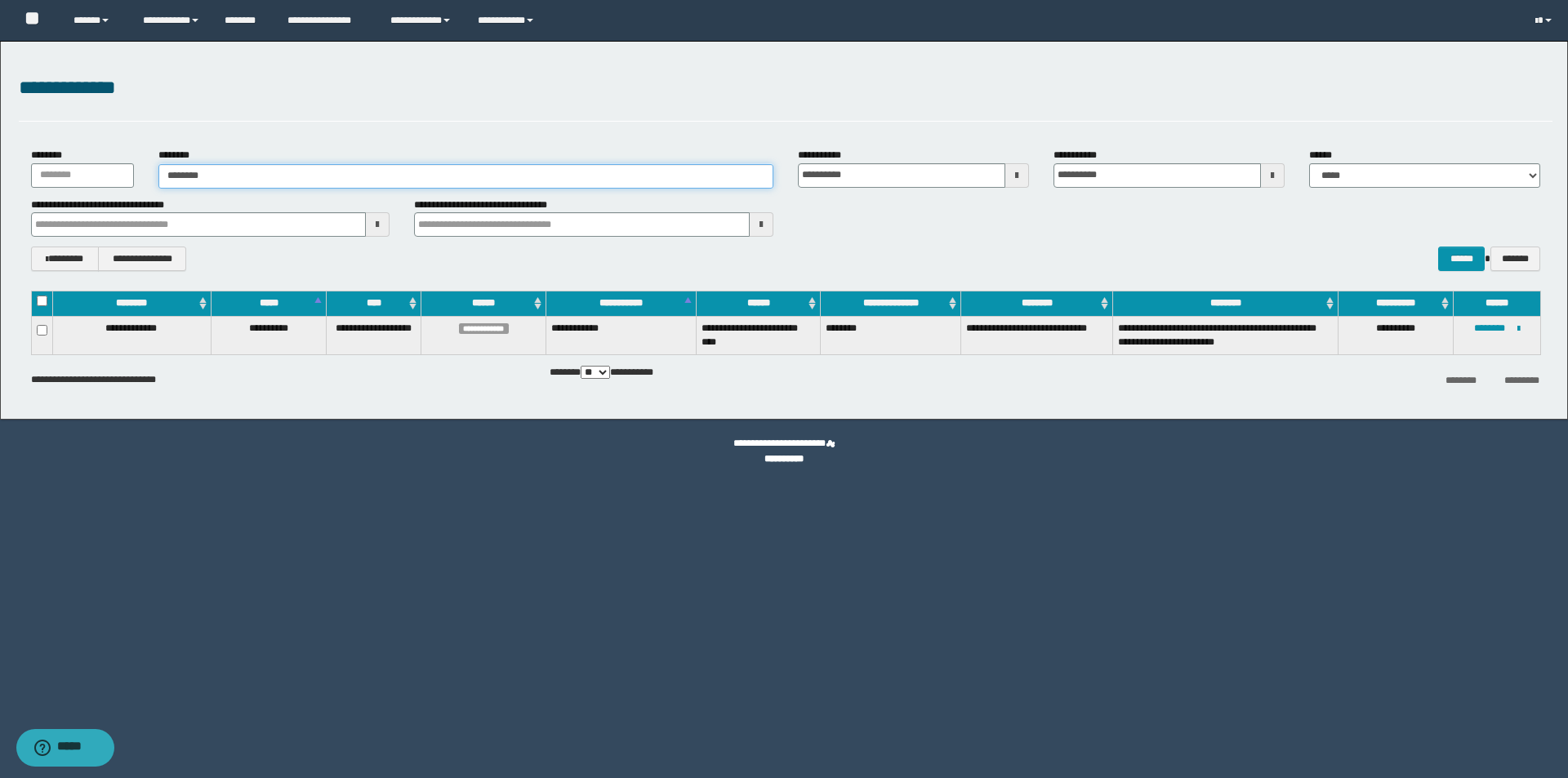 type on "********" 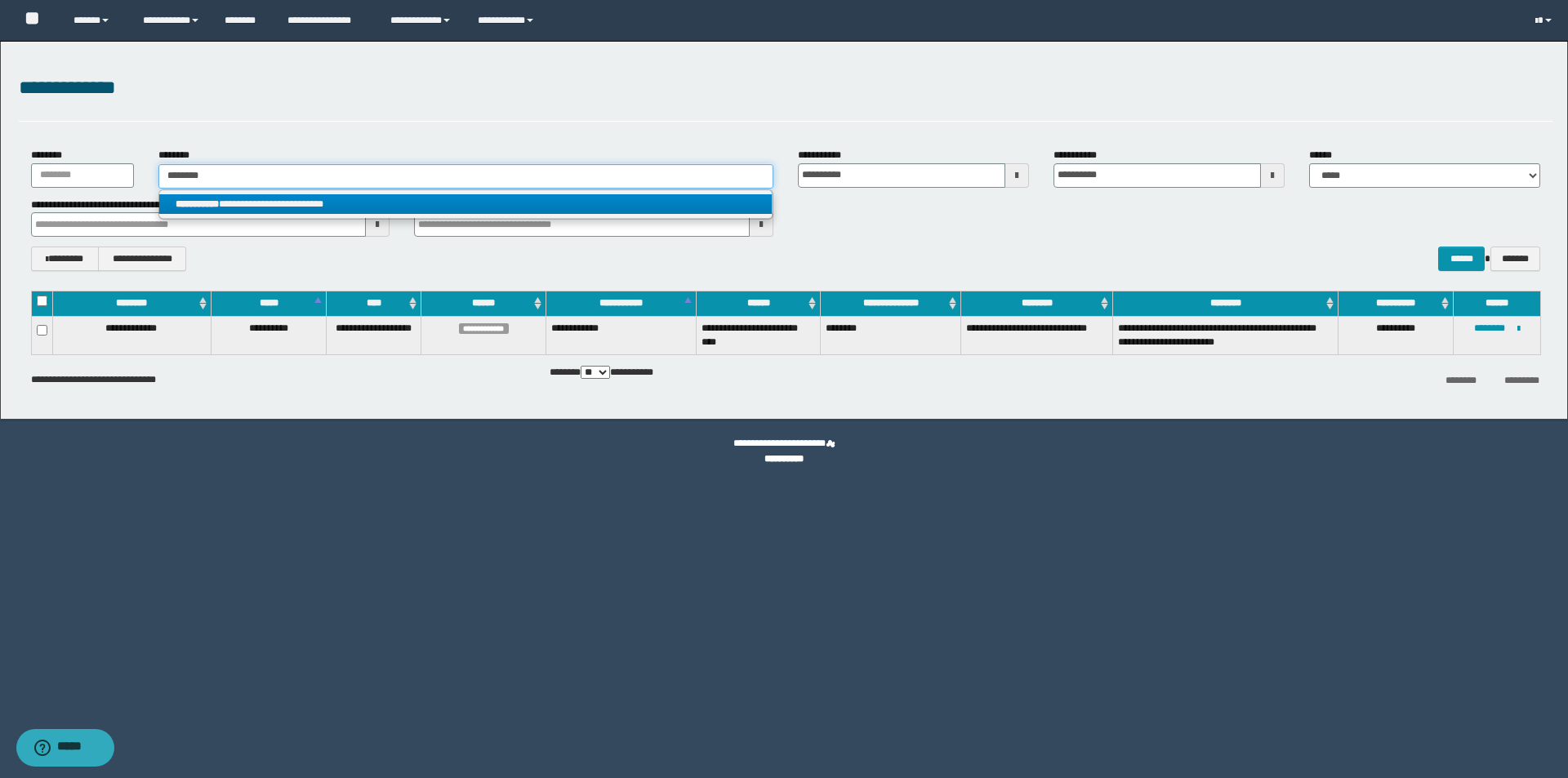 type on "********" 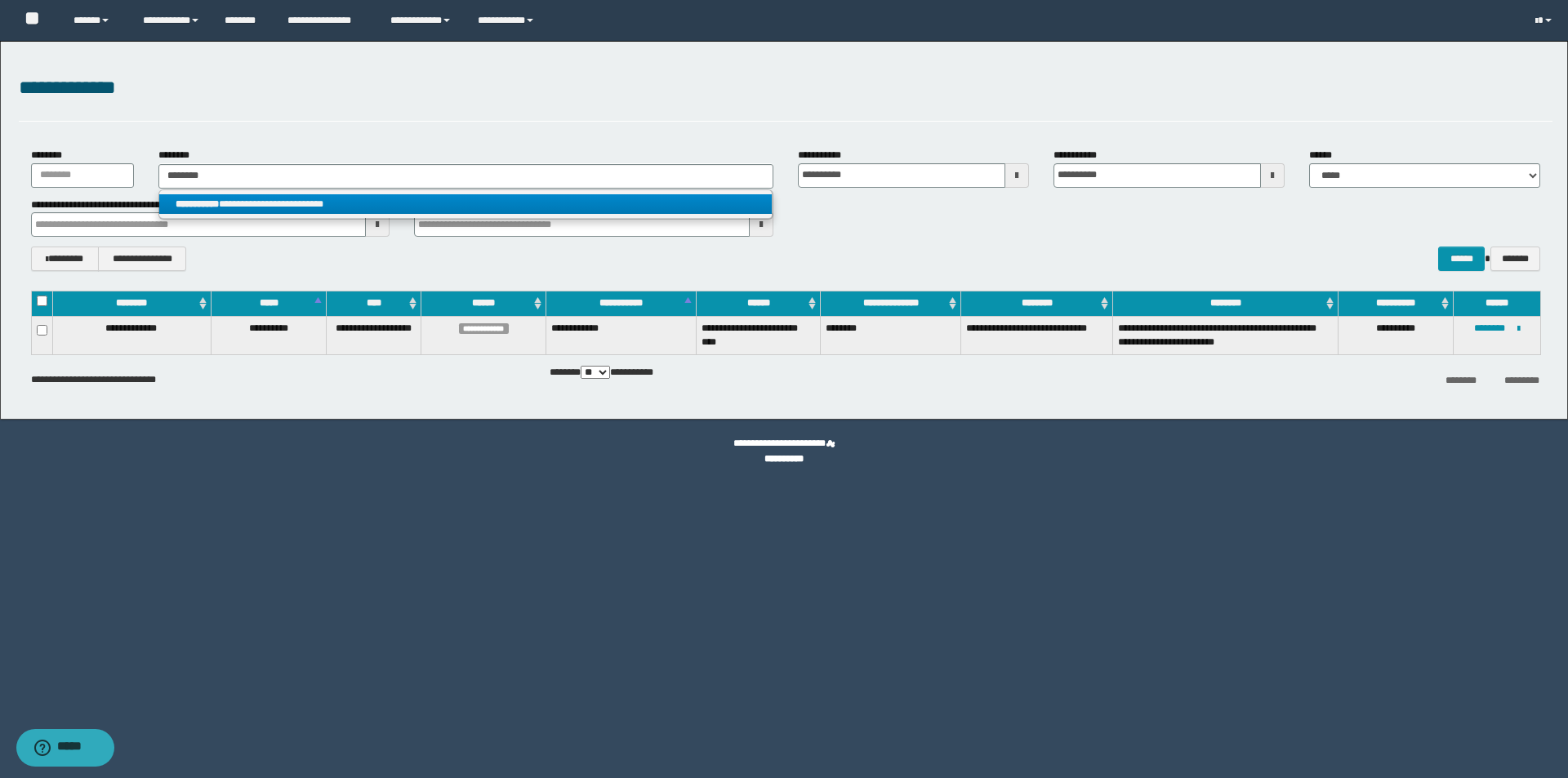 drag, startPoint x: 262, startPoint y: 207, endPoint x: 296, endPoint y: 198, distance: 35.171011 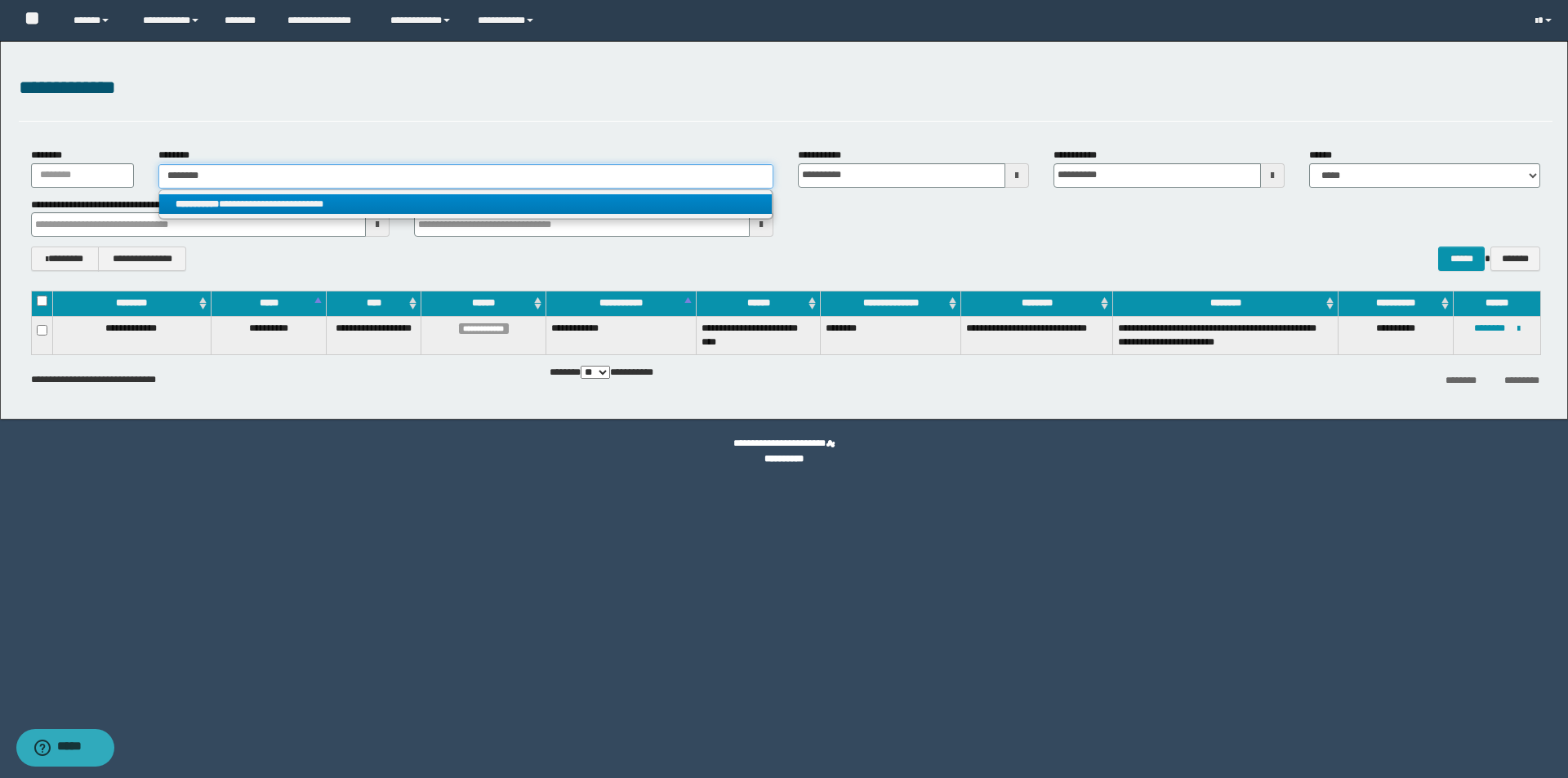 type 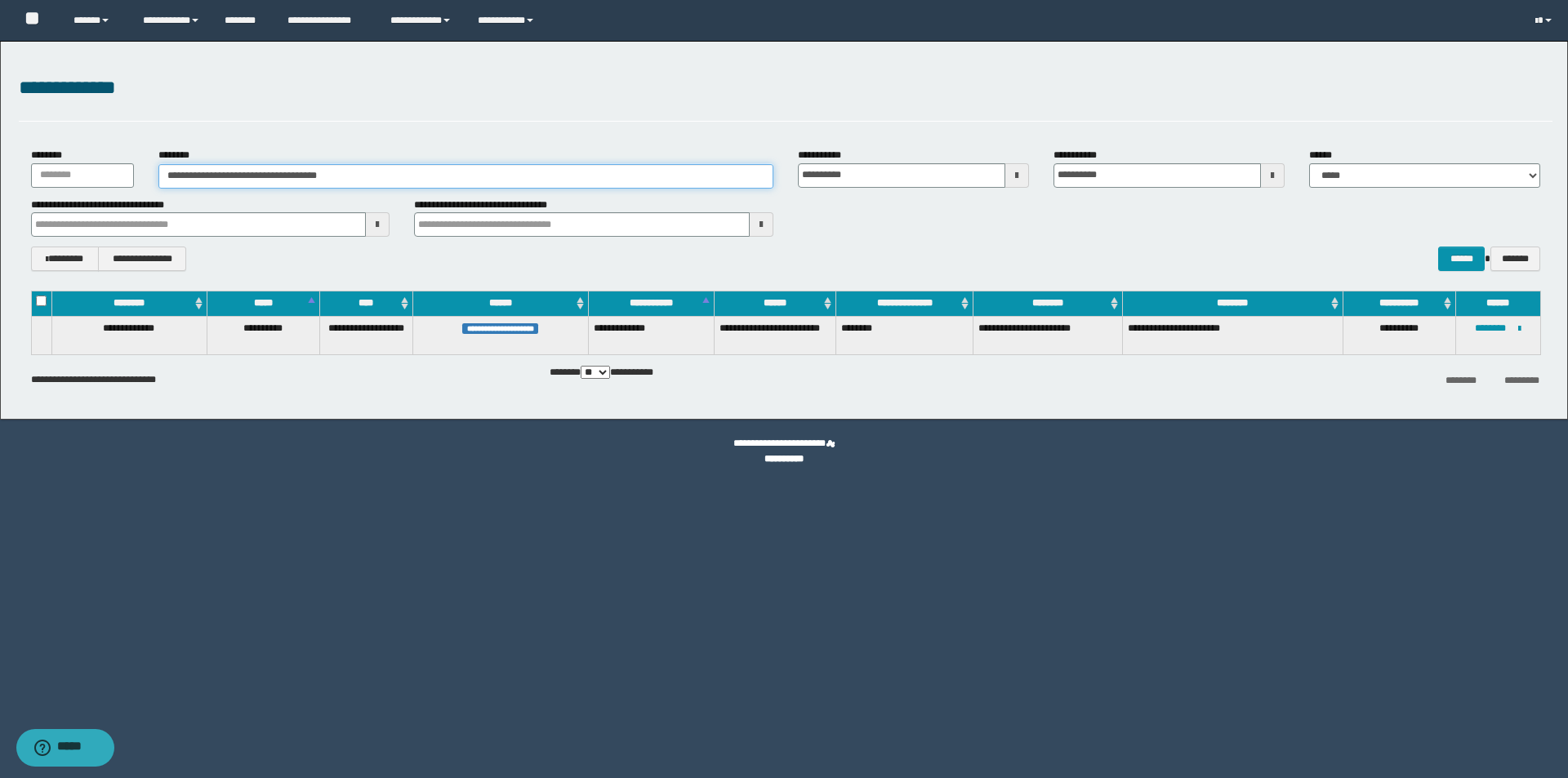 drag, startPoint x: 389, startPoint y: 176, endPoint x: 185, endPoint y: 179, distance: 204.022 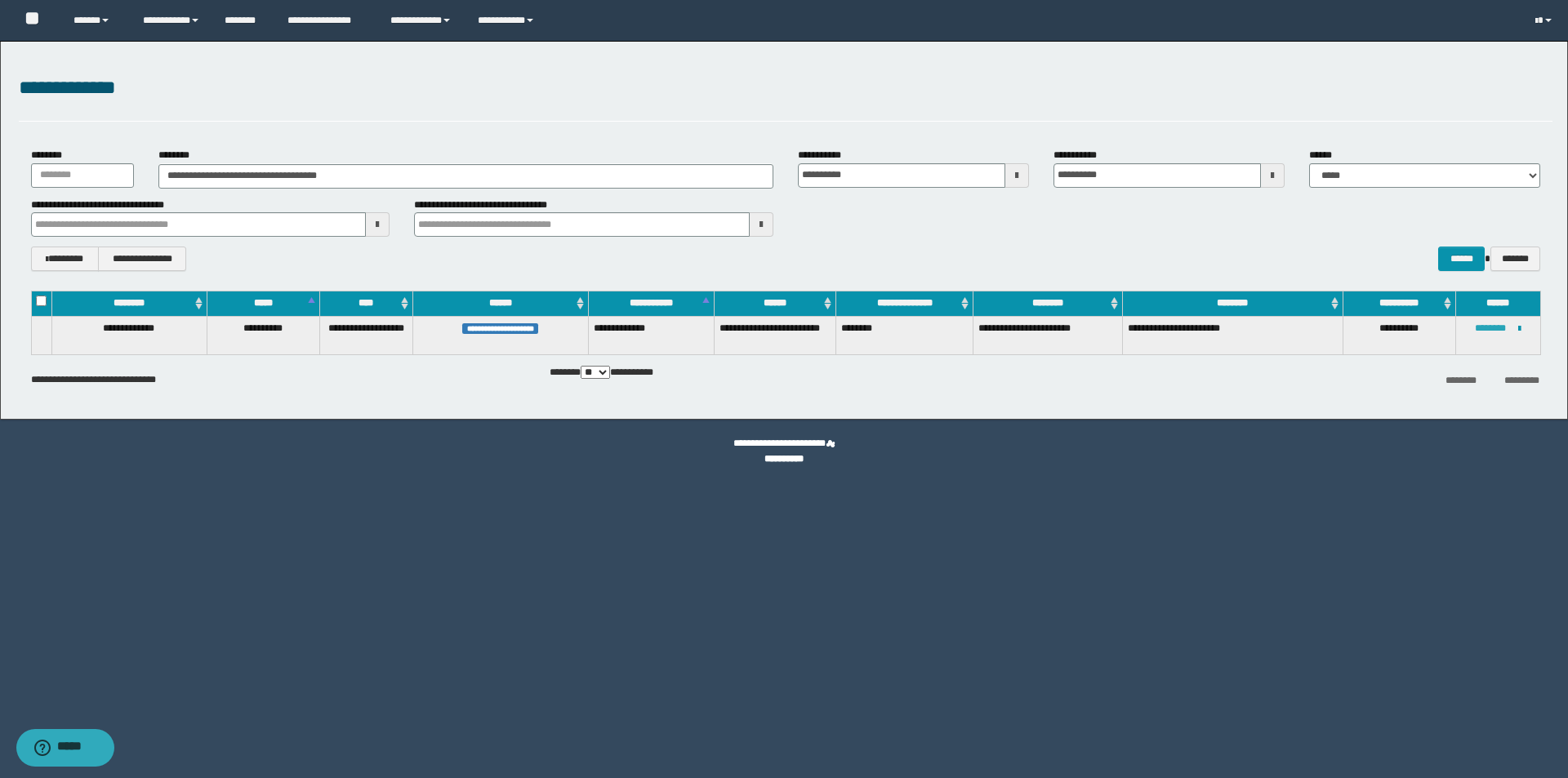 click on "********" at bounding box center (1490, 328) 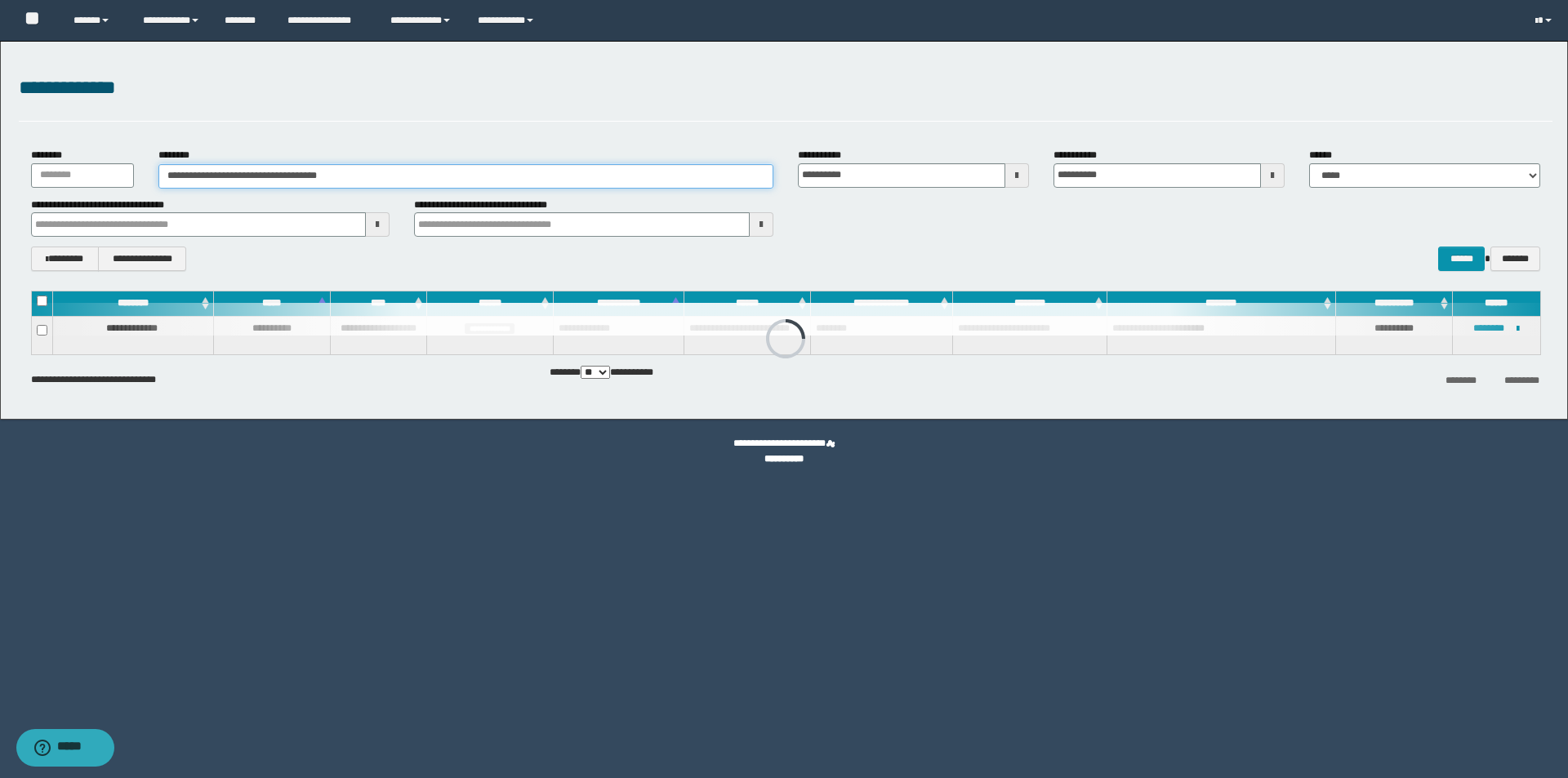 click on "**********" at bounding box center (466, 176) 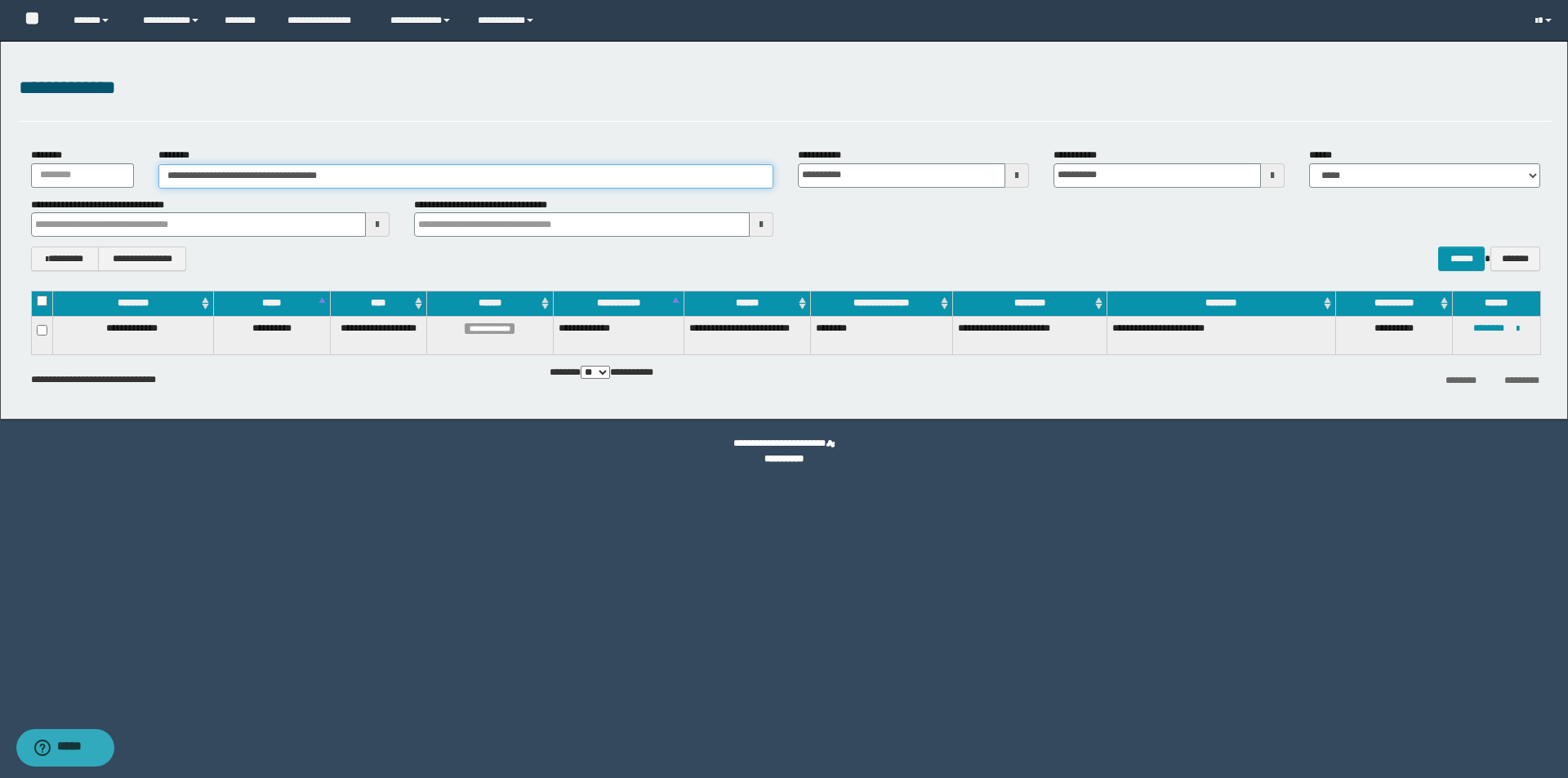 drag, startPoint x: 381, startPoint y: 177, endPoint x: 40, endPoint y: 183, distance: 341.0528 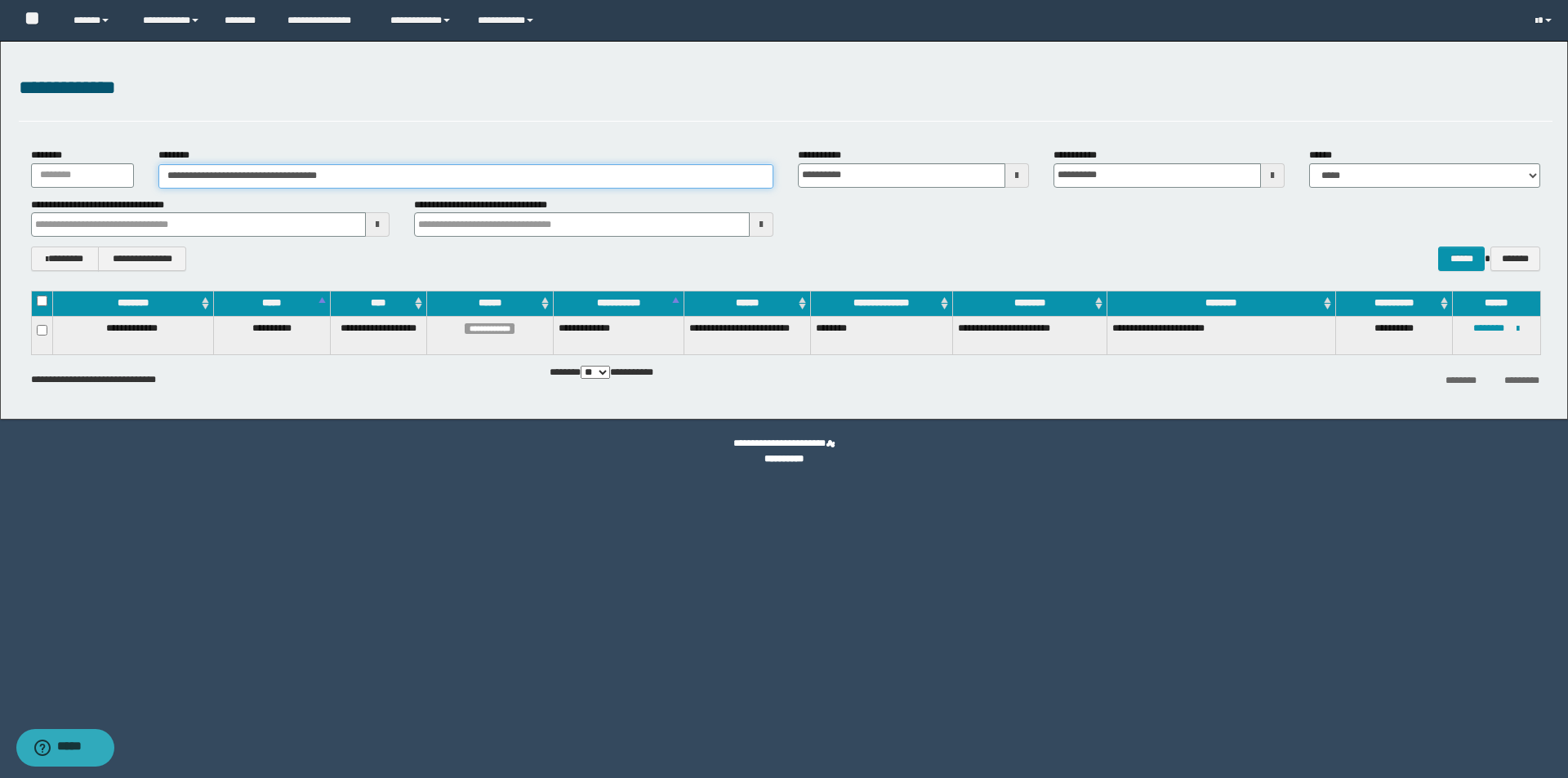paste 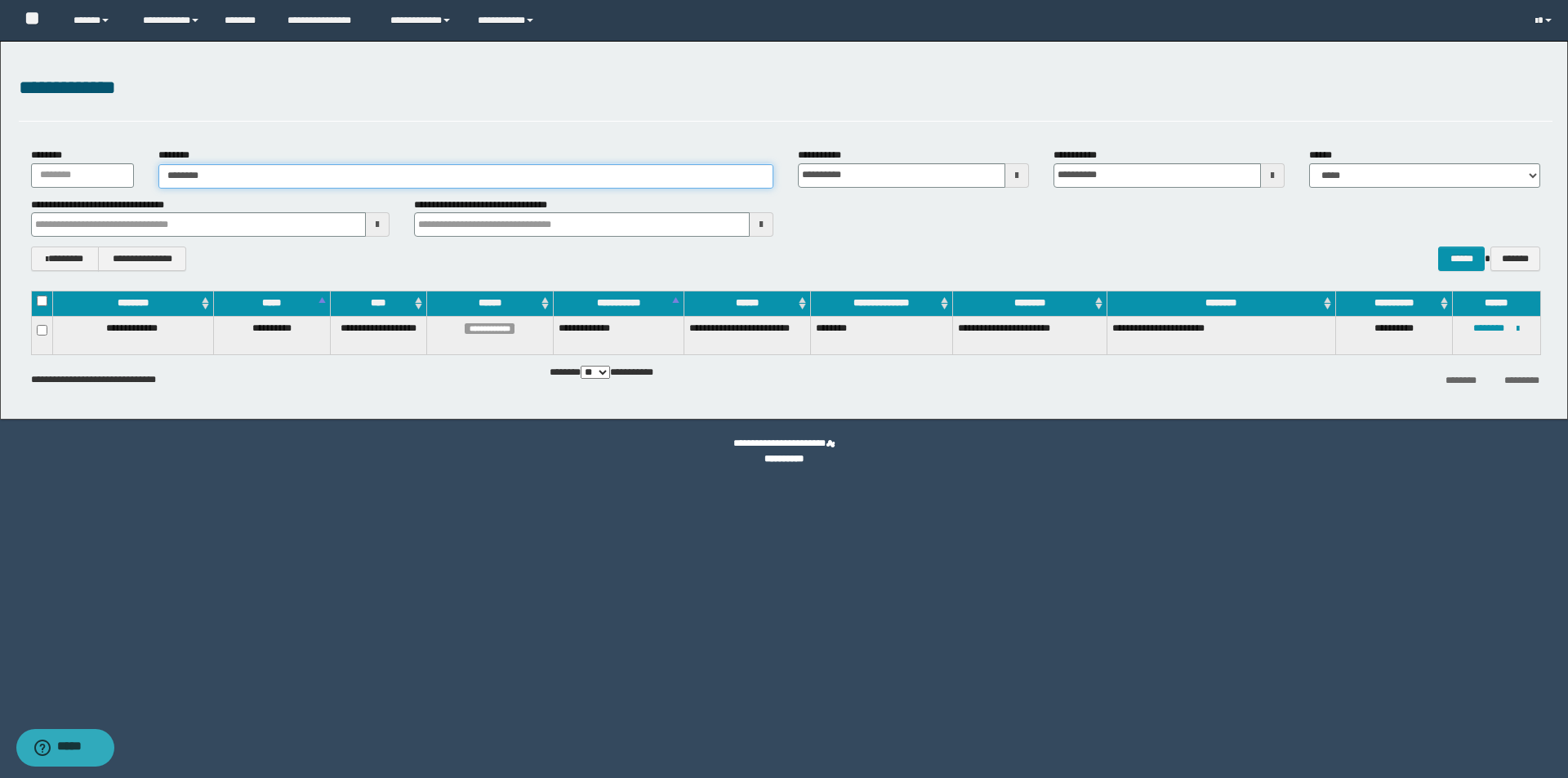 type on "********" 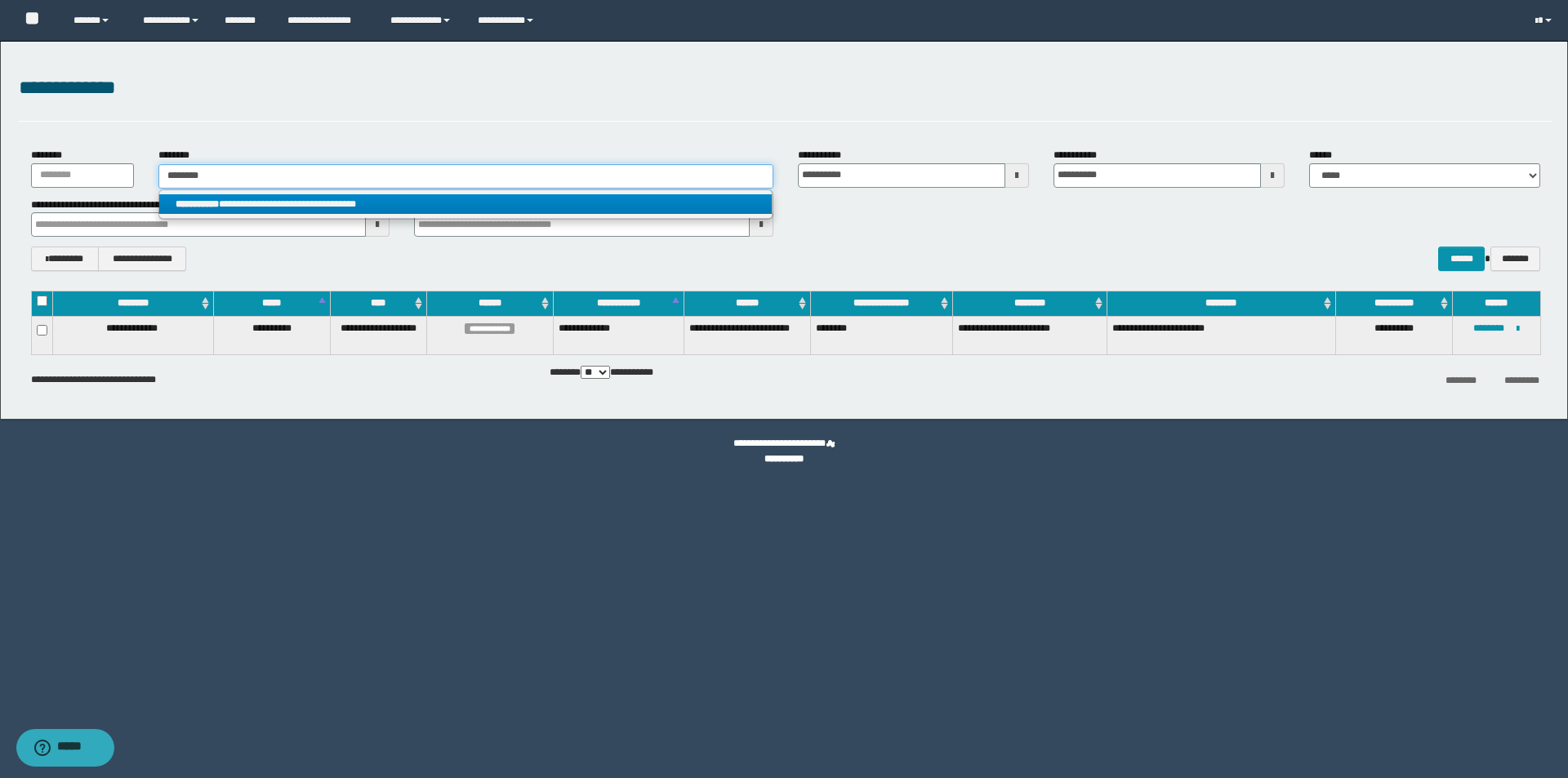 type on "********" 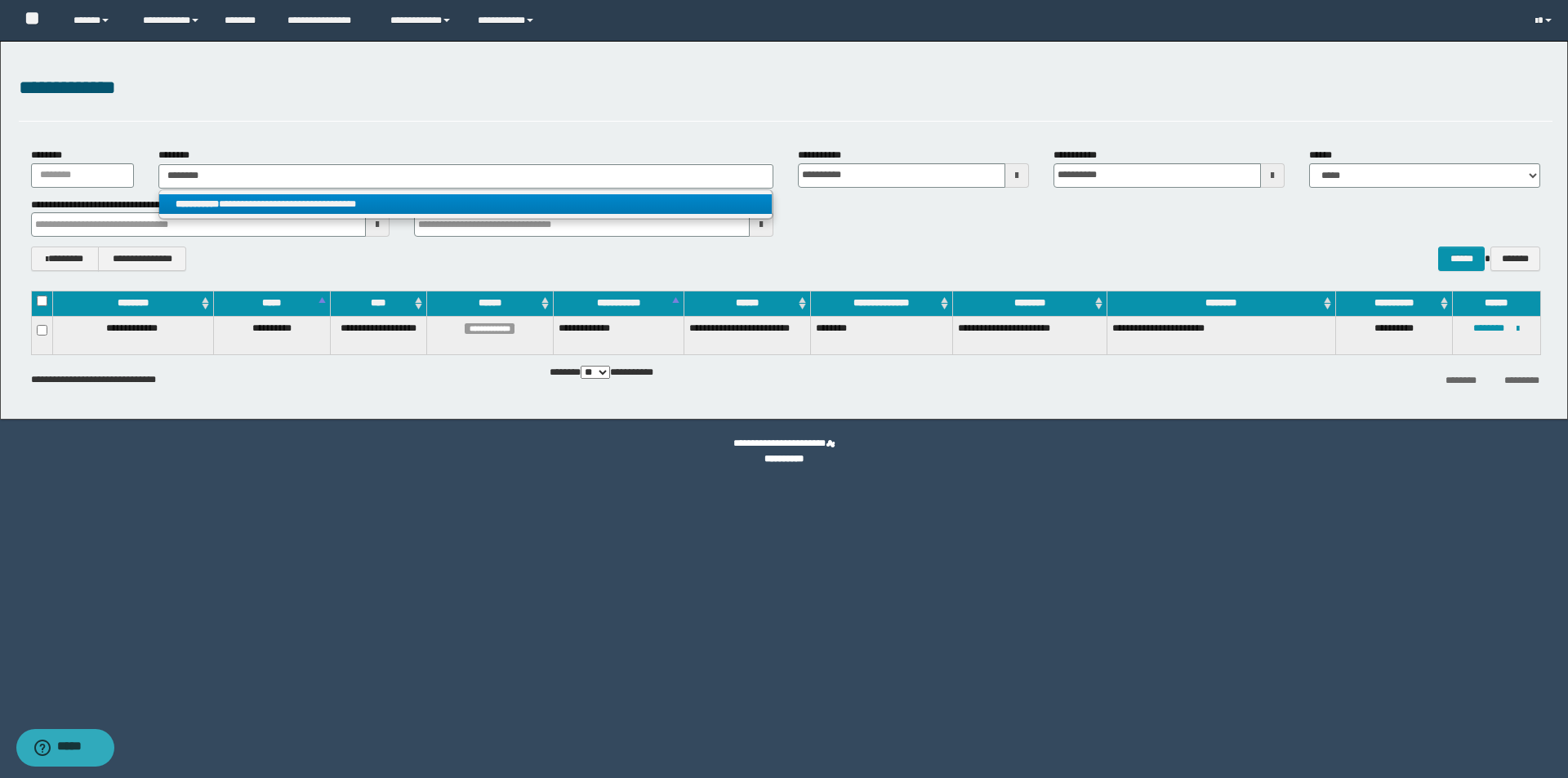 click on "**********" at bounding box center (466, 204) 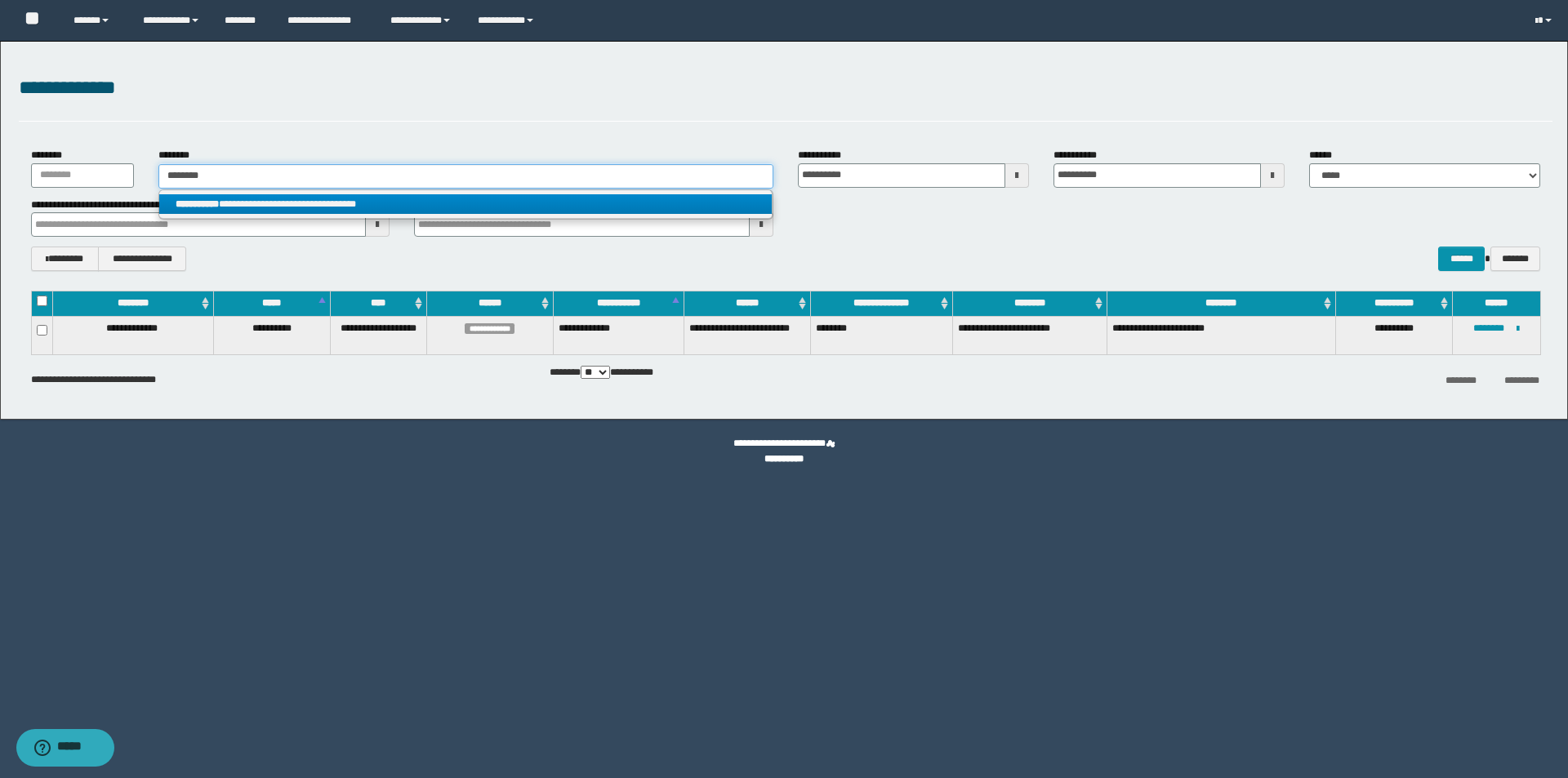 type 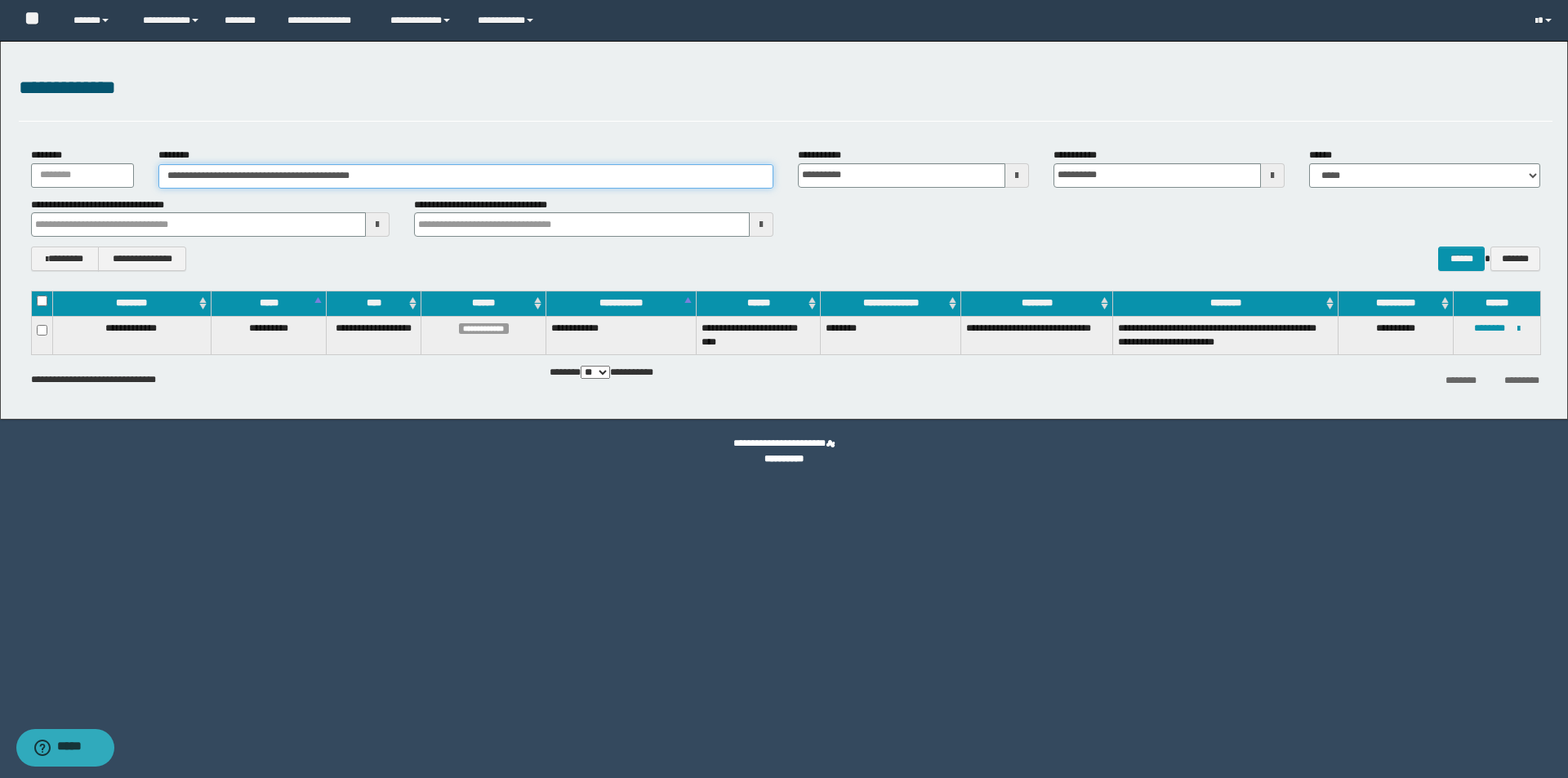 drag, startPoint x: 320, startPoint y: 178, endPoint x: 184, endPoint y: 179, distance: 136.00368 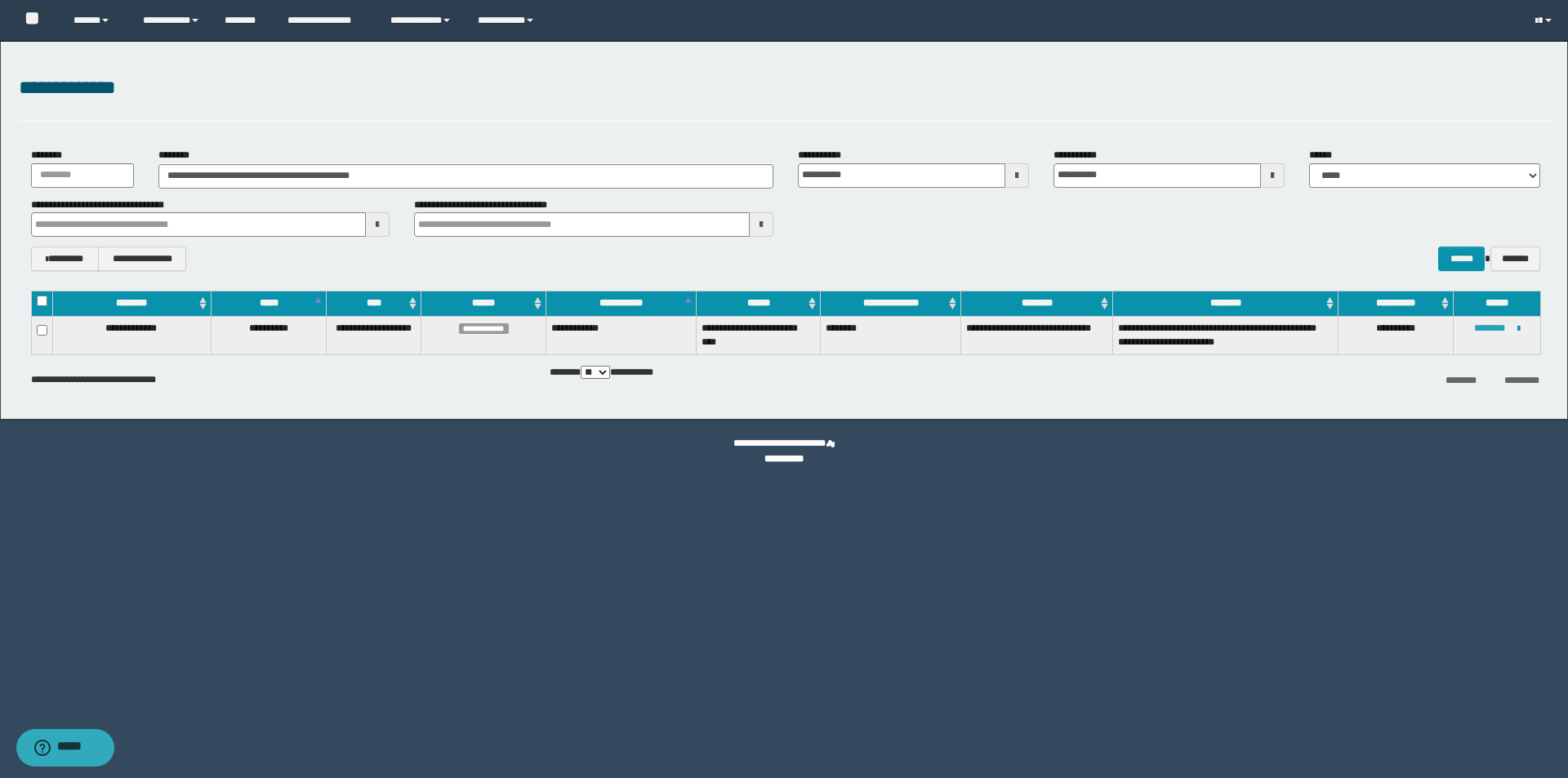 click on "********" at bounding box center (1490, 328) 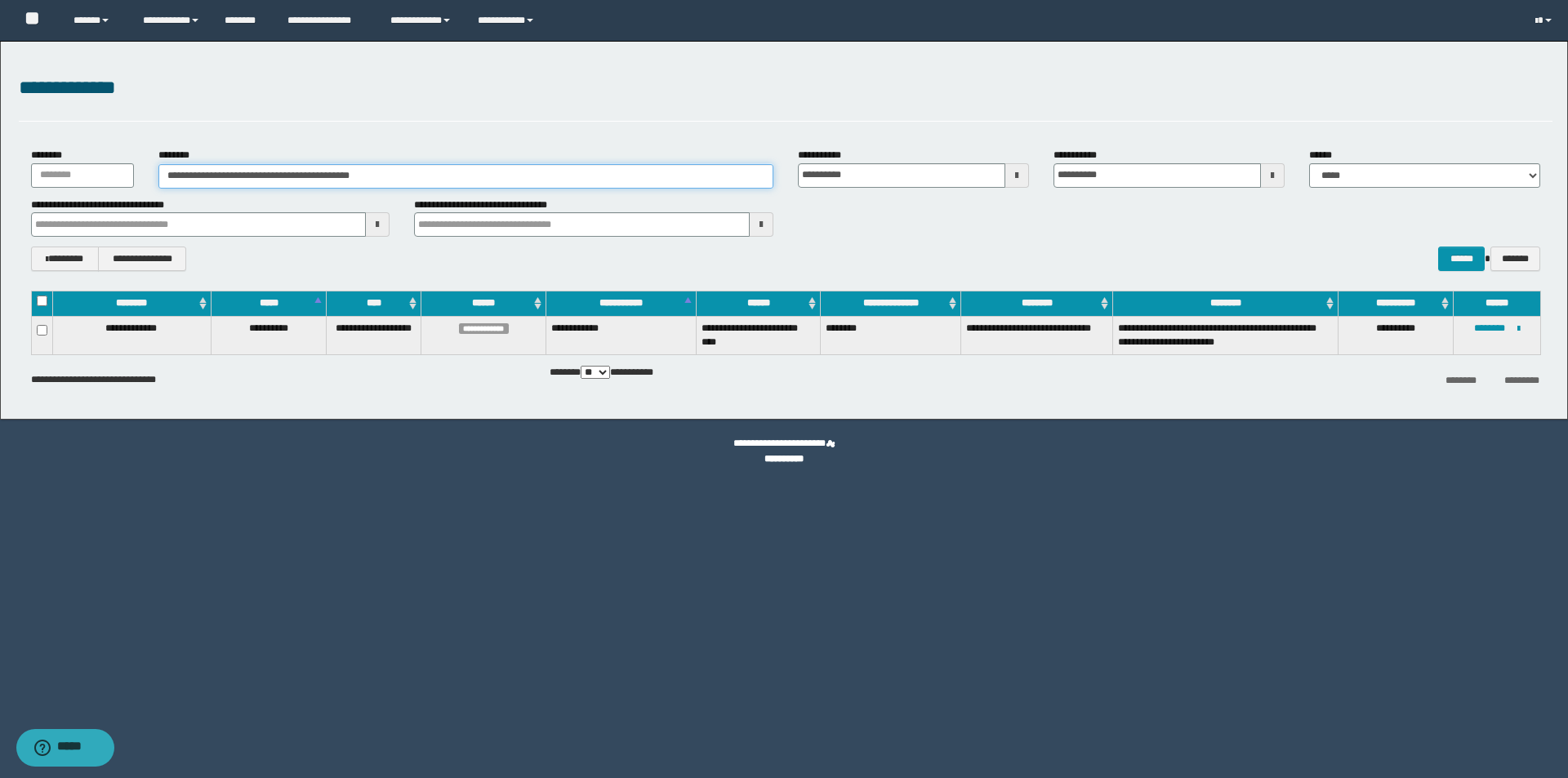 type on "**" 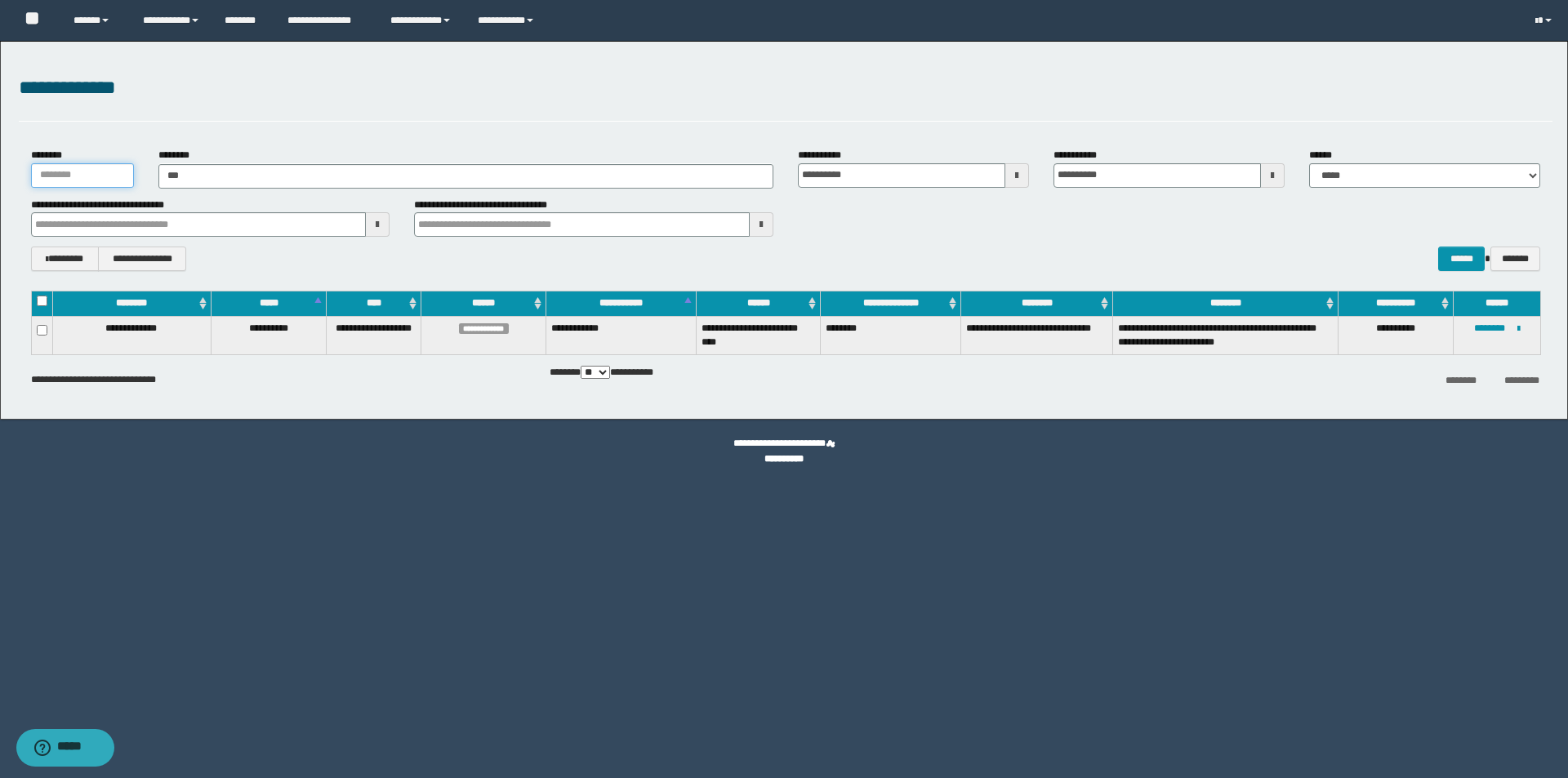 type on "**********" 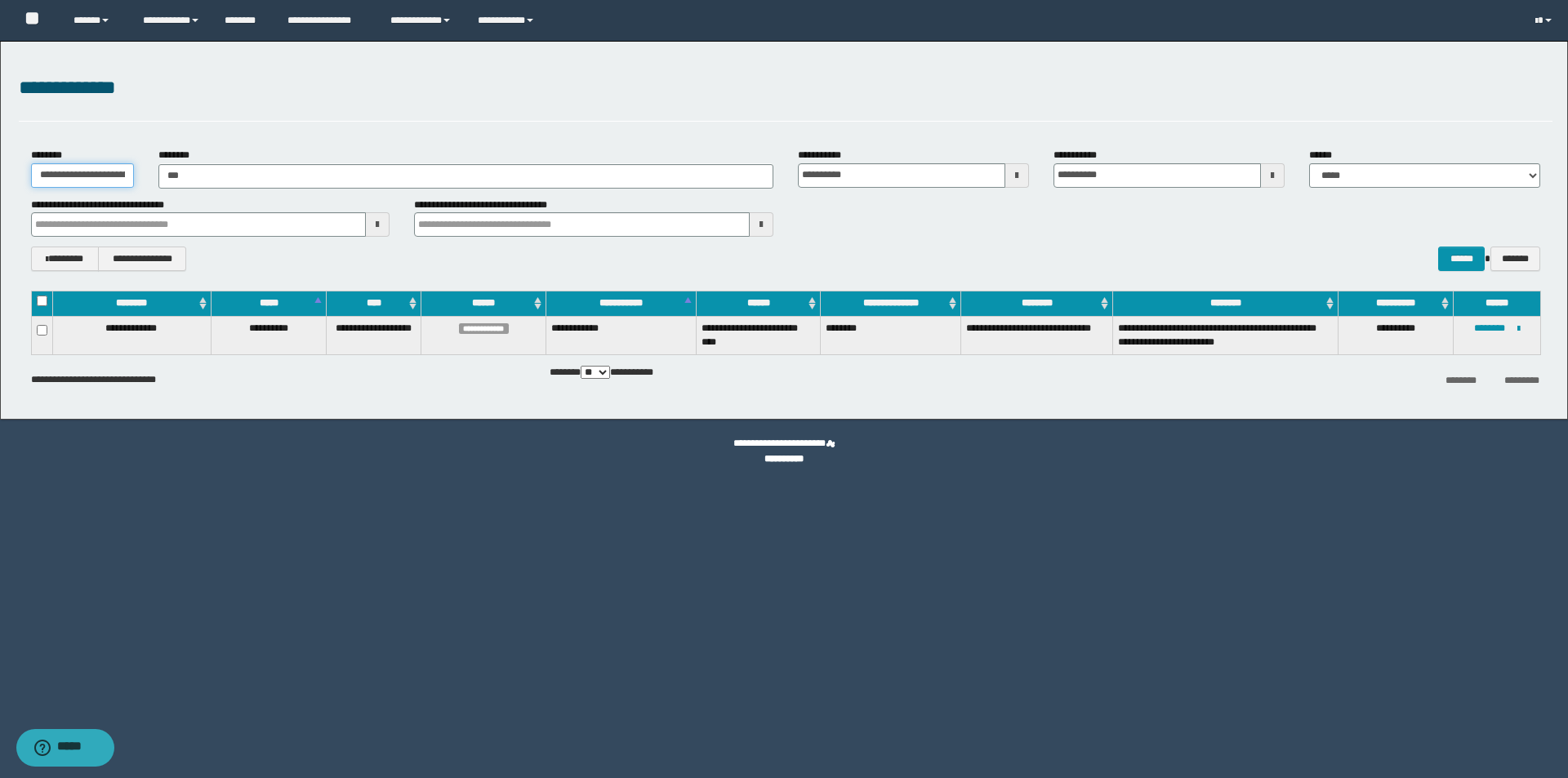 type 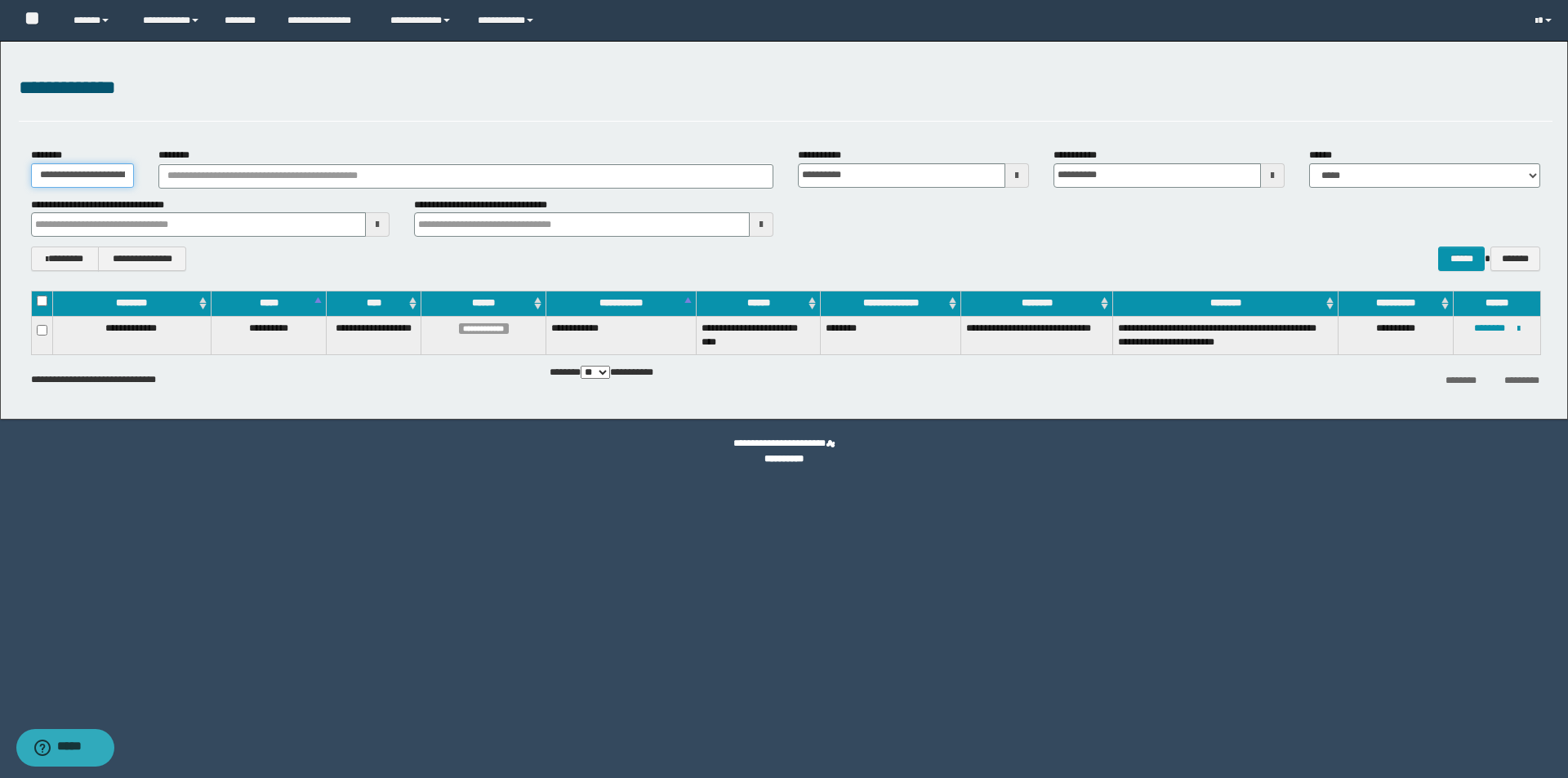 type on "**********" 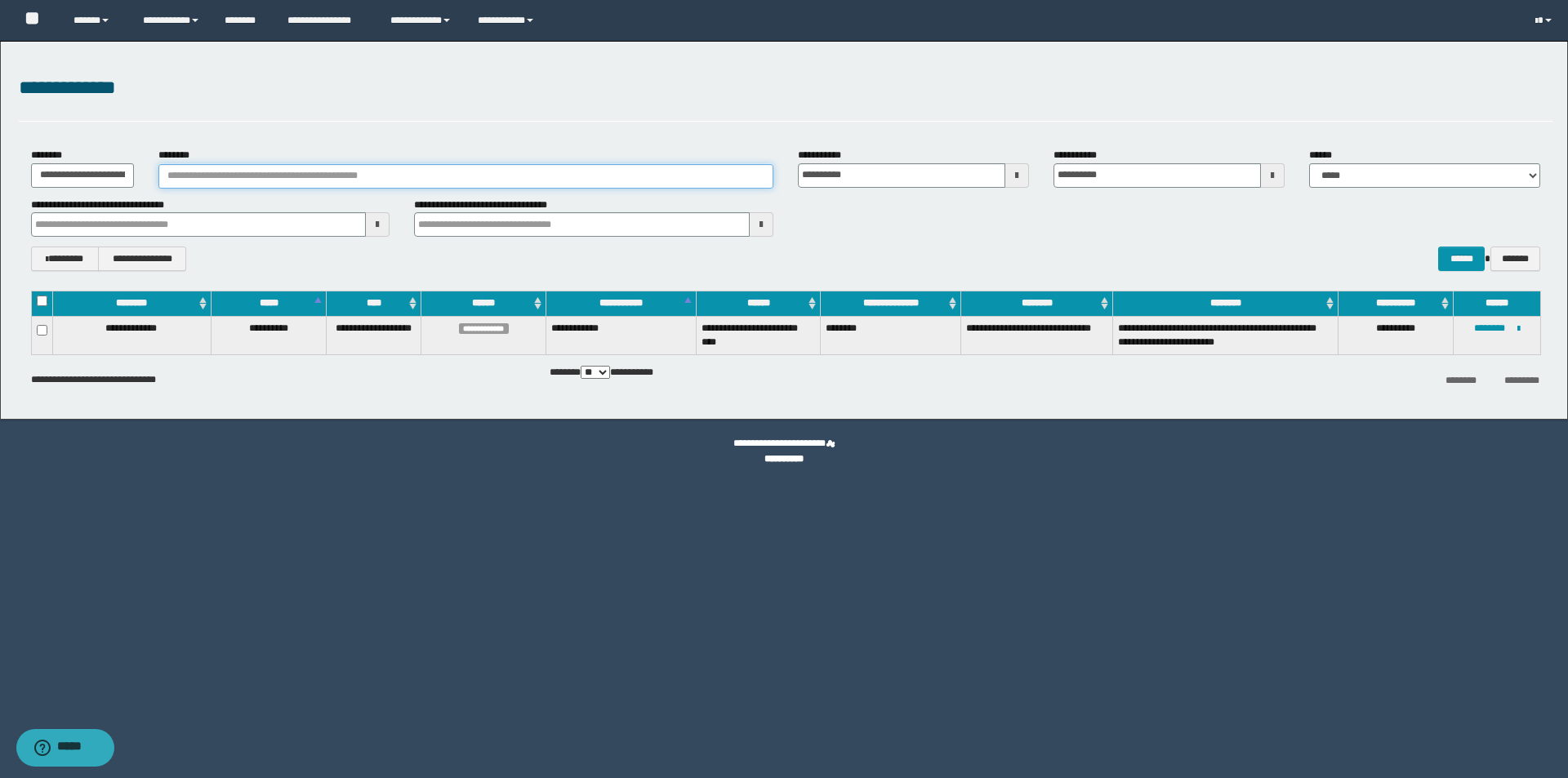 click on "********" at bounding box center (466, 176) 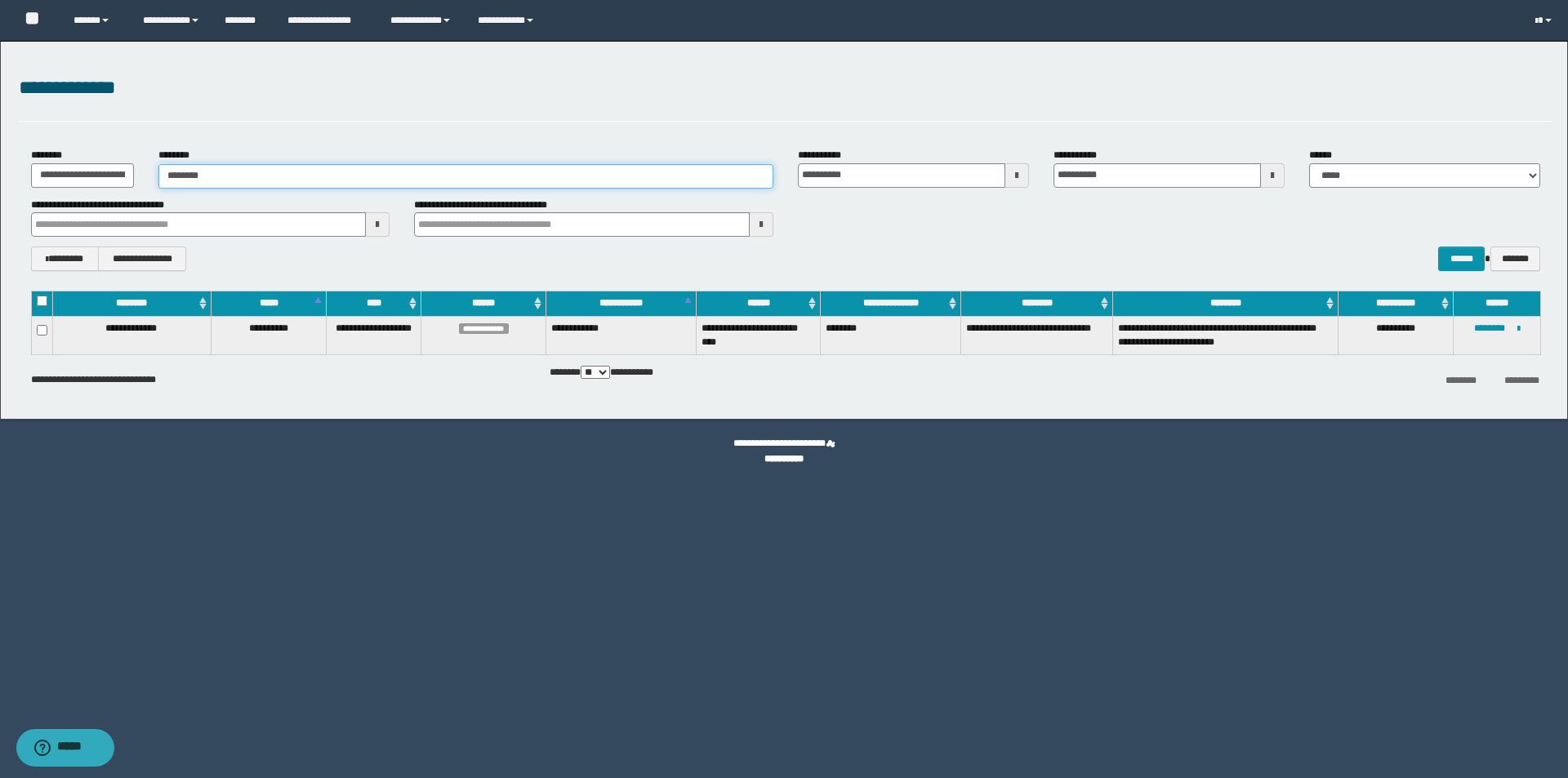 type on "********" 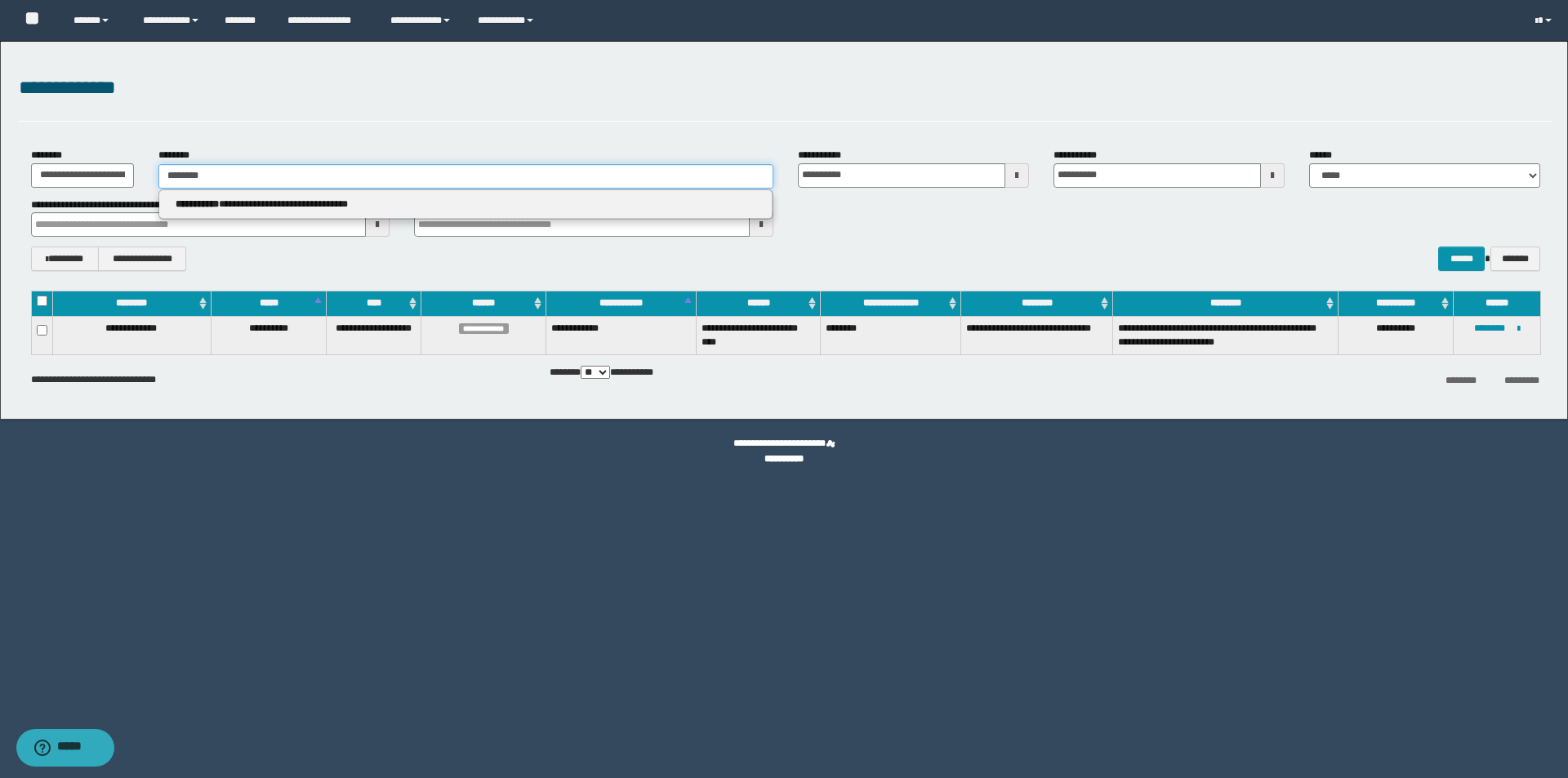 type on "********" 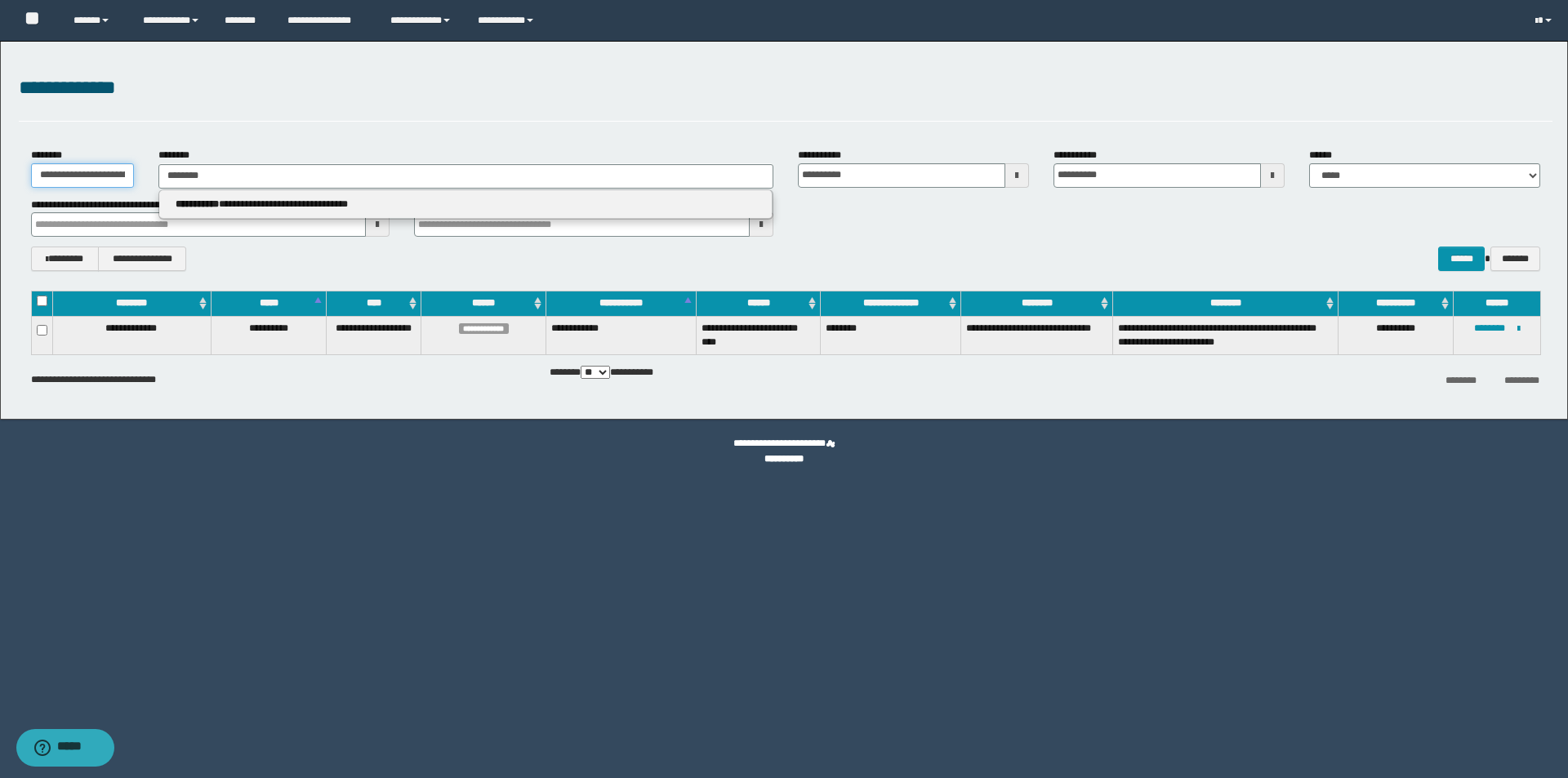type 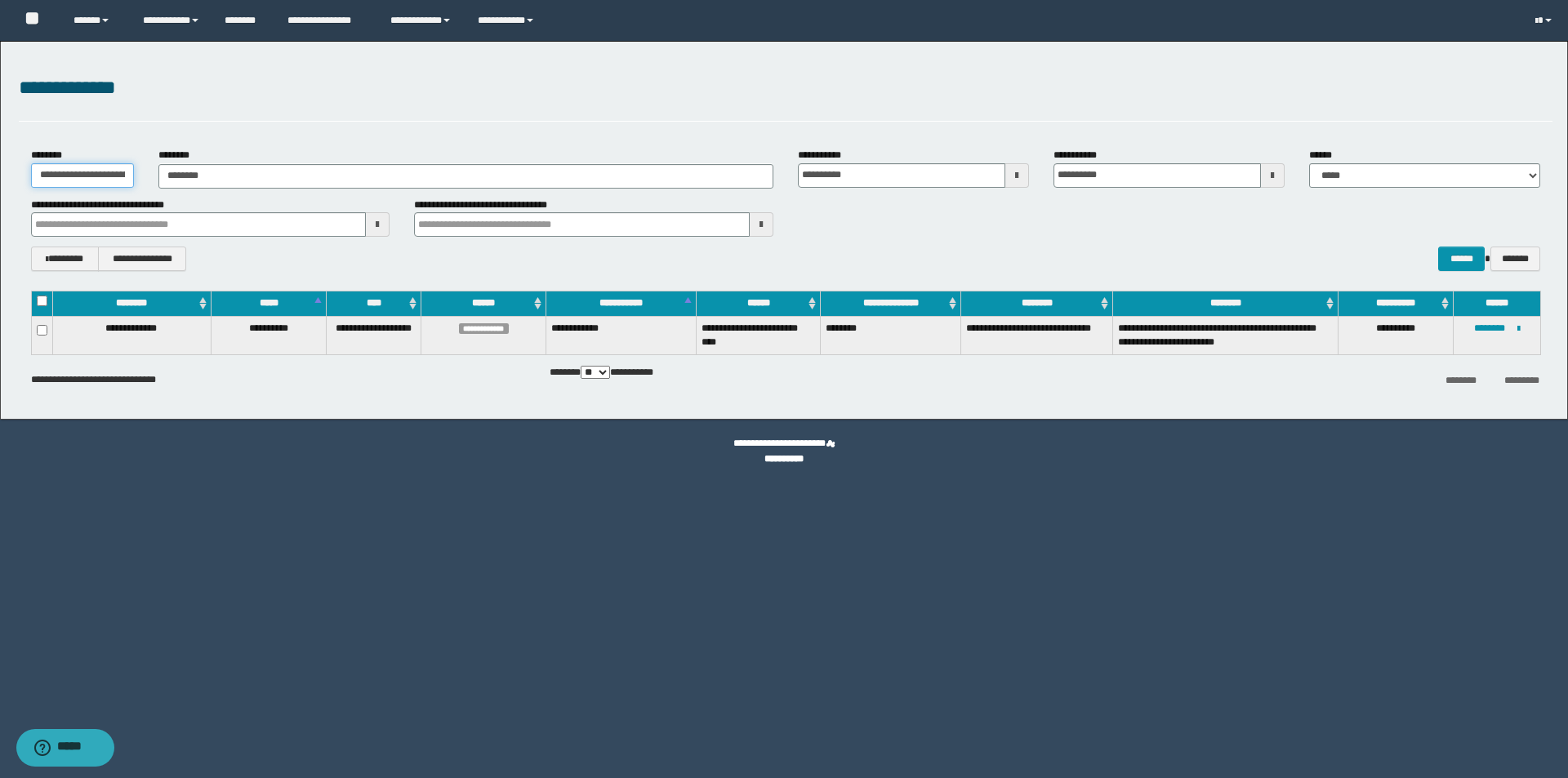 scroll, scrollTop: 0, scrollLeft: 123, axis: horizontal 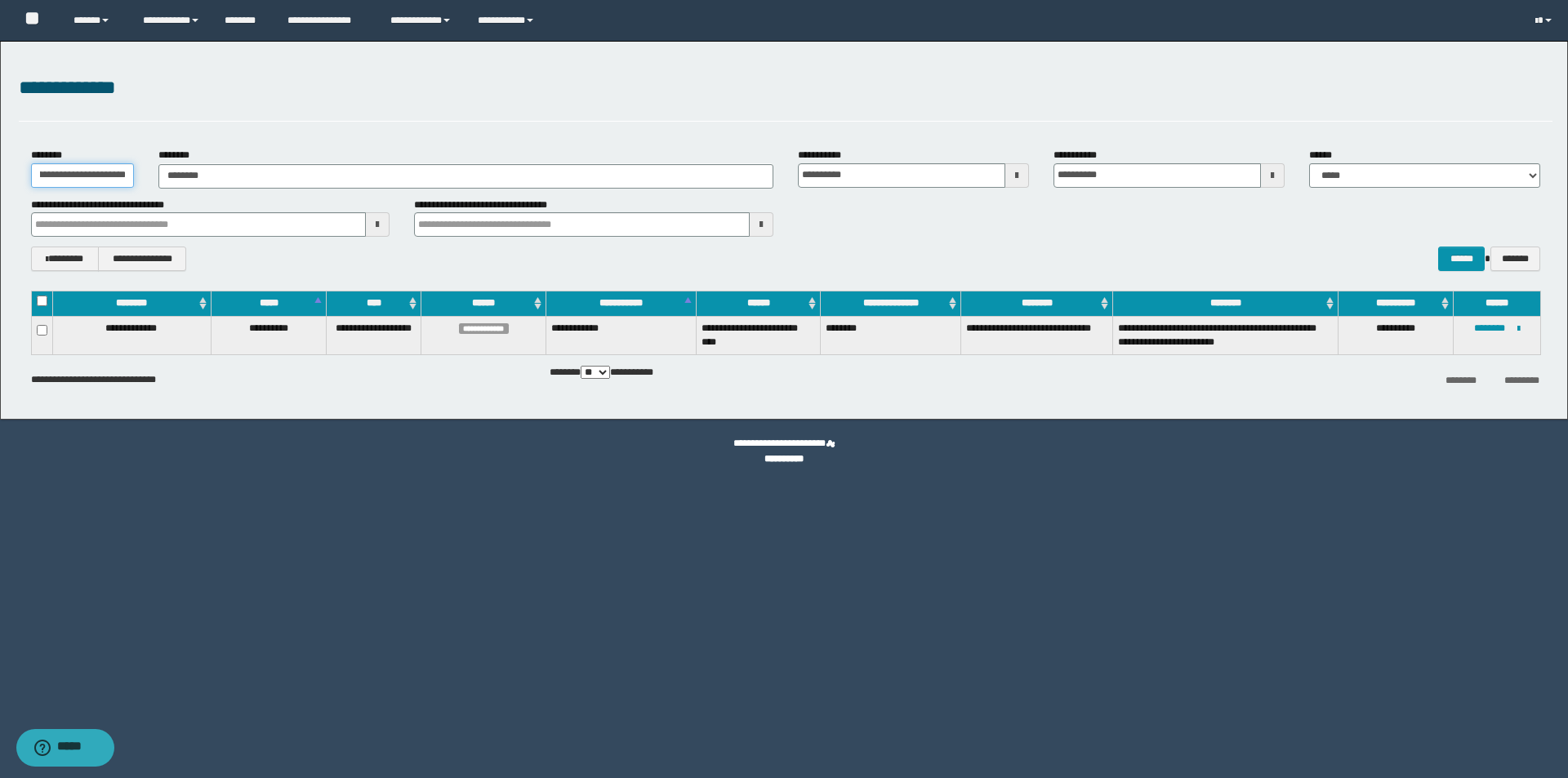 drag, startPoint x: 33, startPoint y: 180, endPoint x: 220, endPoint y: 180, distance: 187 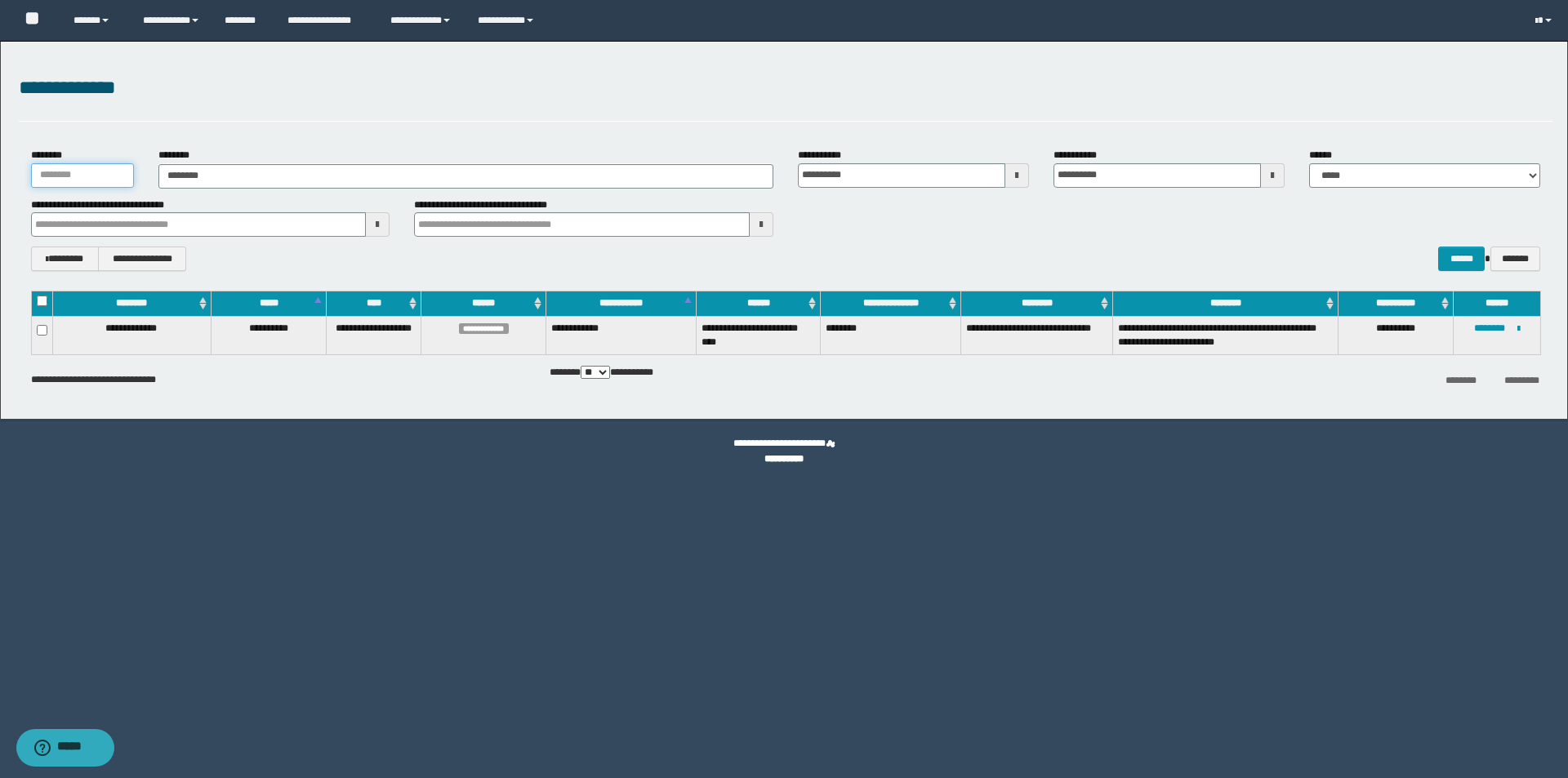 scroll, scrollTop: 0, scrollLeft: 0, axis: both 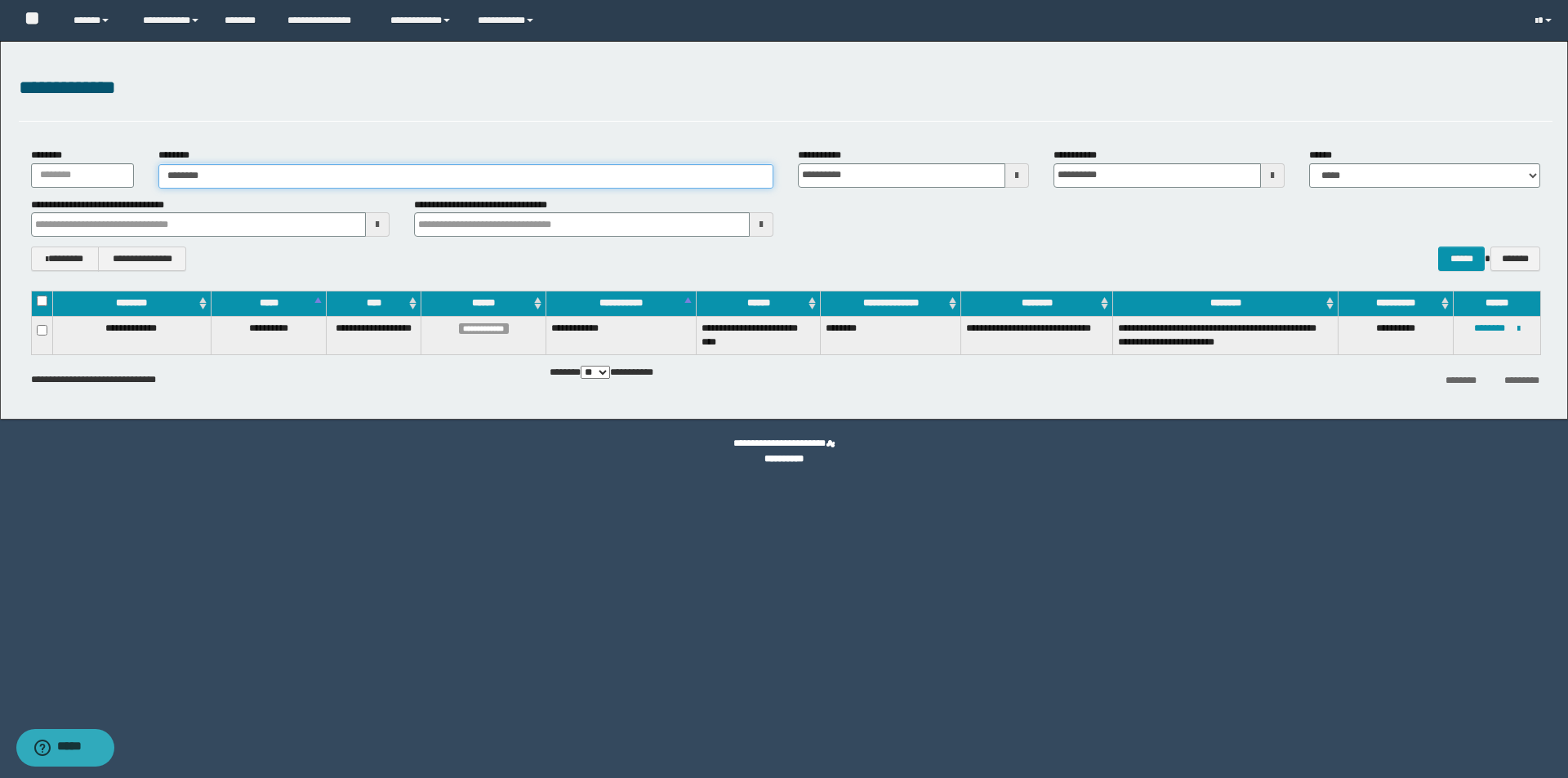 type on "********" 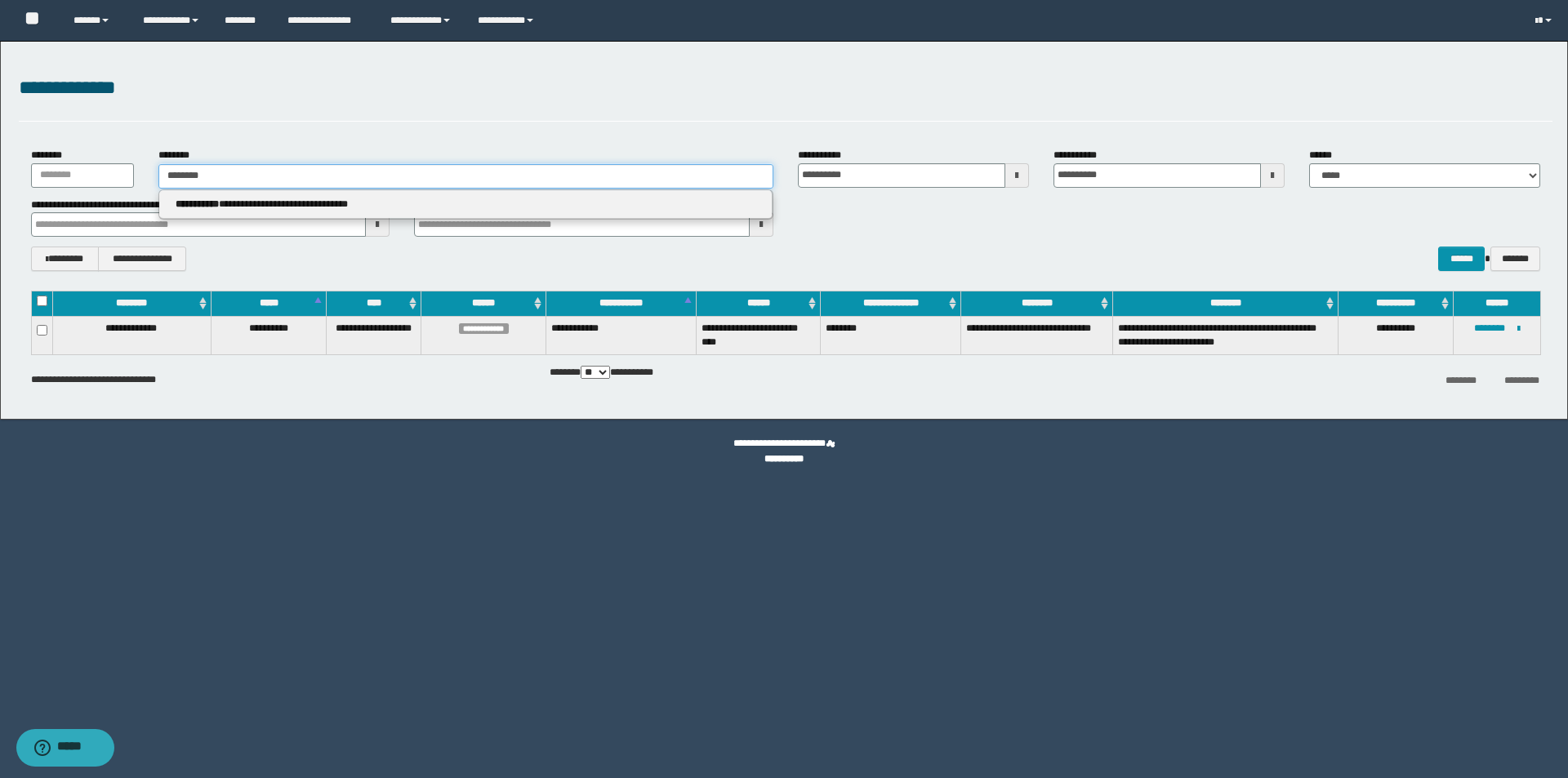 click on "********" at bounding box center (466, 176) 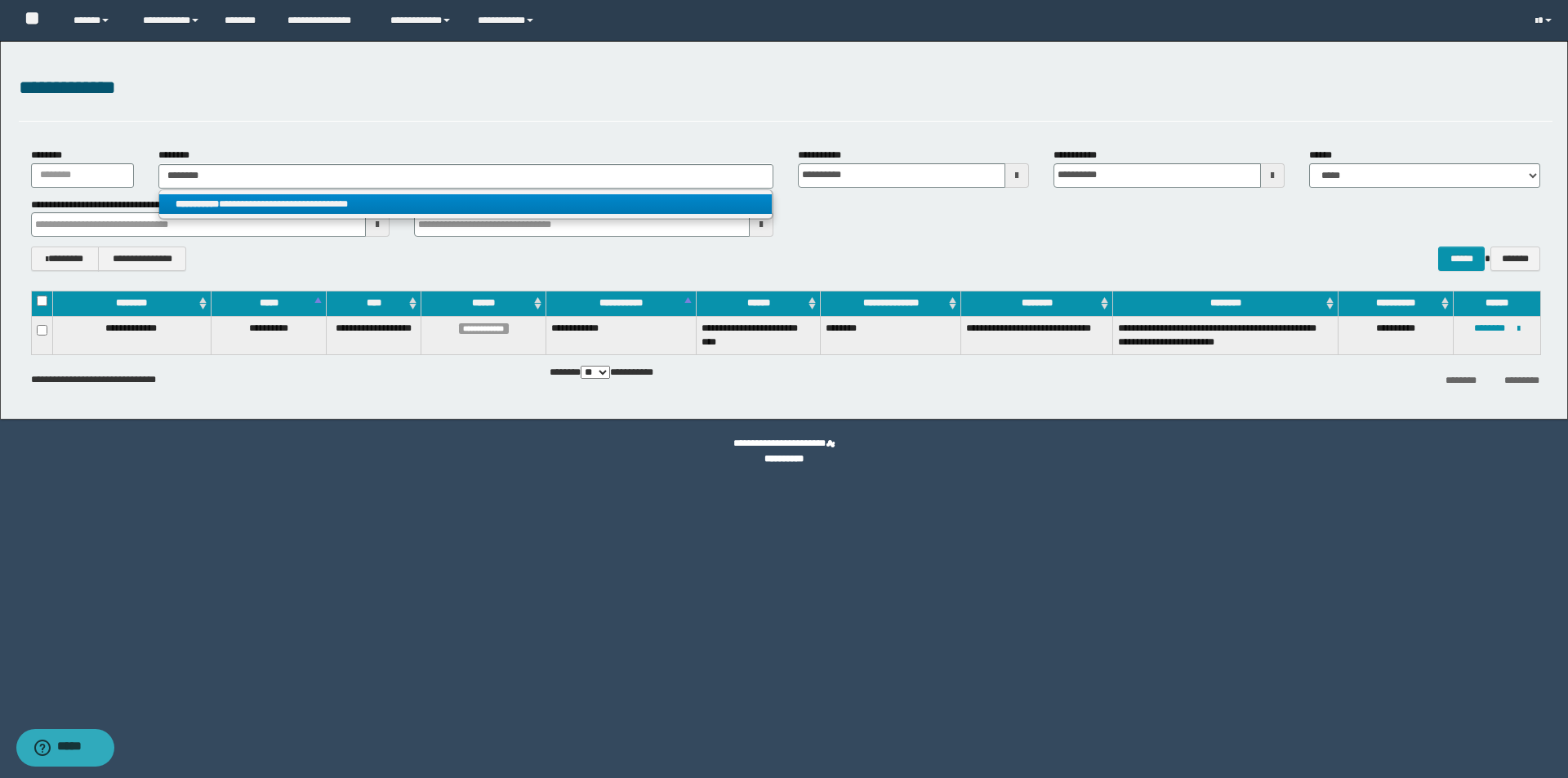 click on "**********" at bounding box center (466, 204) 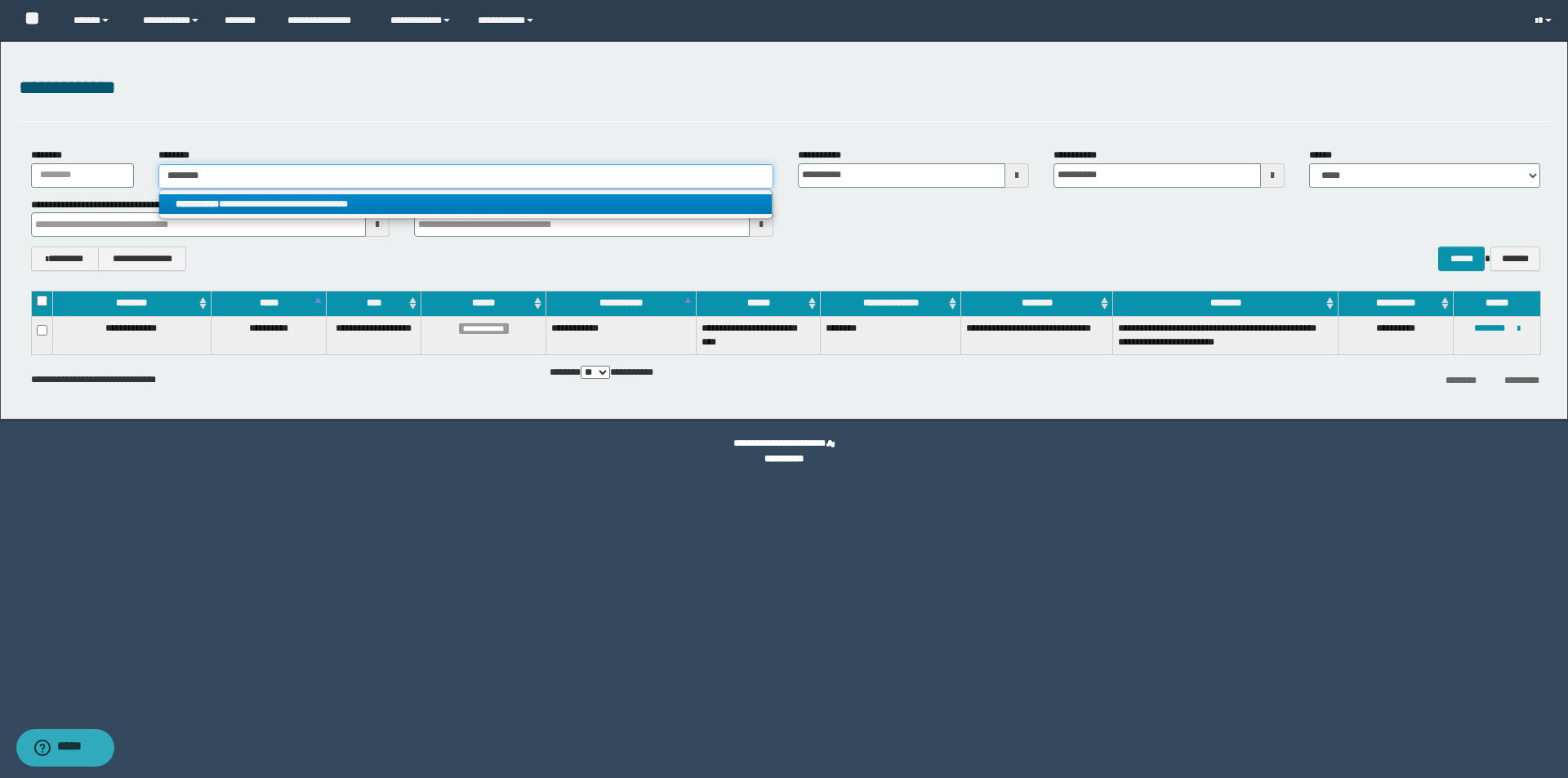 type 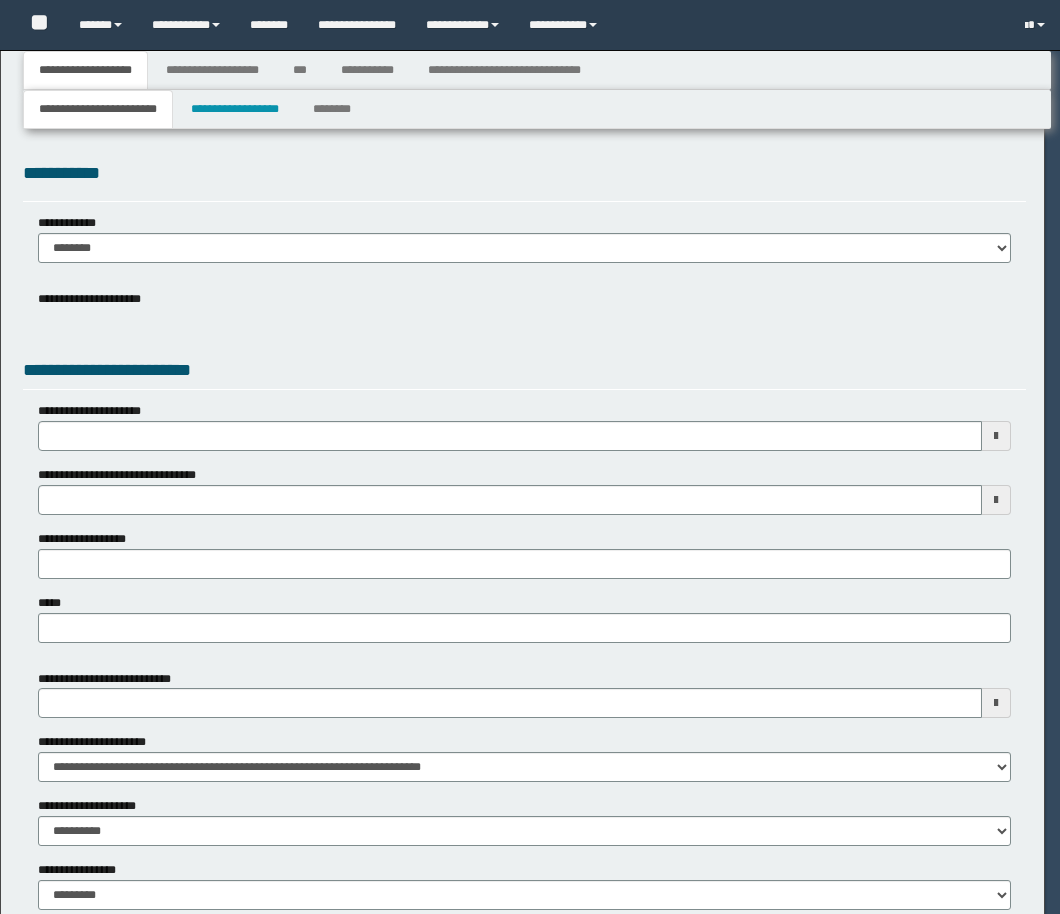 scroll, scrollTop: 0, scrollLeft: 0, axis: both 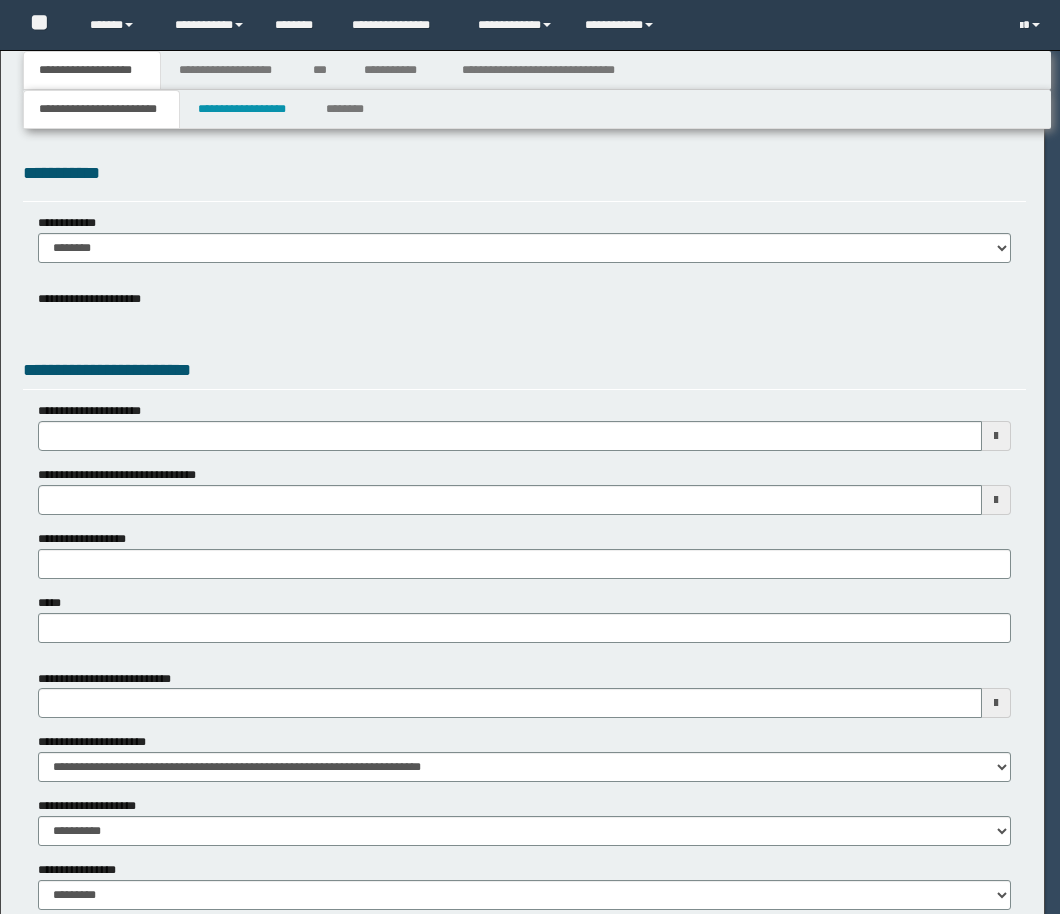 select on "*" 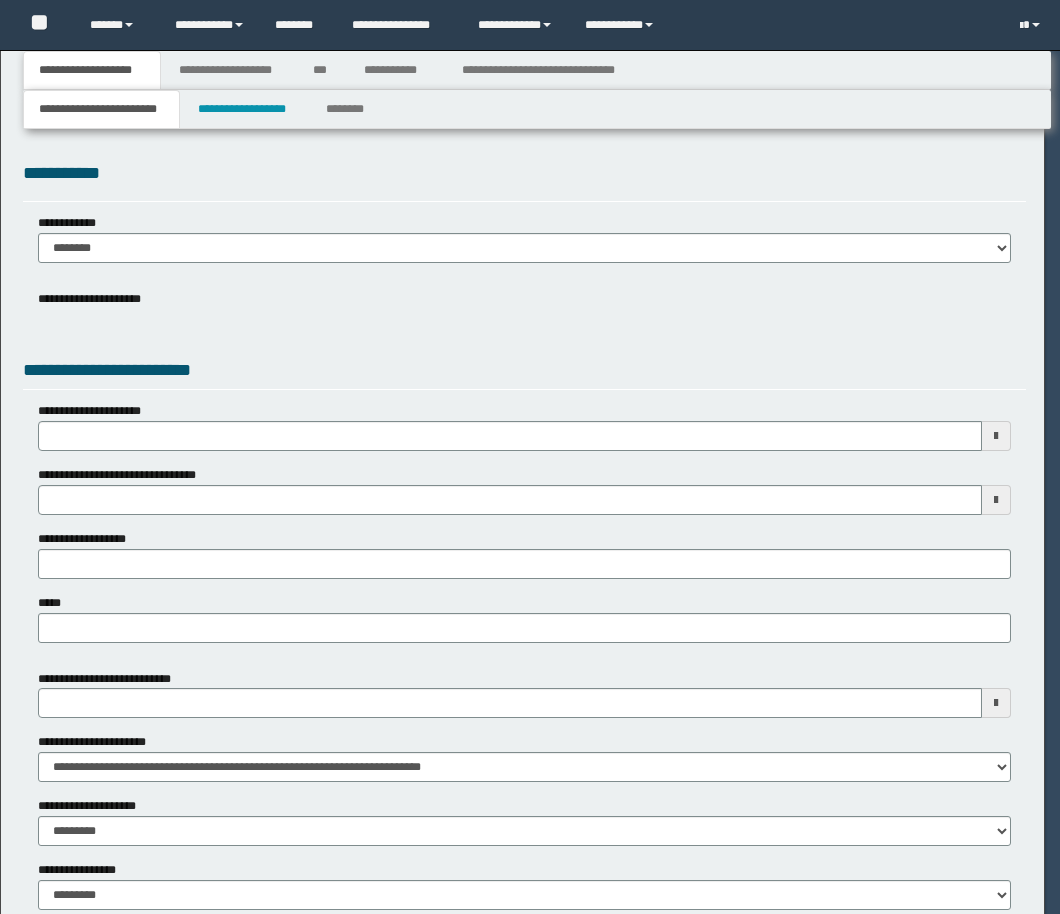 select on "*" 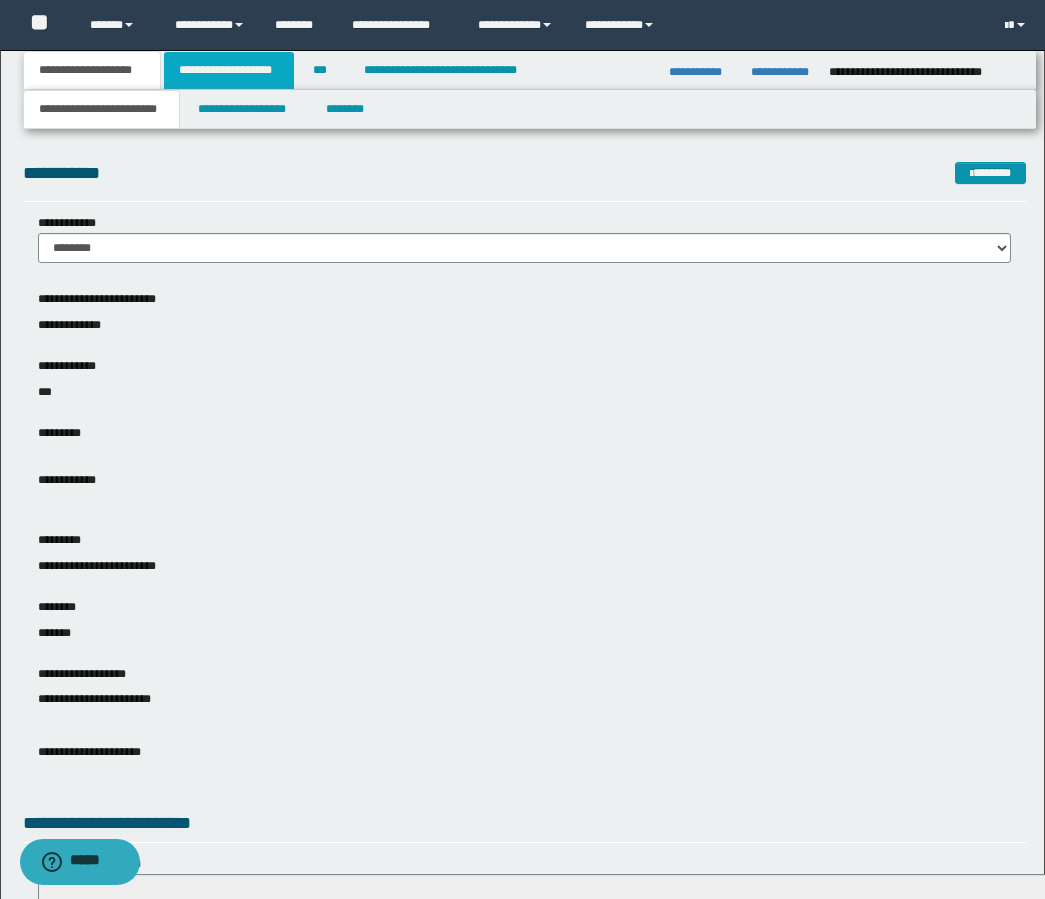 click on "**********" at bounding box center [229, 70] 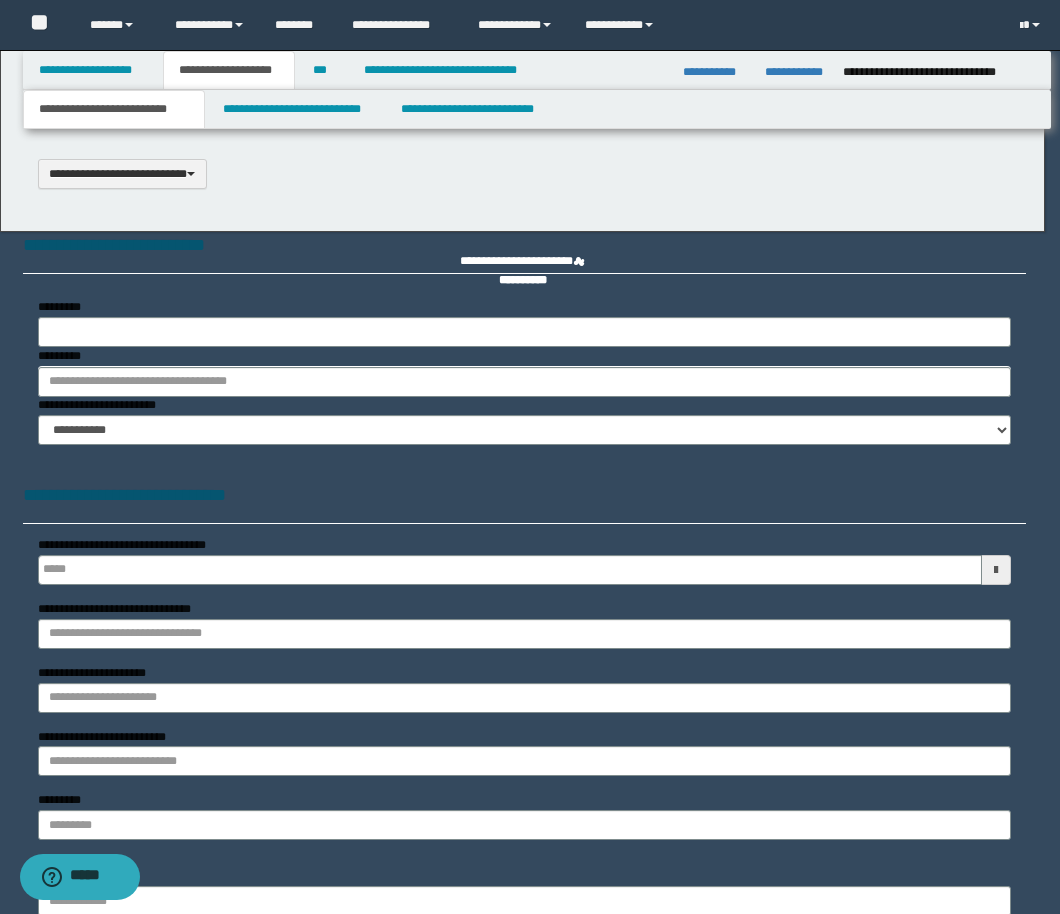 type on "**********" 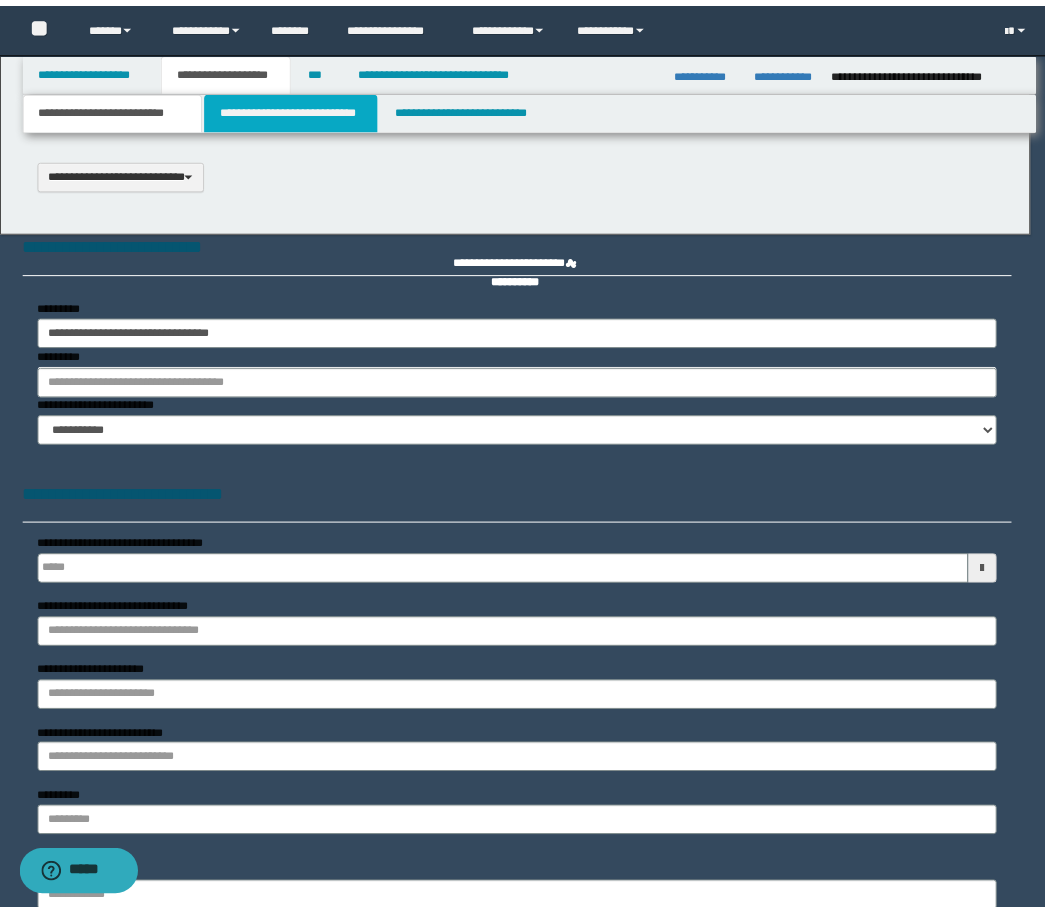scroll, scrollTop: 0, scrollLeft: 0, axis: both 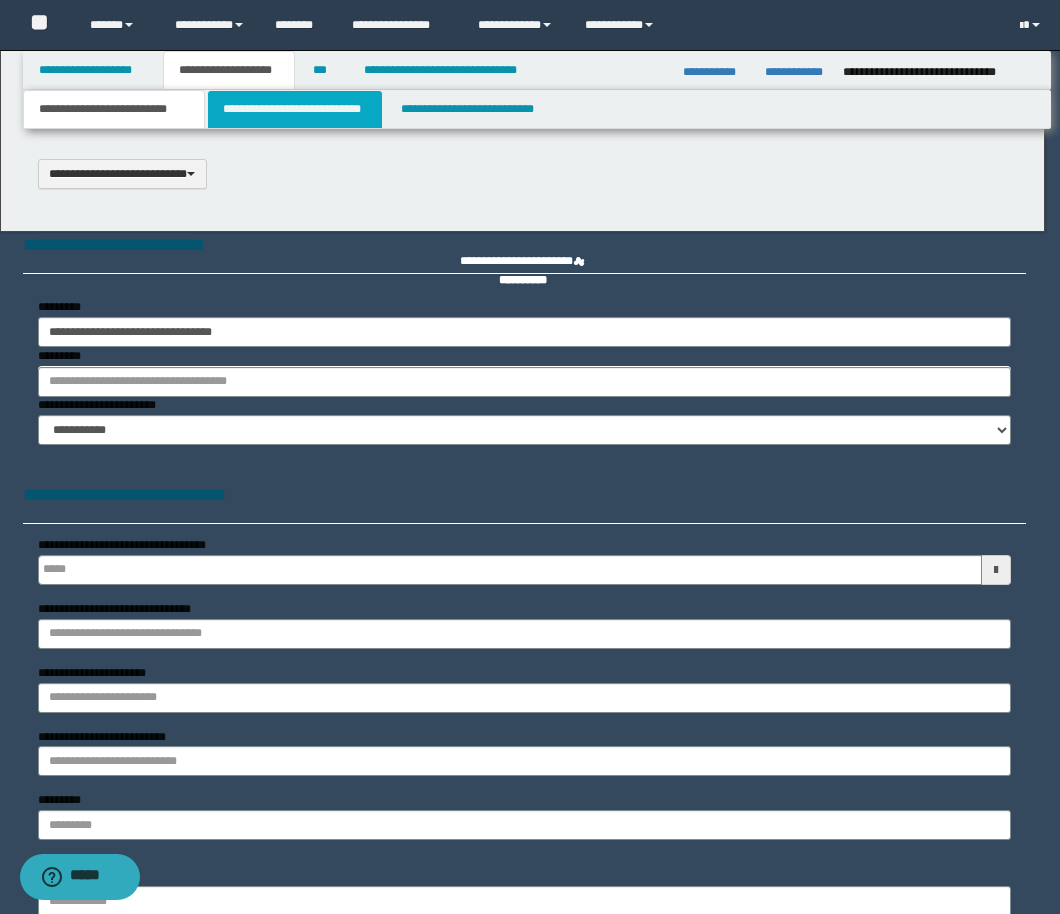 click on "**********" at bounding box center [295, 109] 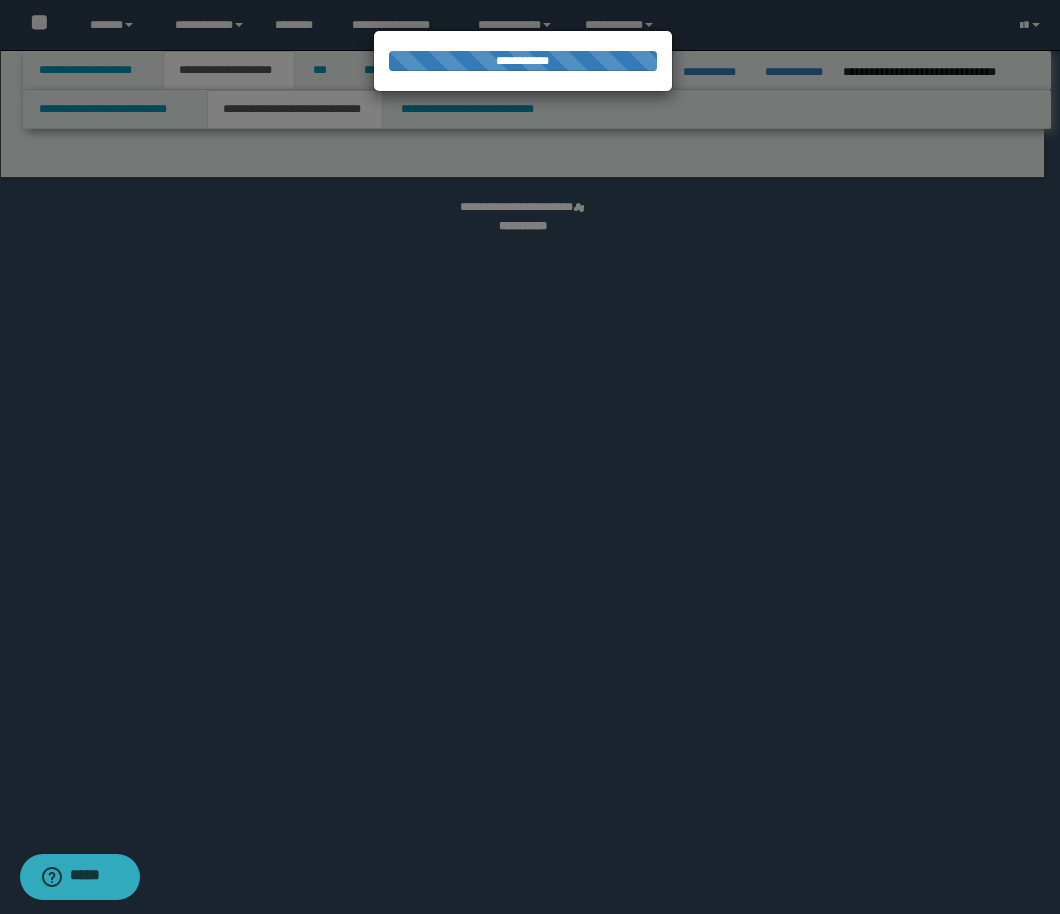 select on "*" 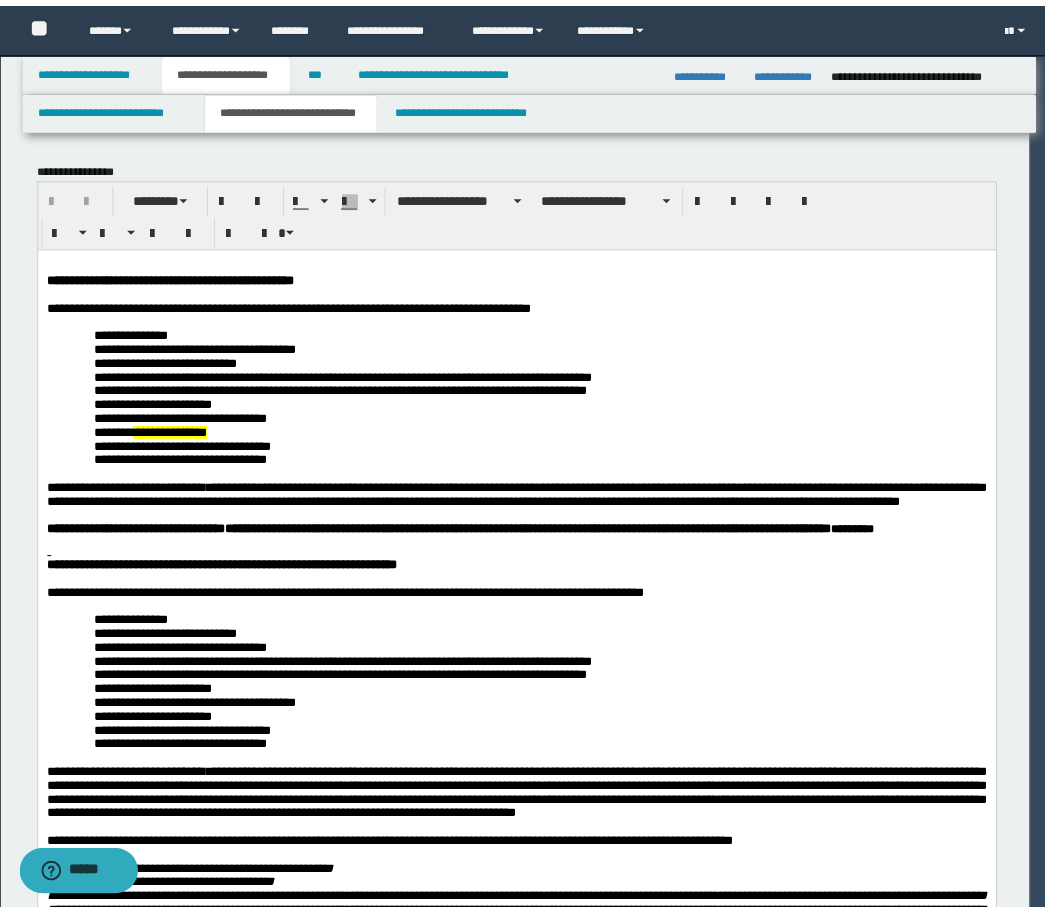 scroll, scrollTop: 0, scrollLeft: 0, axis: both 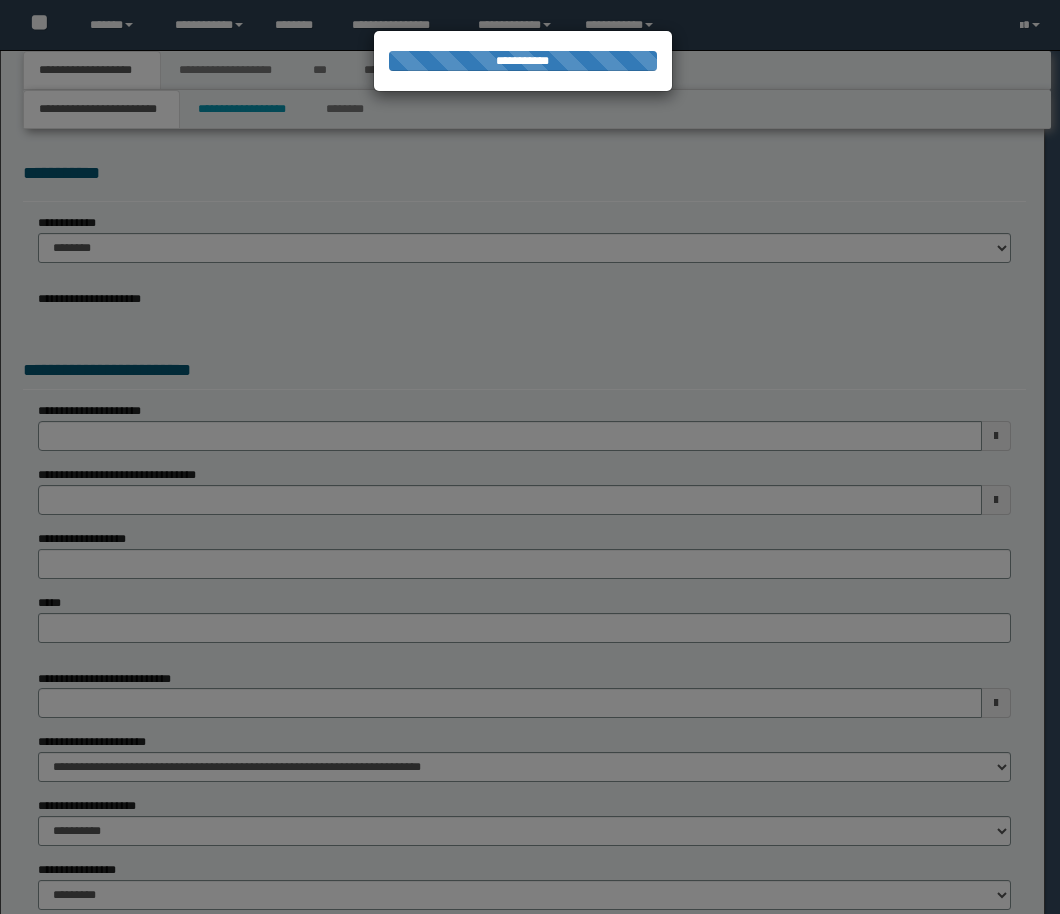 click at bounding box center (530, 457) 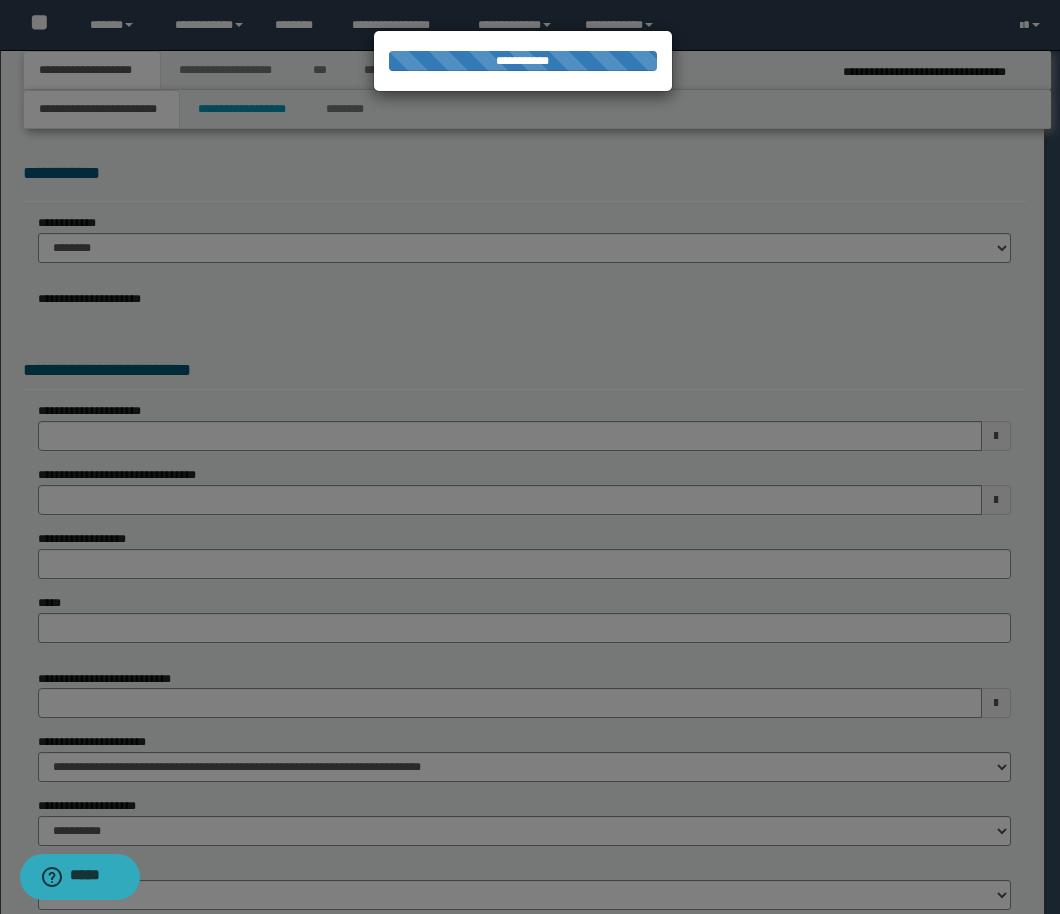 select on "*" 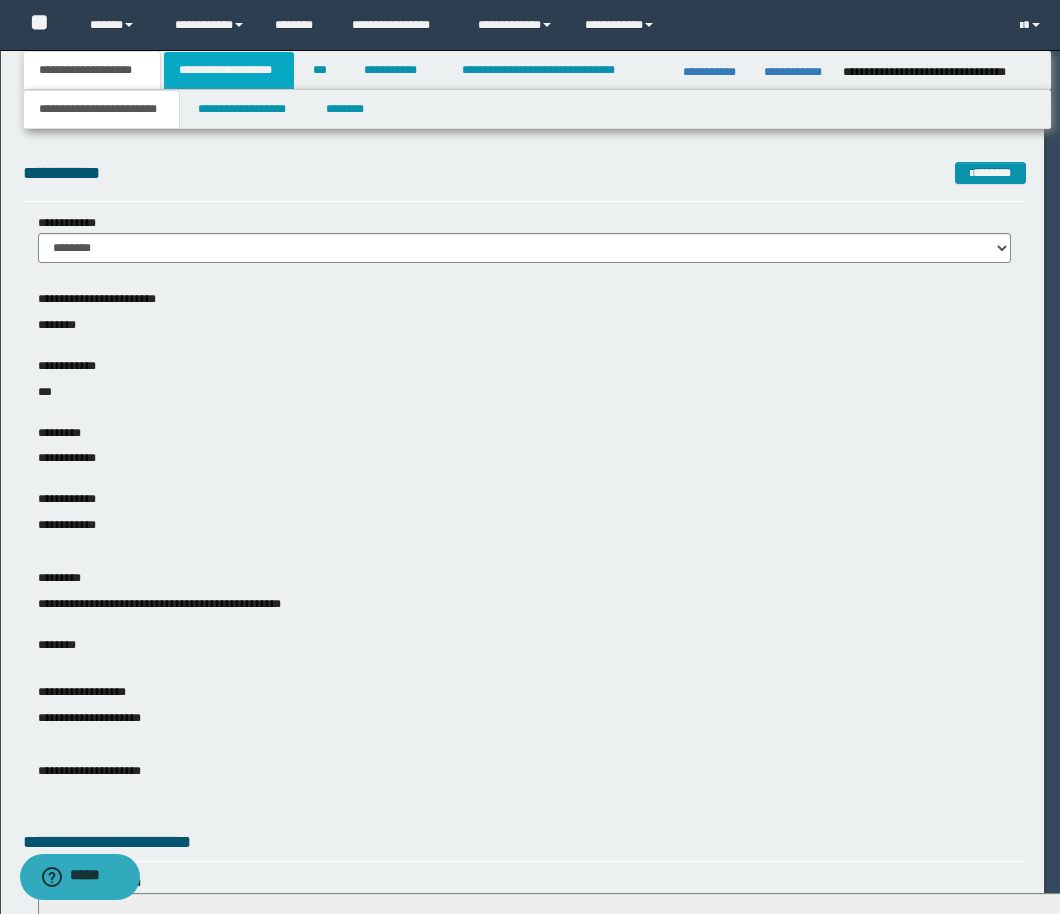 drag, startPoint x: 0, startPoint y: 0, endPoint x: 233, endPoint y: 74, distance: 244.46881 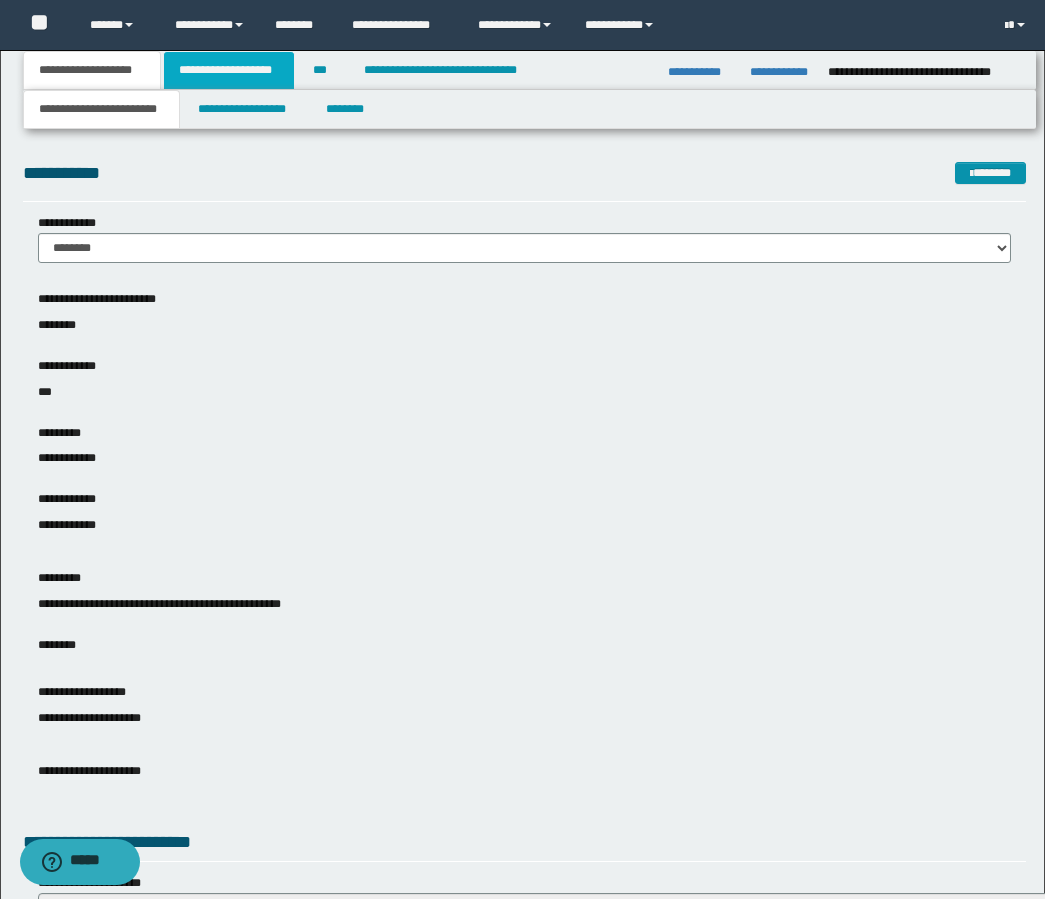 click on "**********" at bounding box center [229, 70] 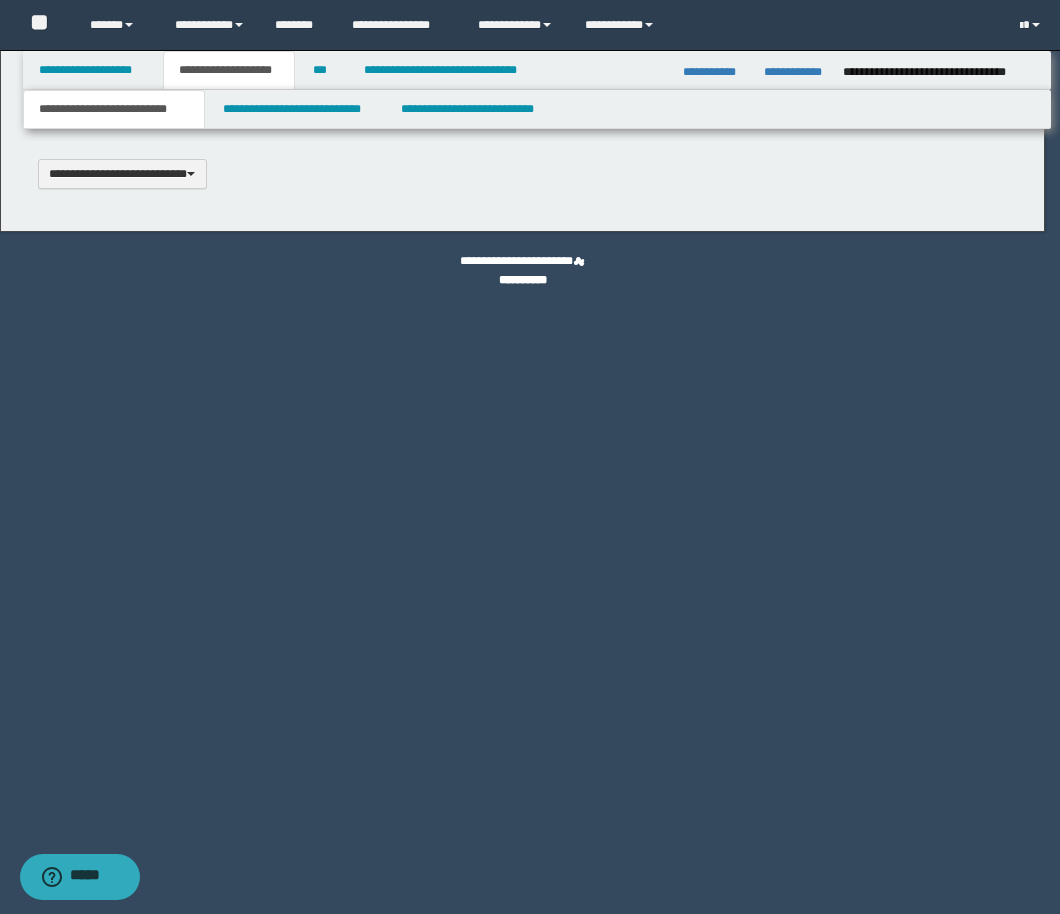 type 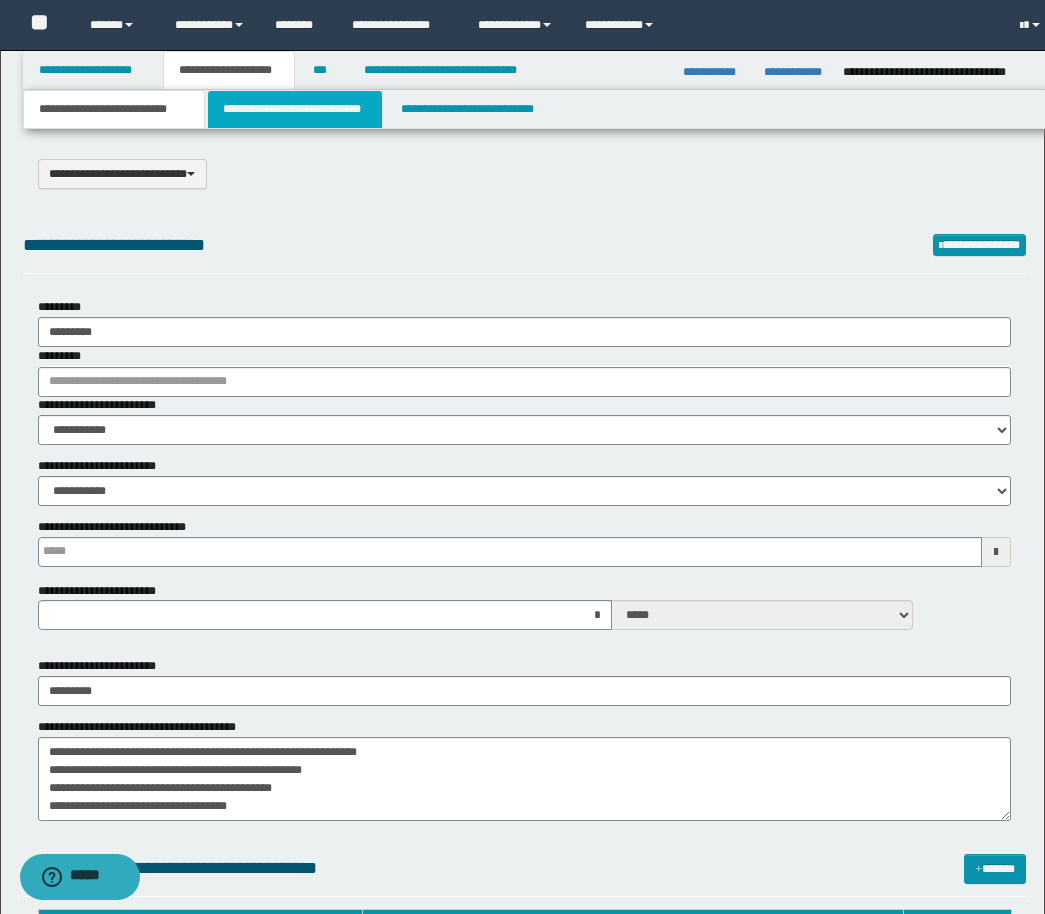 click on "**********" at bounding box center [295, 109] 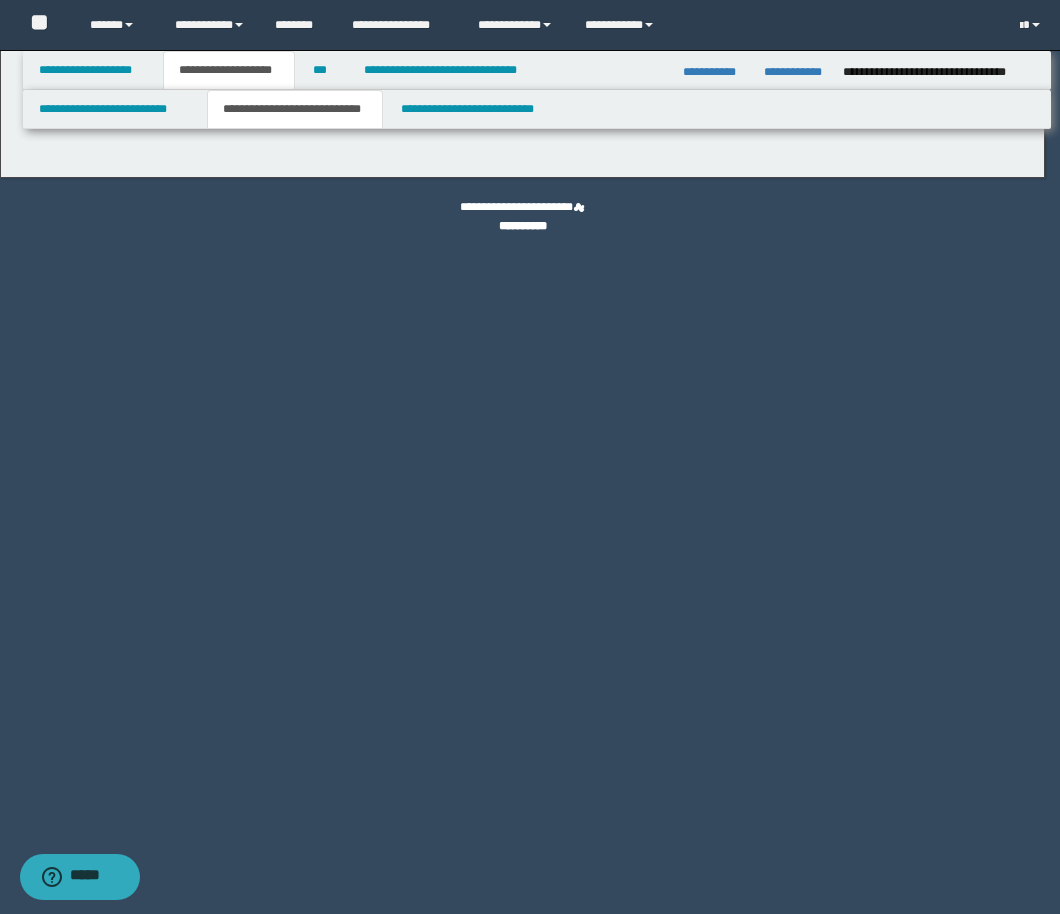 select on "*" 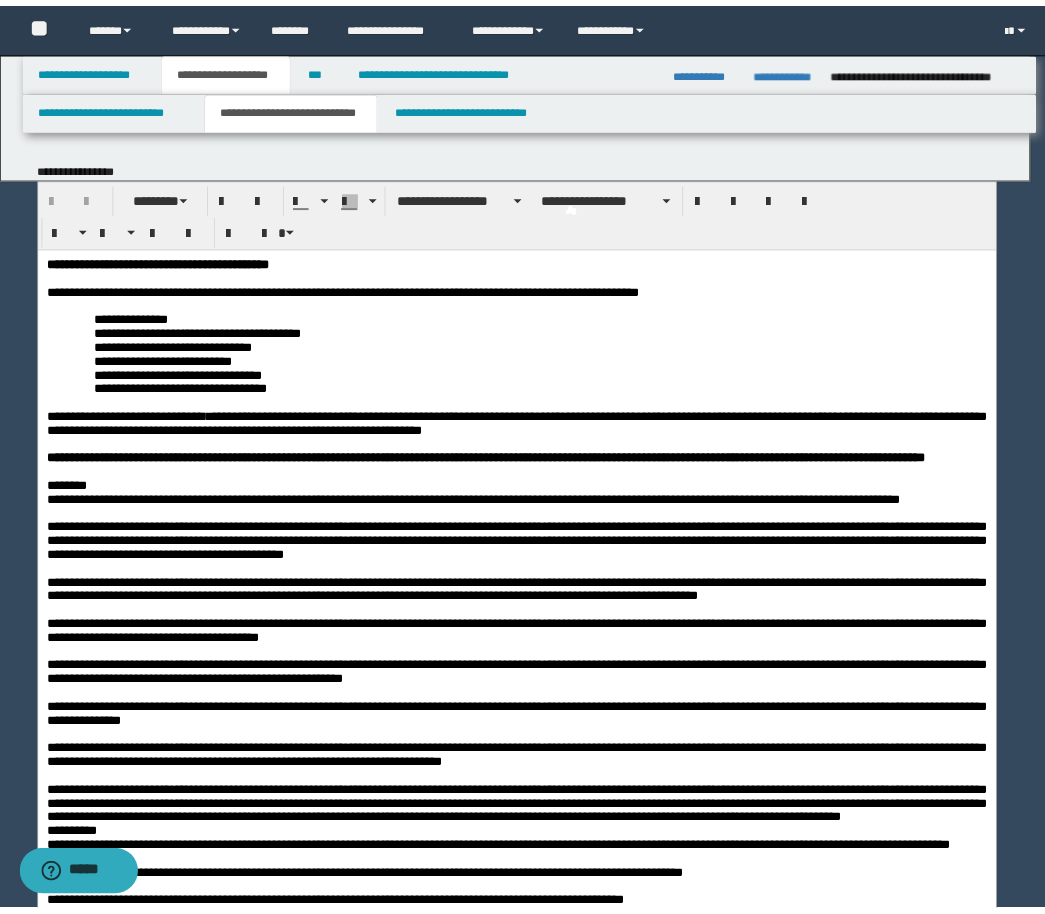 scroll, scrollTop: 0, scrollLeft: 0, axis: both 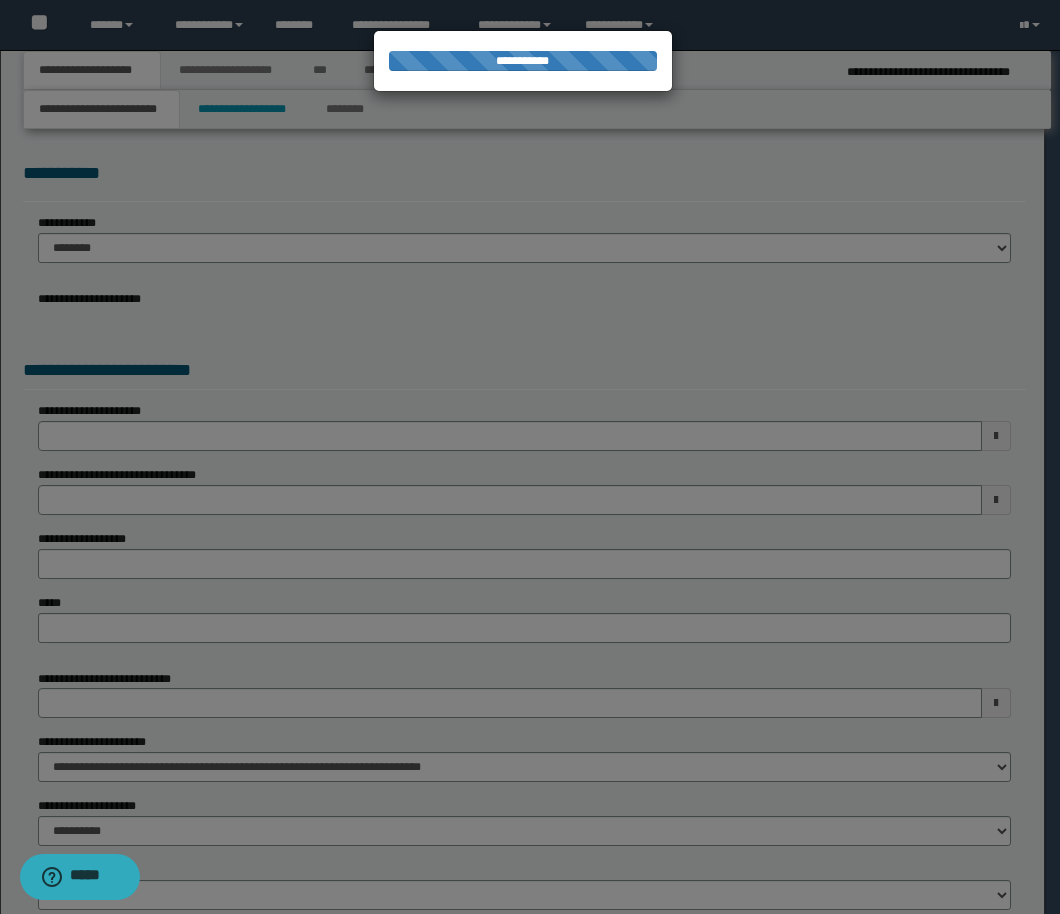 select on "*" 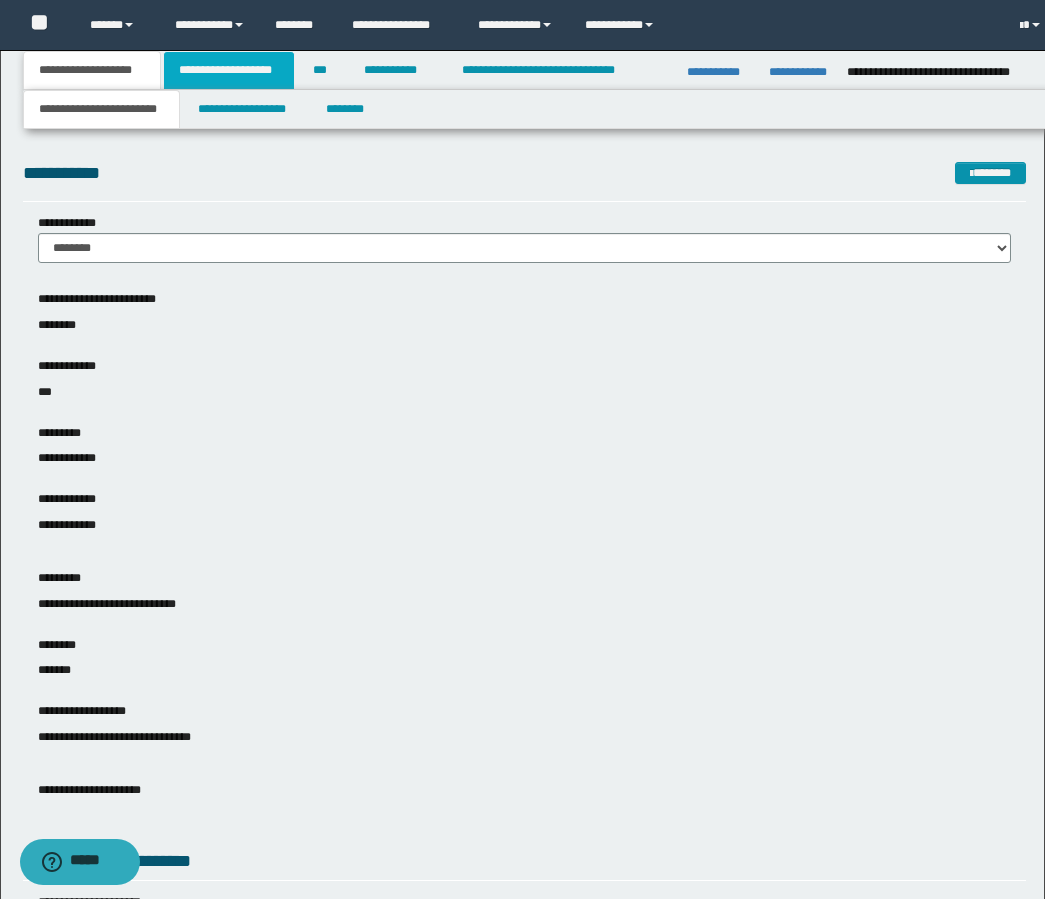 click on "**********" at bounding box center [229, 70] 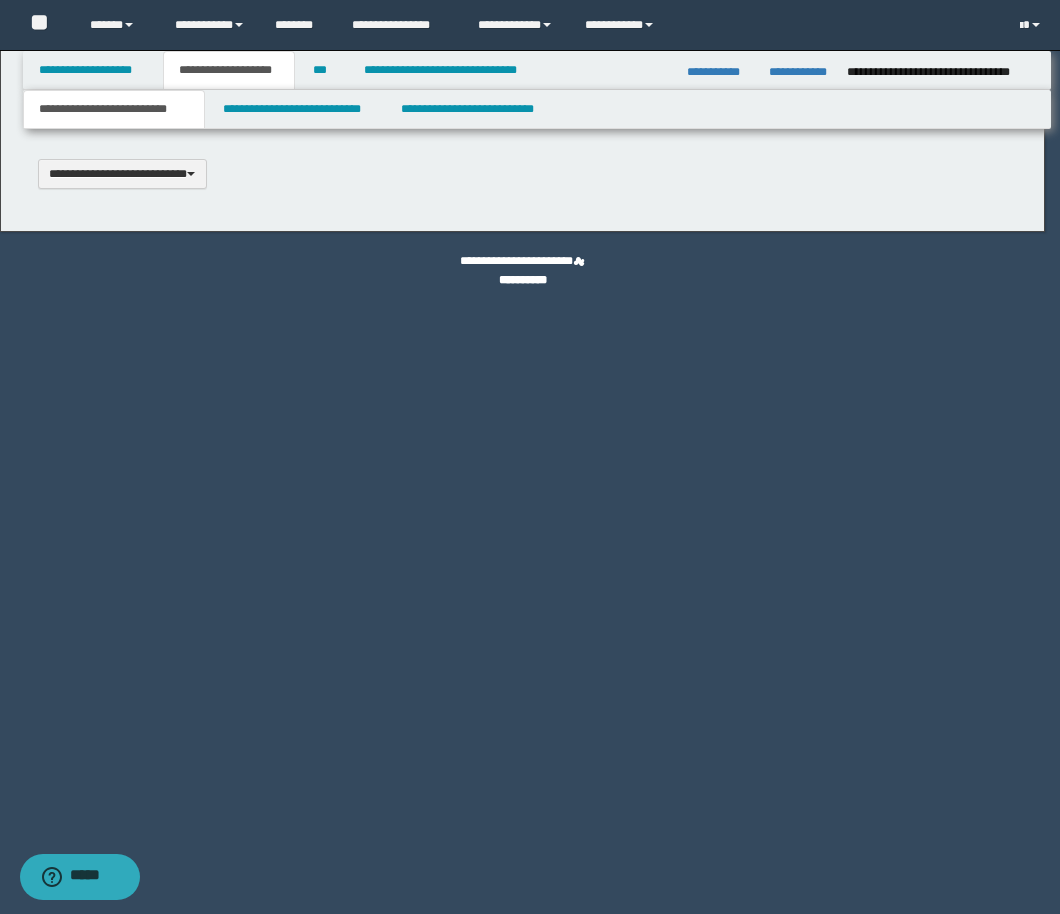 type 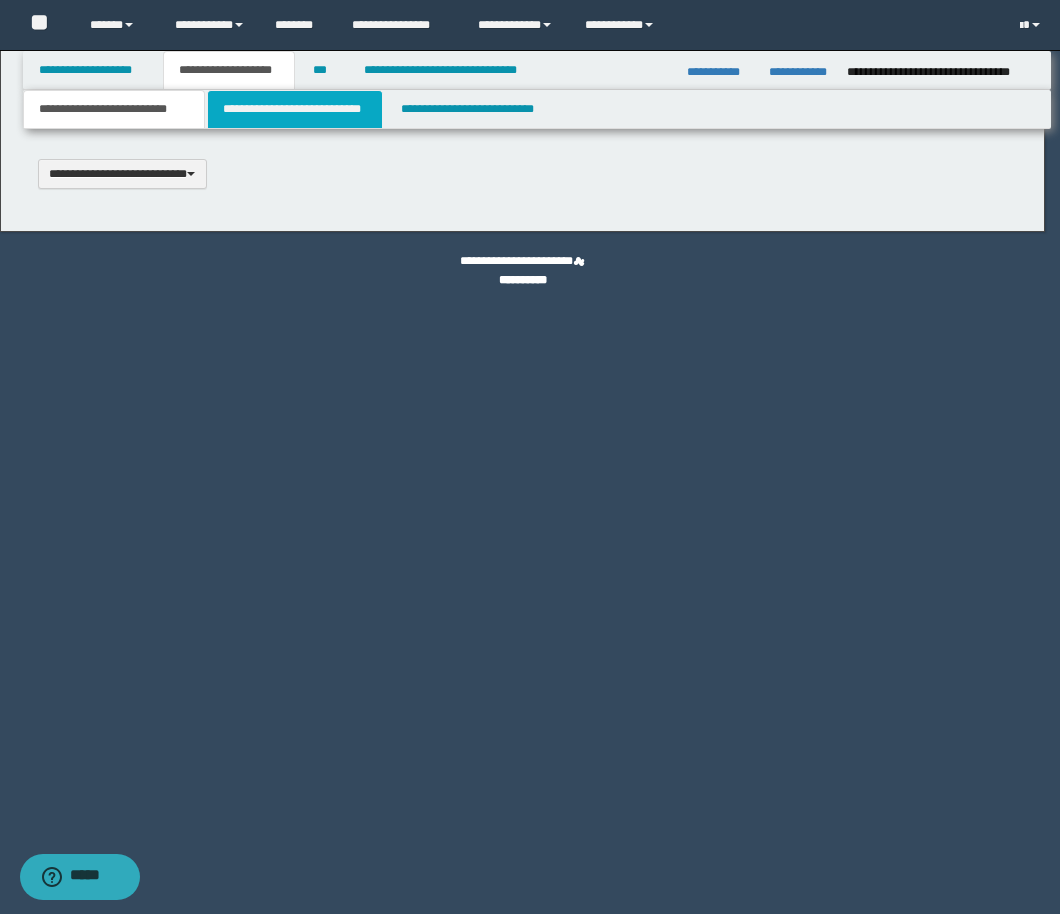 scroll, scrollTop: 0, scrollLeft: 0, axis: both 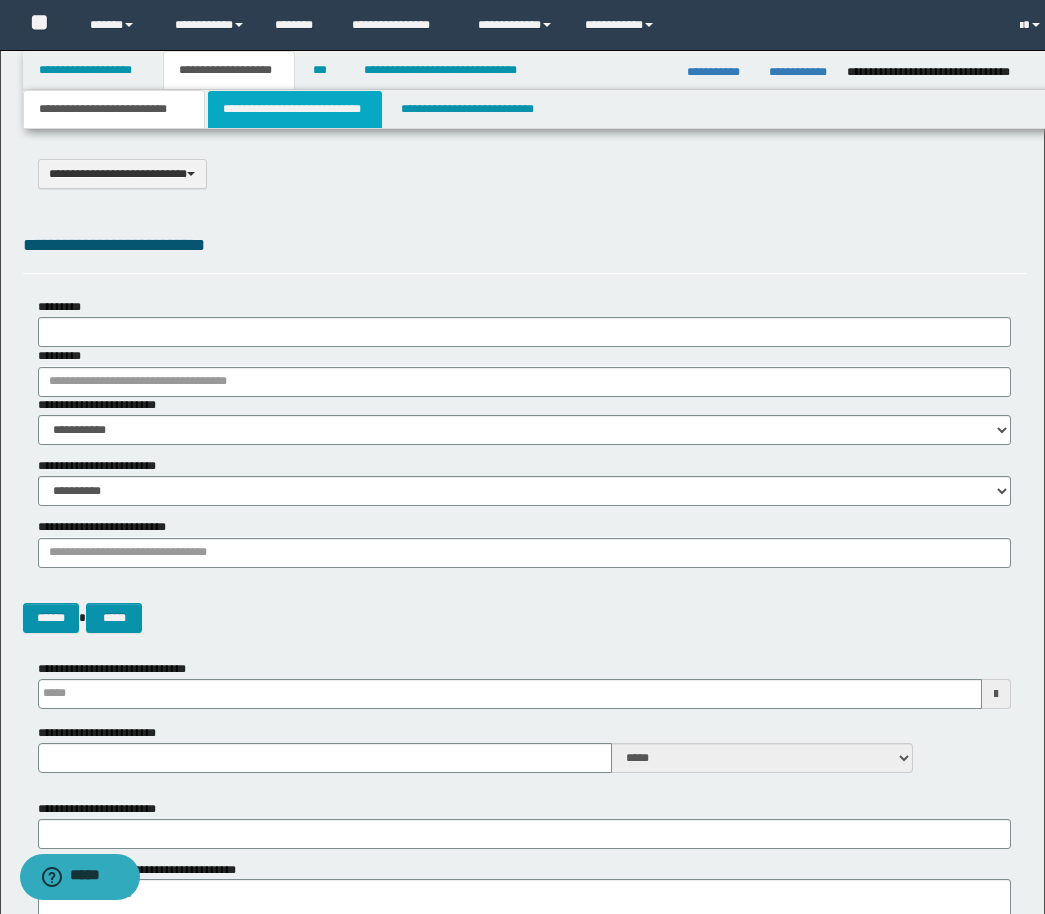 click on "**********" at bounding box center (295, 109) 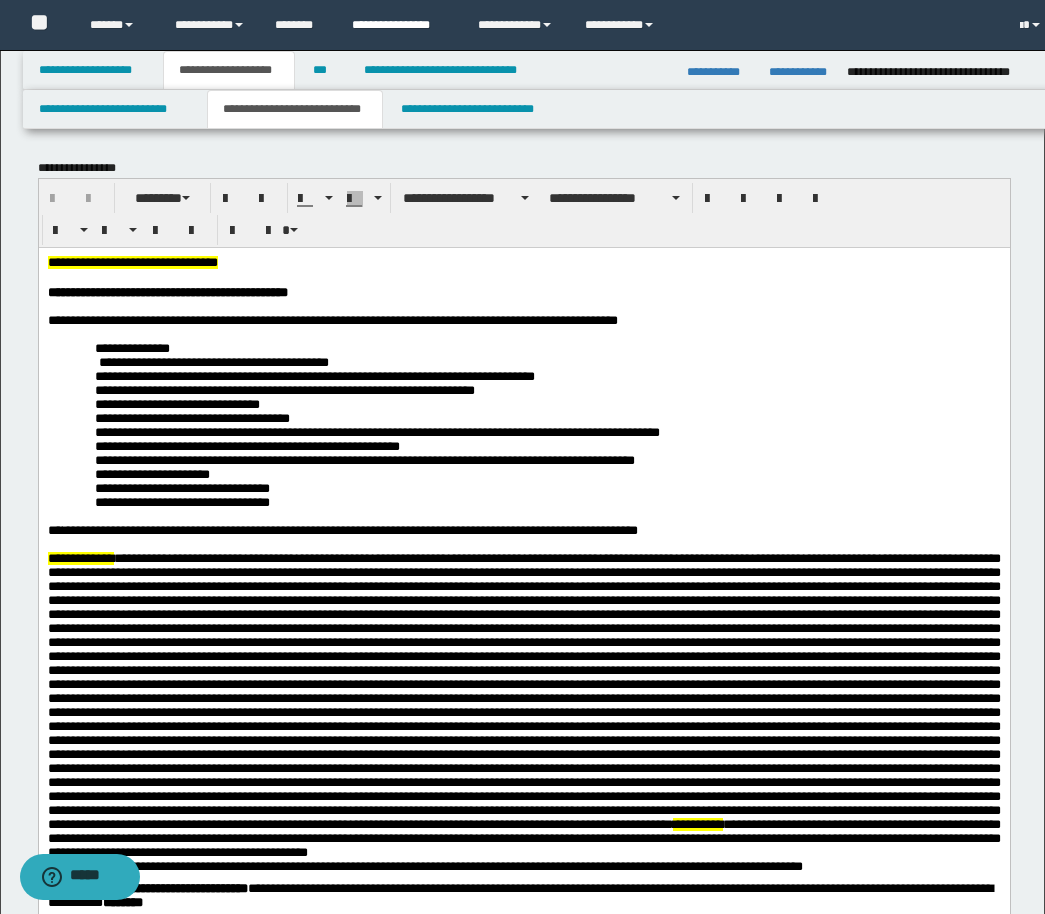 scroll, scrollTop: 0, scrollLeft: 0, axis: both 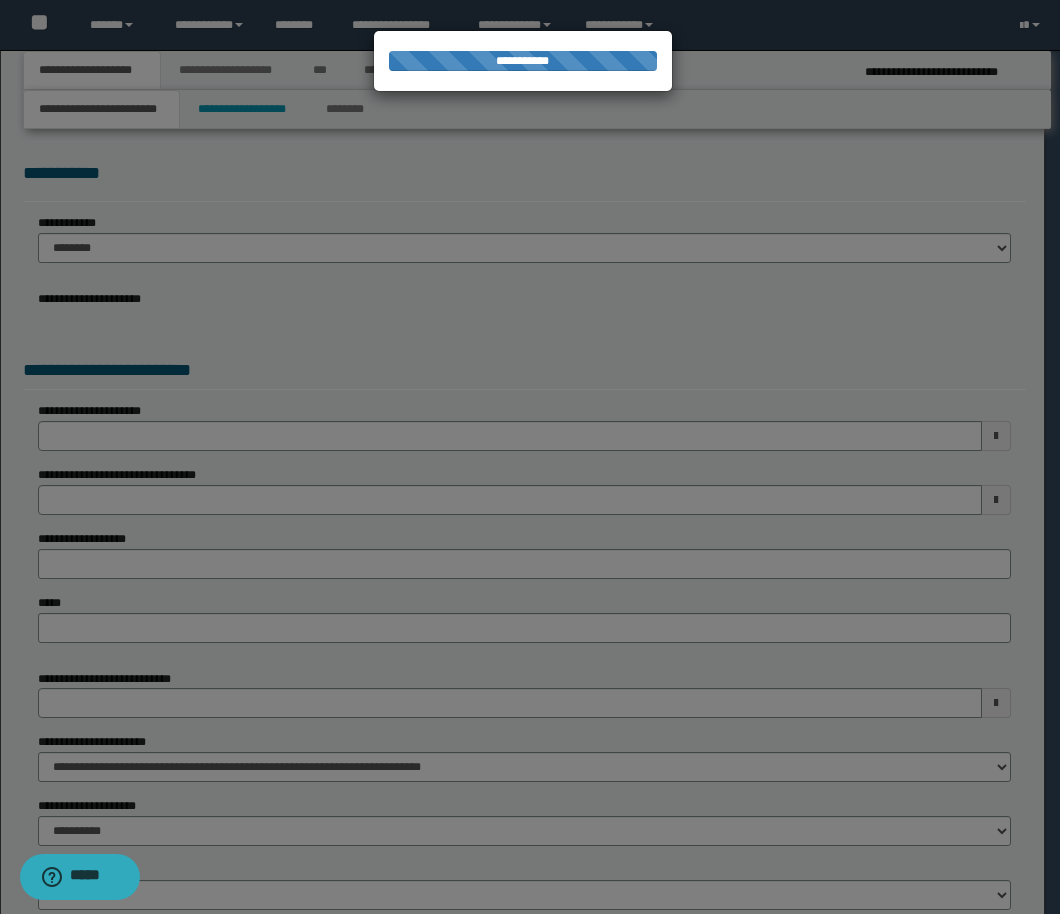 select on "*" 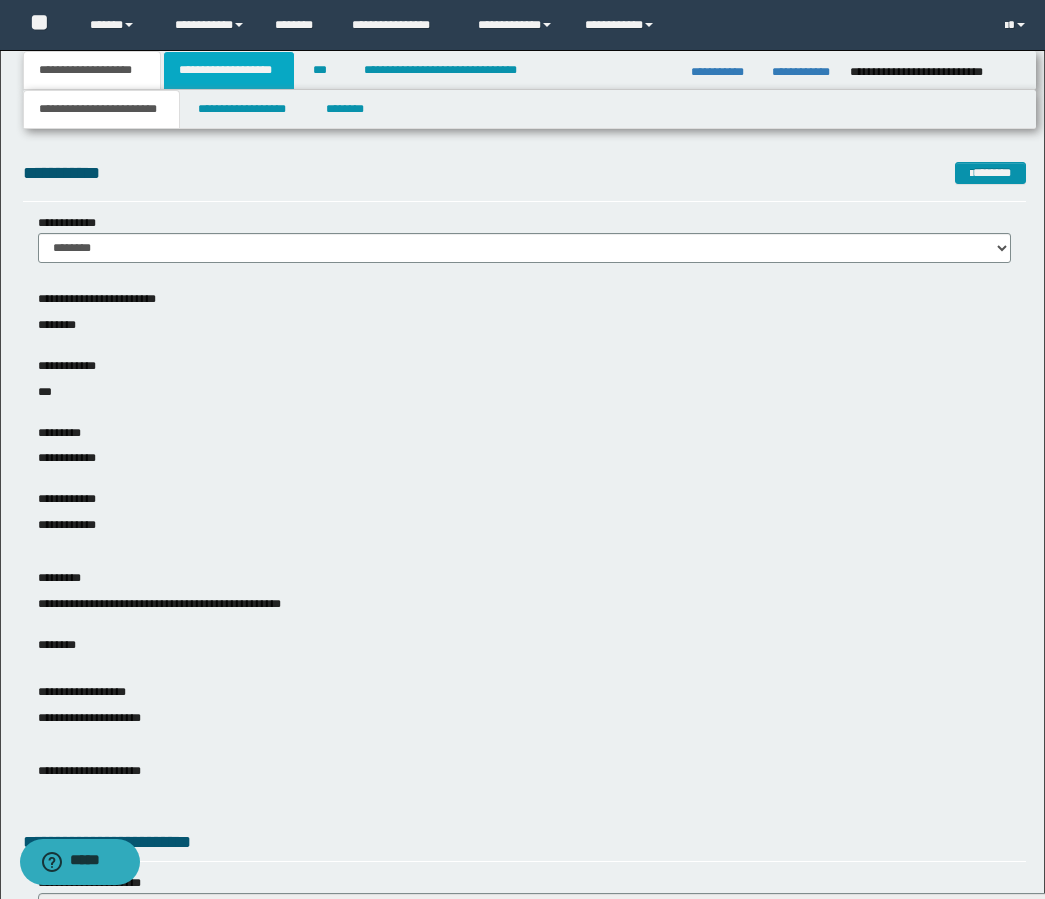 click on "**********" at bounding box center [229, 70] 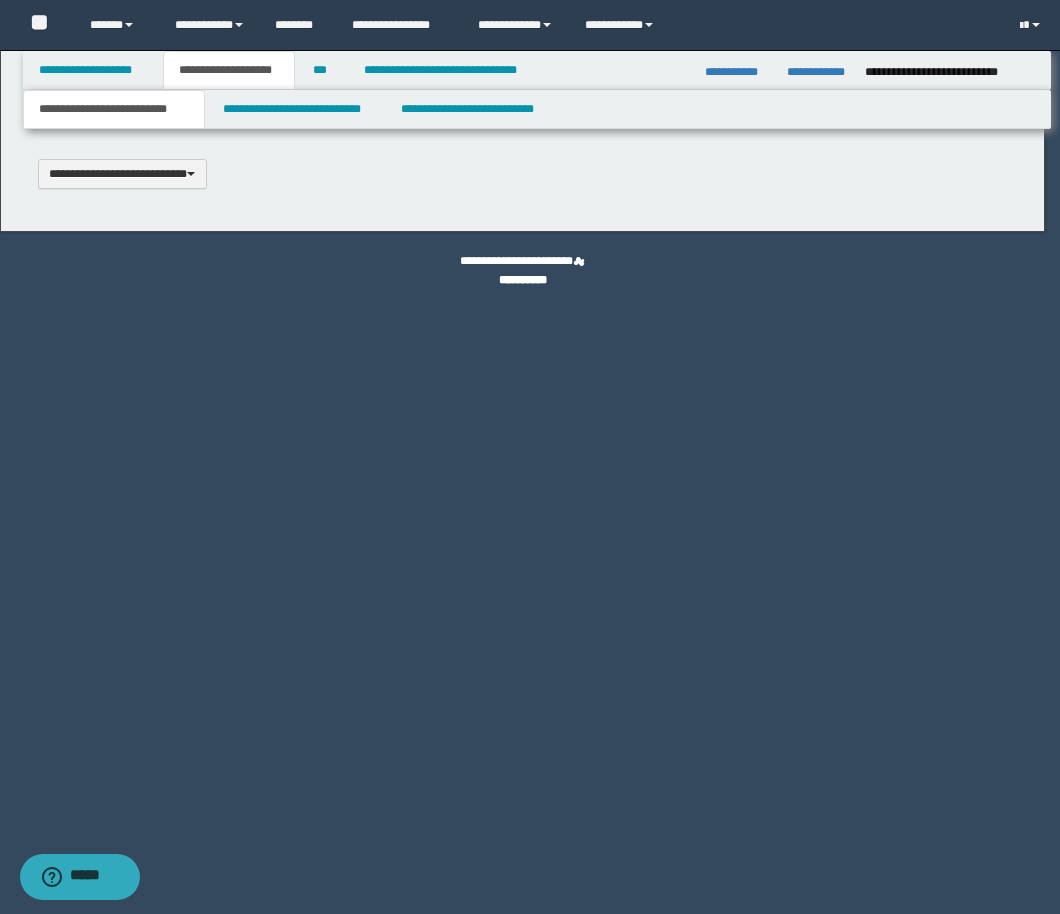 type 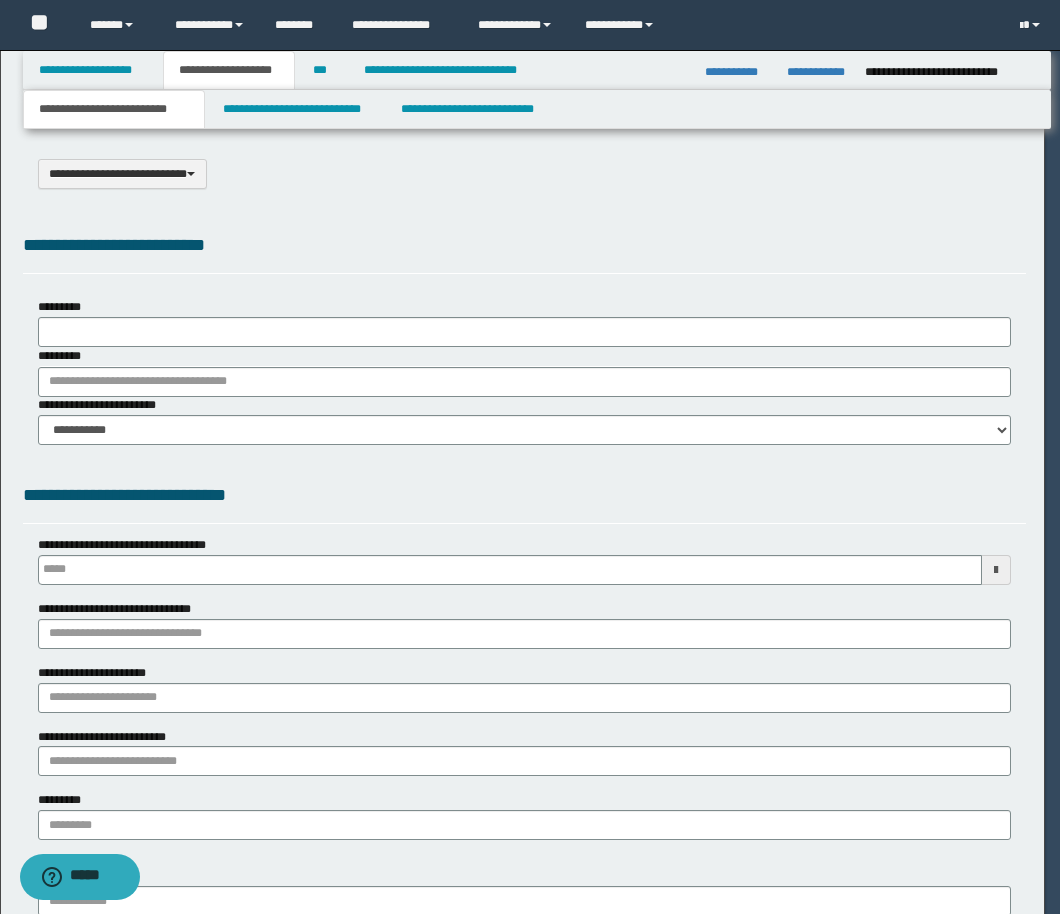 select on "*" 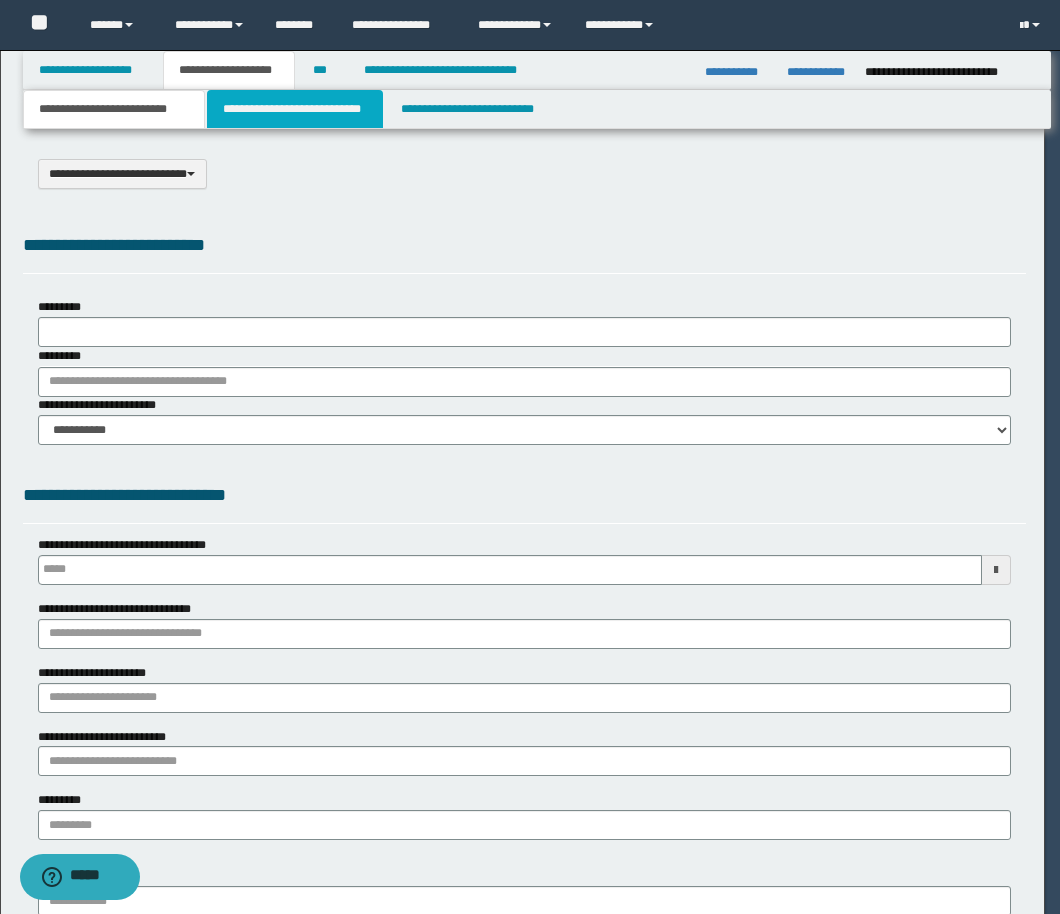 click on "**********" at bounding box center [295, 109] 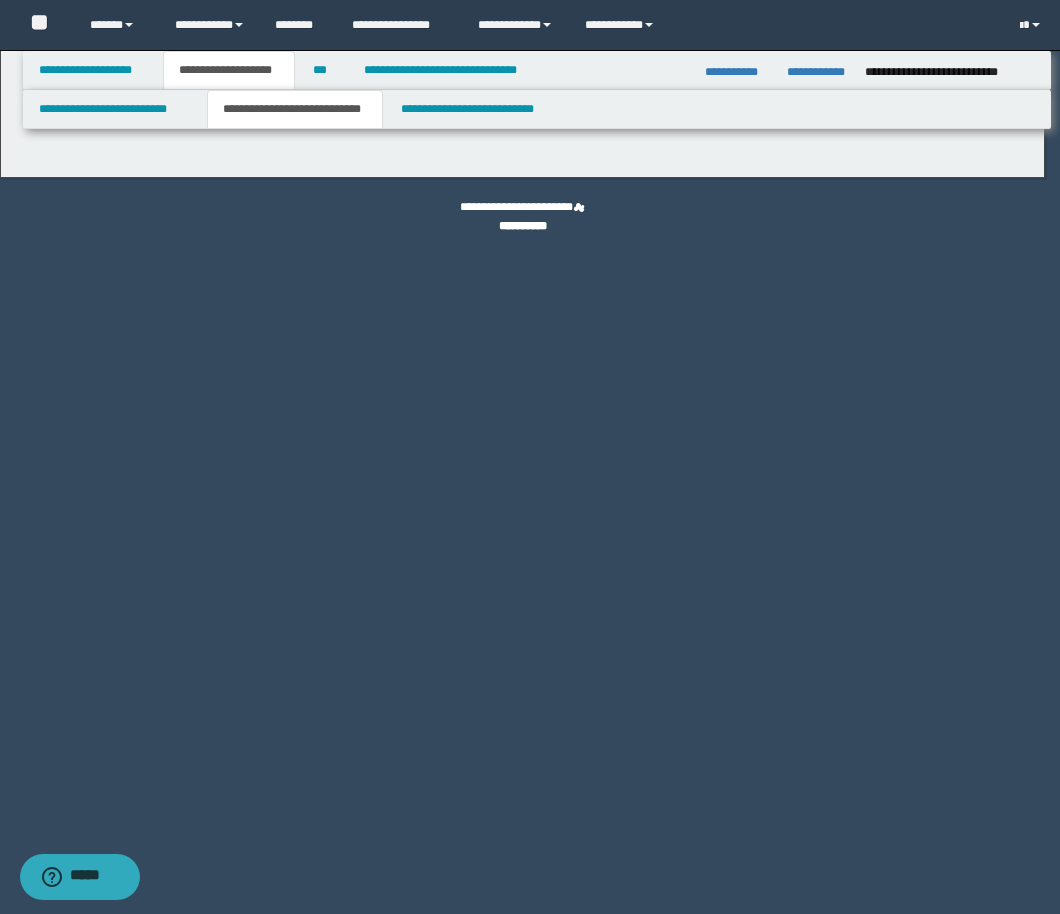 select on "*" 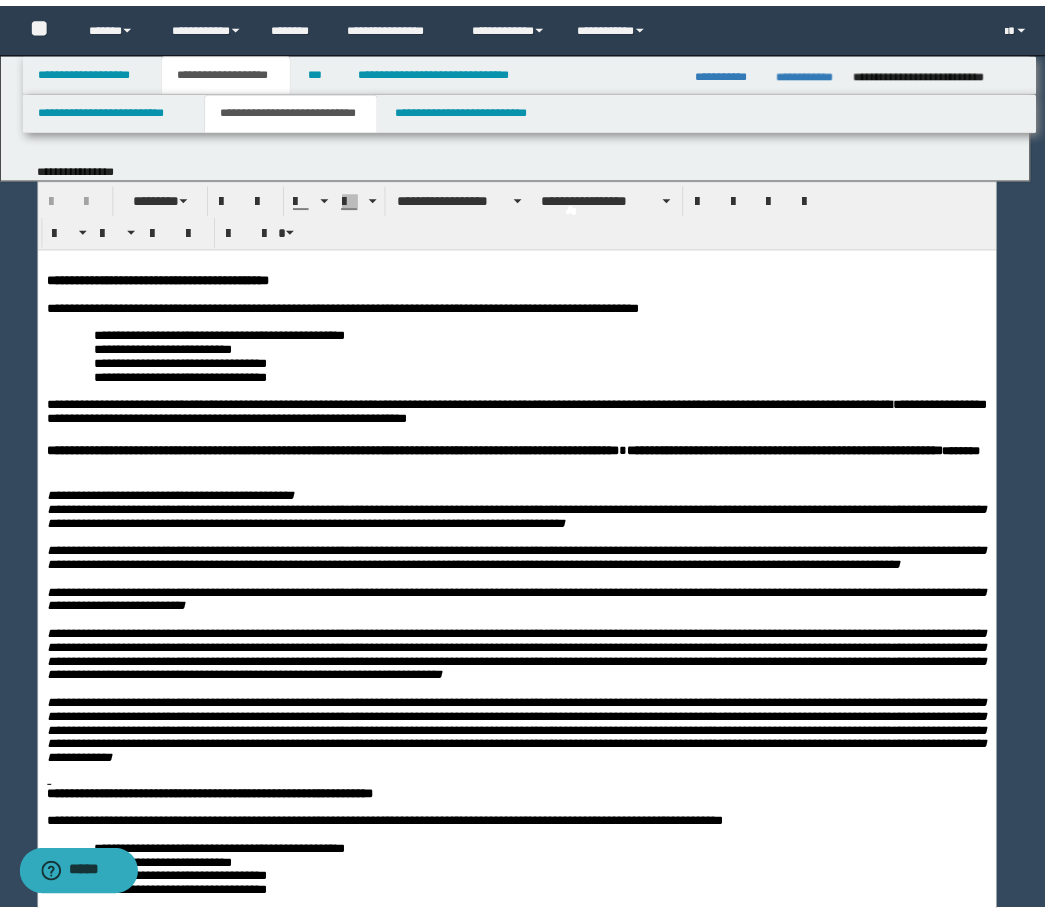 scroll, scrollTop: 0, scrollLeft: 0, axis: both 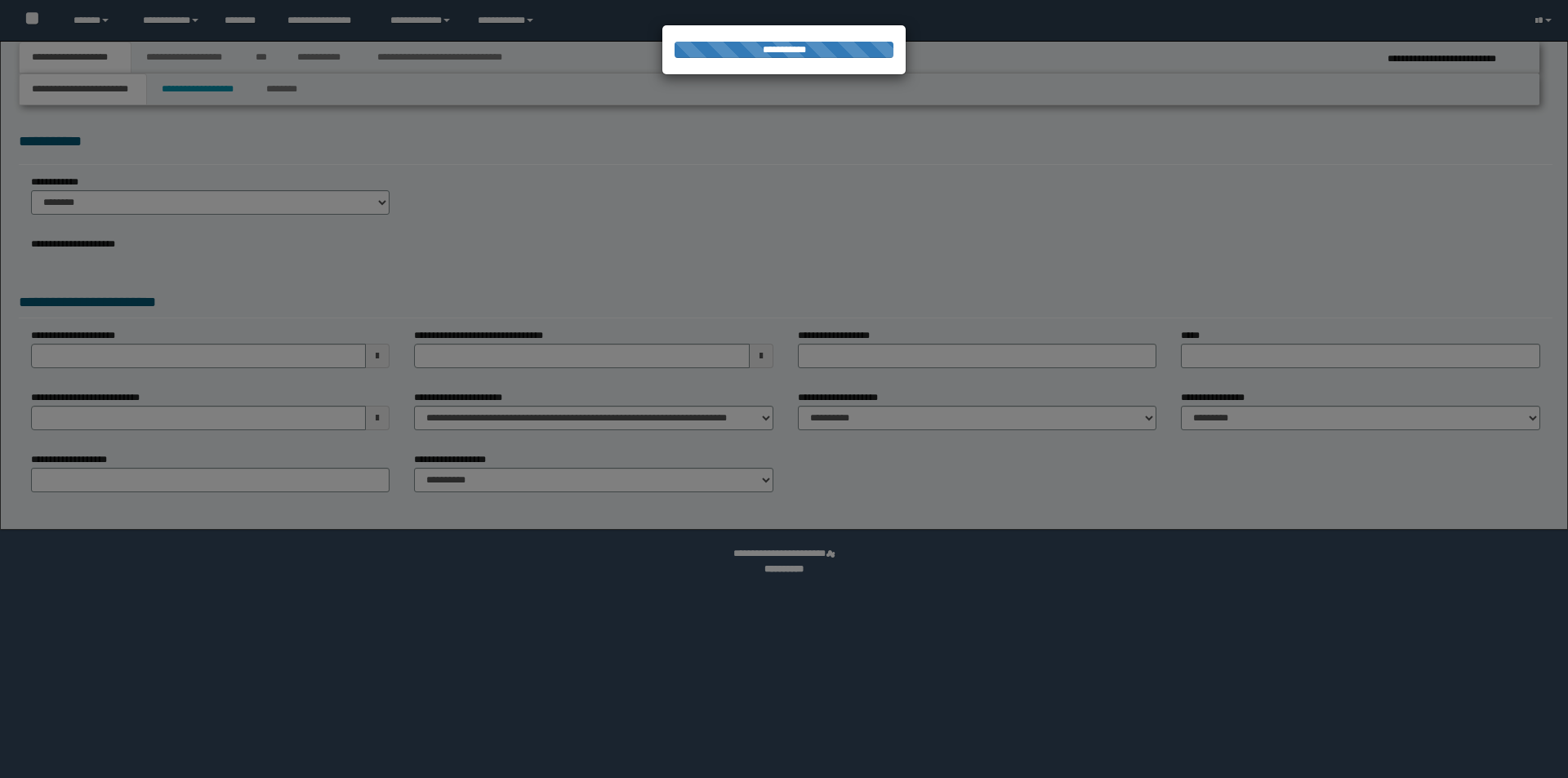 select on "*" 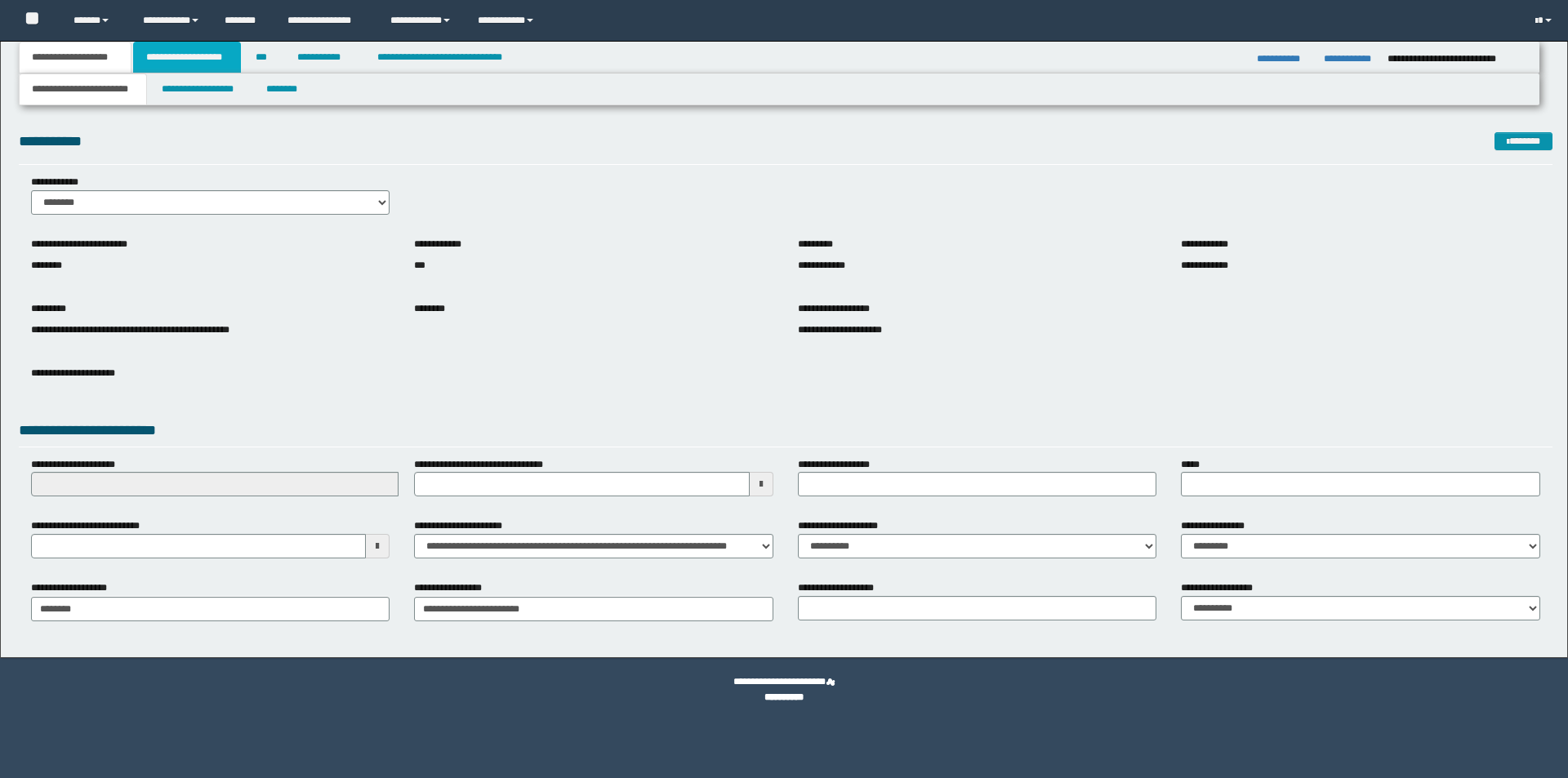click on "**********" at bounding box center [187, 57] 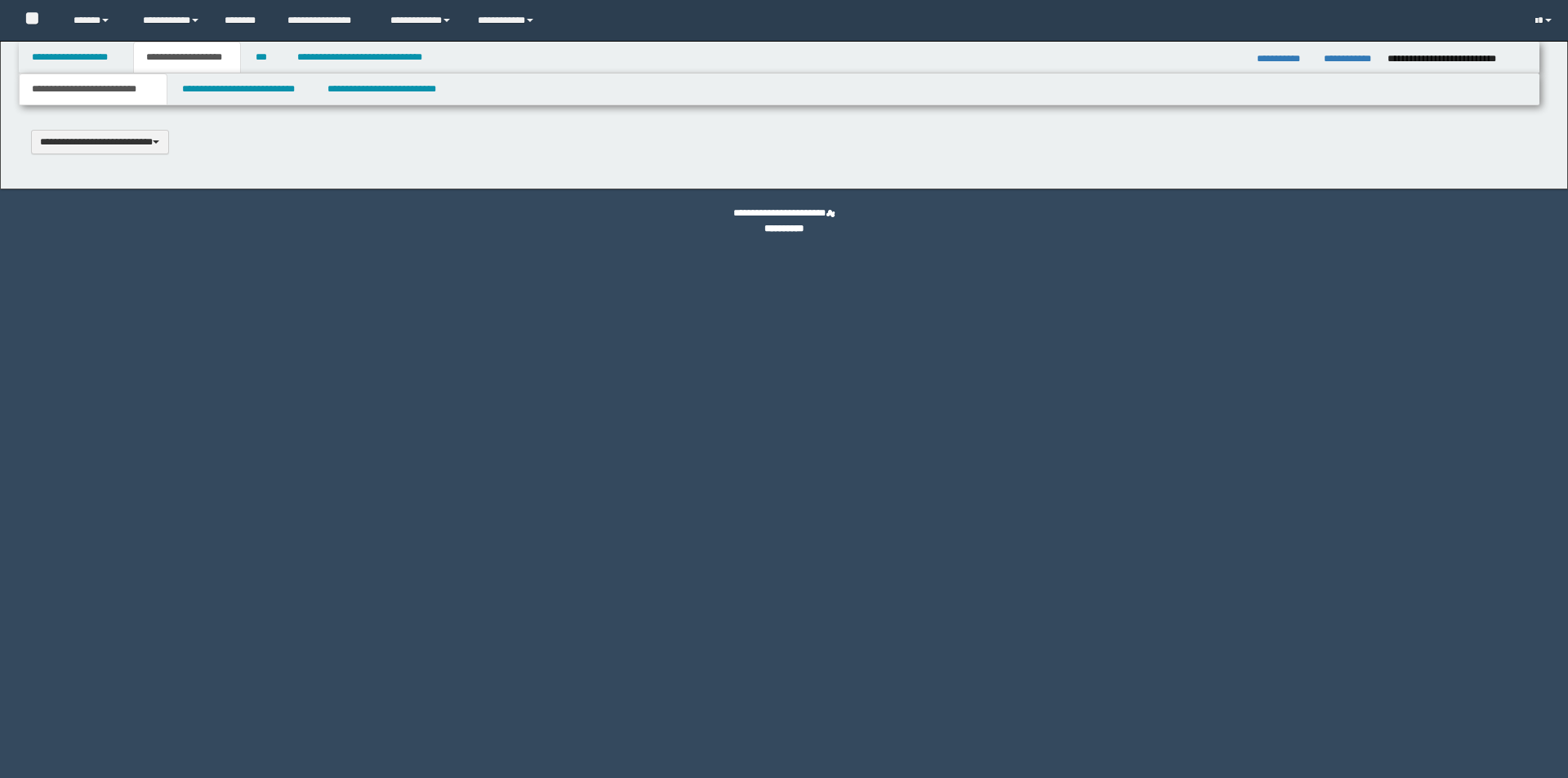 type 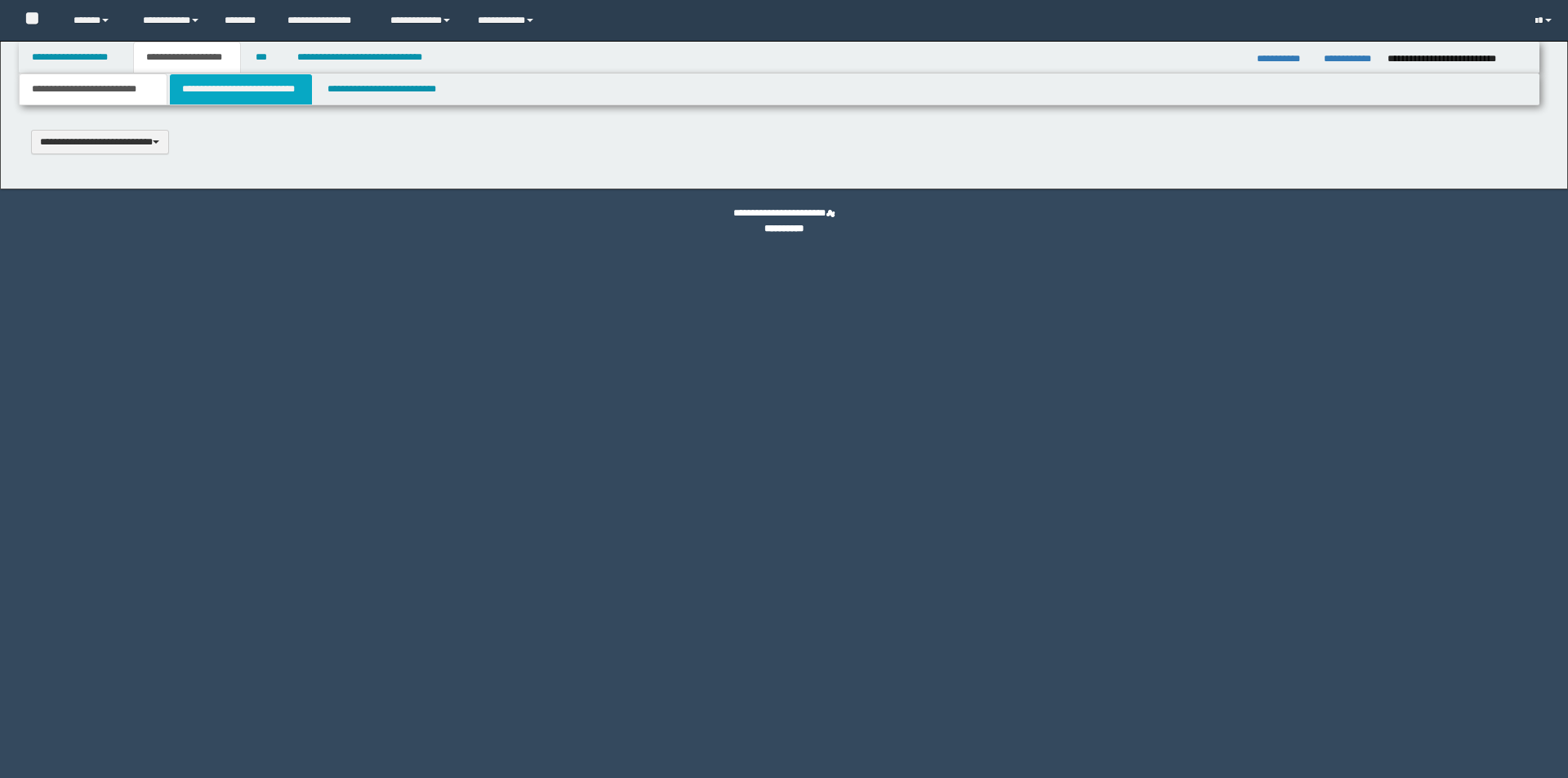 scroll, scrollTop: 0, scrollLeft: 0, axis: both 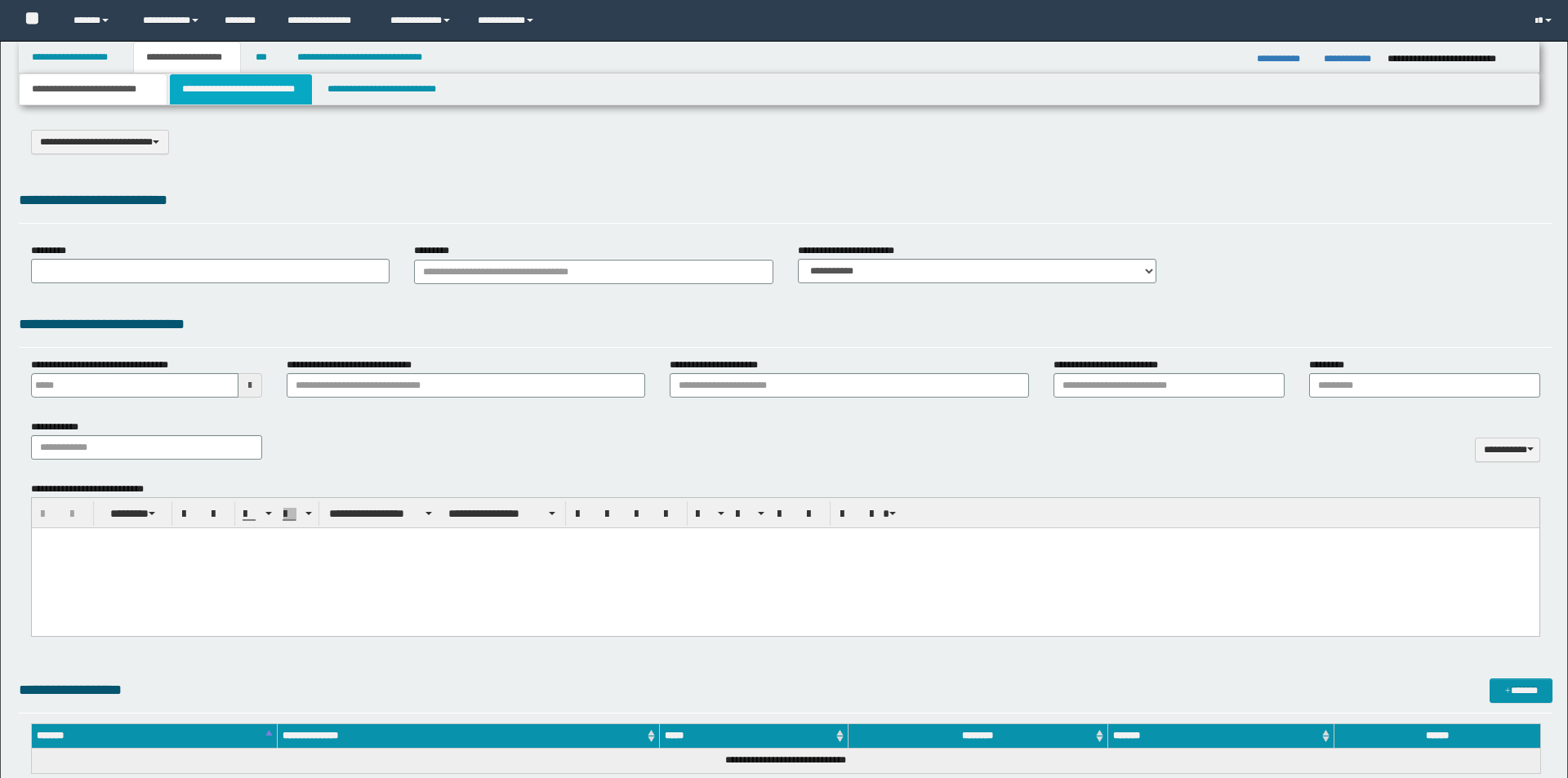 select on "*" 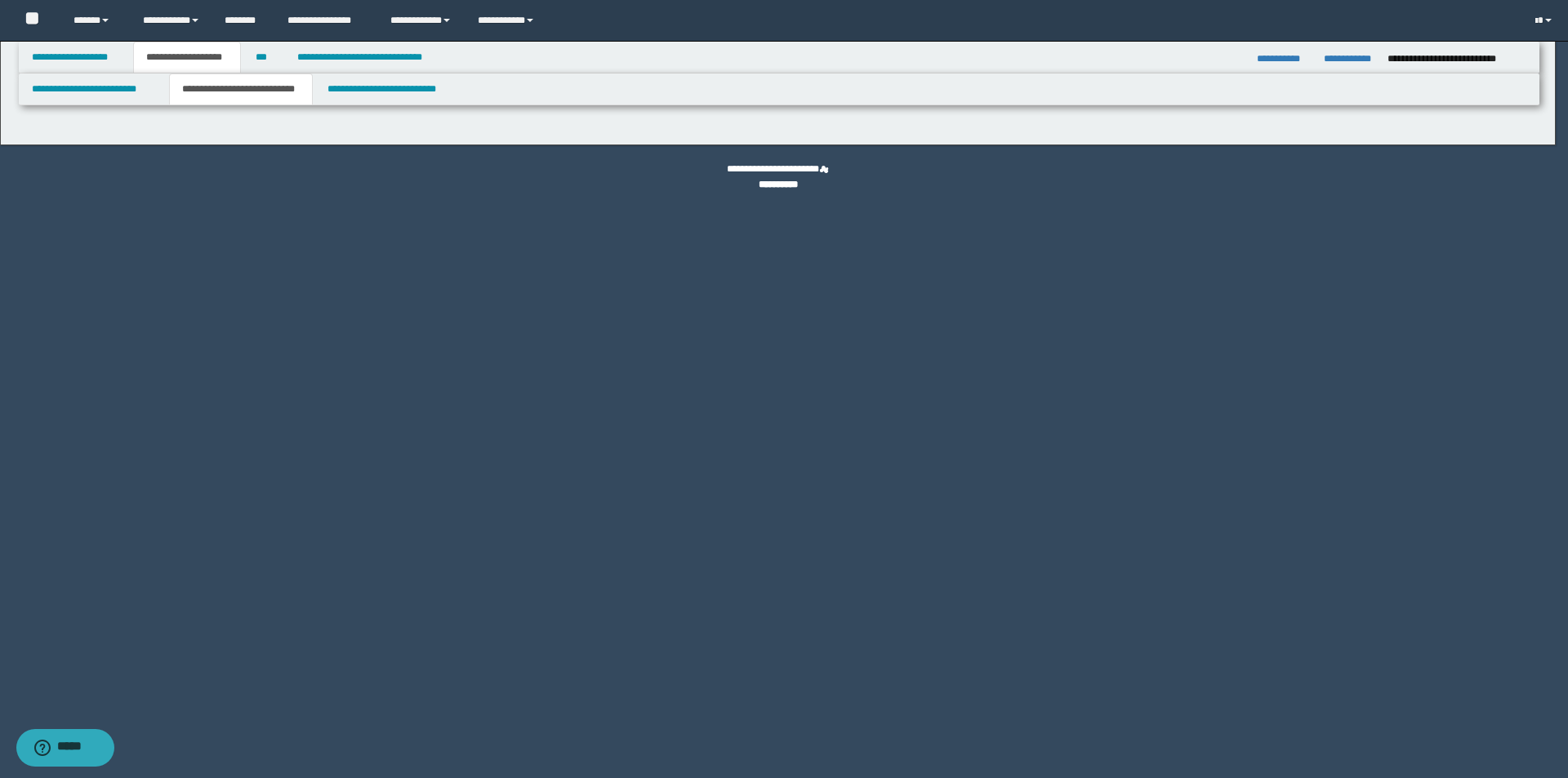 select on "*" 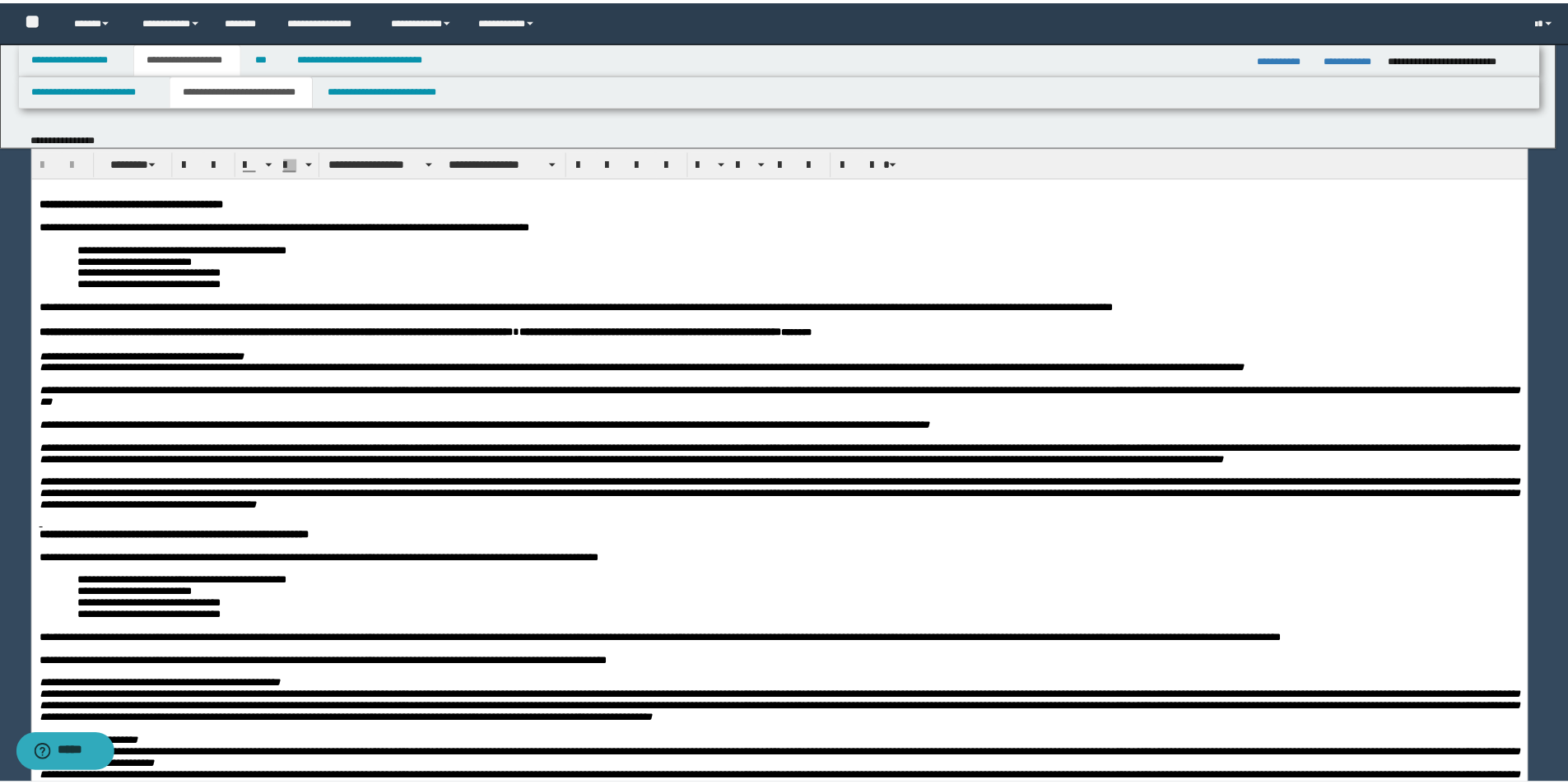 scroll, scrollTop: 0, scrollLeft: 0, axis: both 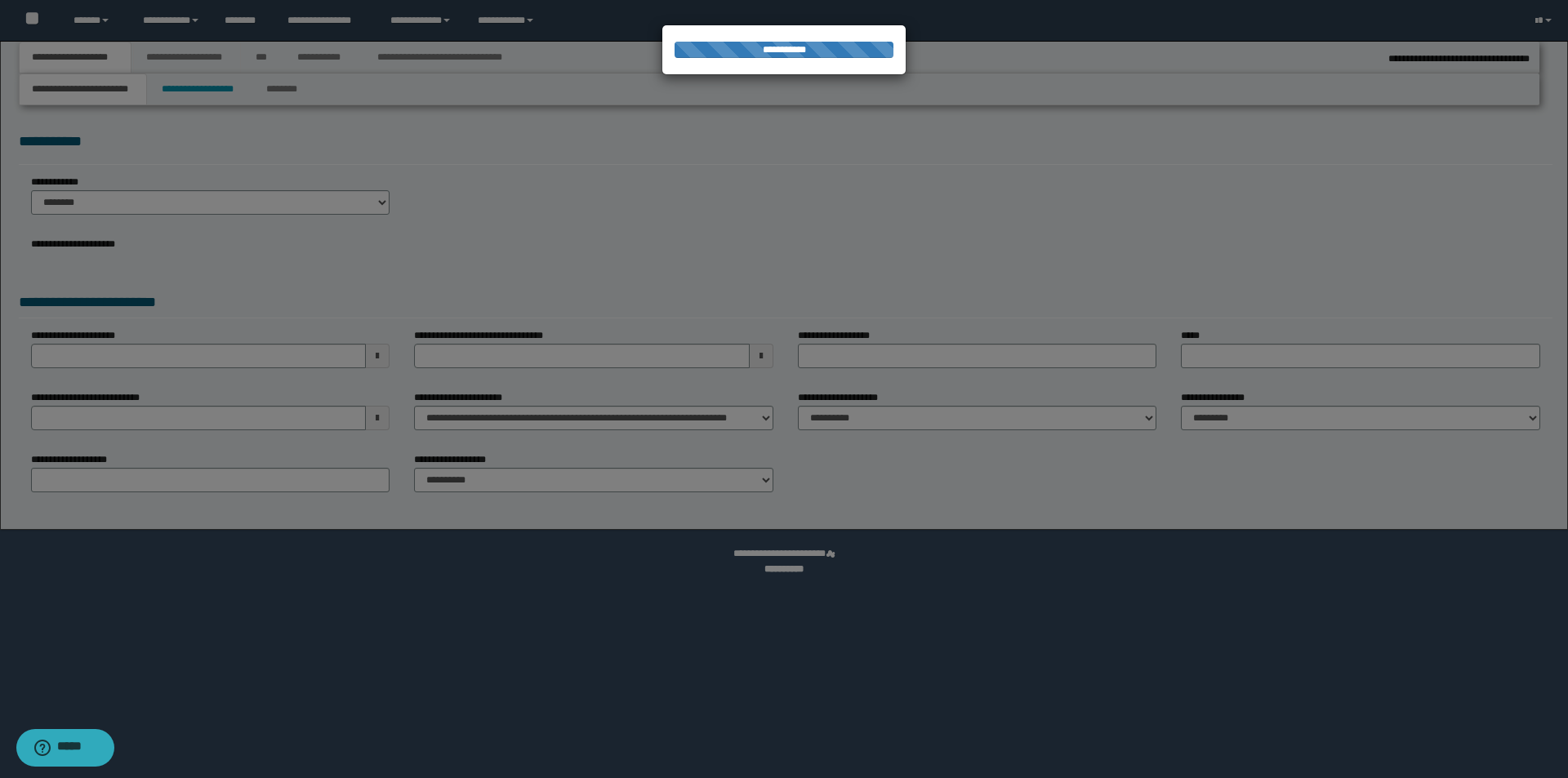 select on "*" 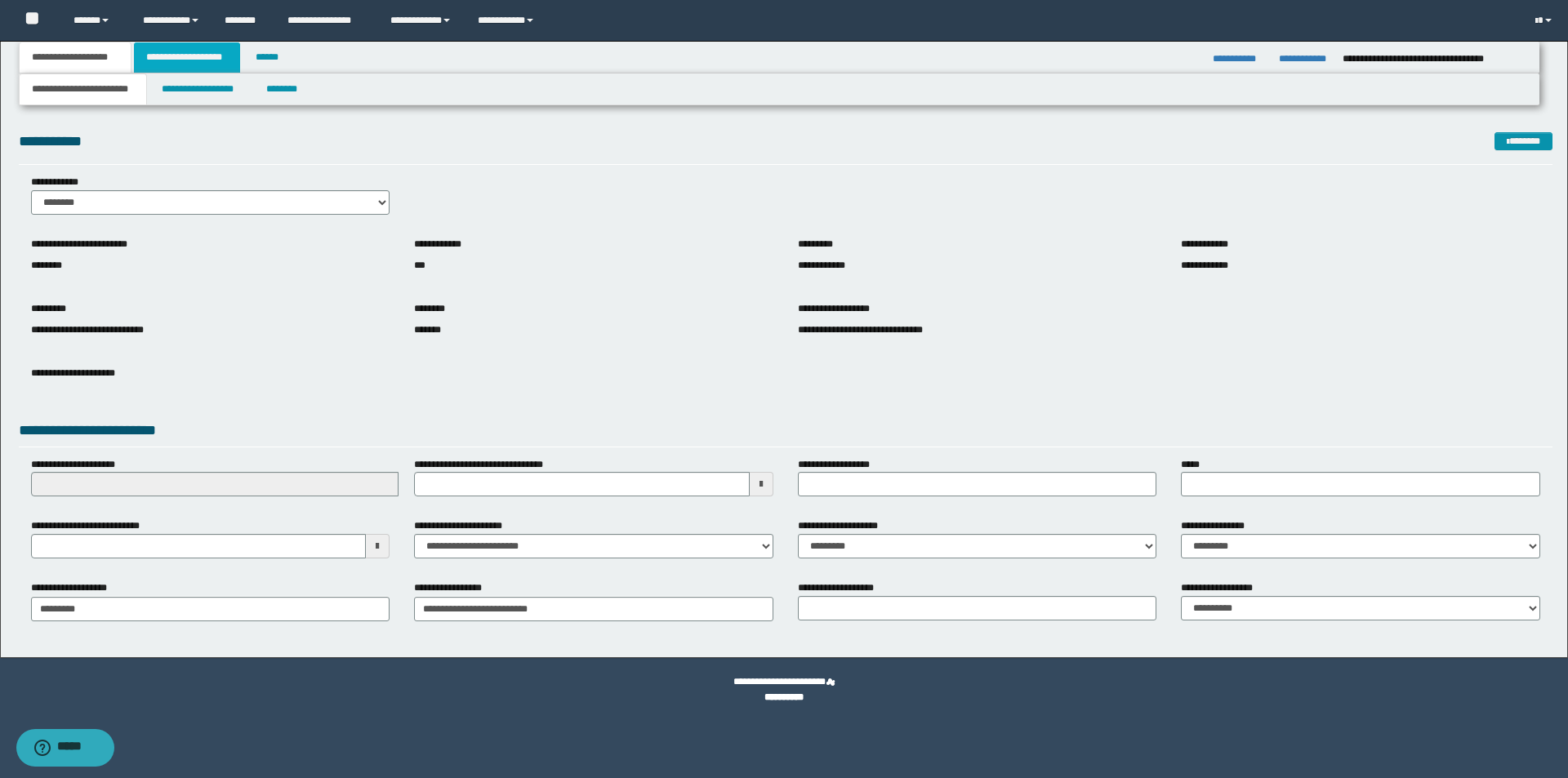 click on "**********" at bounding box center [187, 57] 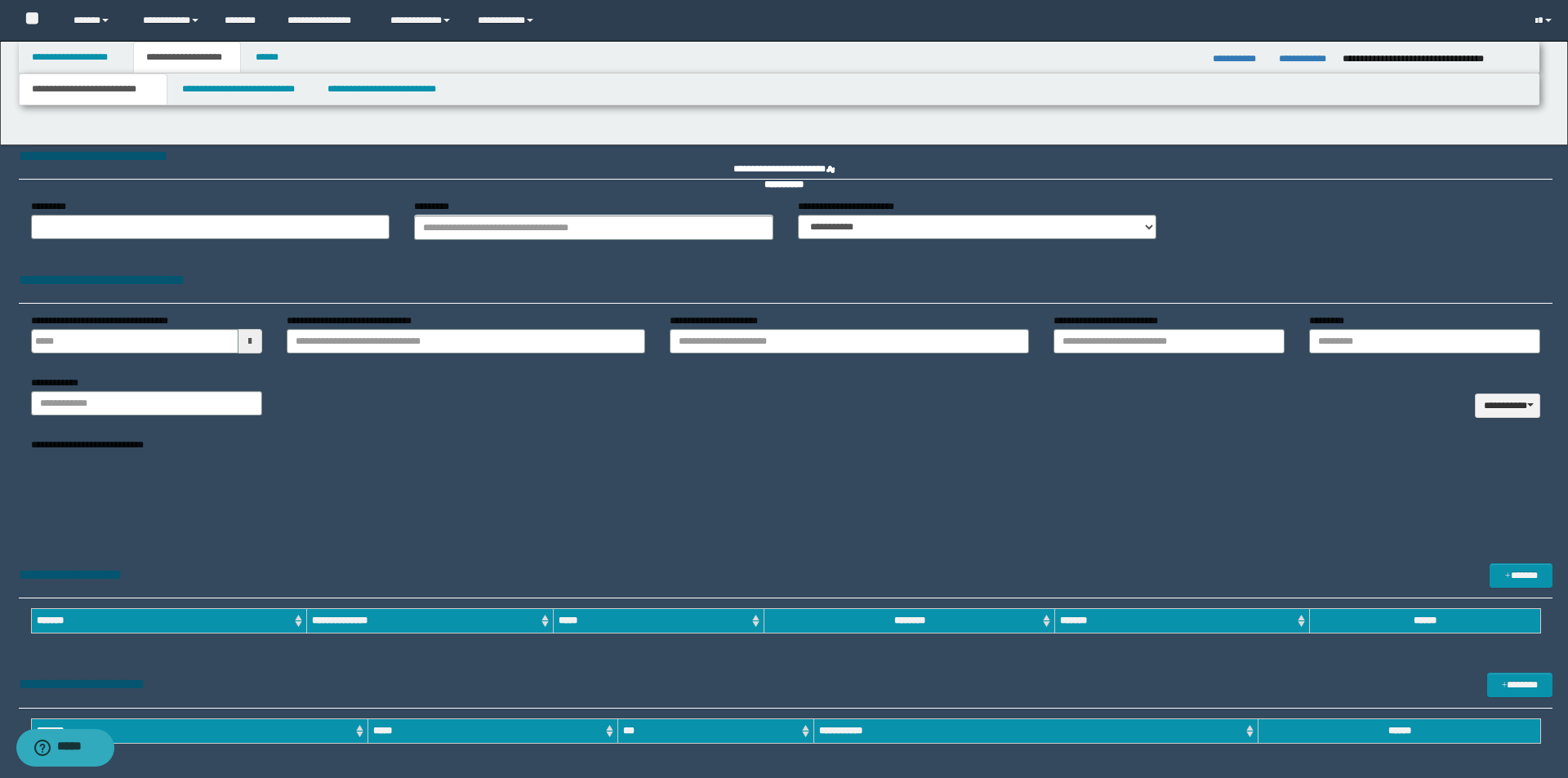 type 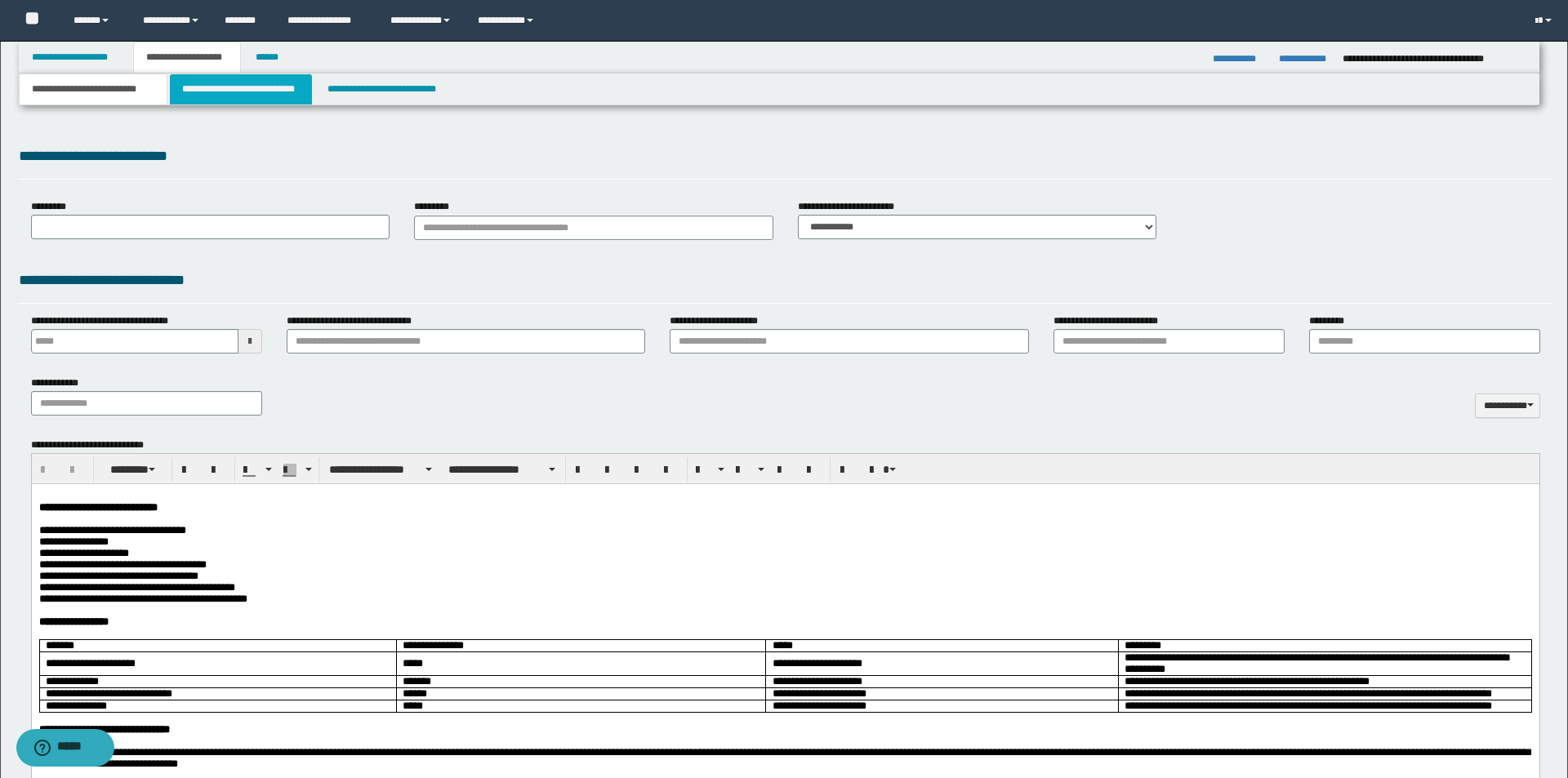 scroll, scrollTop: 0, scrollLeft: 0, axis: both 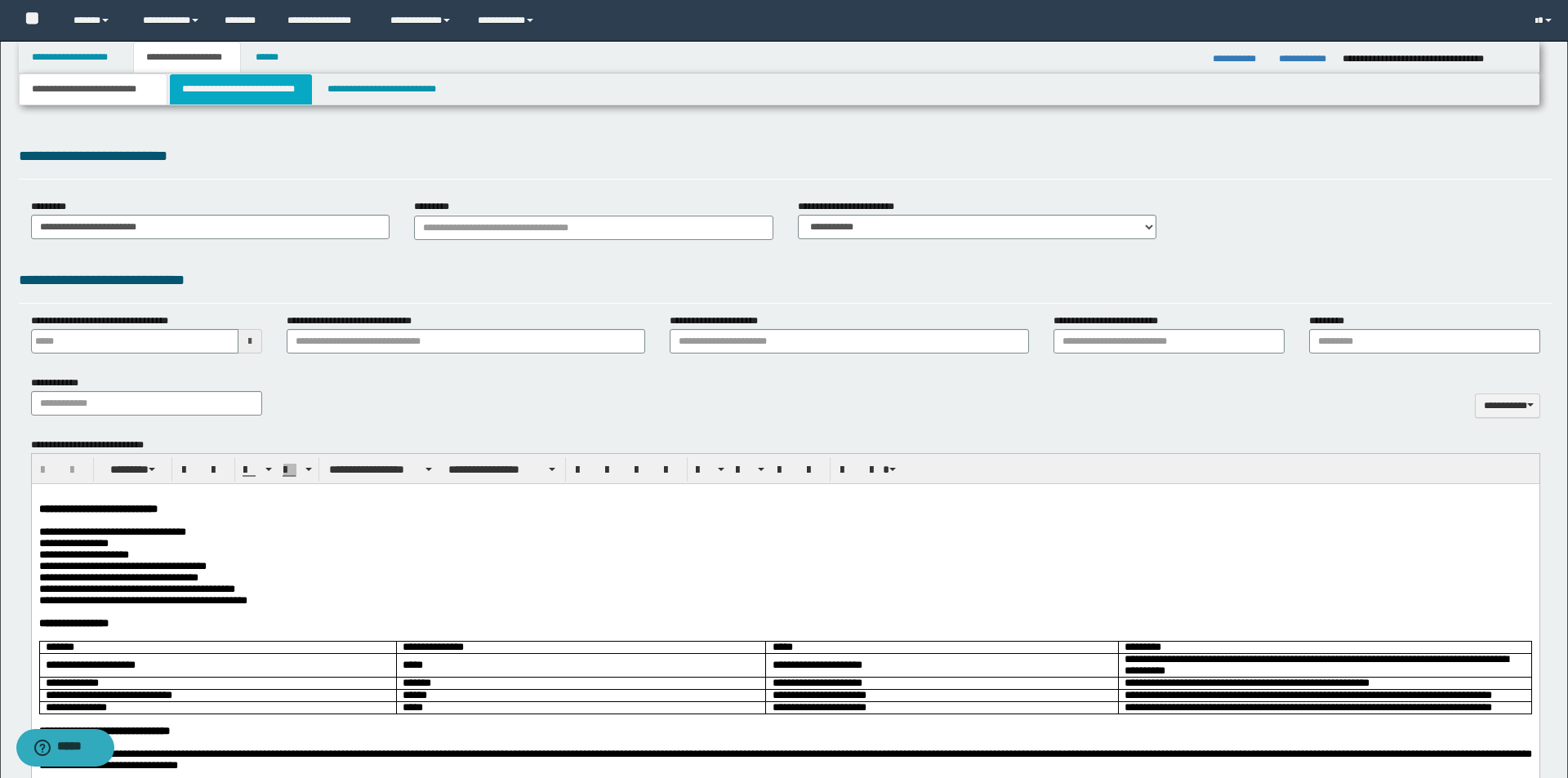 click on "**********" at bounding box center [241, 89] 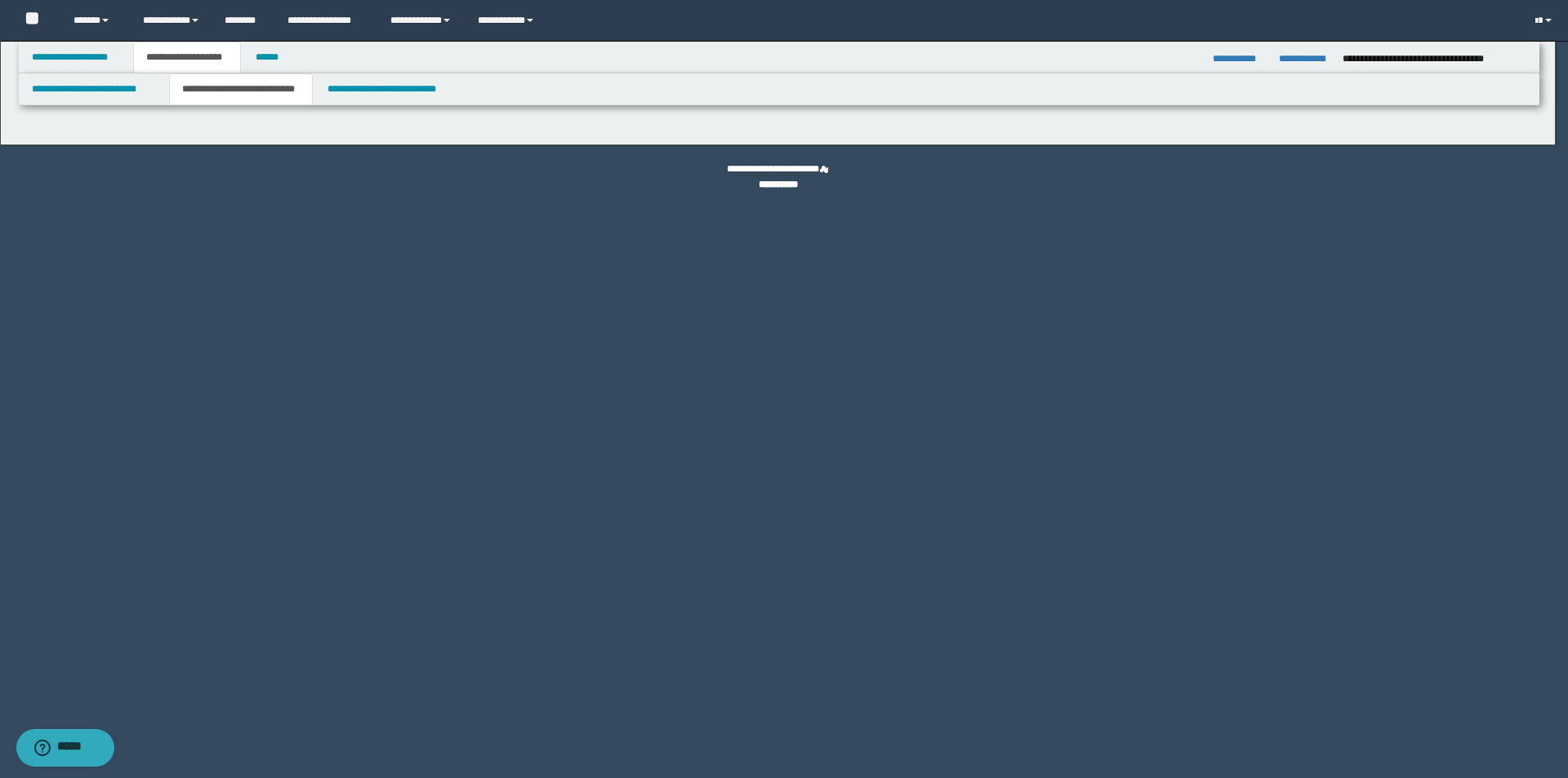 select on "*" 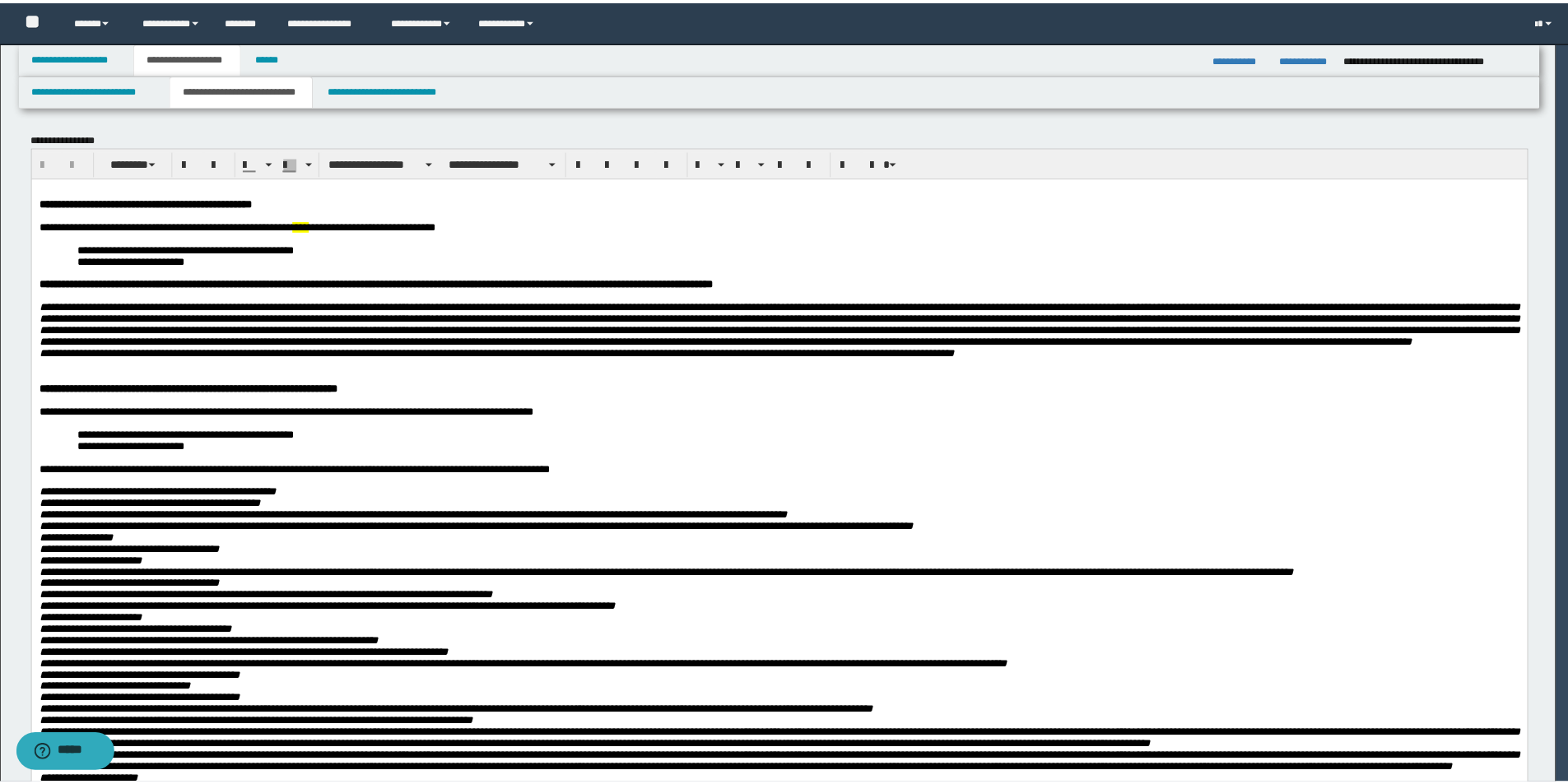 scroll, scrollTop: 0, scrollLeft: 0, axis: both 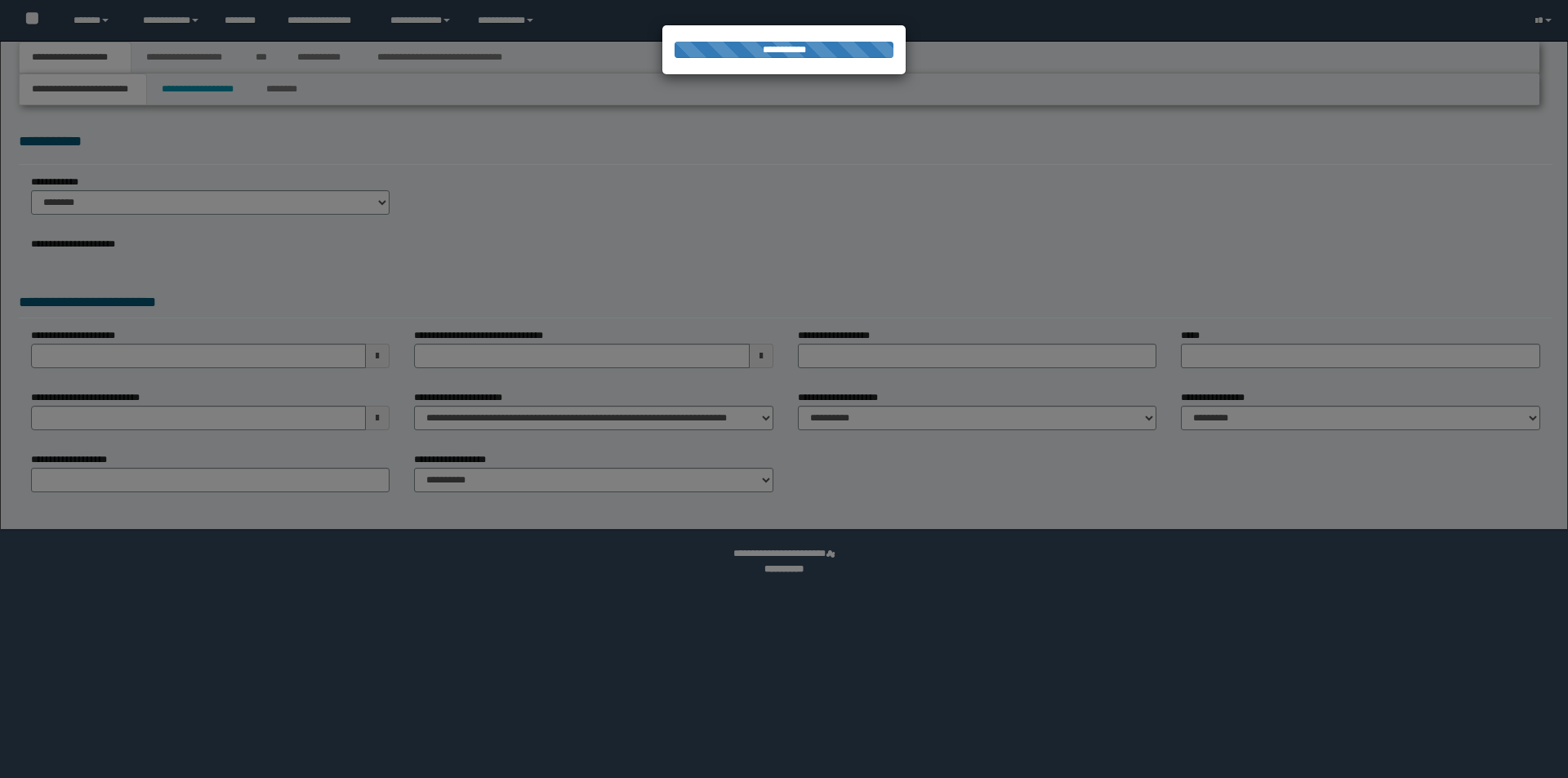 select on "*" 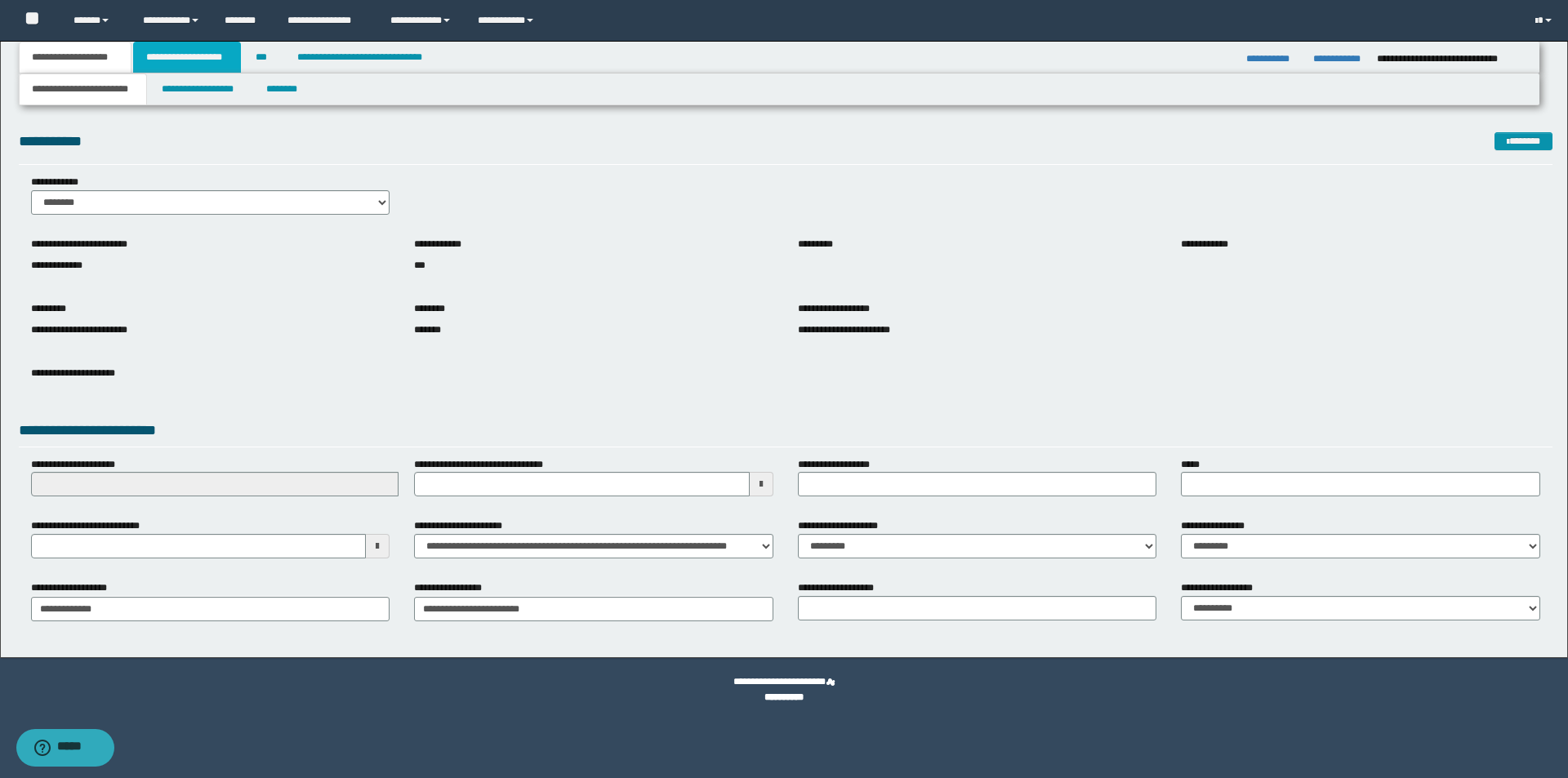 click on "**********" at bounding box center (187, 57) 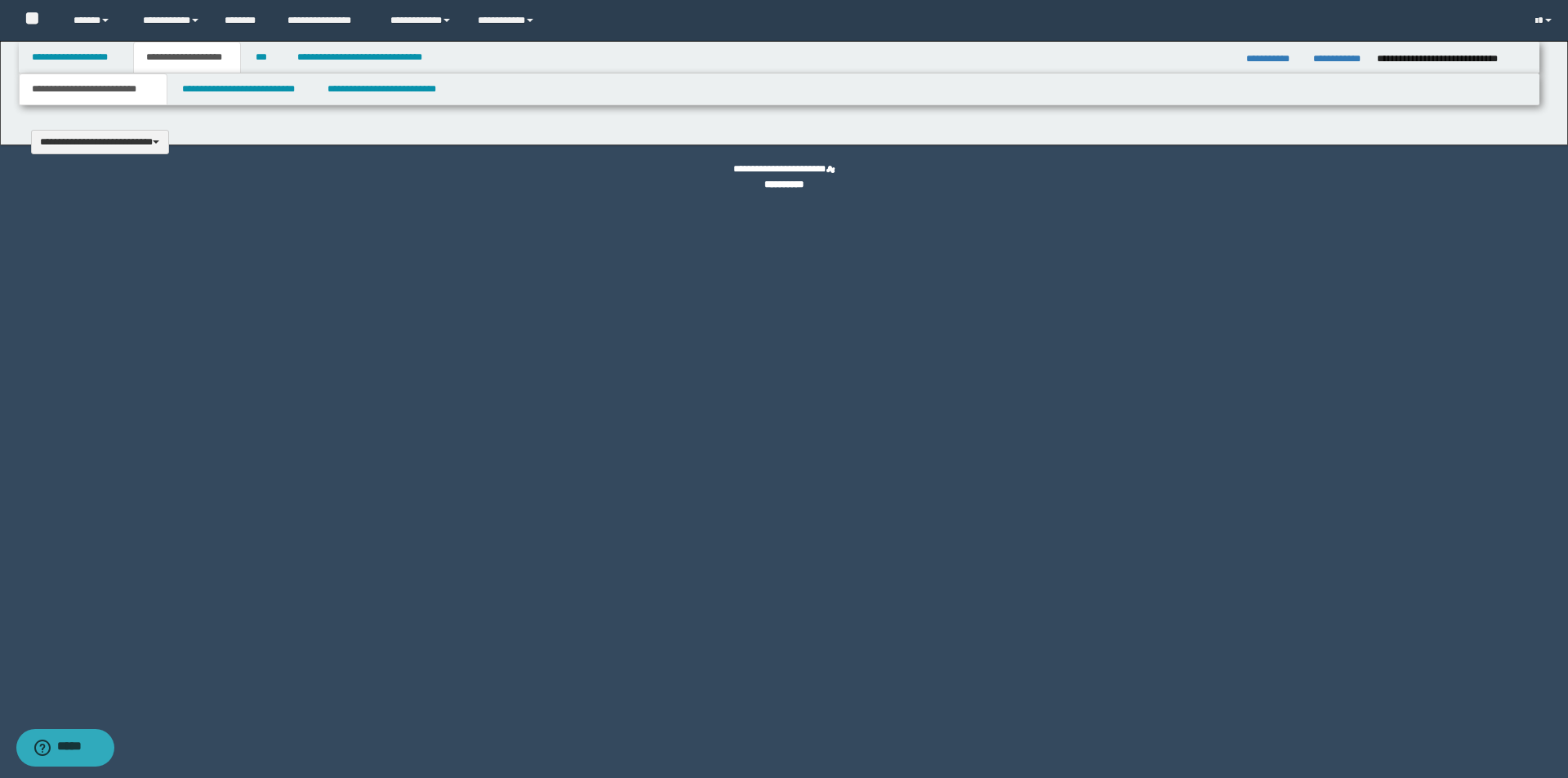 type 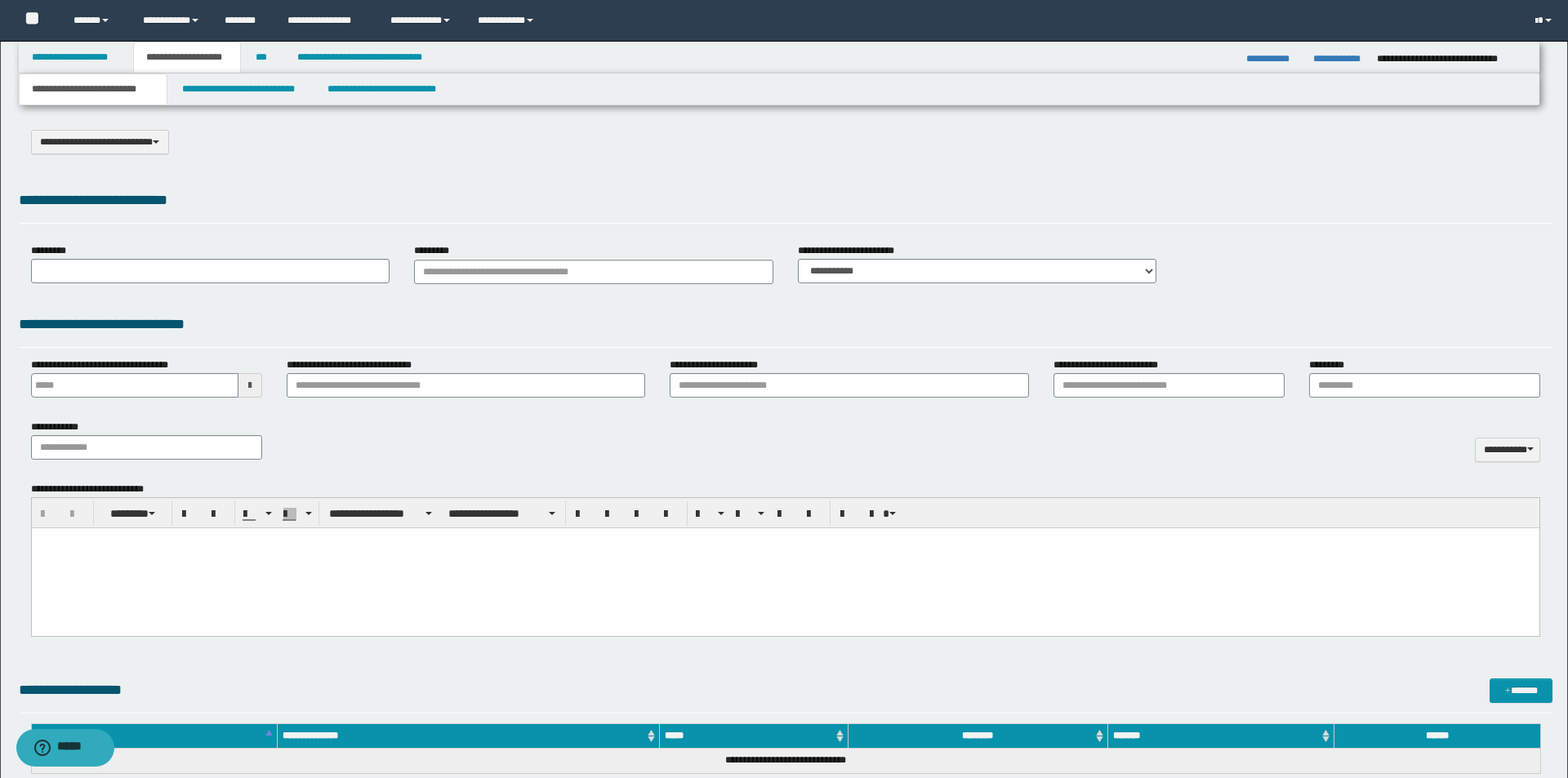 type on "**********" 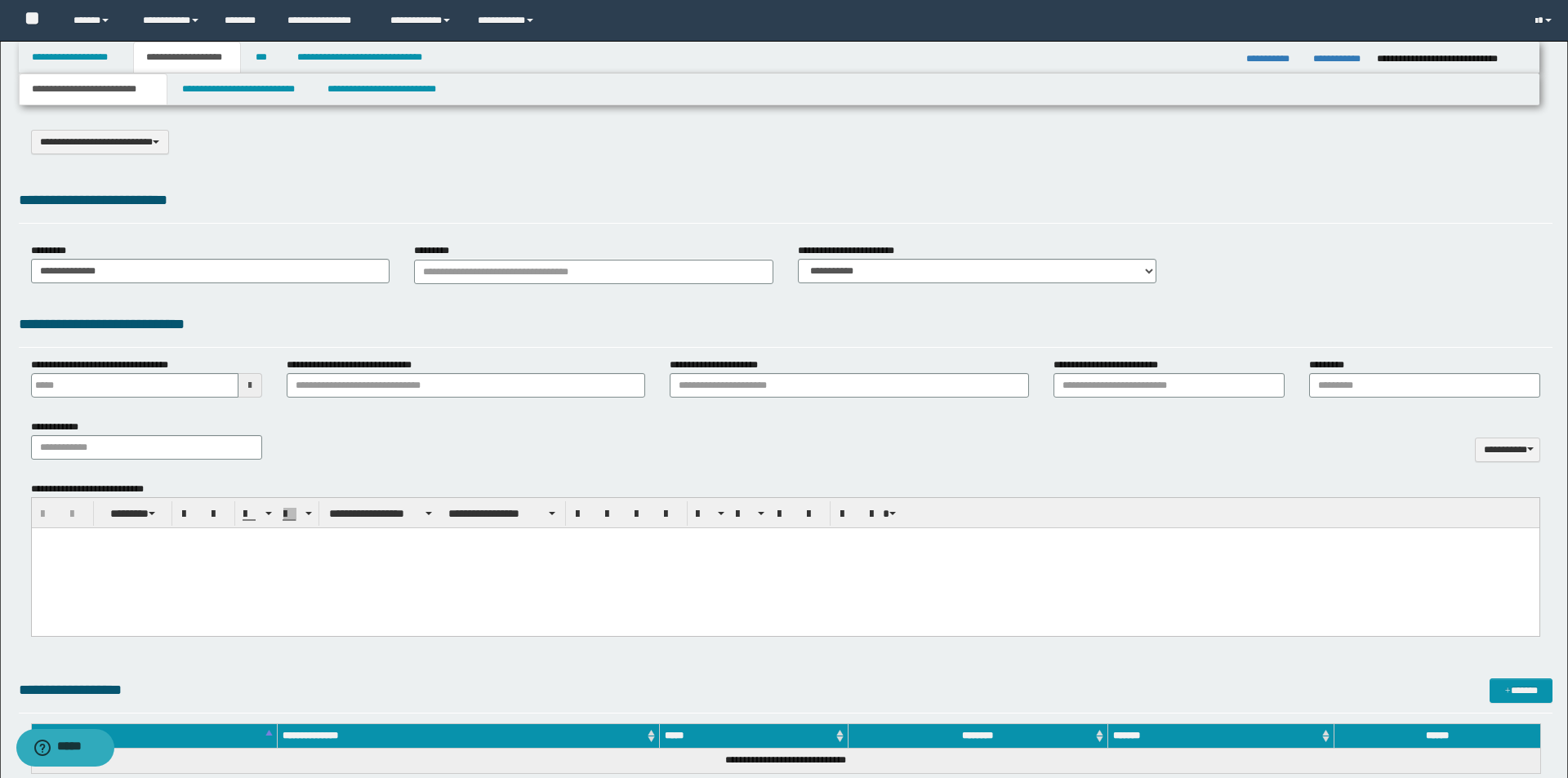 scroll, scrollTop: 0, scrollLeft: 0, axis: both 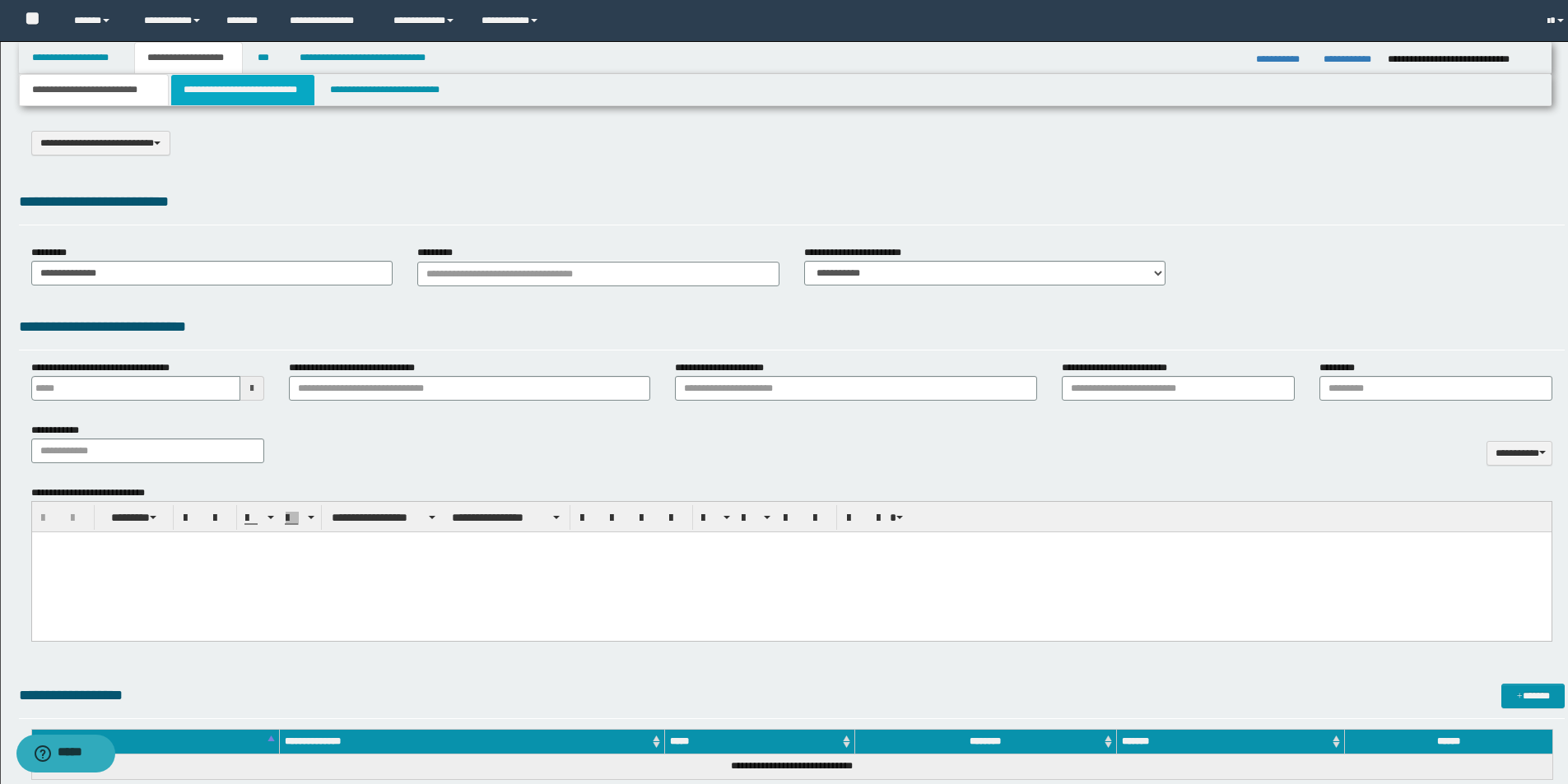 click on "**********" at bounding box center [243, 90] 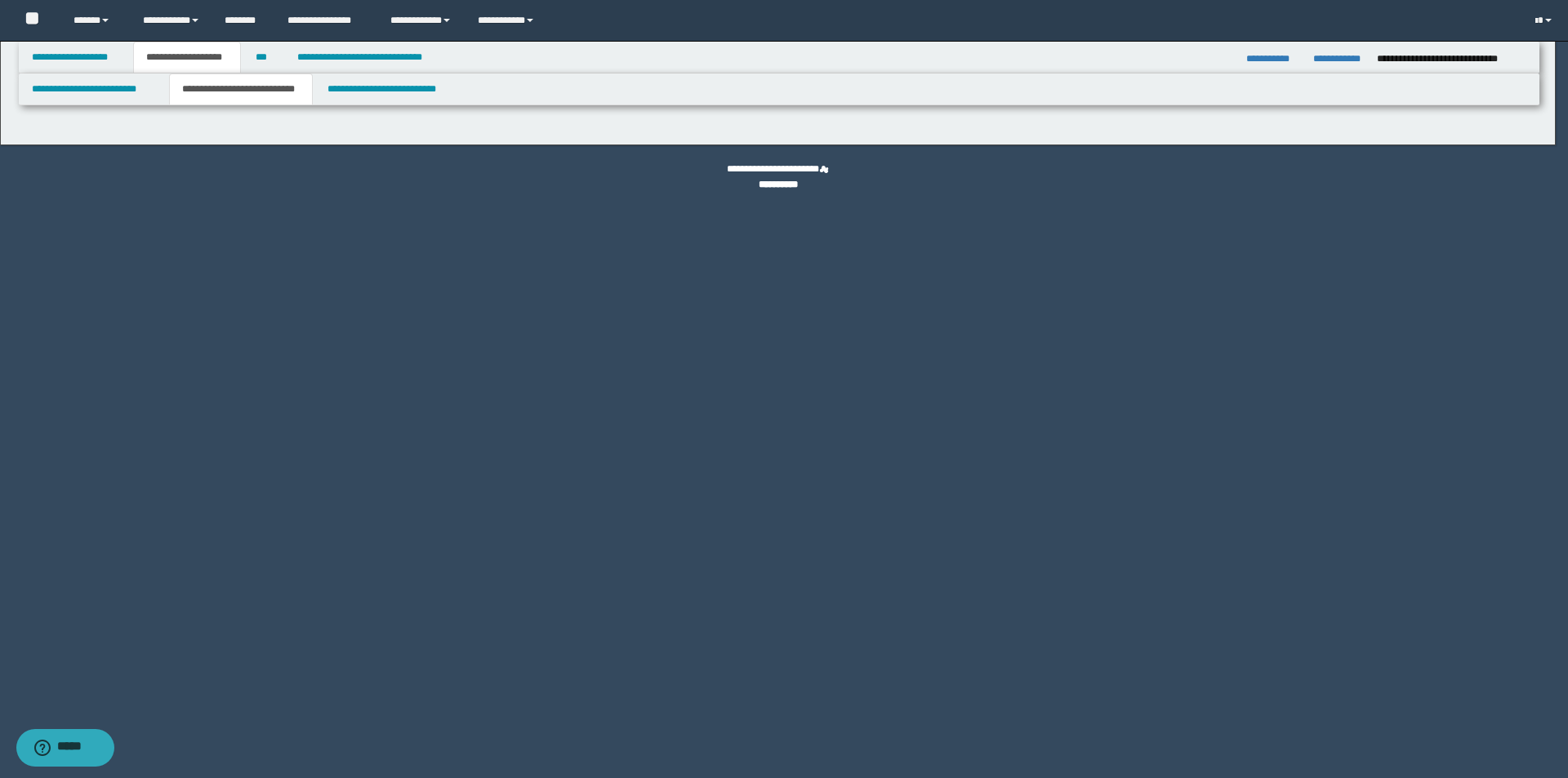 select on "*" 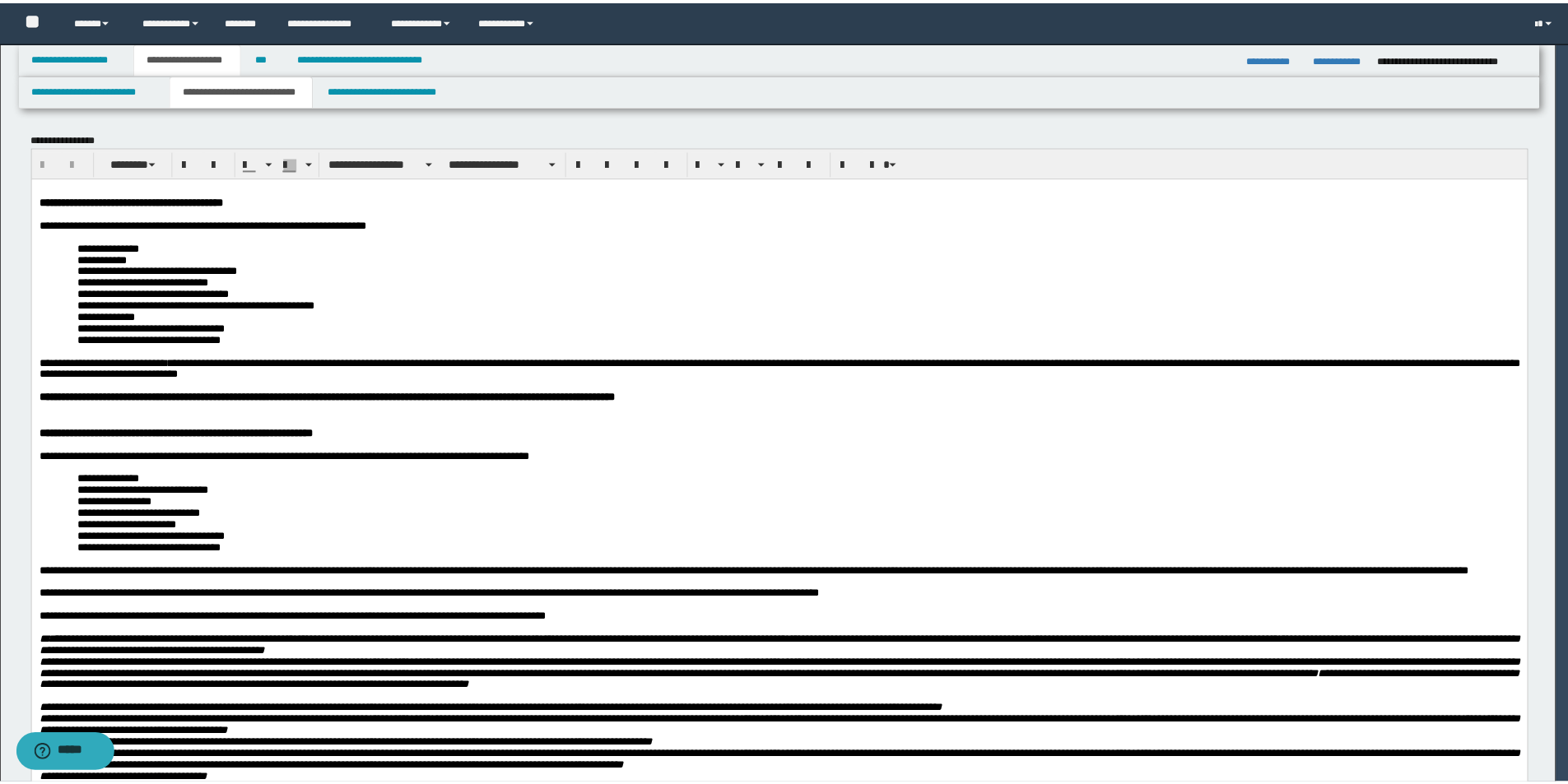 scroll, scrollTop: 0, scrollLeft: 0, axis: both 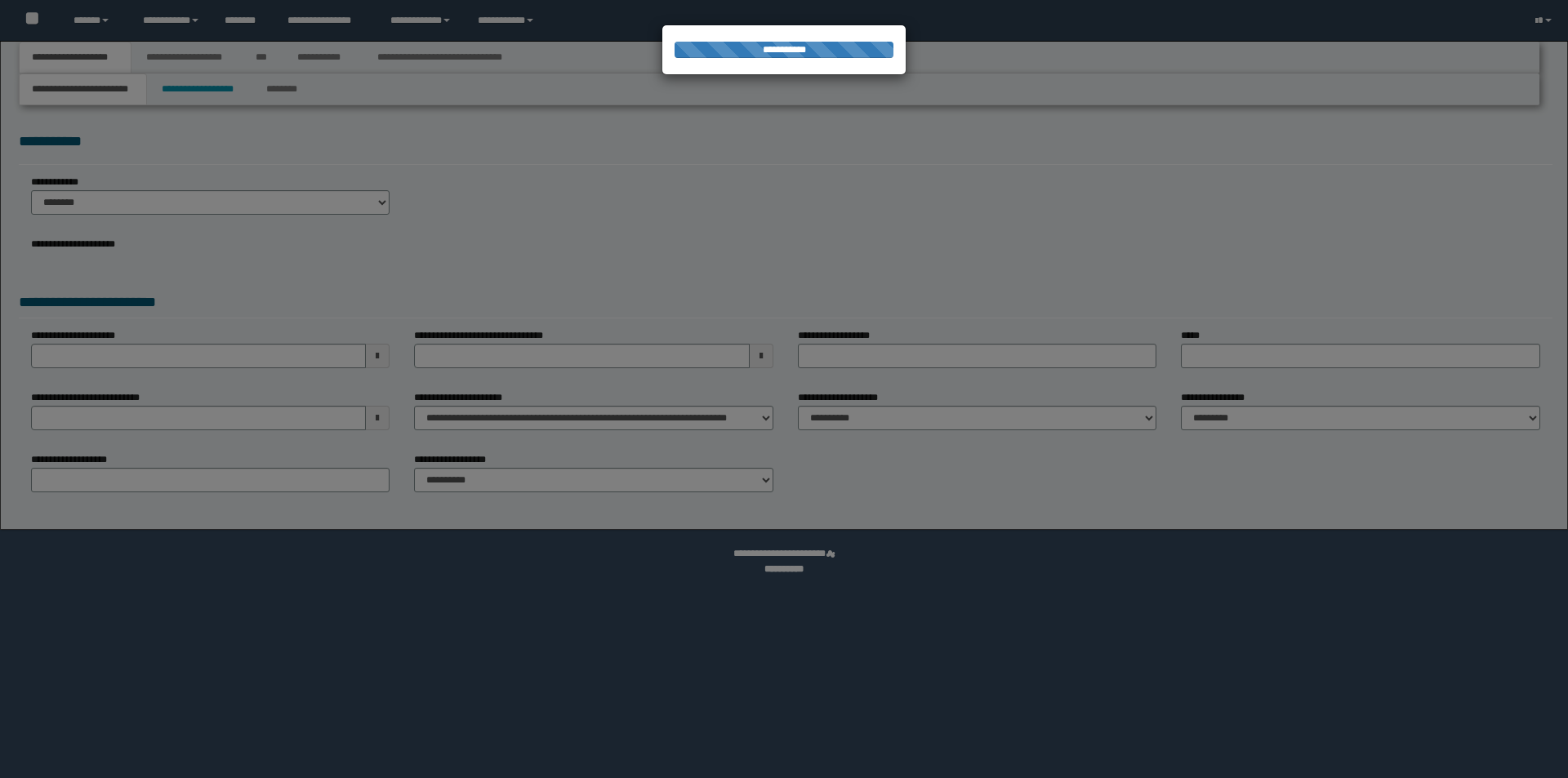 select on "*" 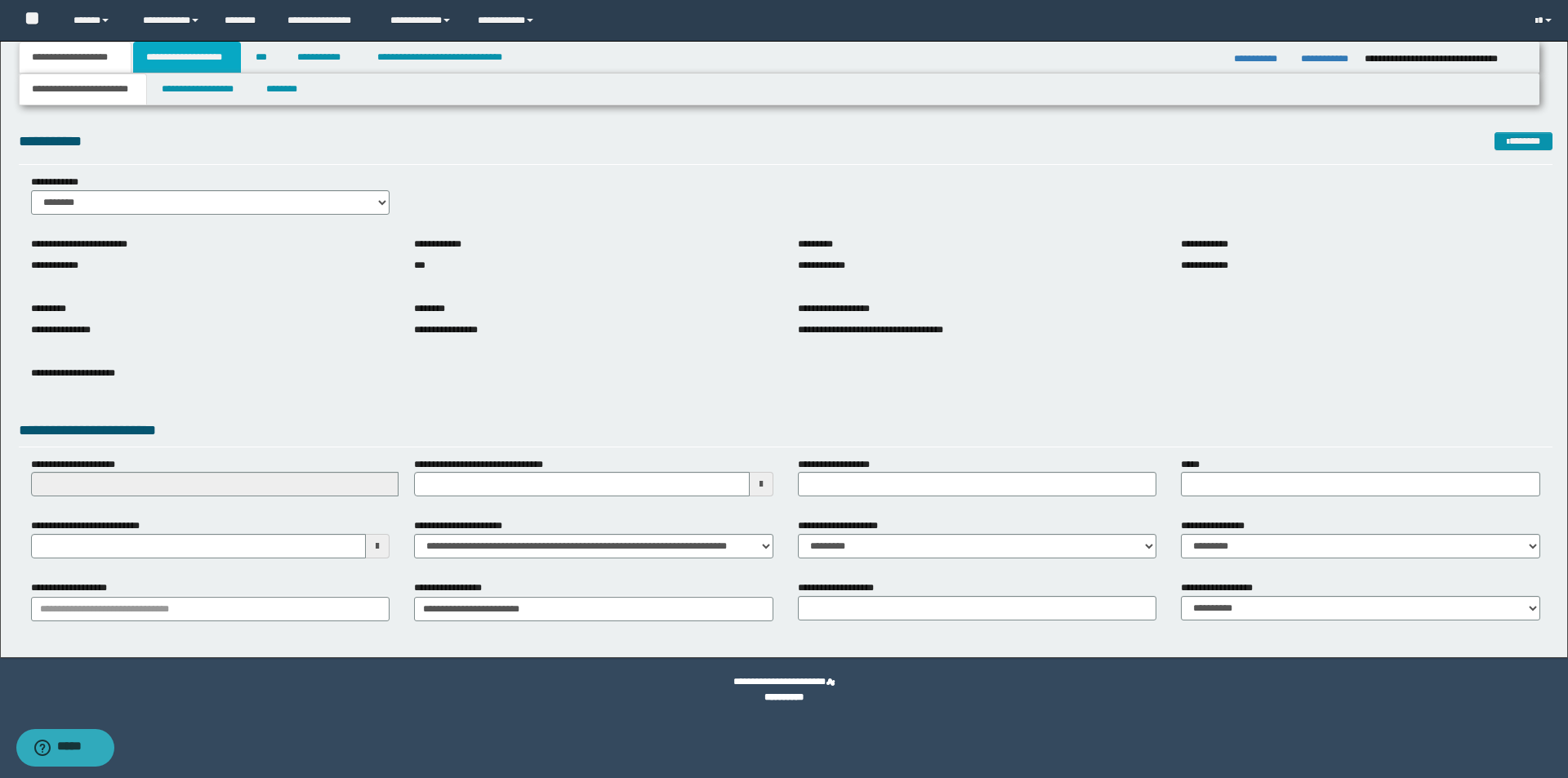 click on "**********" at bounding box center (187, 57) 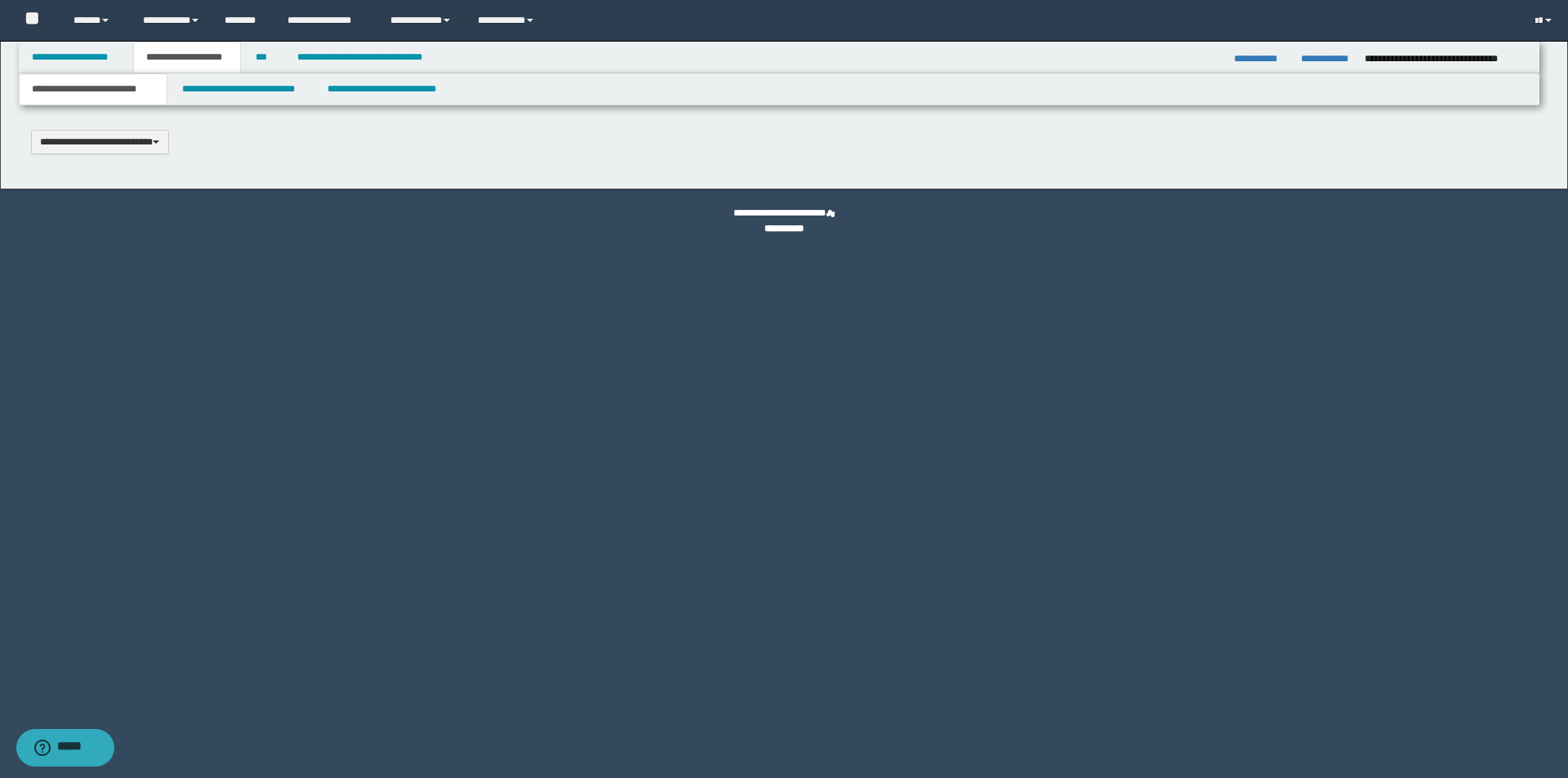 type 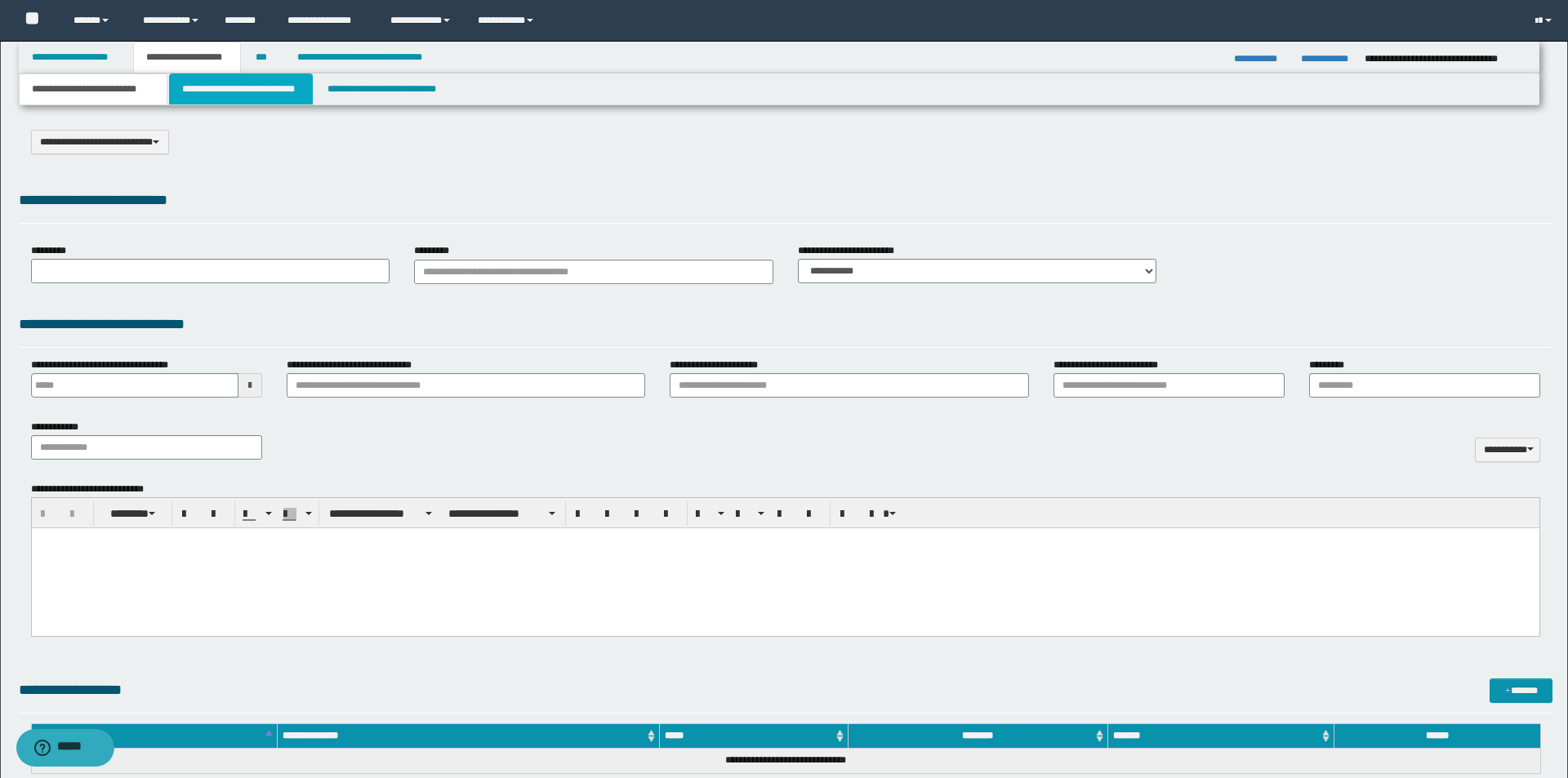 select on "*" 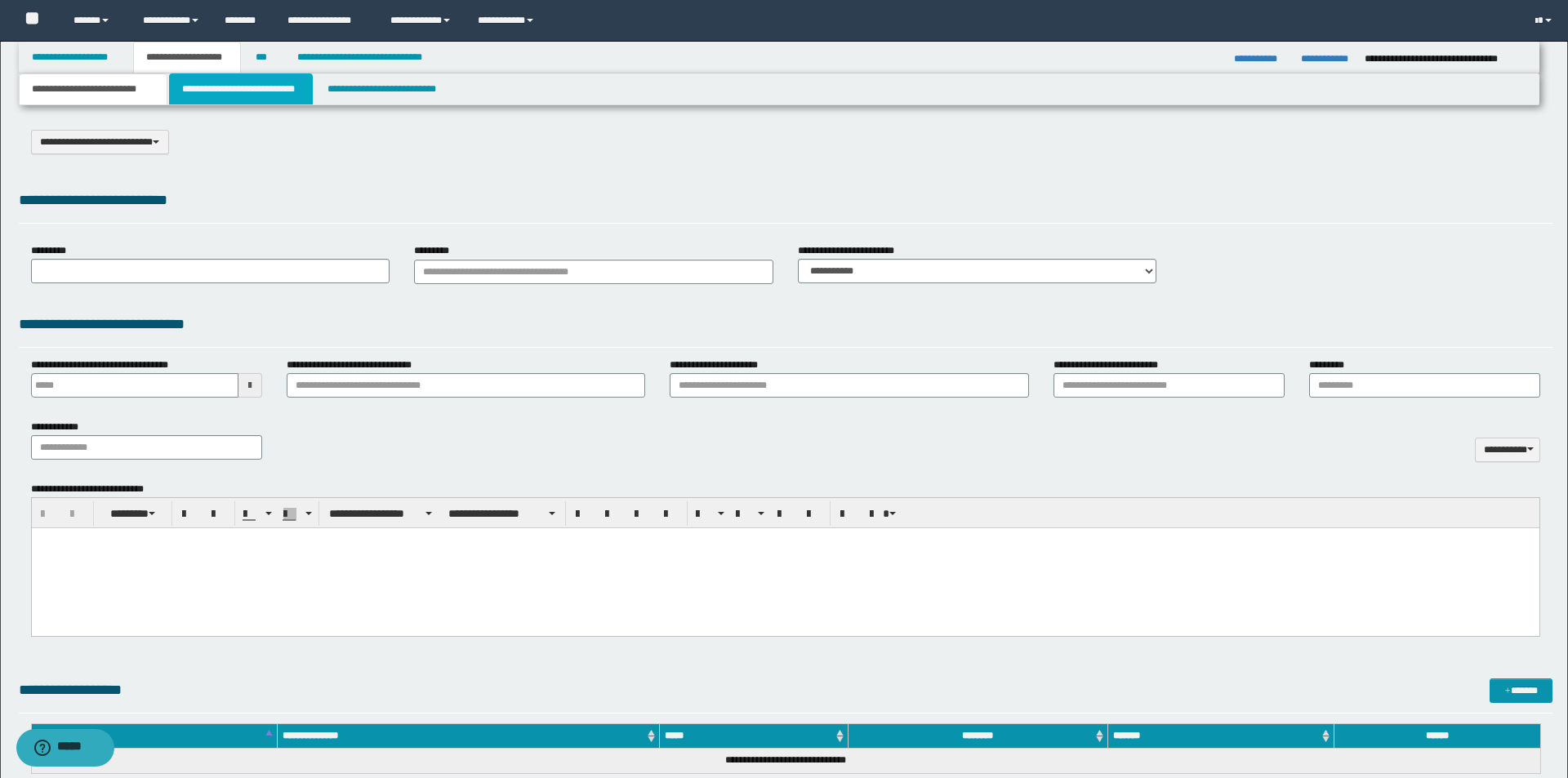 click on "**********" at bounding box center [241, 89] 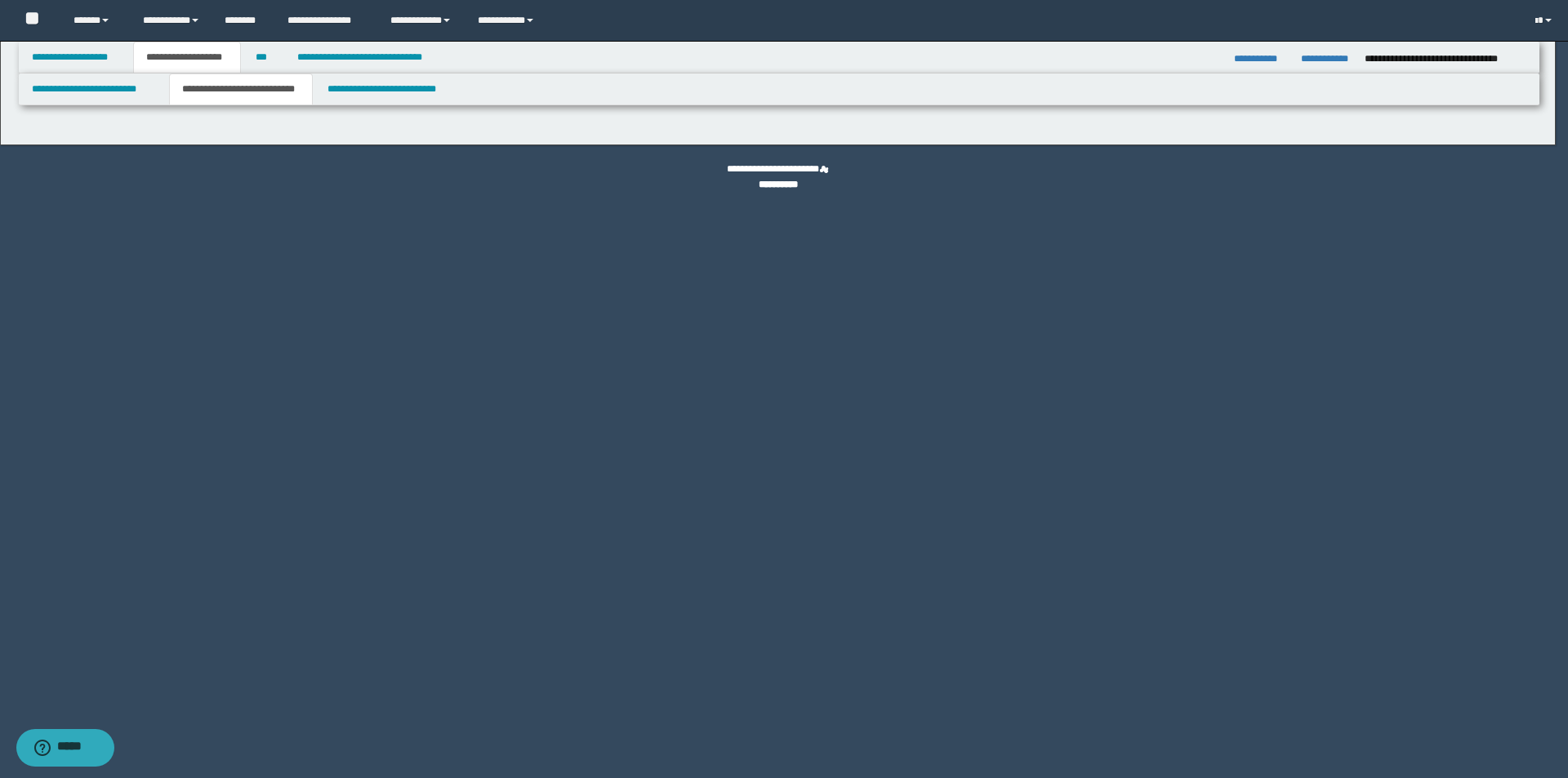 select on "*" 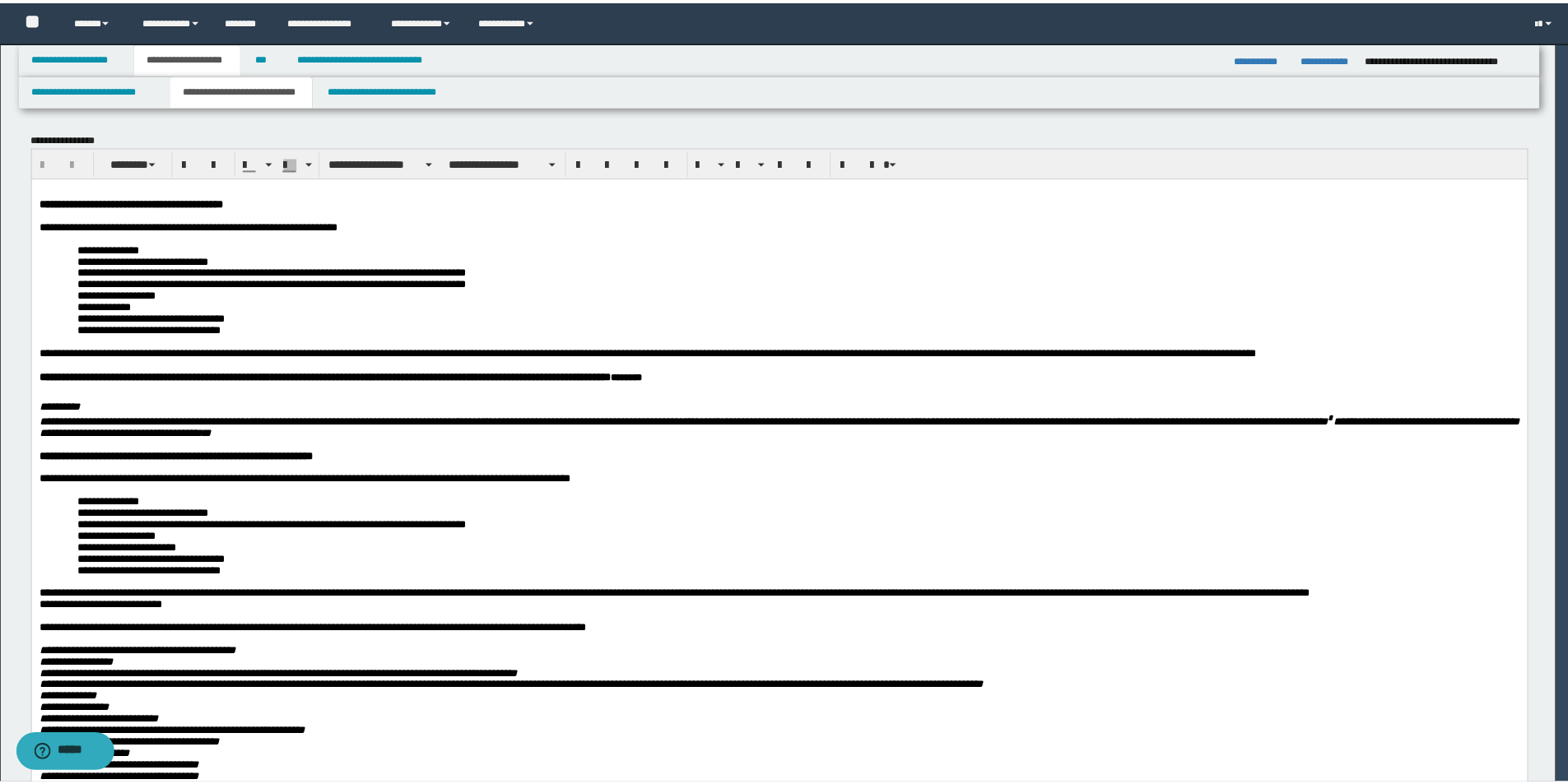scroll, scrollTop: 0, scrollLeft: 0, axis: both 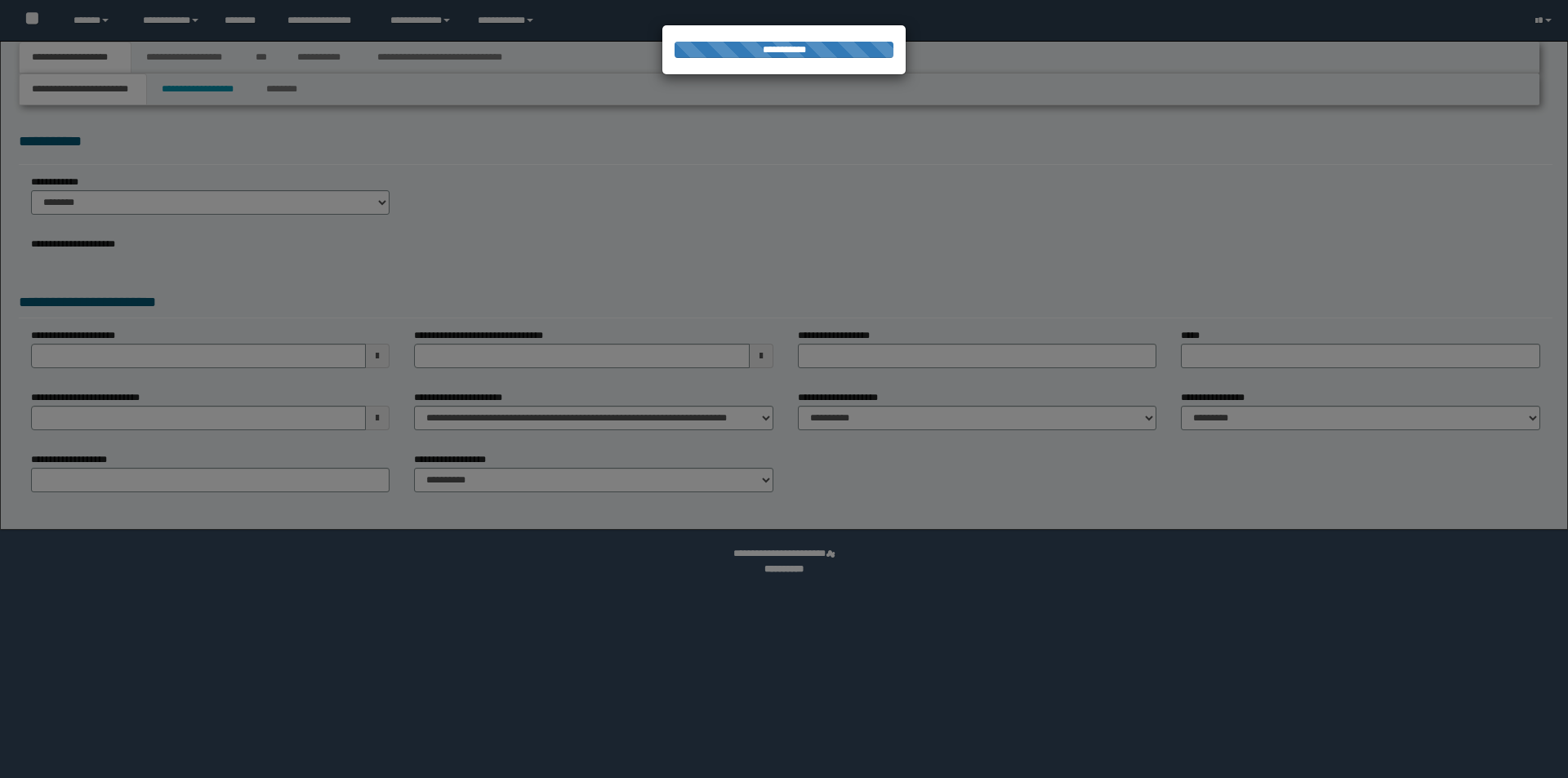 select on "*" 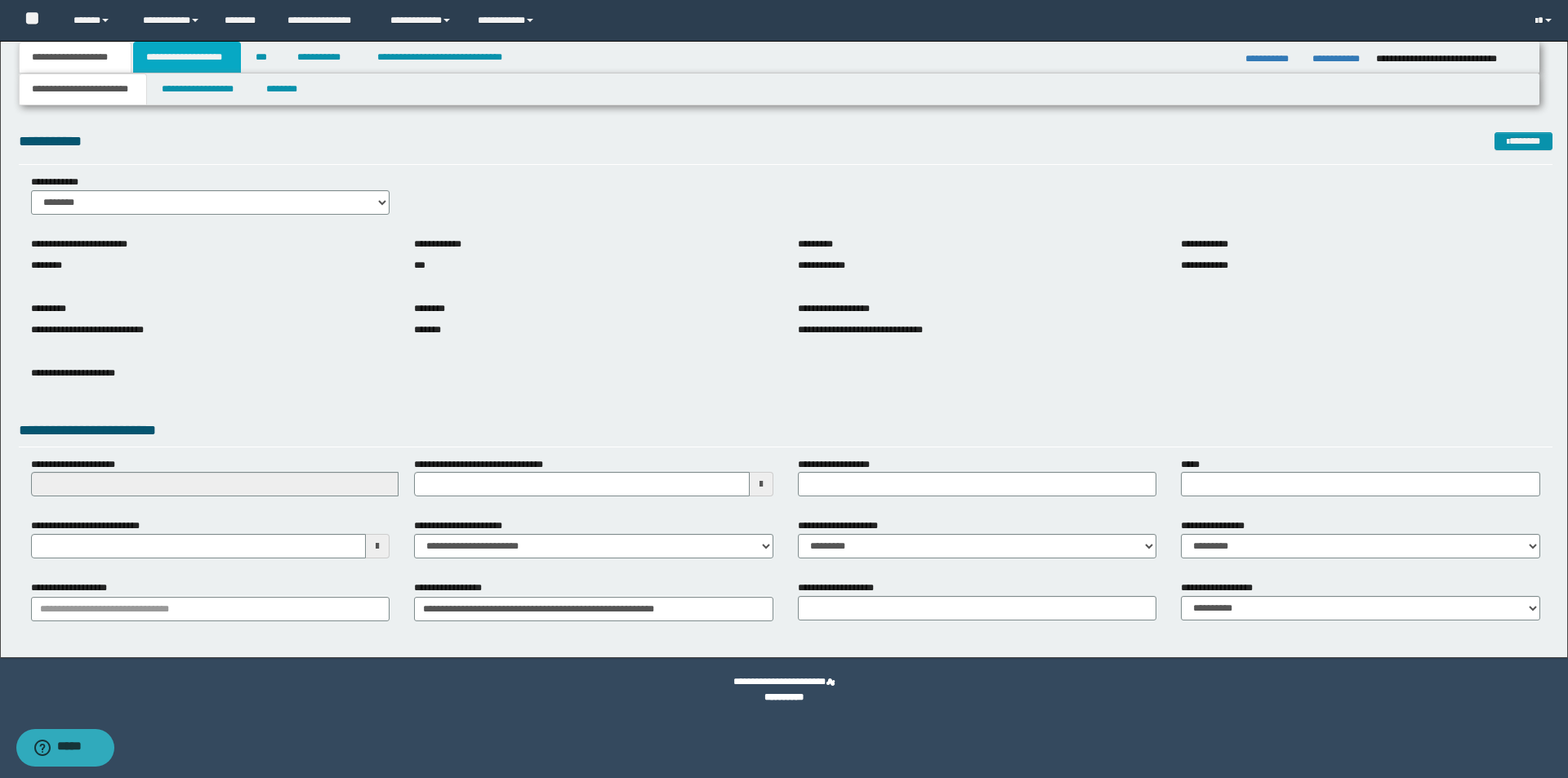 click on "**********" at bounding box center [187, 57] 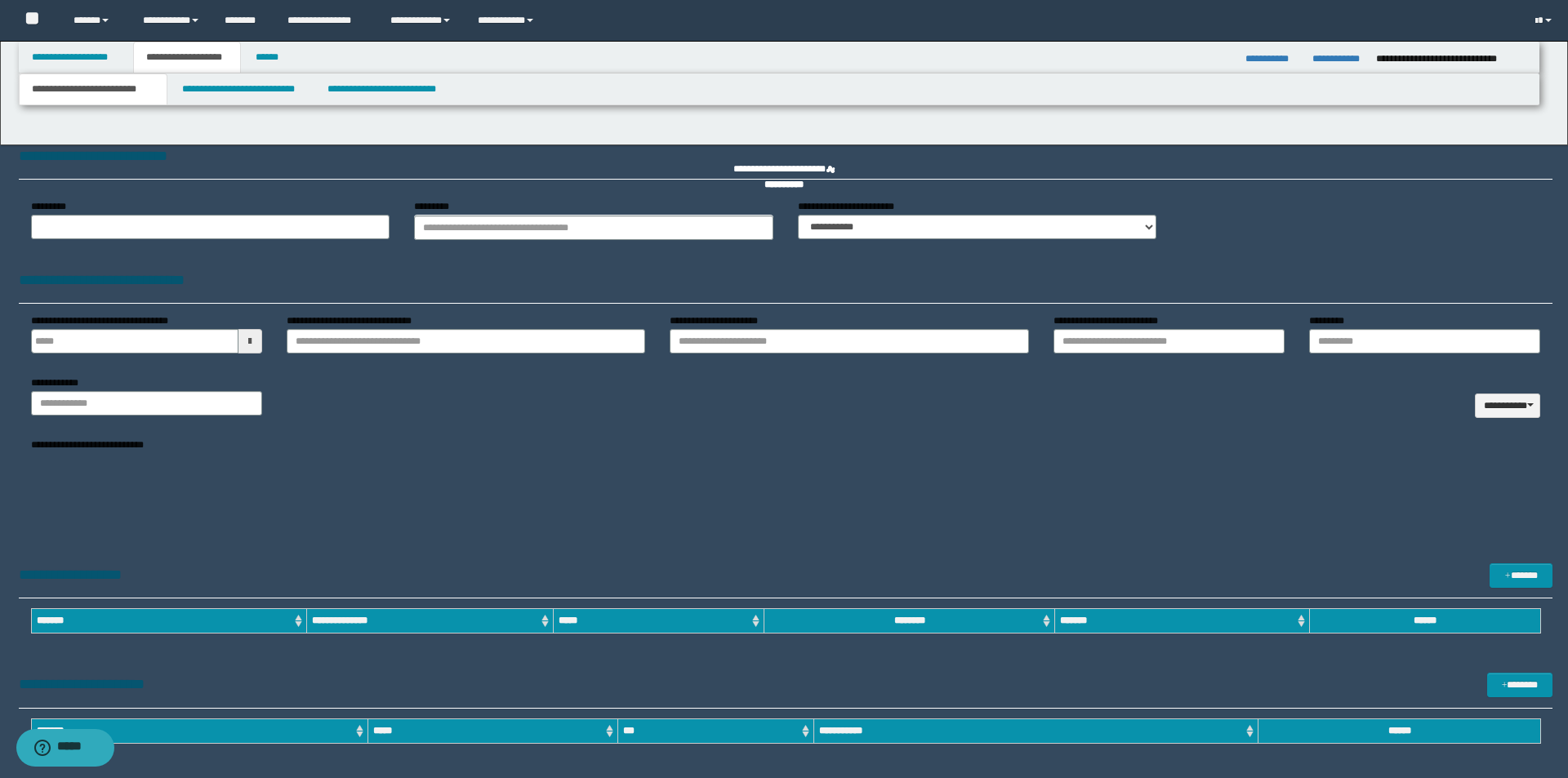 type 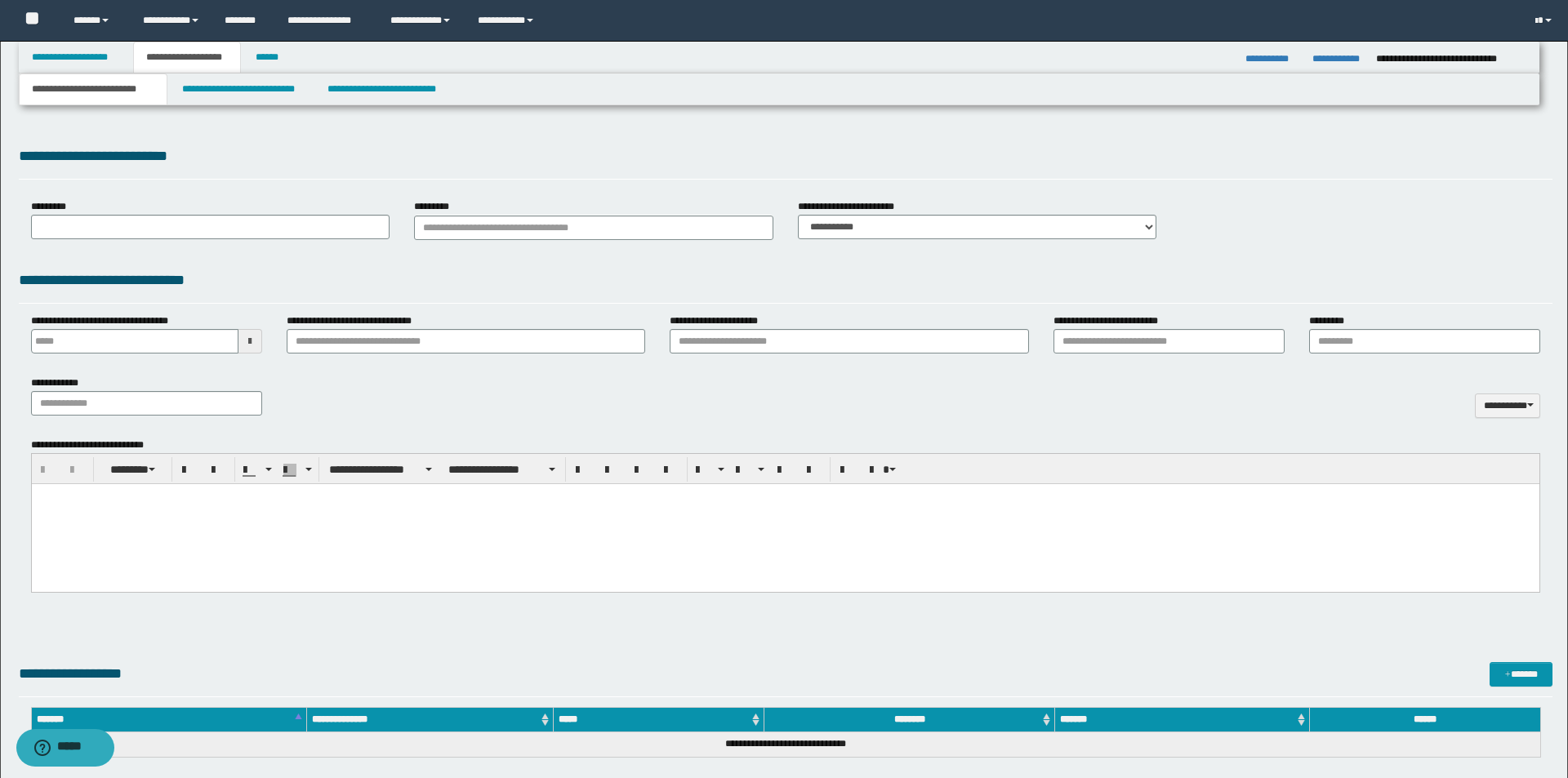 scroll, scrollTop: 0, scrollLeft: 0, axis: both 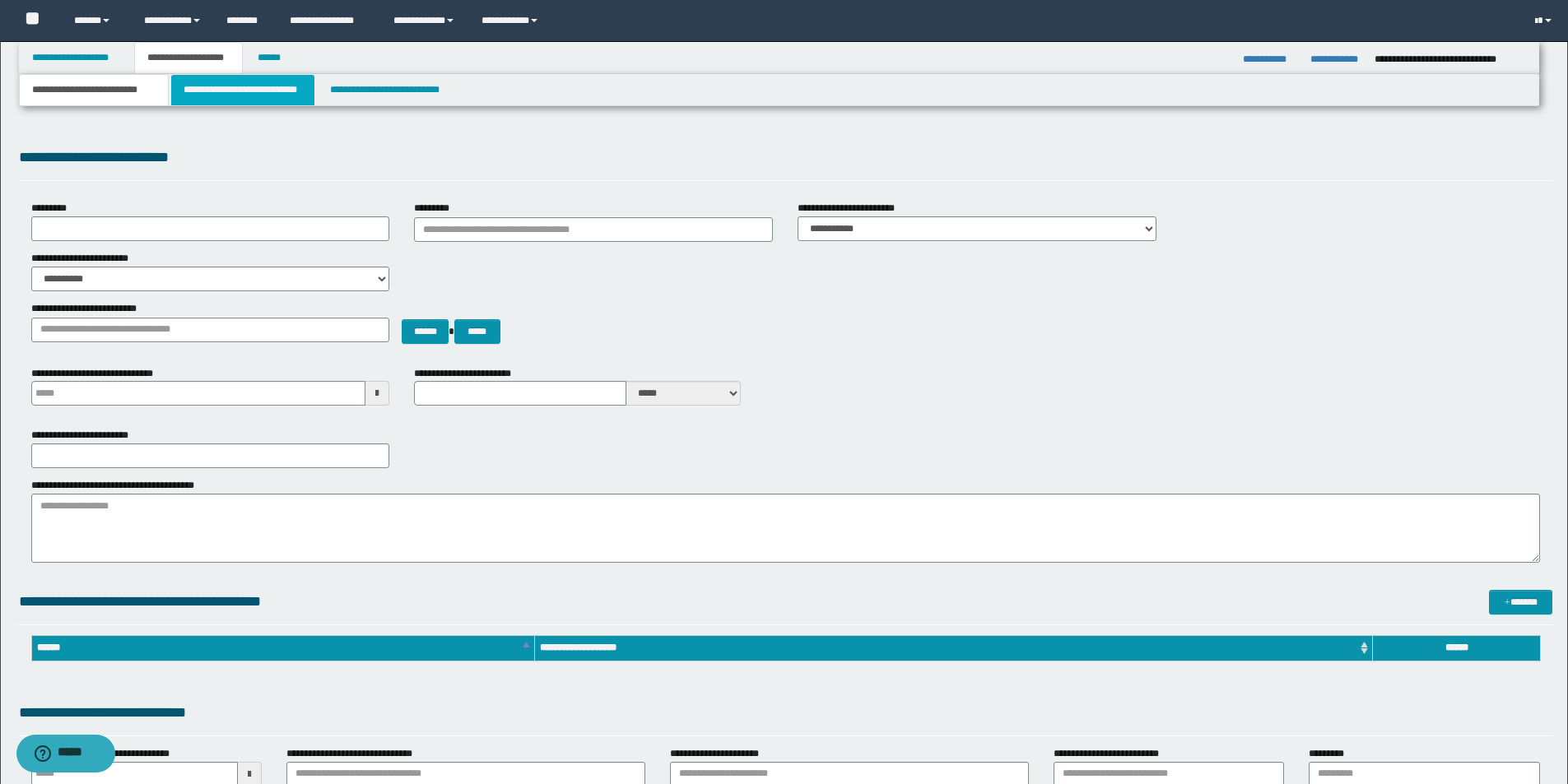 click on "**********" at bounding box center (243, 90) 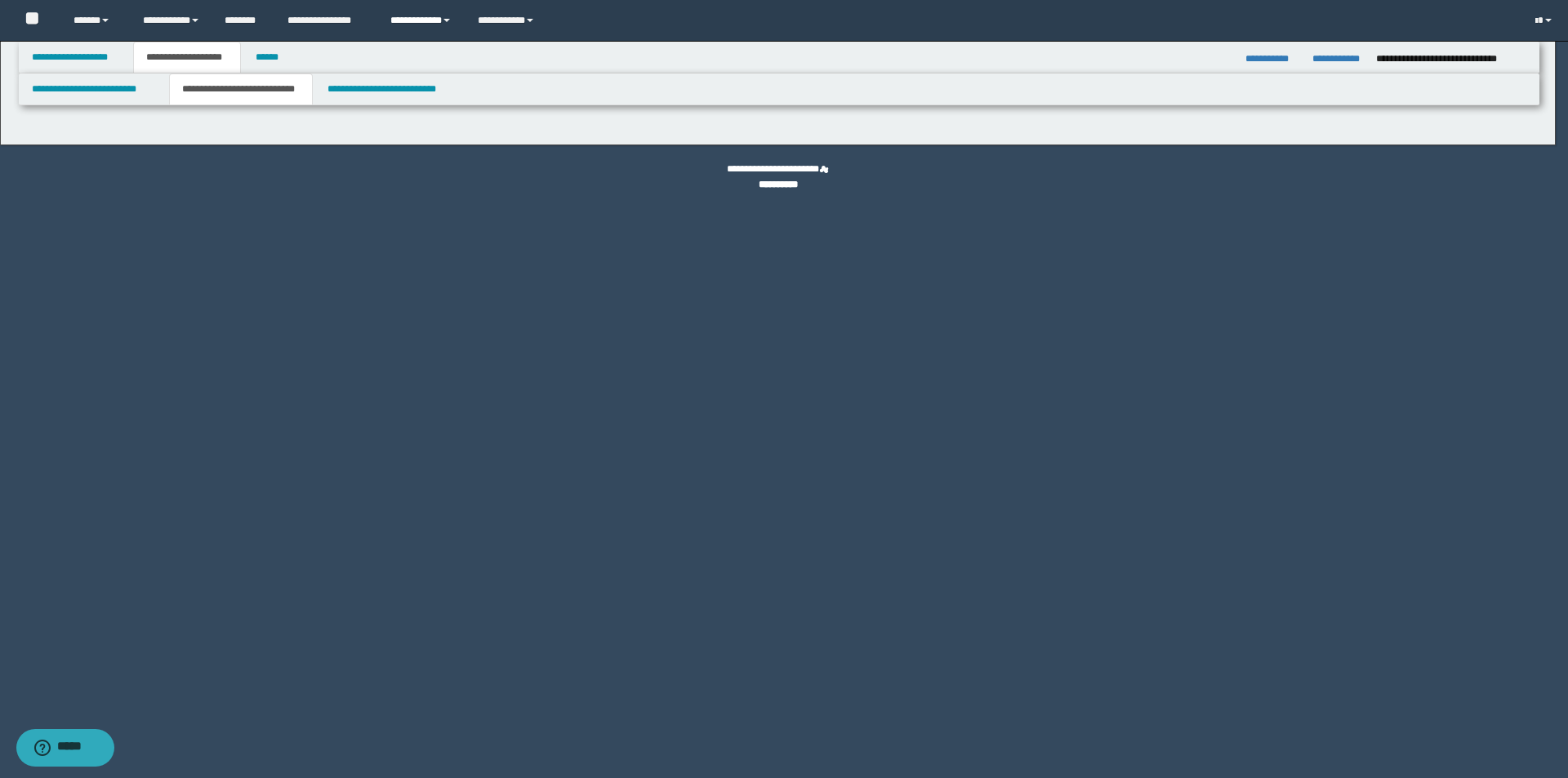 select on "*" 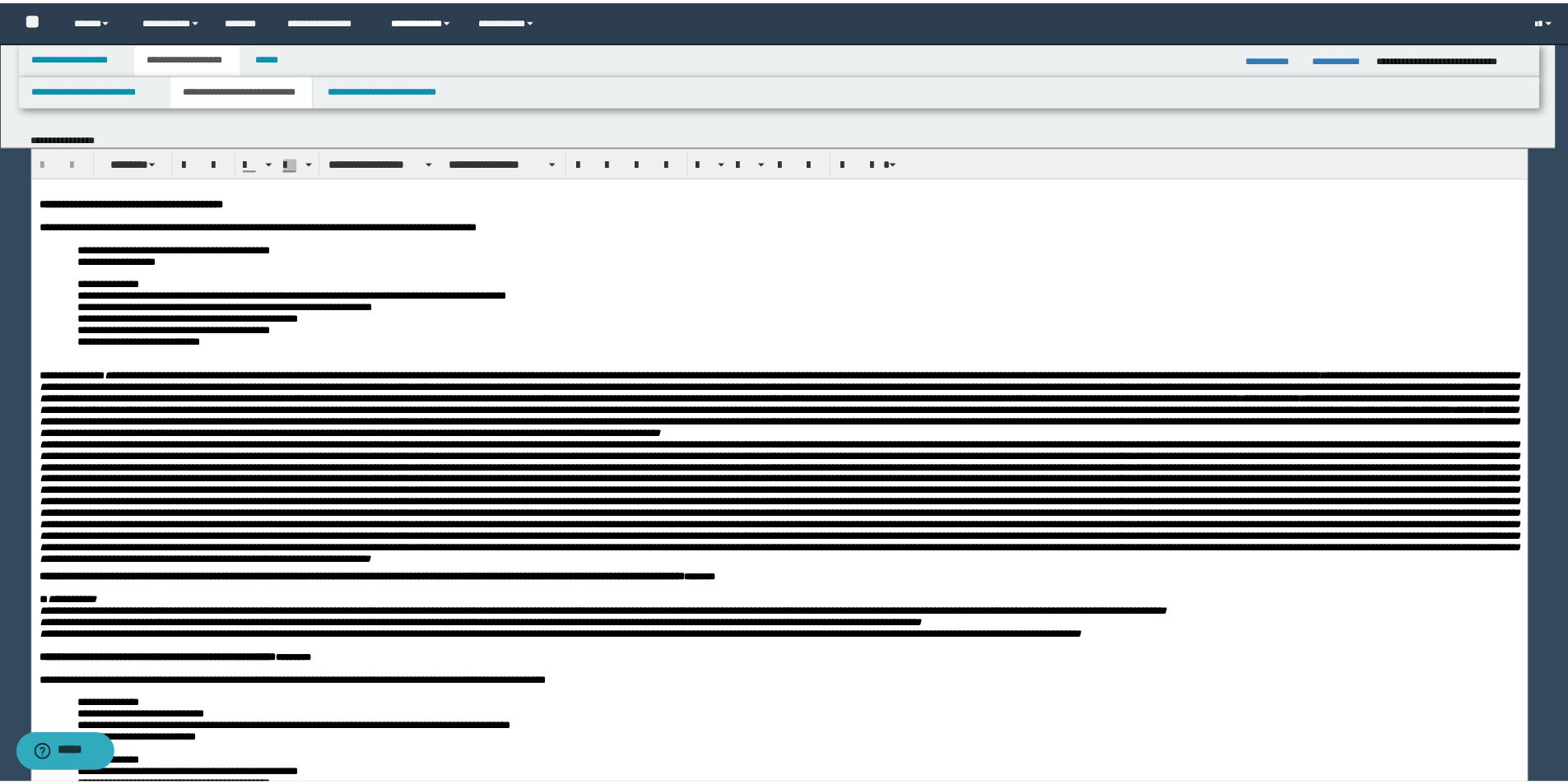 scroll, scrollTop: 0, scrollLeft: 0, axis: both 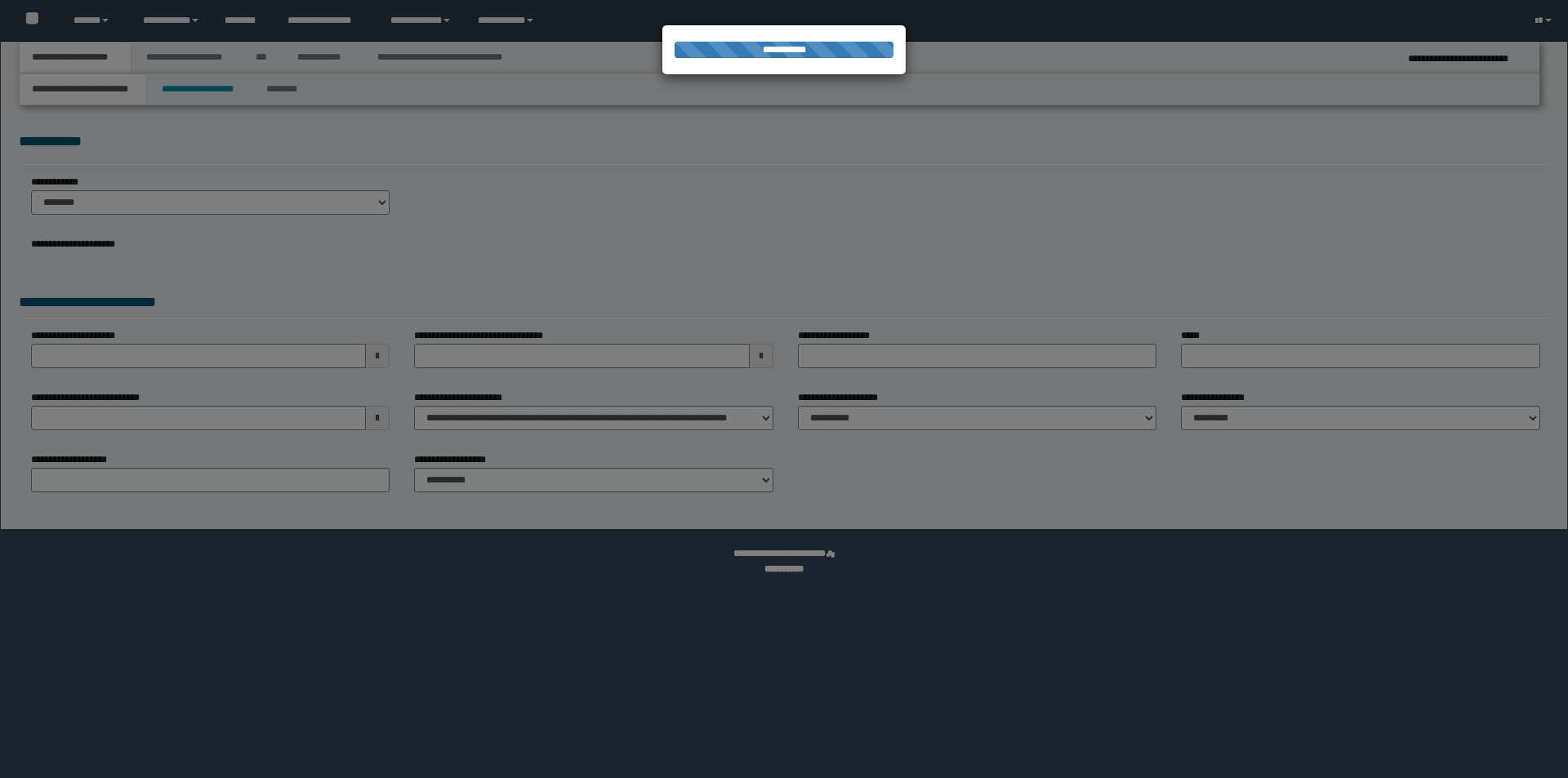 select on "*" 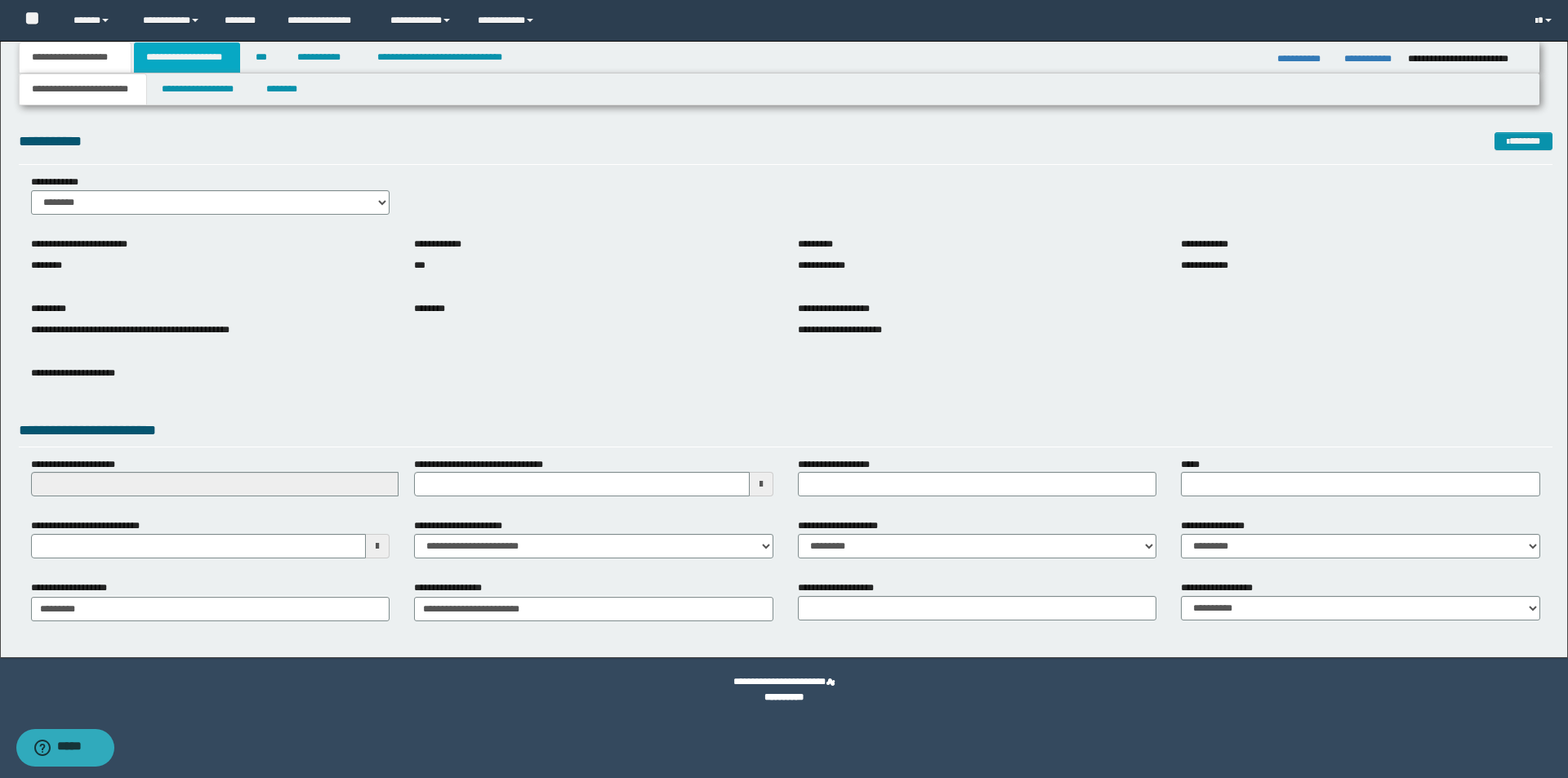 click on "**********" at bounding box center [187, 57] 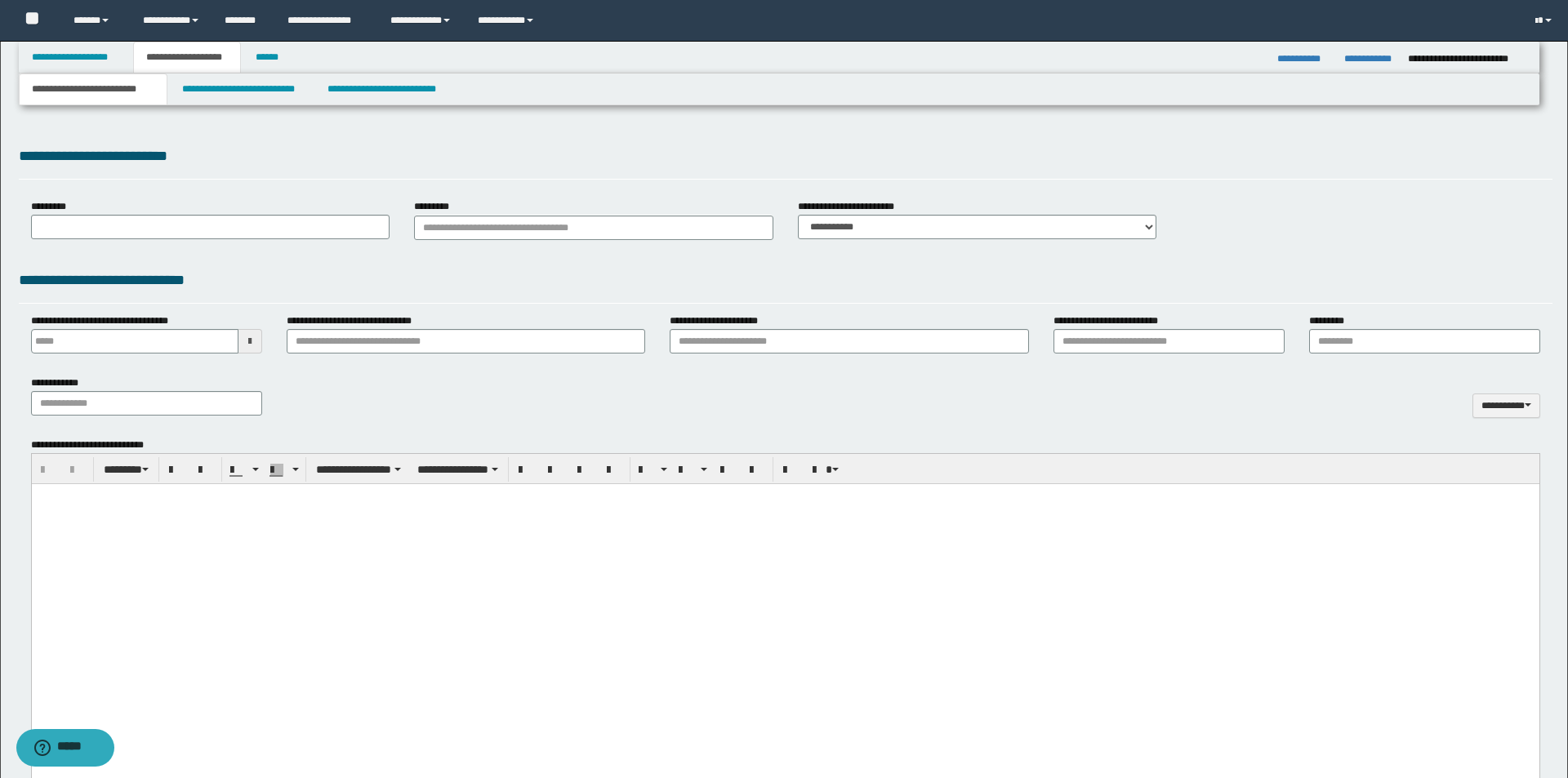 type 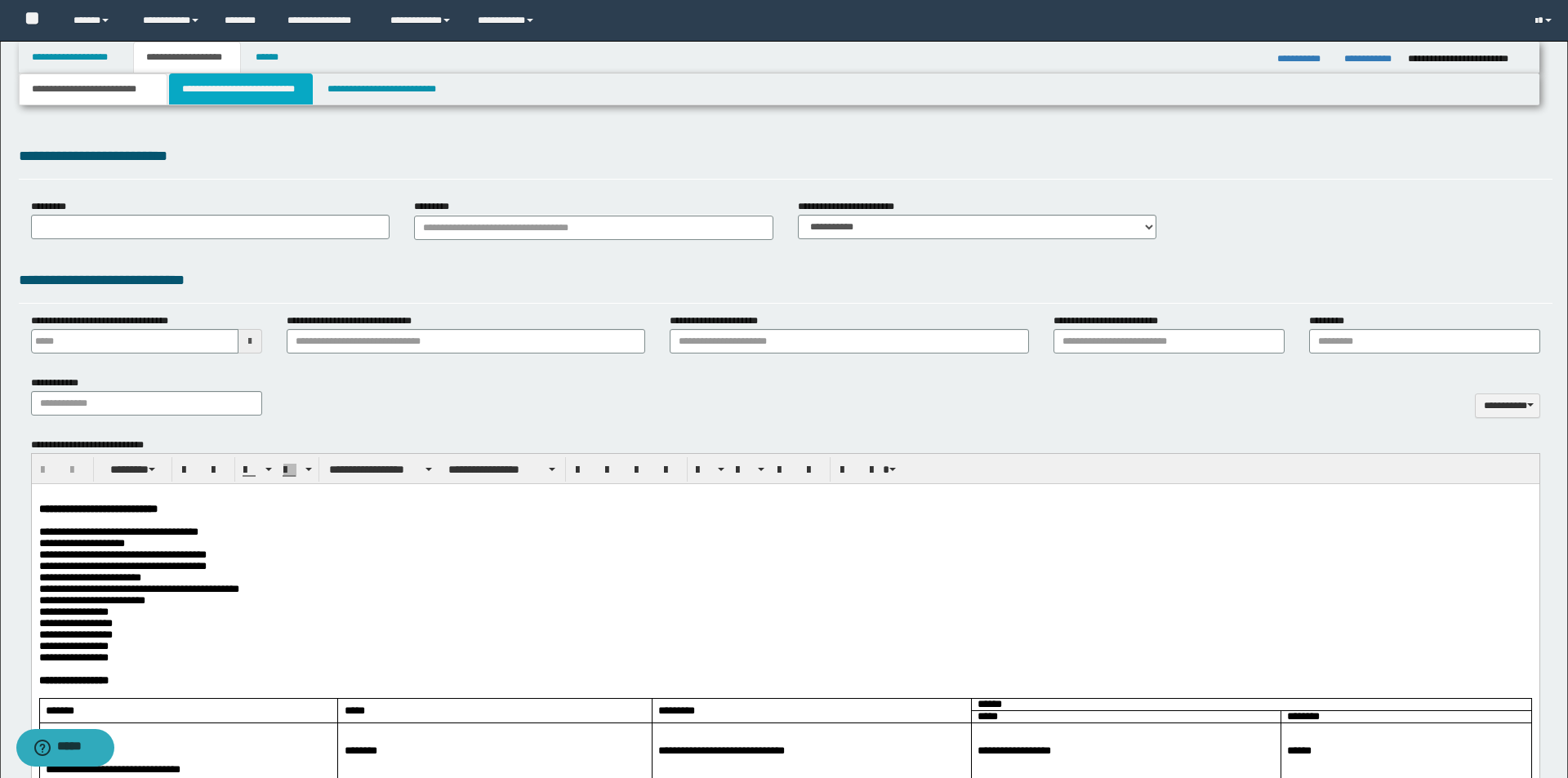 type on "**********" 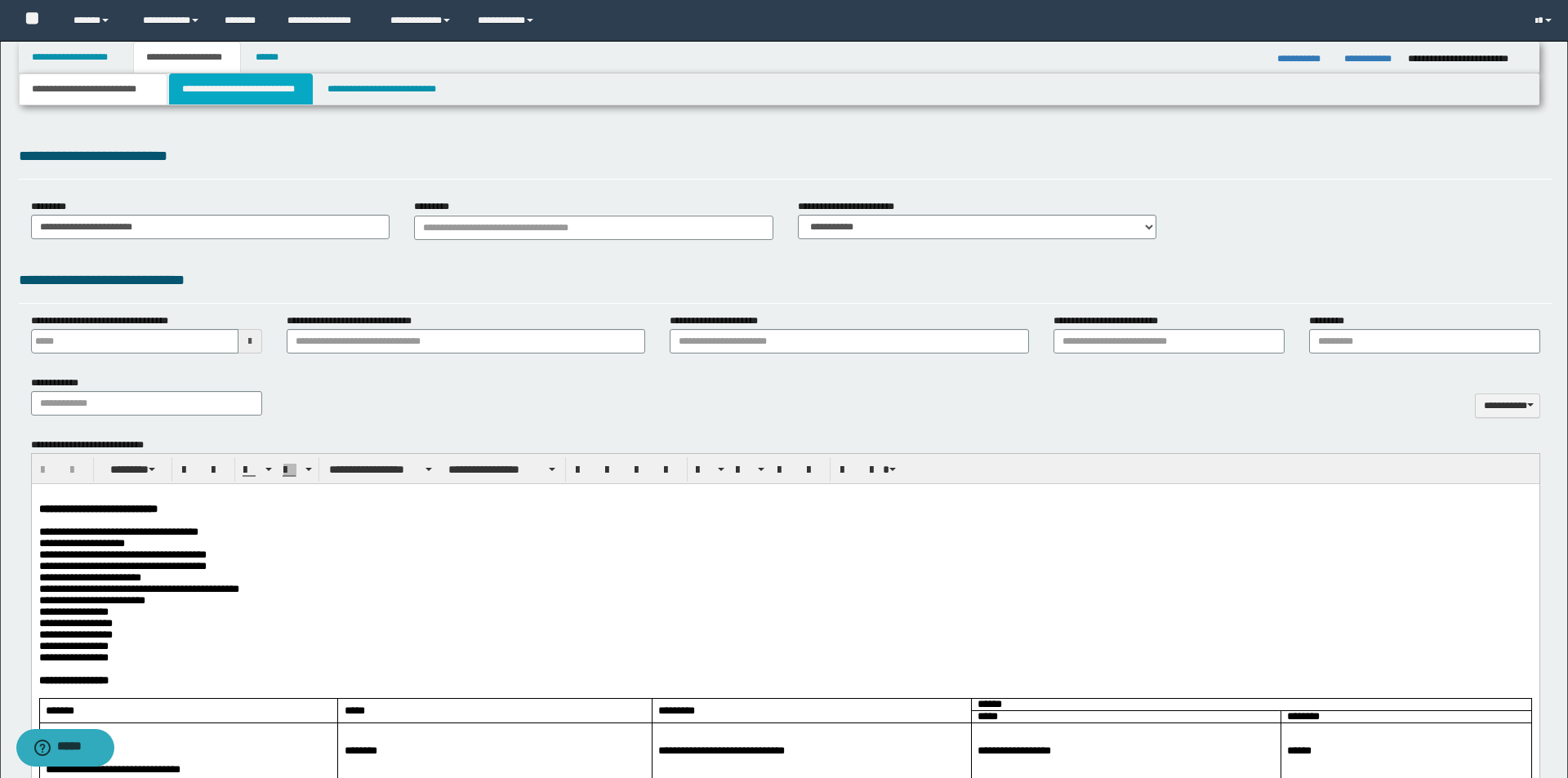 scroll, scrollTop: 0, scrollLeft: 0, axis: both 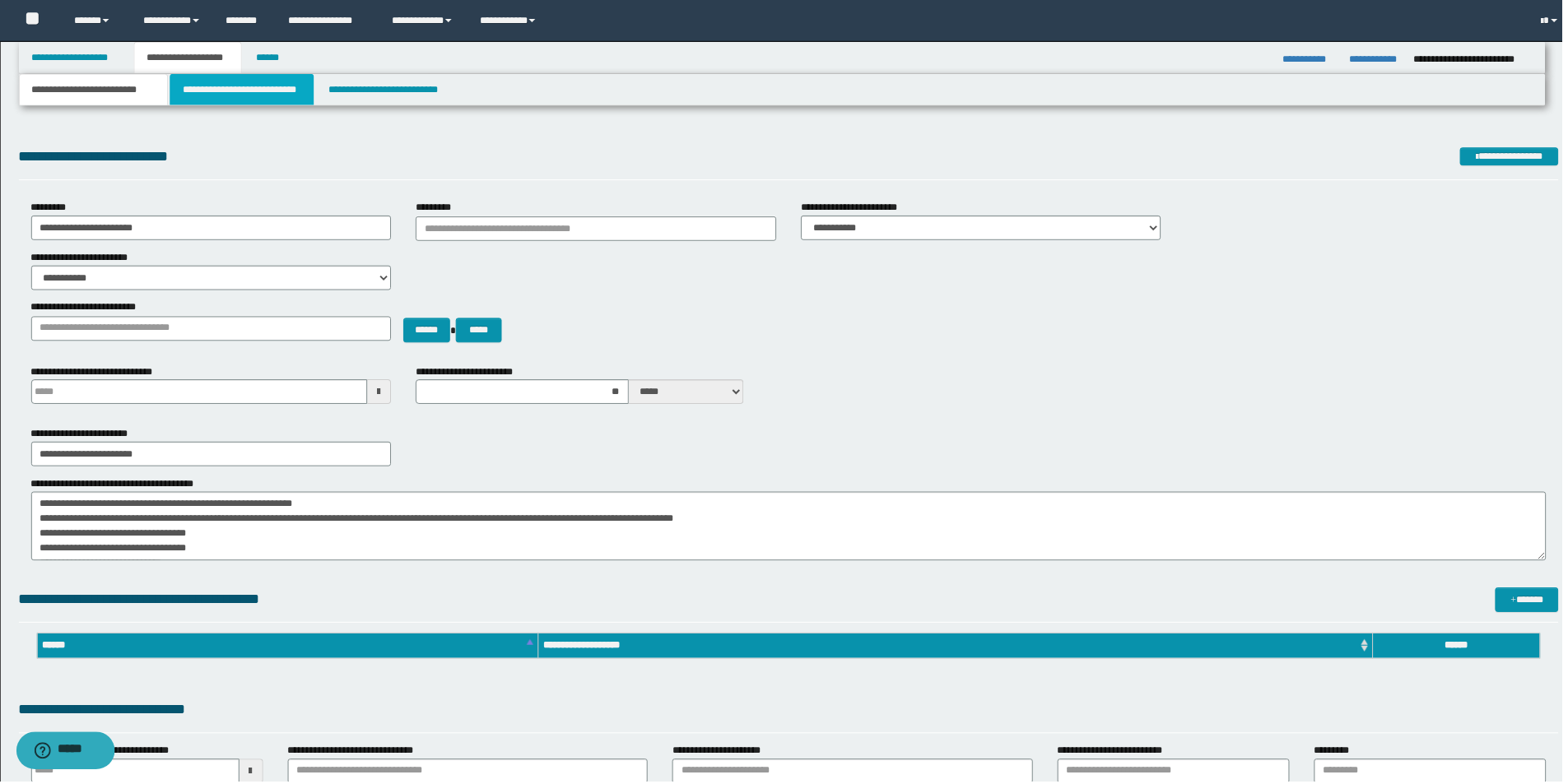 click on "**********" at bounding box center (243, 90) 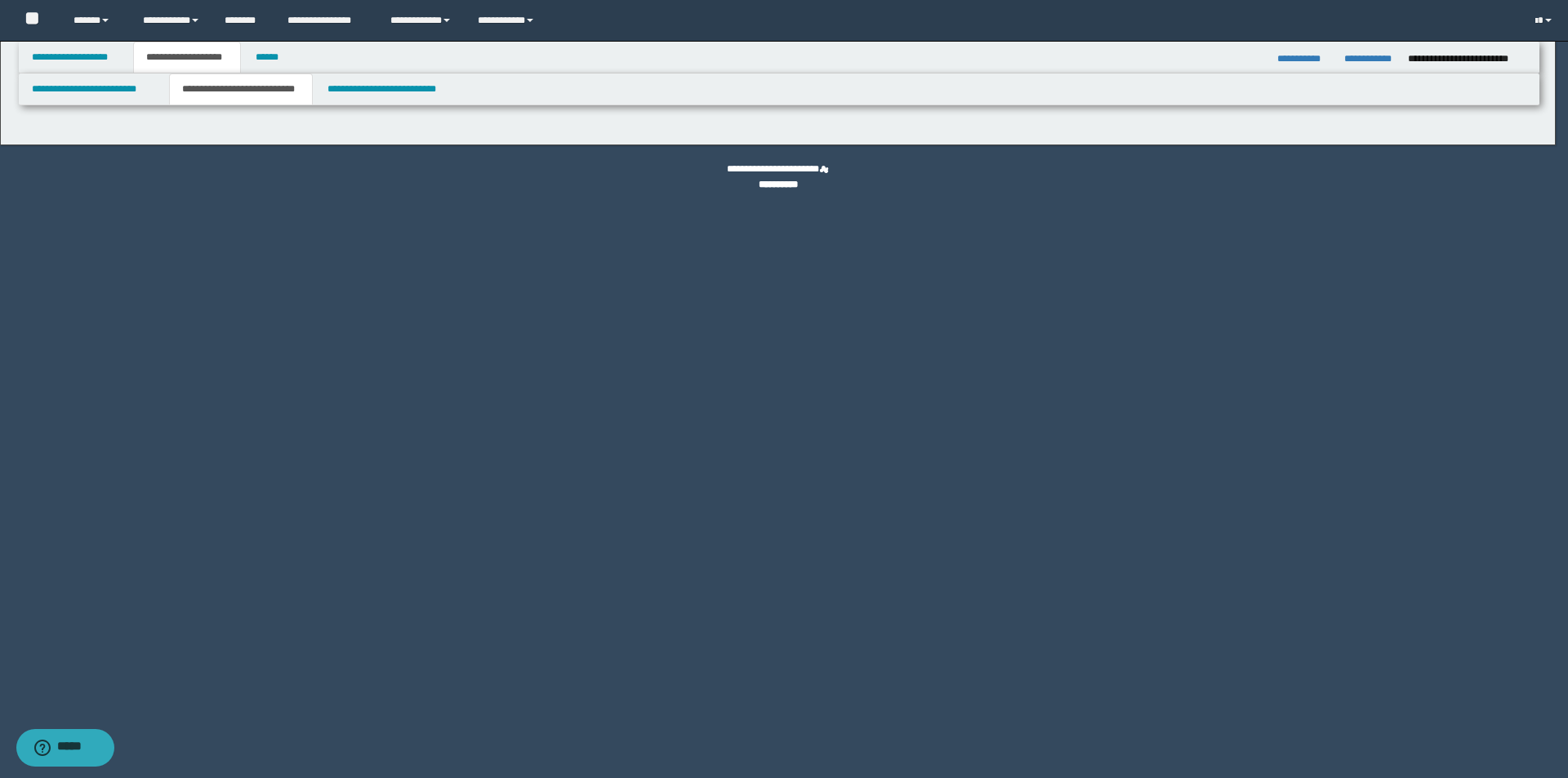 select on "*" 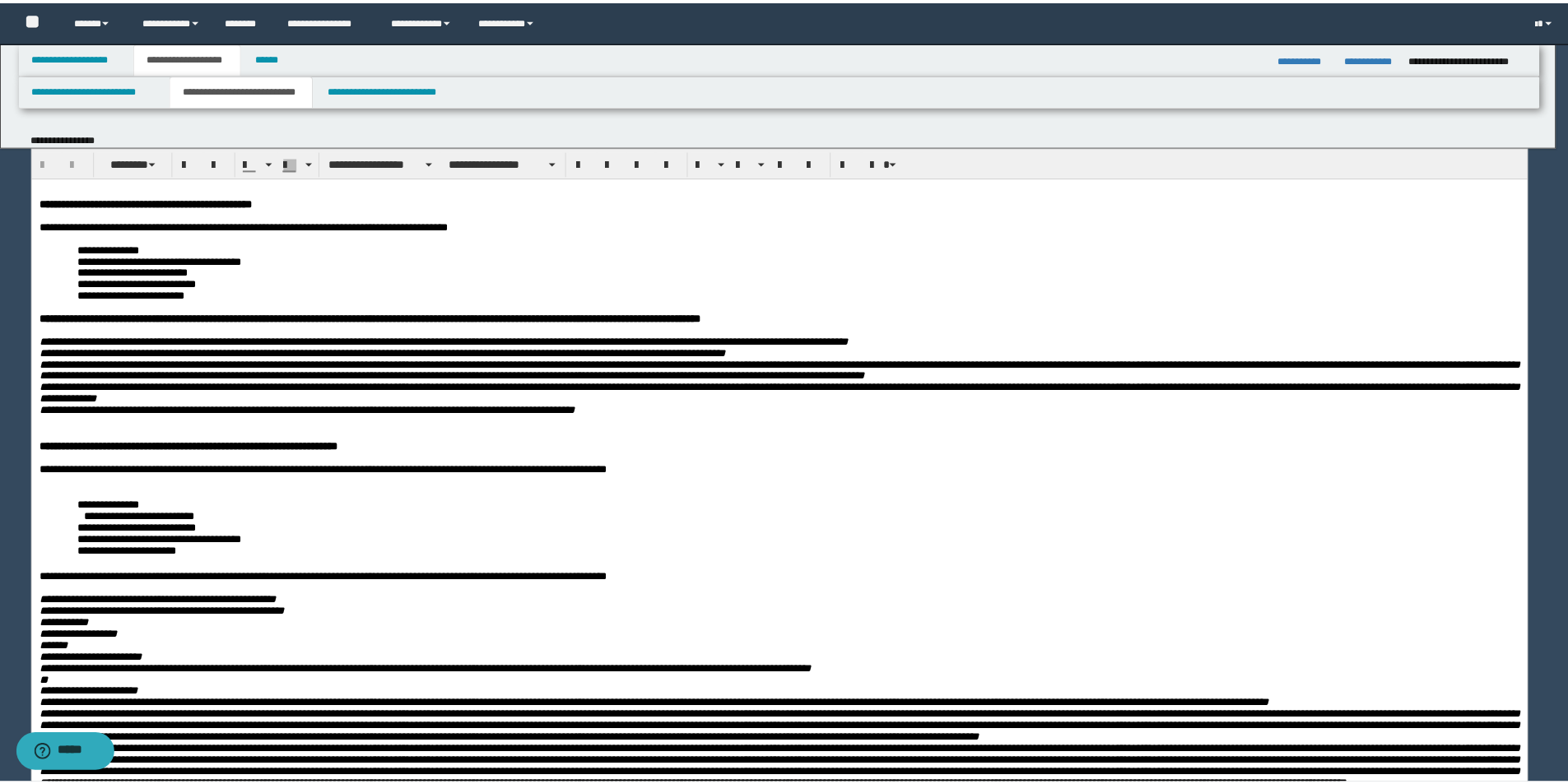 scroll, scrollTop: 0, scrollLeft: 0, axis: both 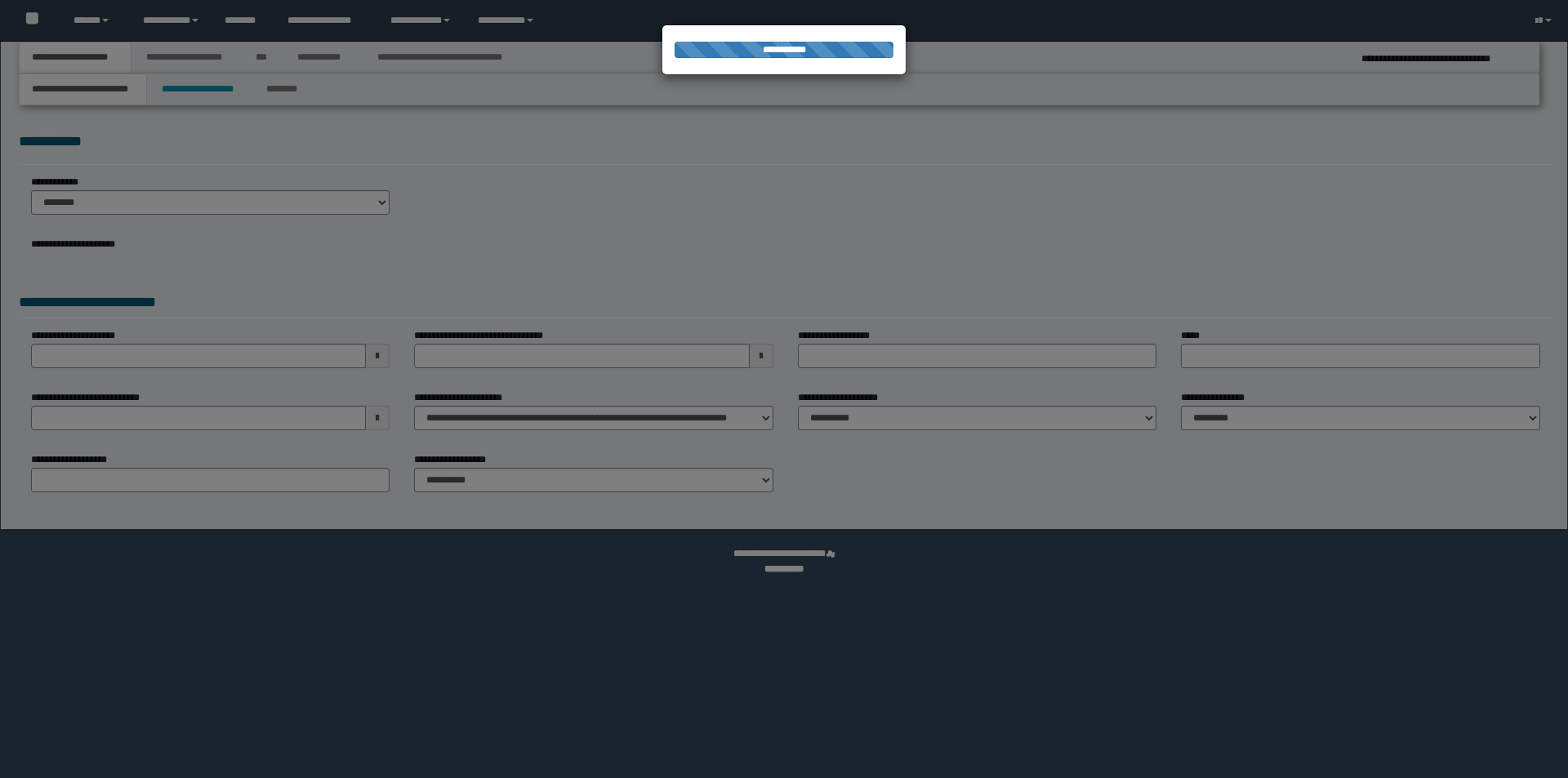 select on "*" 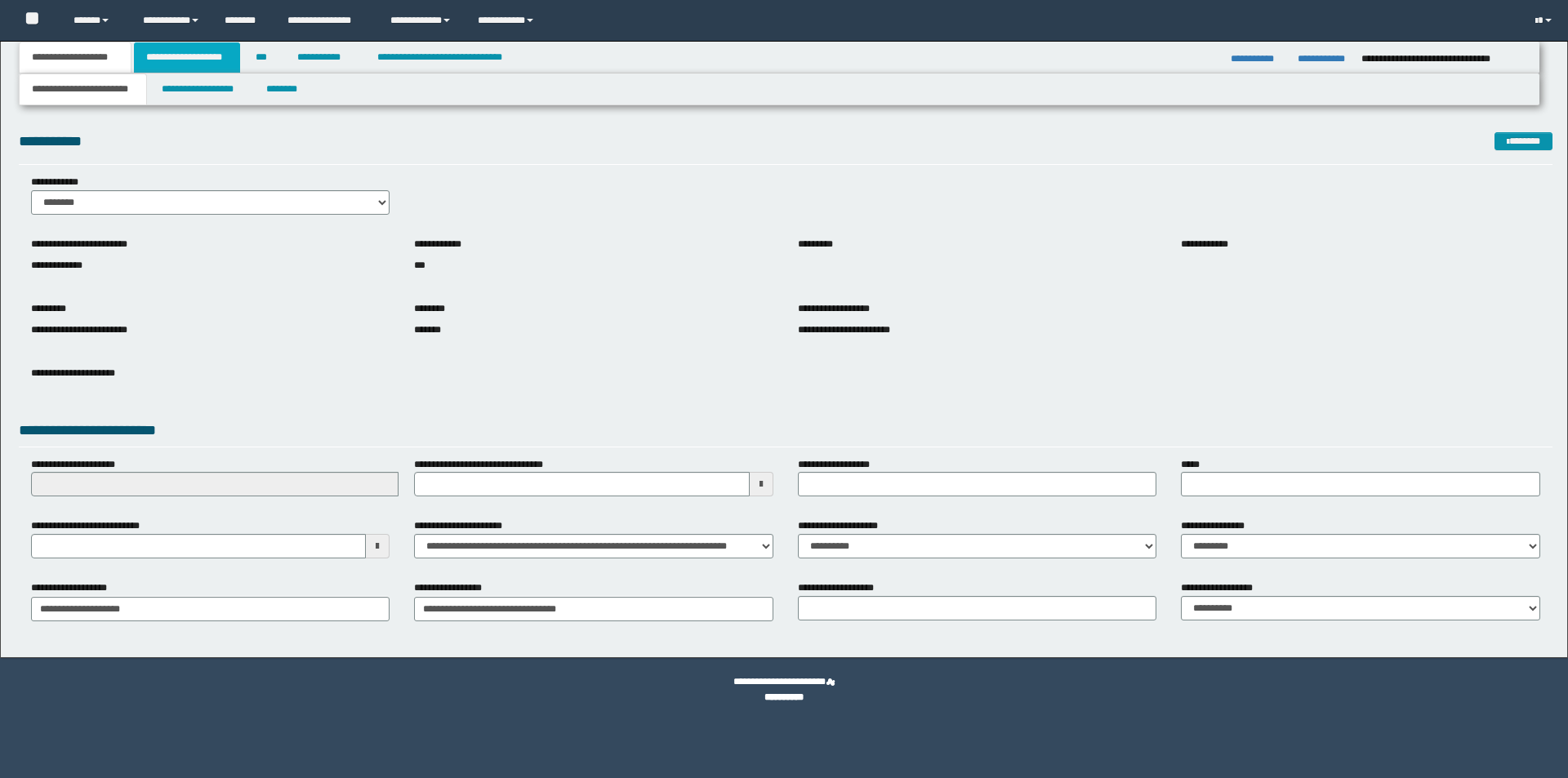 scroll, scrollTop: 0, scrollLeft: 0, axis: both 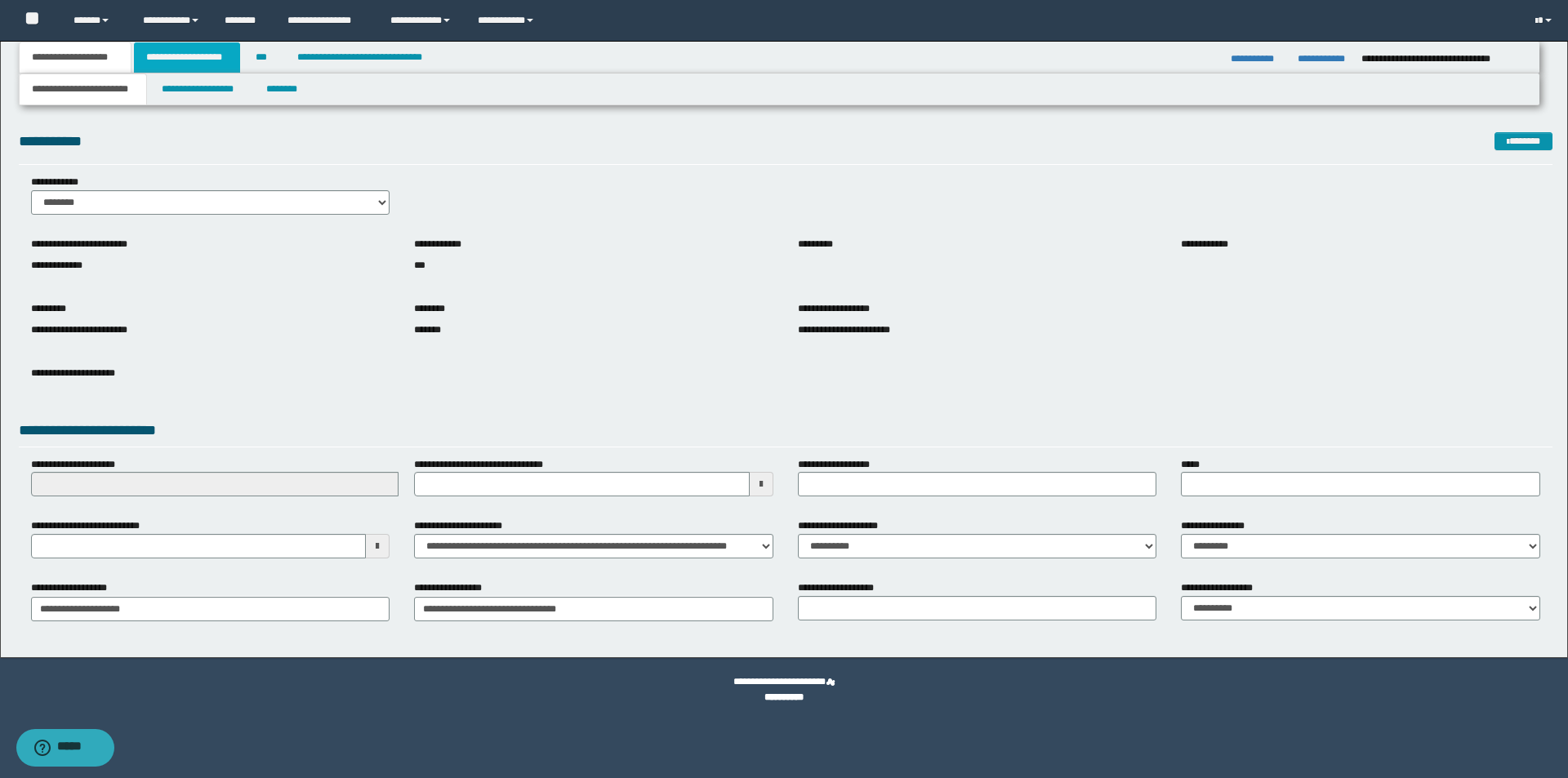 click on "**********" at bounding box center (187, 57) 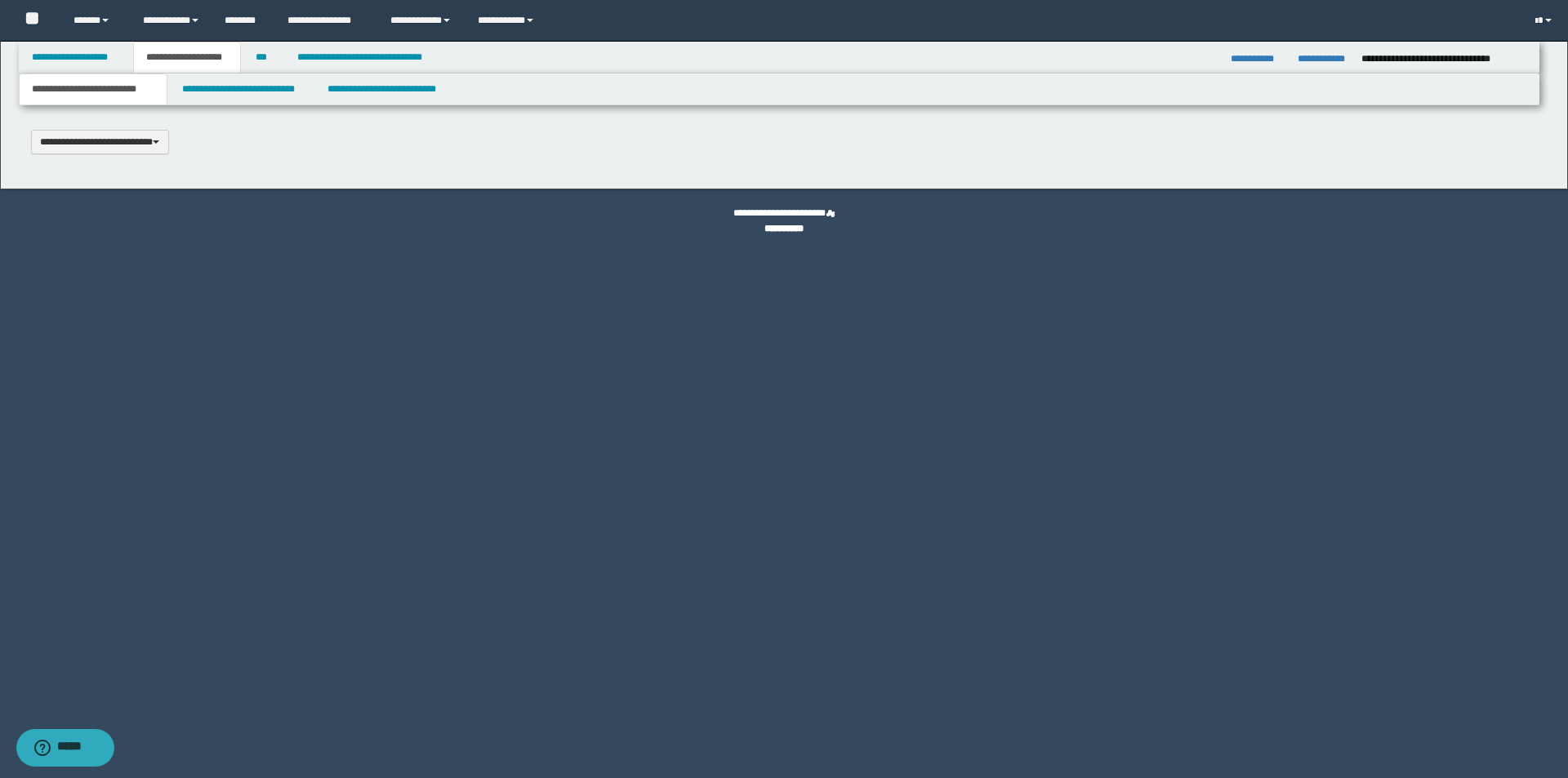 type 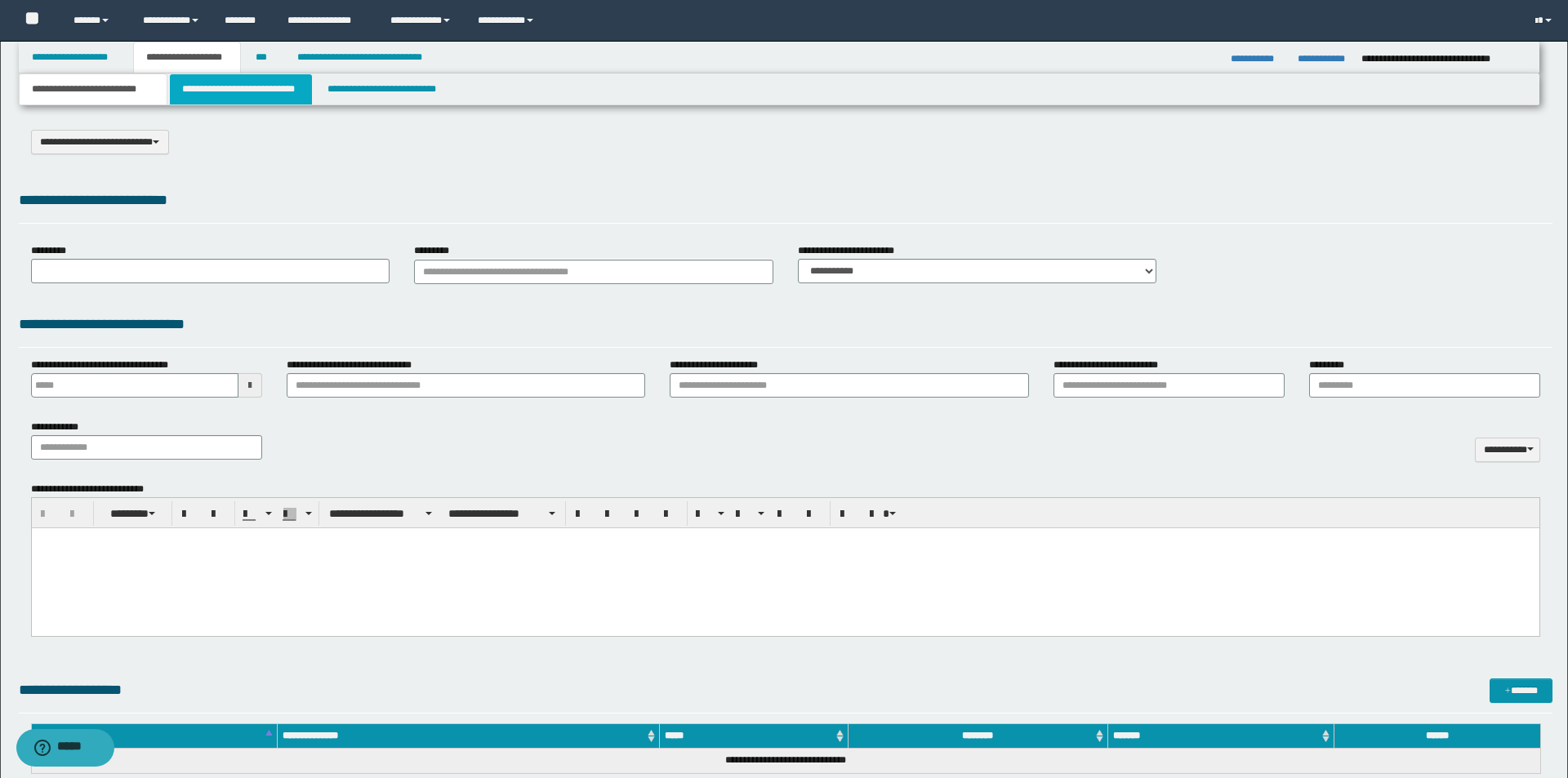 select on "*" 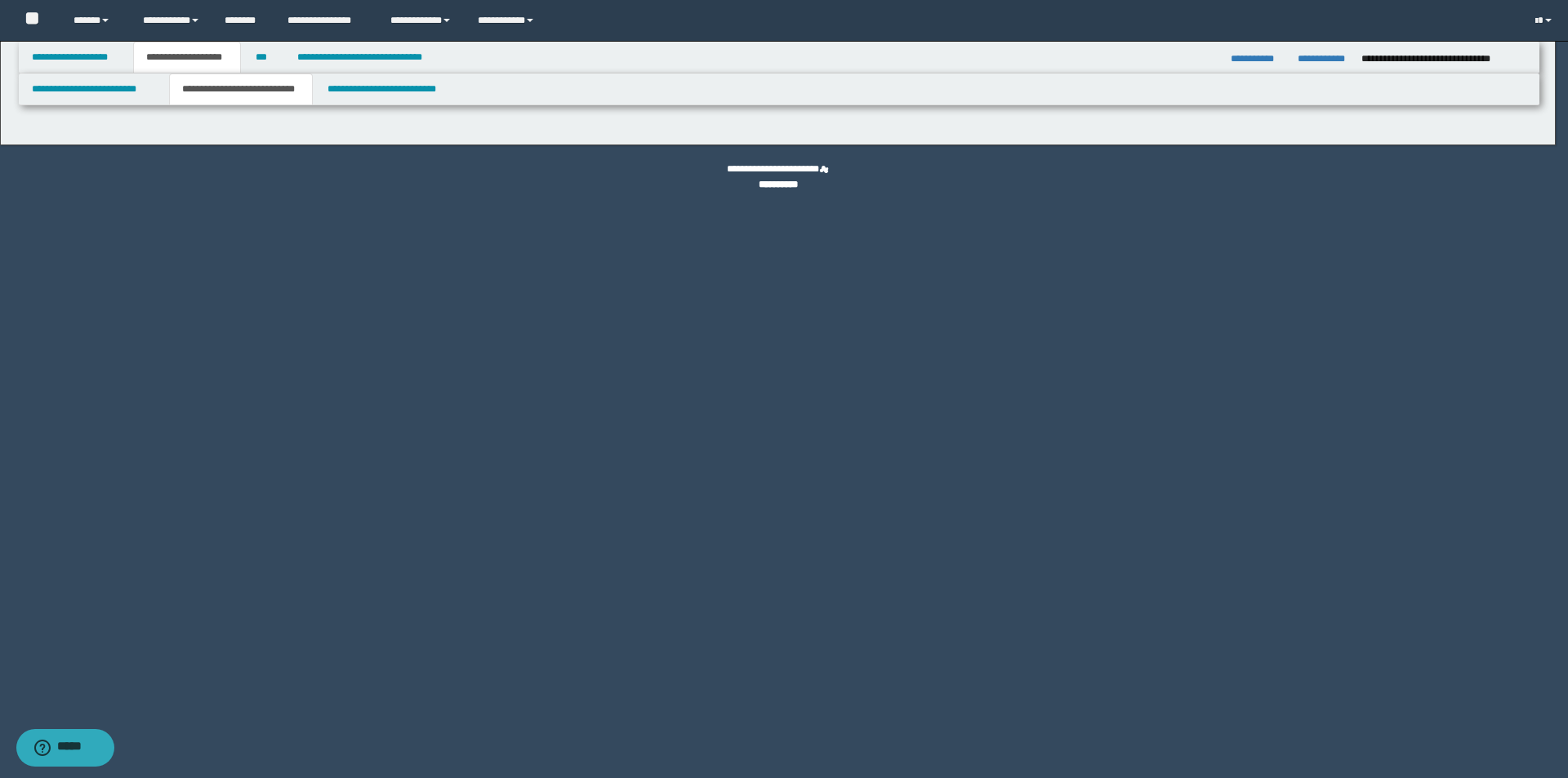 select on "*" 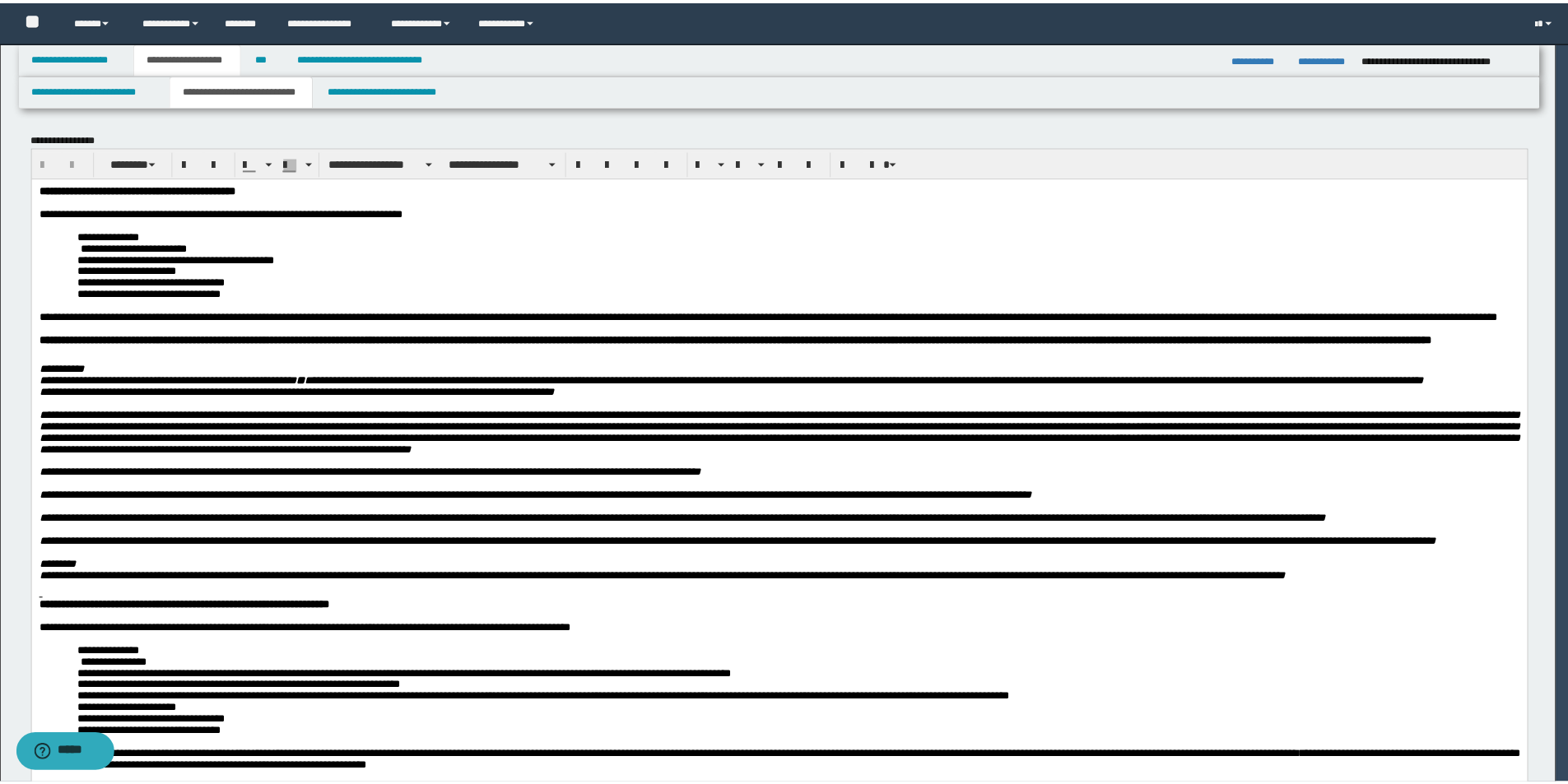 scroll, scrollTop: 0, scrollLeft: 0, axis: both 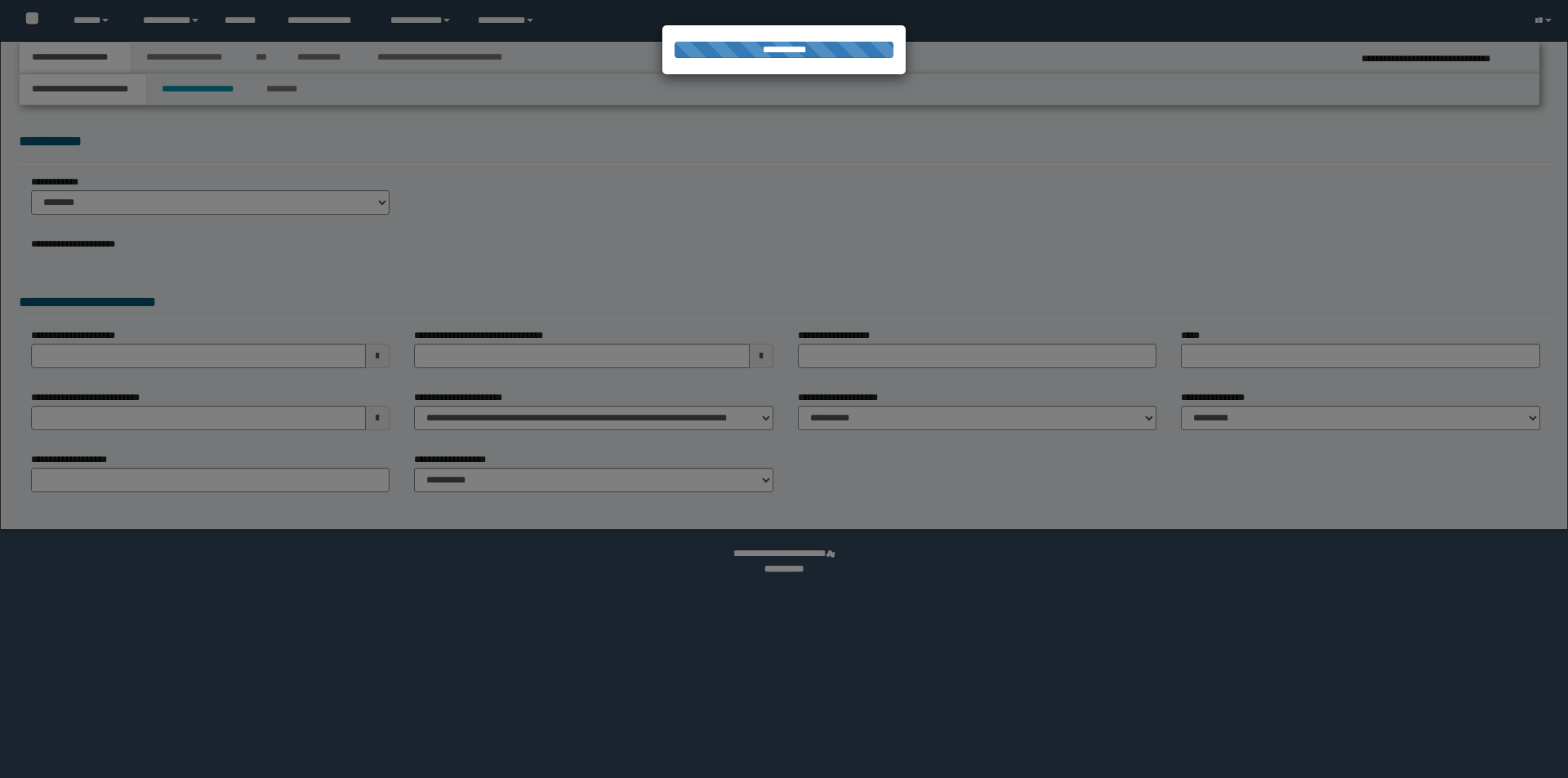 select on "*" 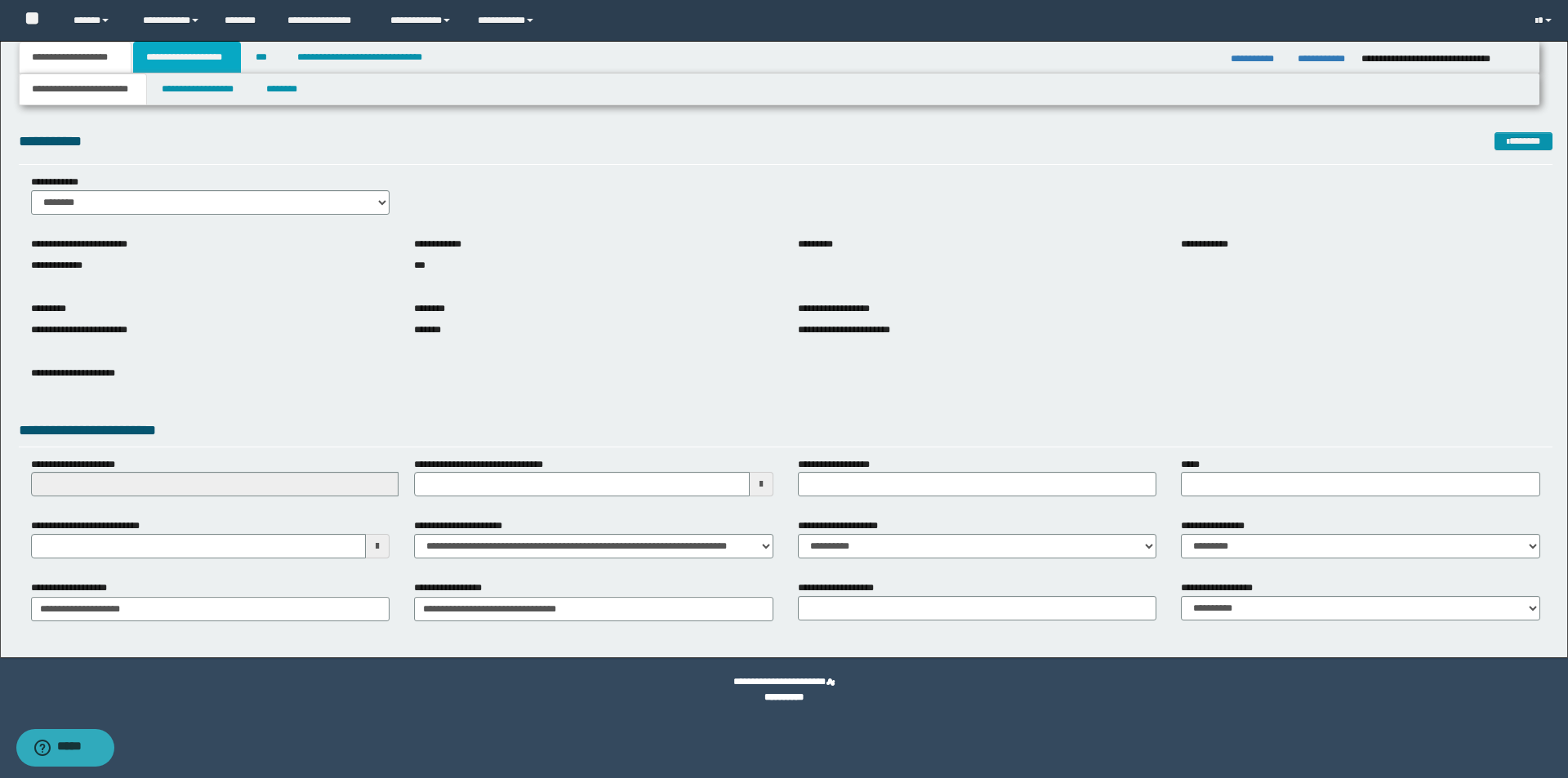 click on "**********" at bounding box center [187, 57] 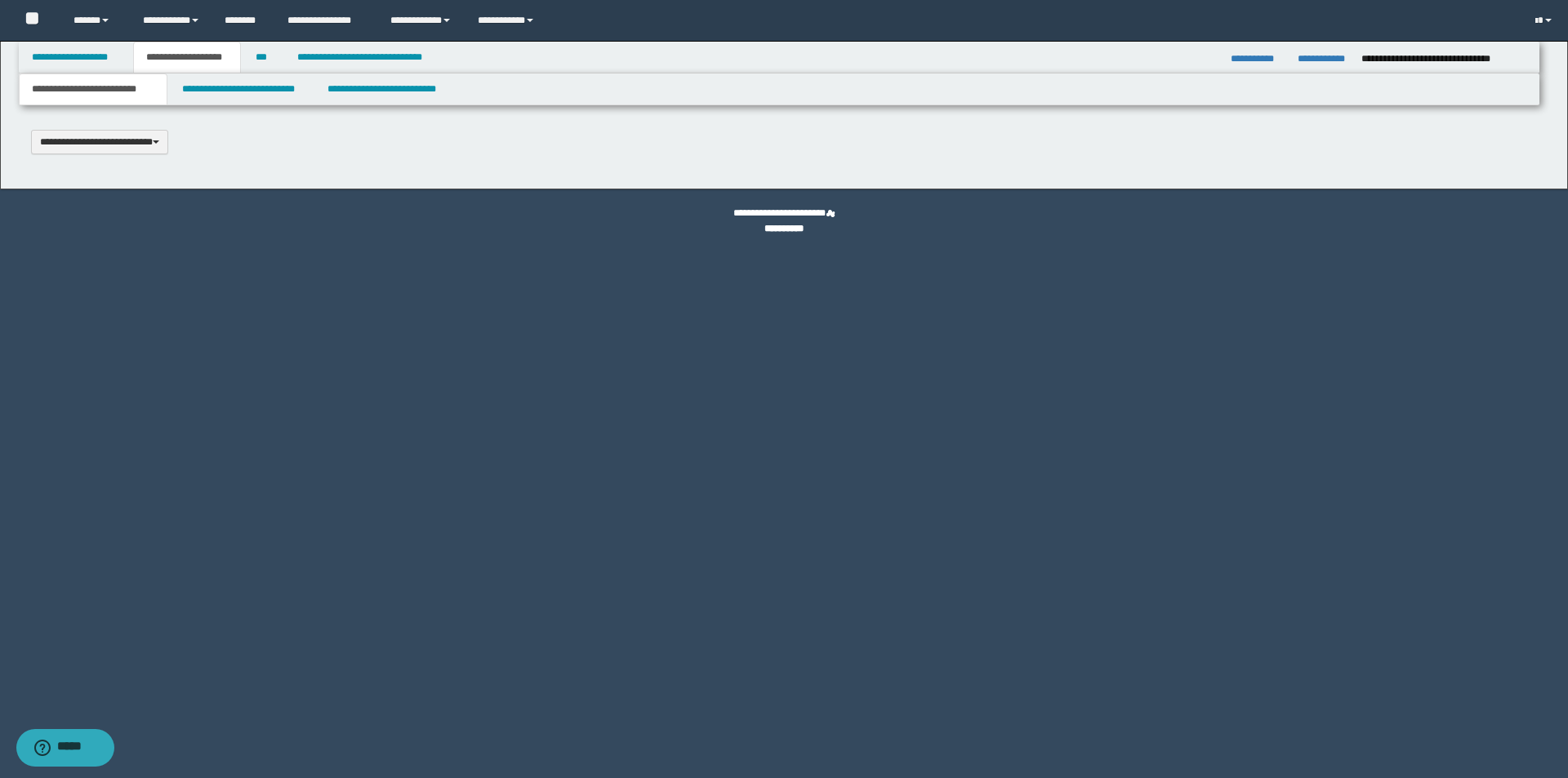 type 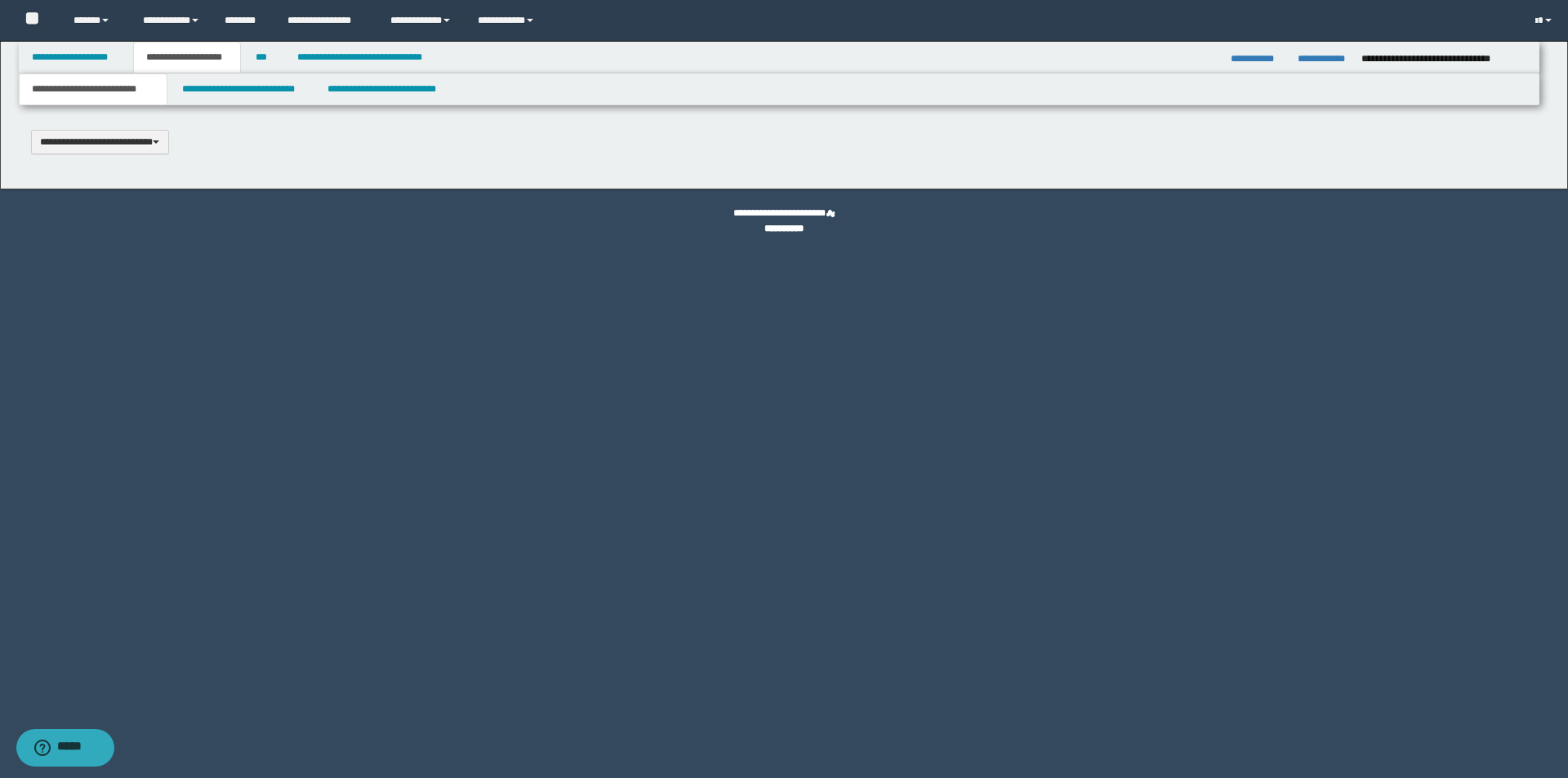 select on "*" 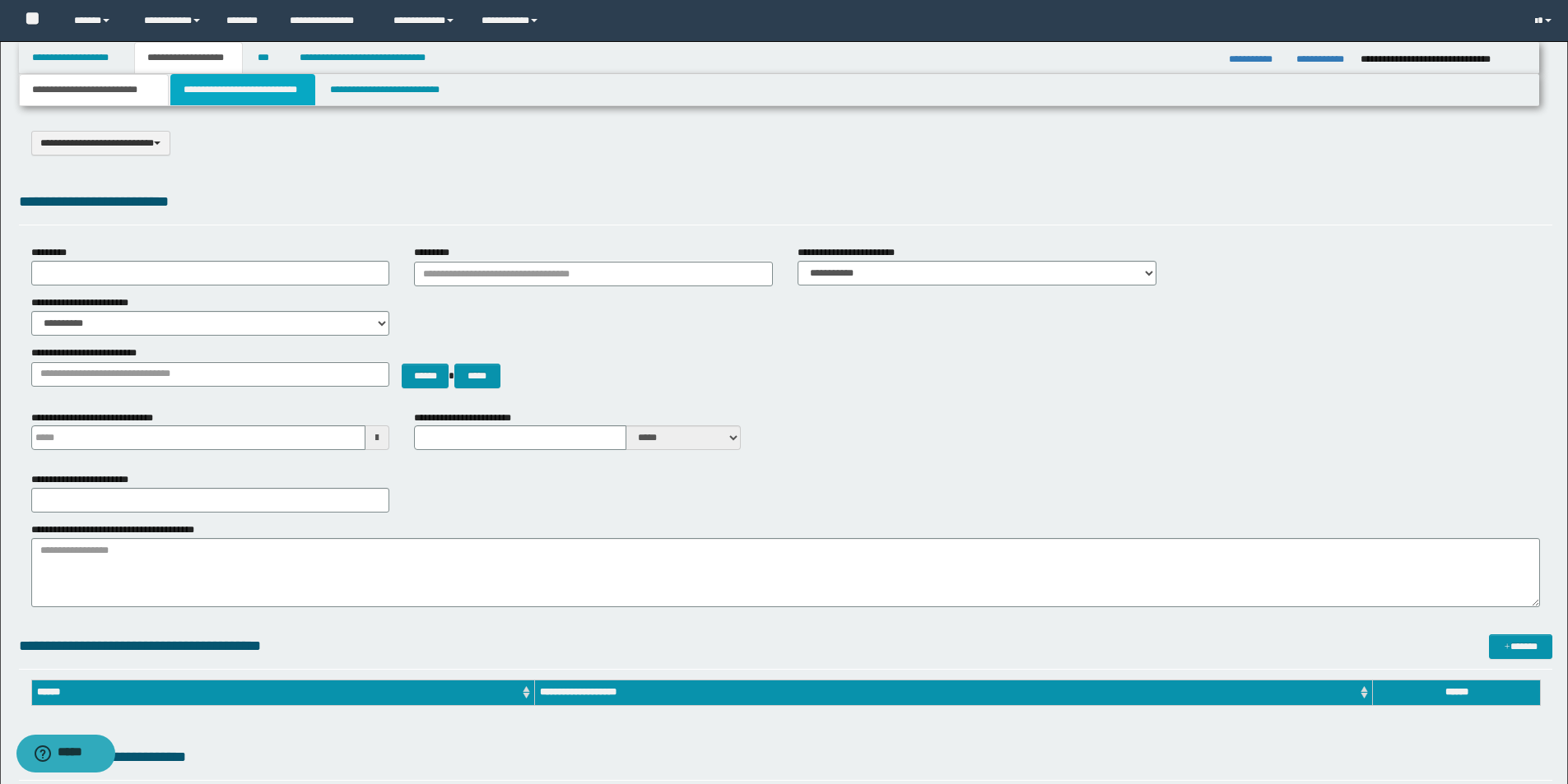 click on "**********" at bounding box center [243, 90] 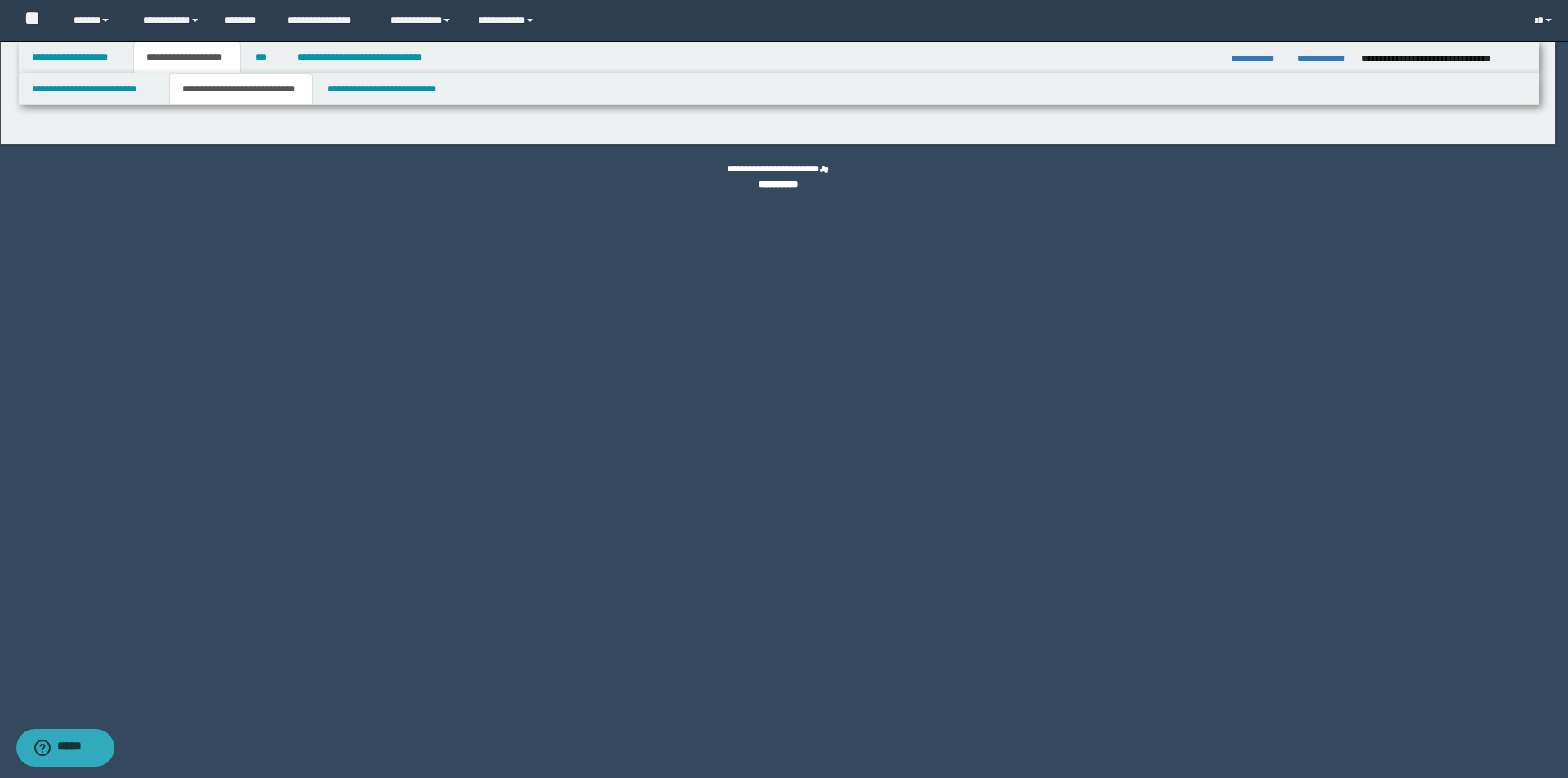 select on "*" 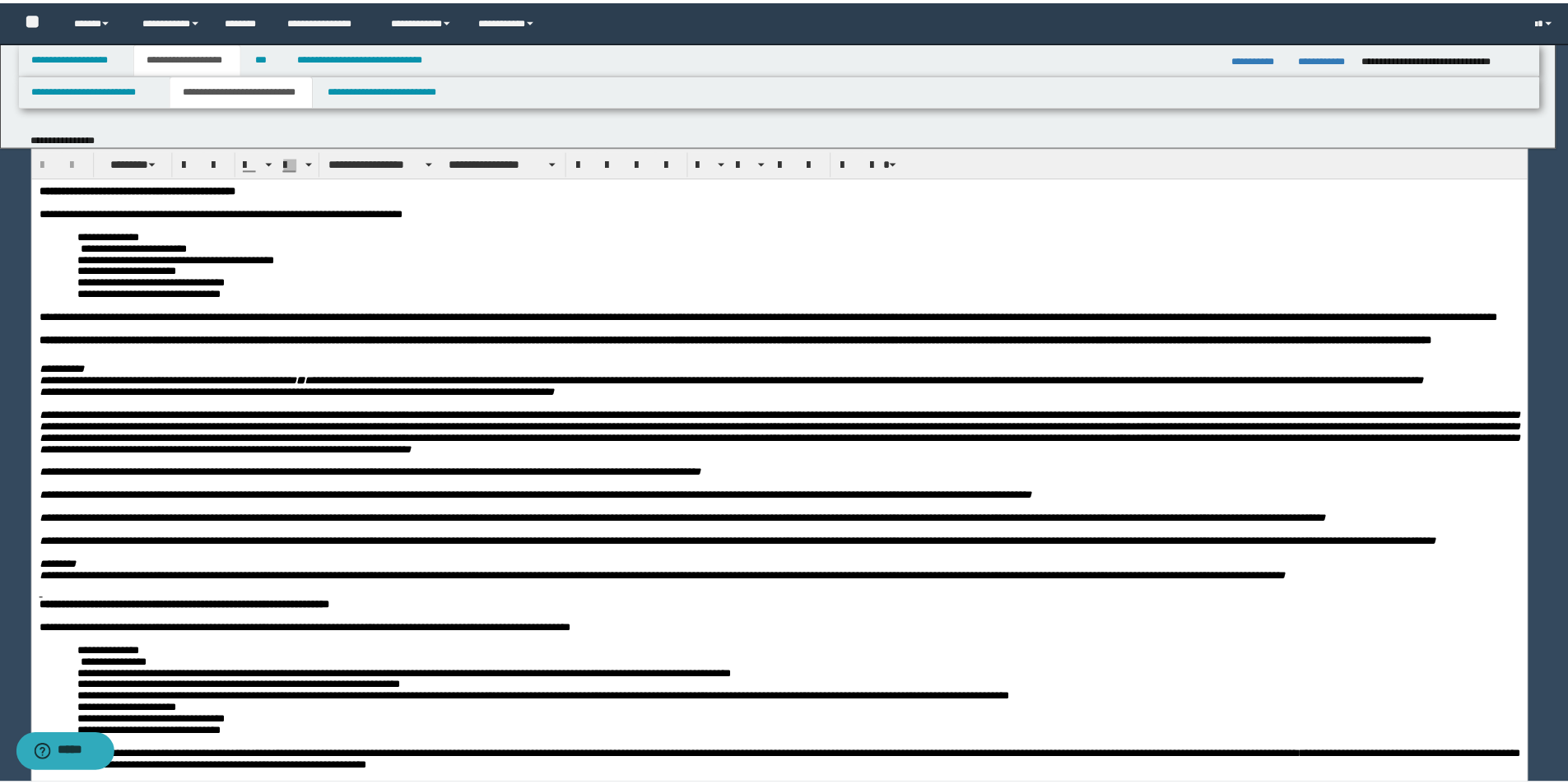 scroll, scrollTop: 0, scrollLeft: 0, axis: both 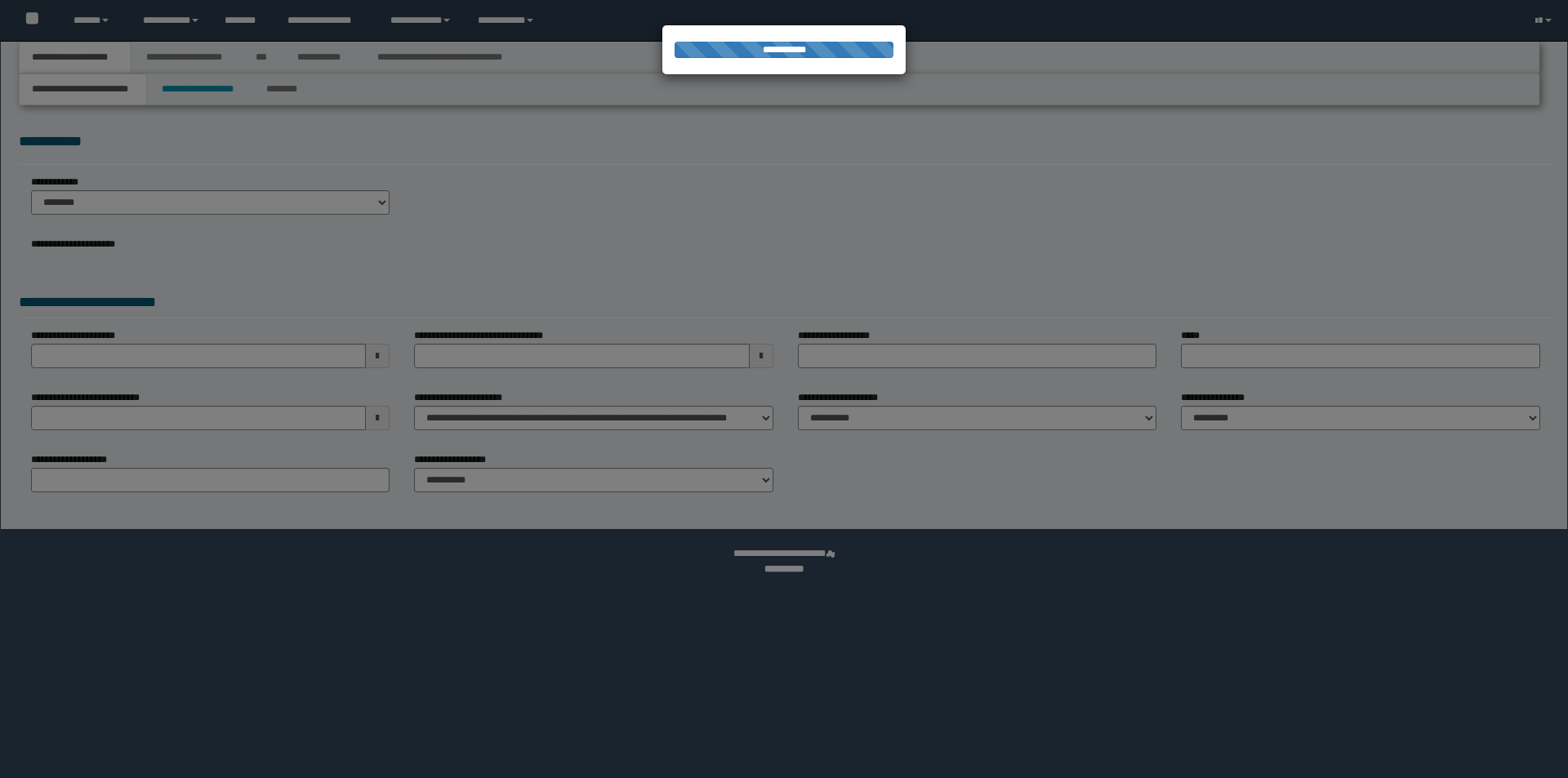 select on "*" 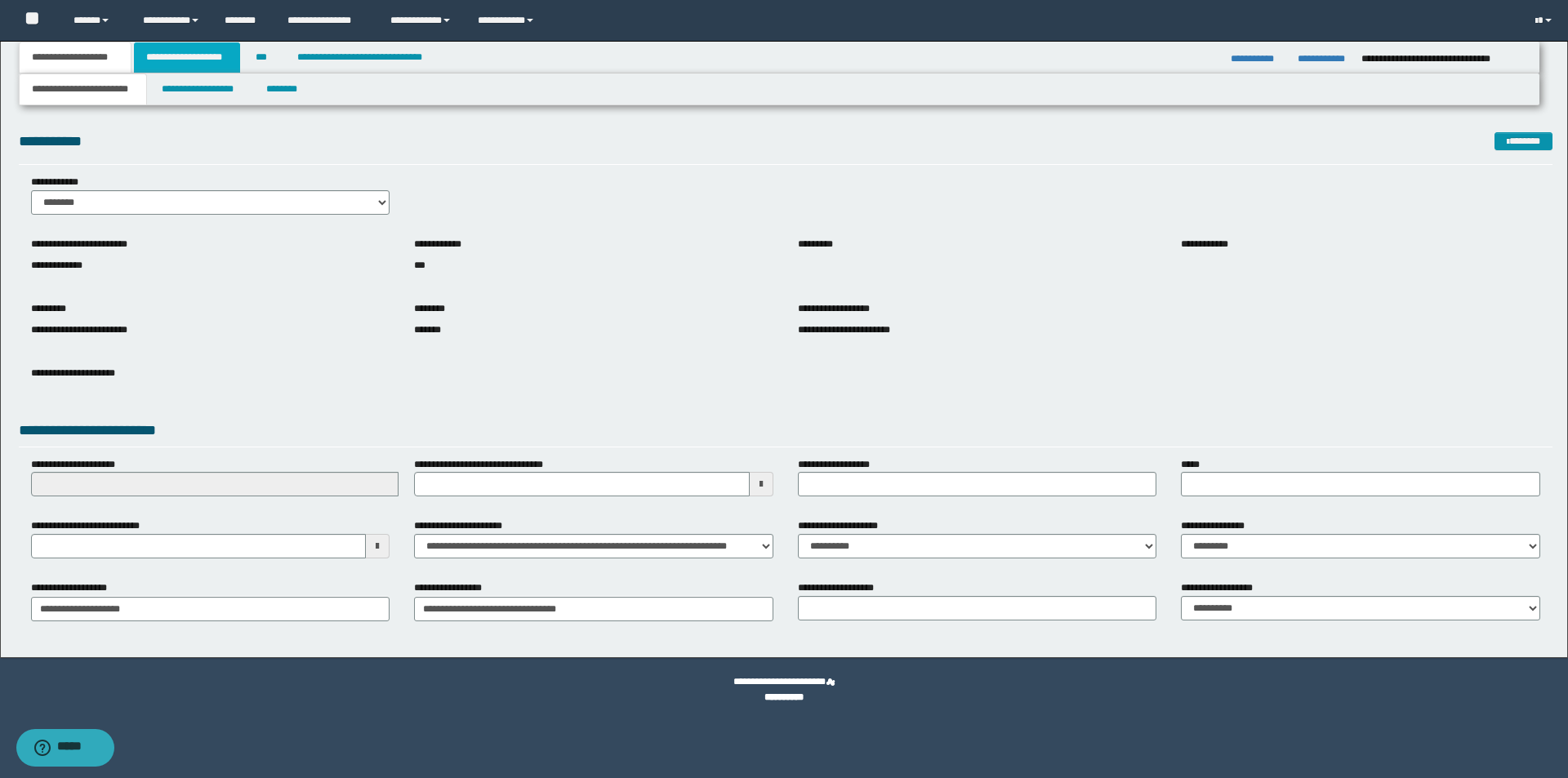 click on "**********" at bounding box center (187, 57) 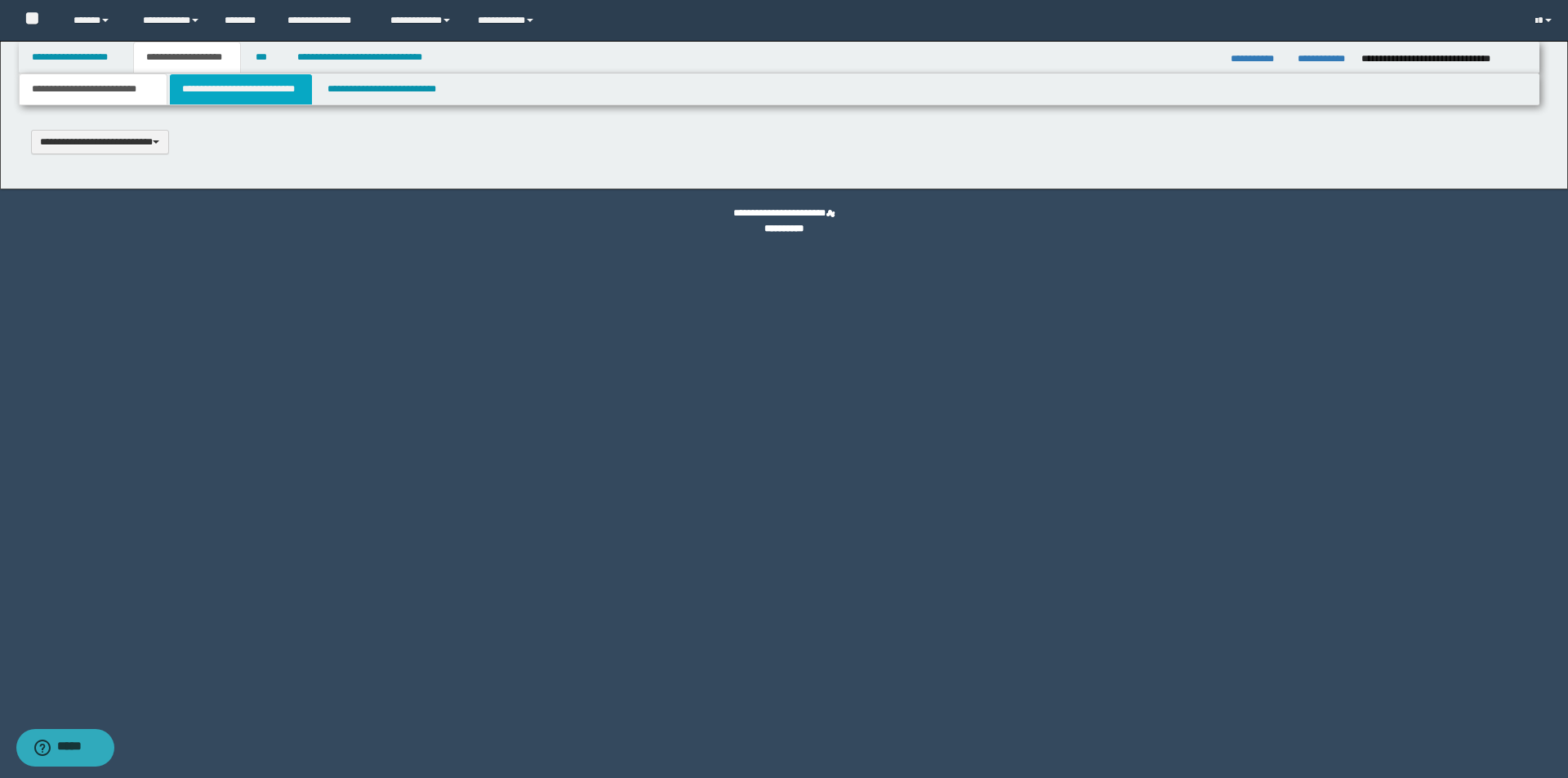 scroll, scrollTop: 0, scrollLeft: 0, axis: both 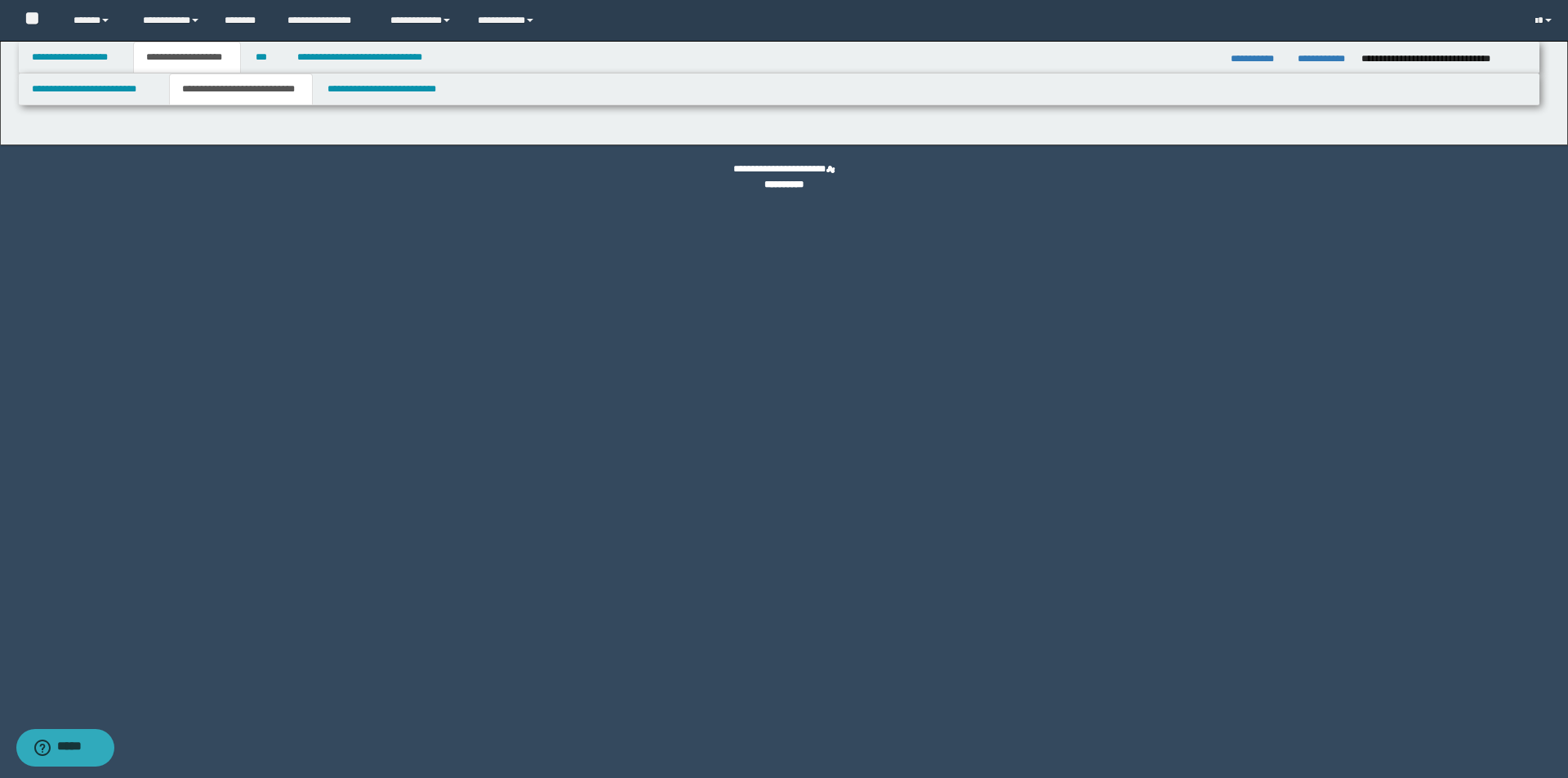 select on "*" 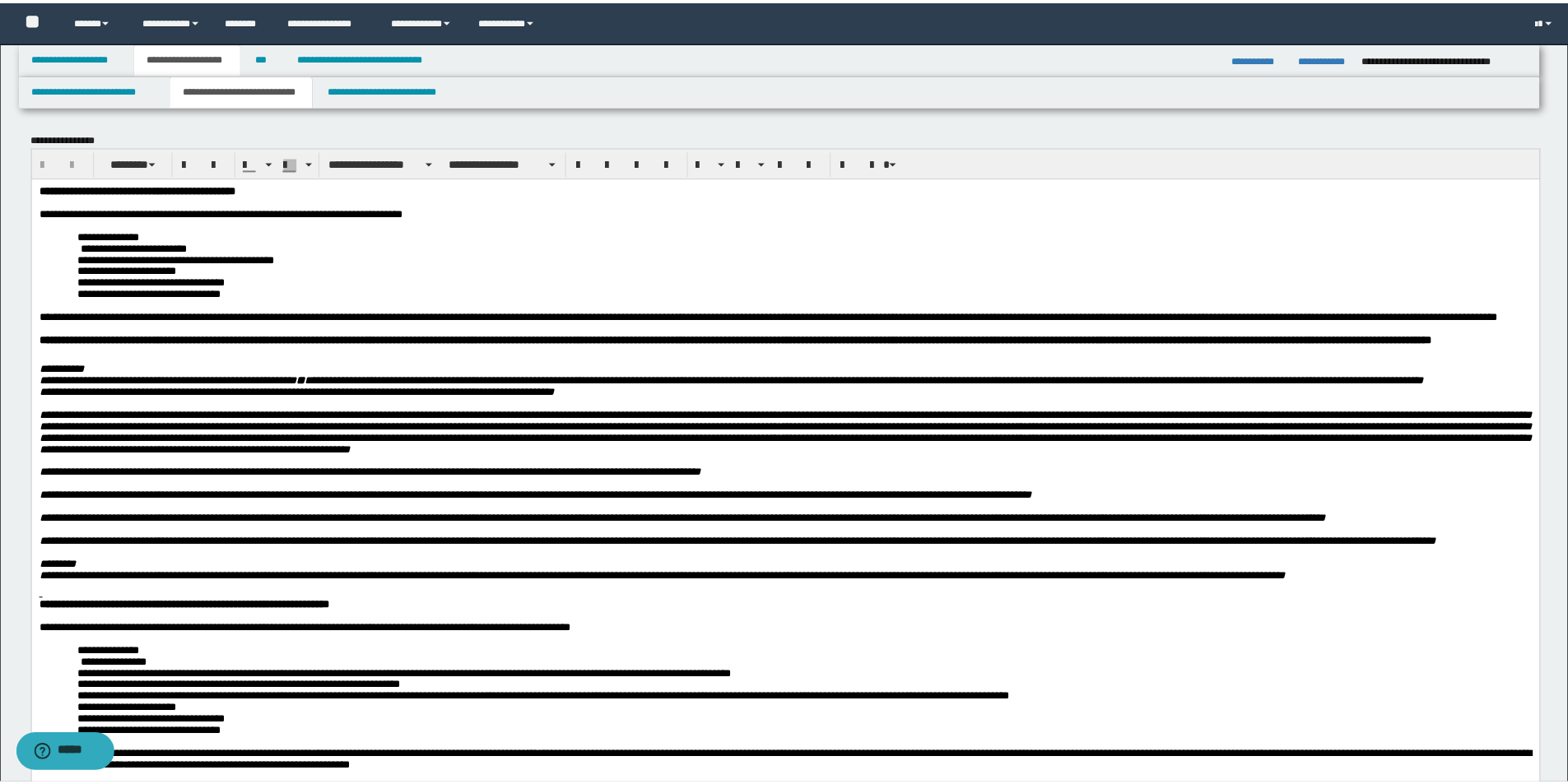 scroll, scrollTop: 0, scrollLeft: 0, axis: both 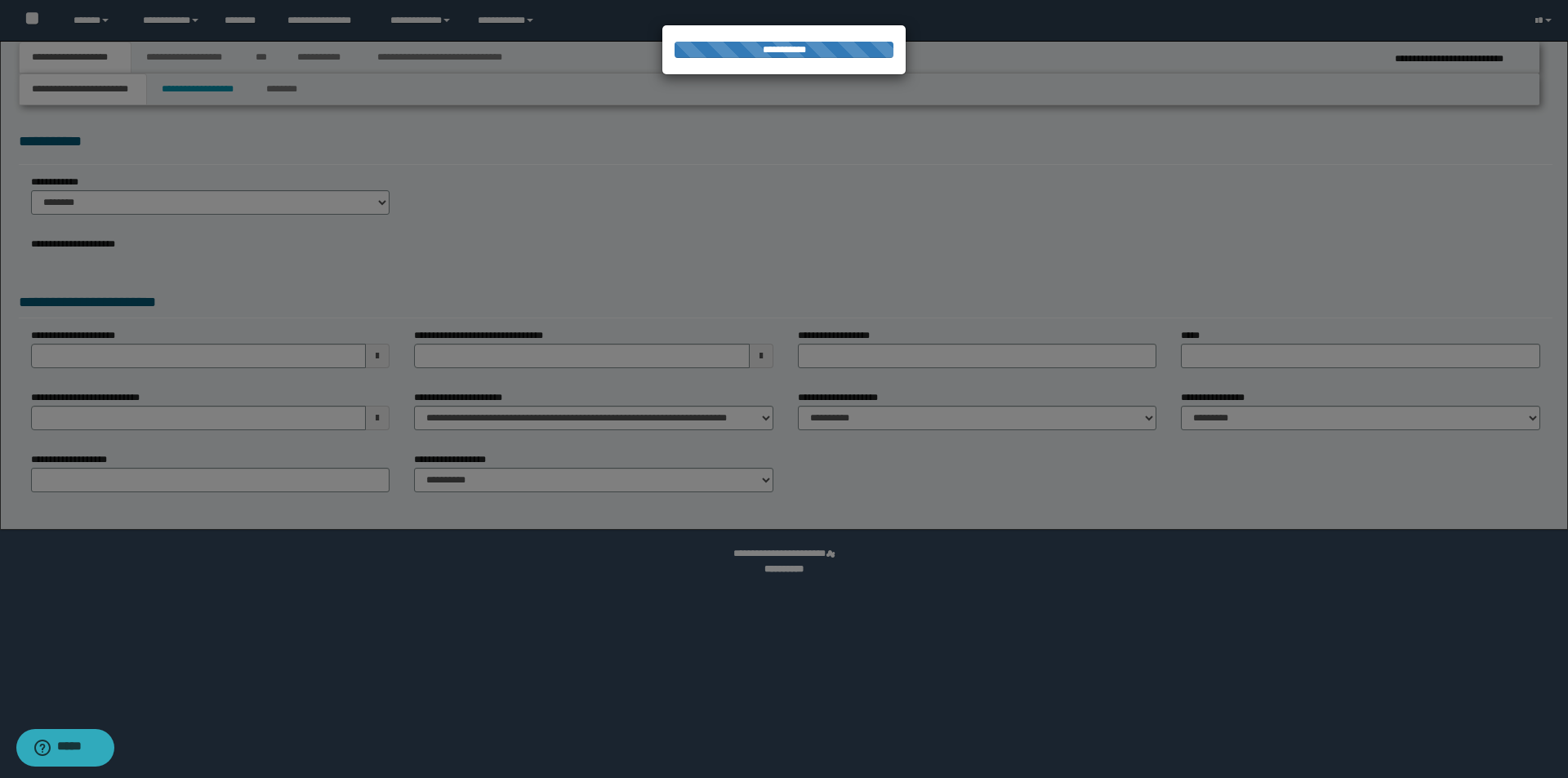 select on "**" 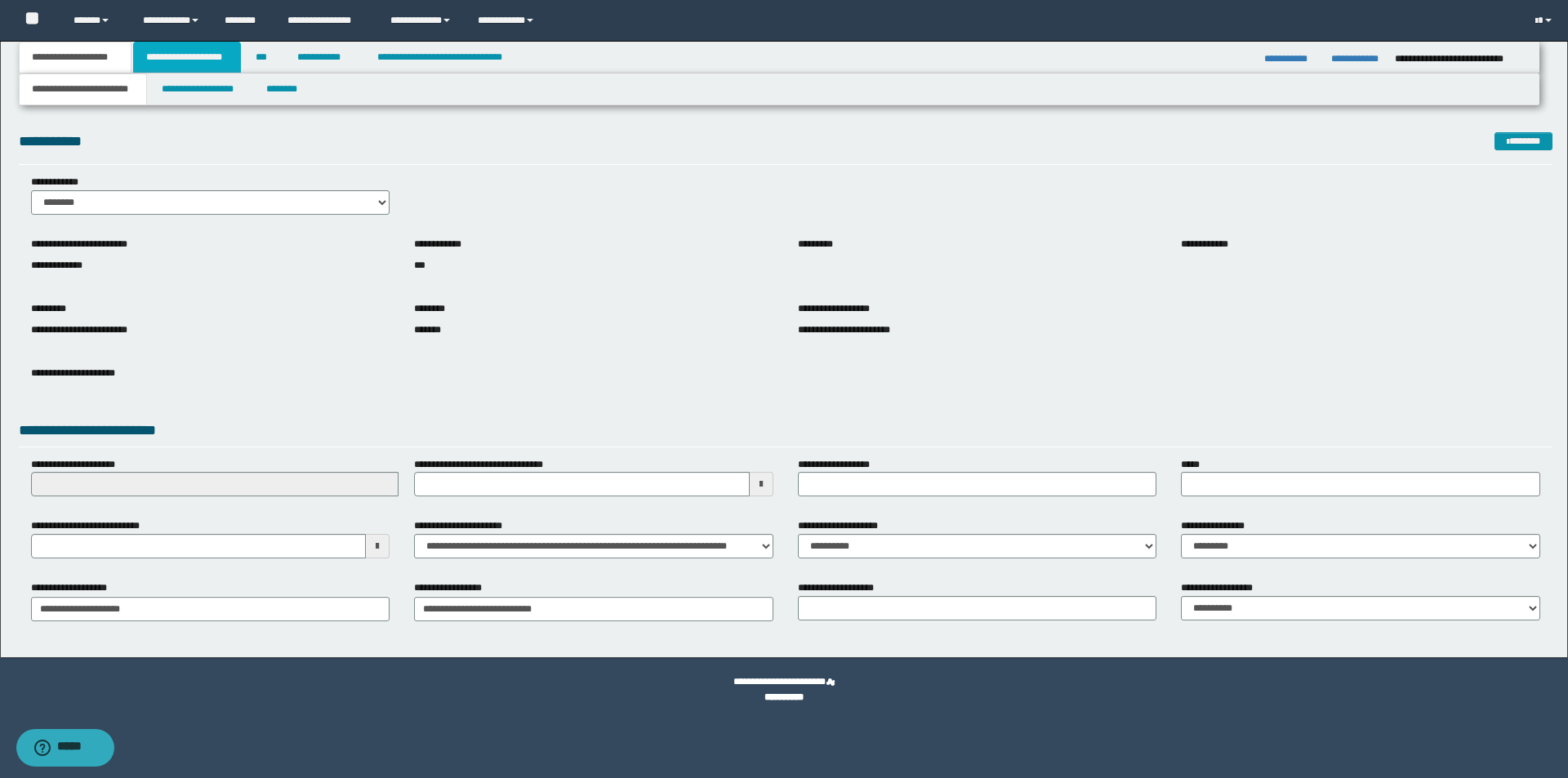 click on "**********" at bounding box center [187, 57] 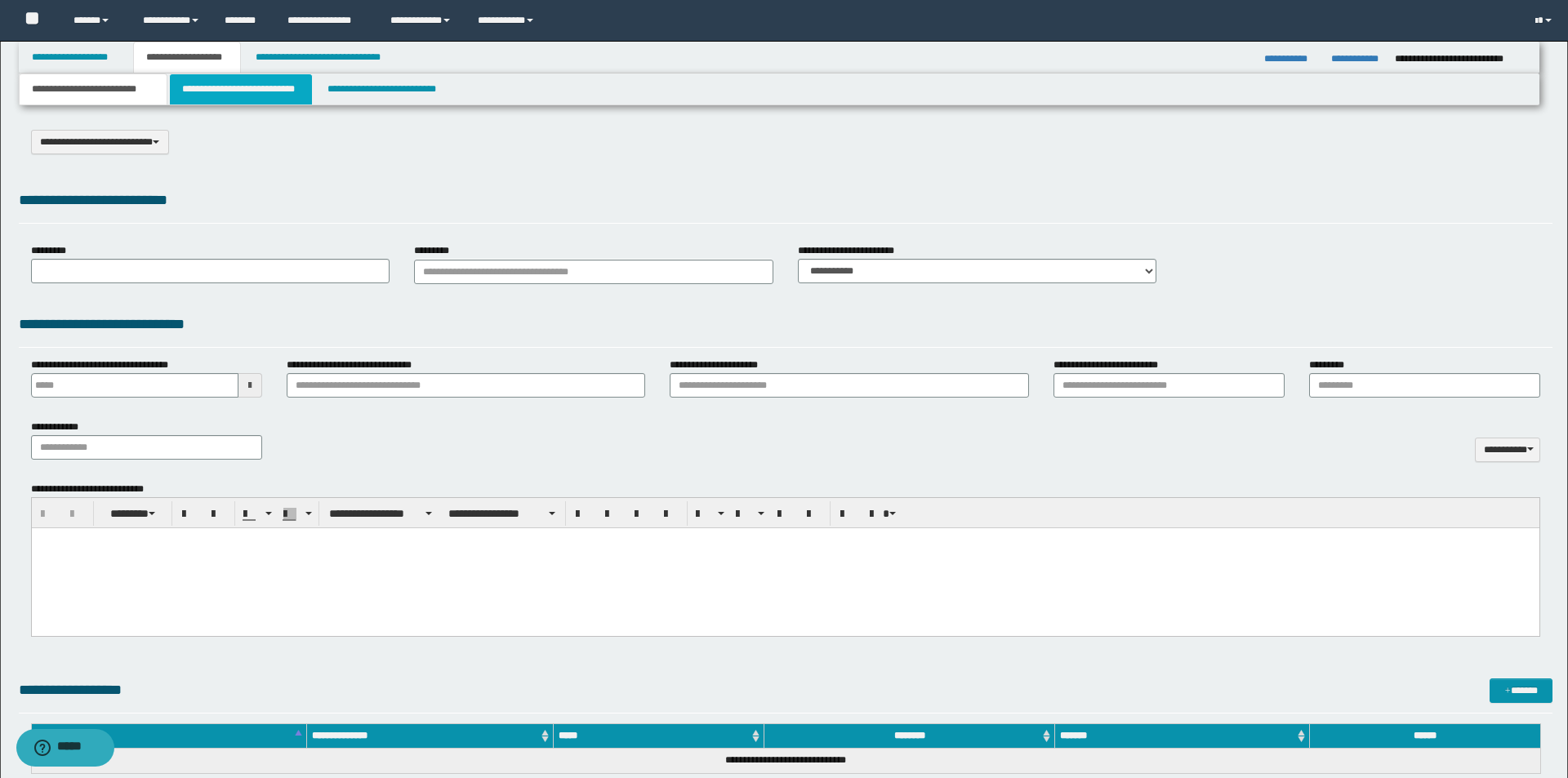 select on "*" 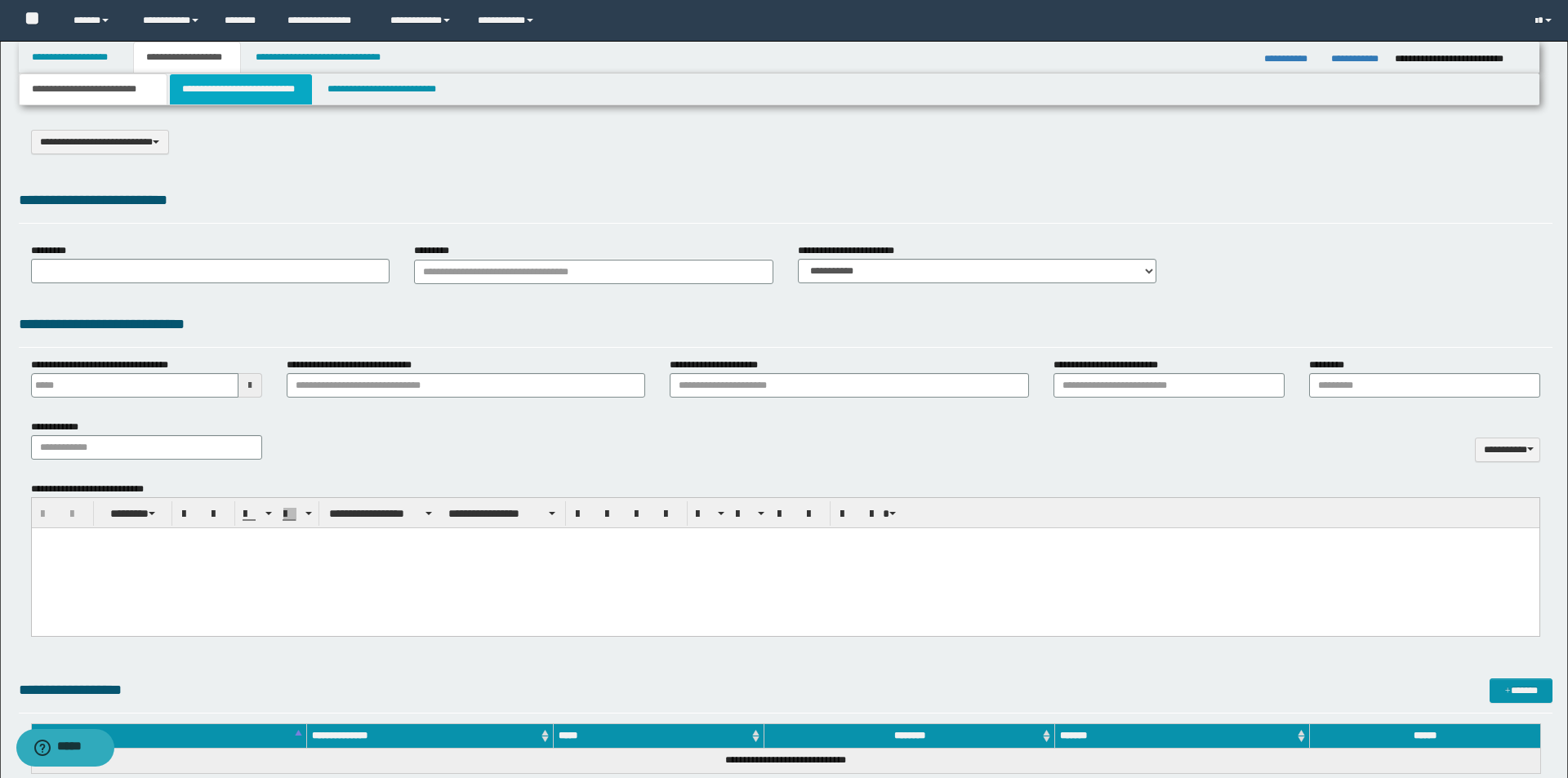 scroll, scrollTop: 0, scrollLeft: 0, axis: both 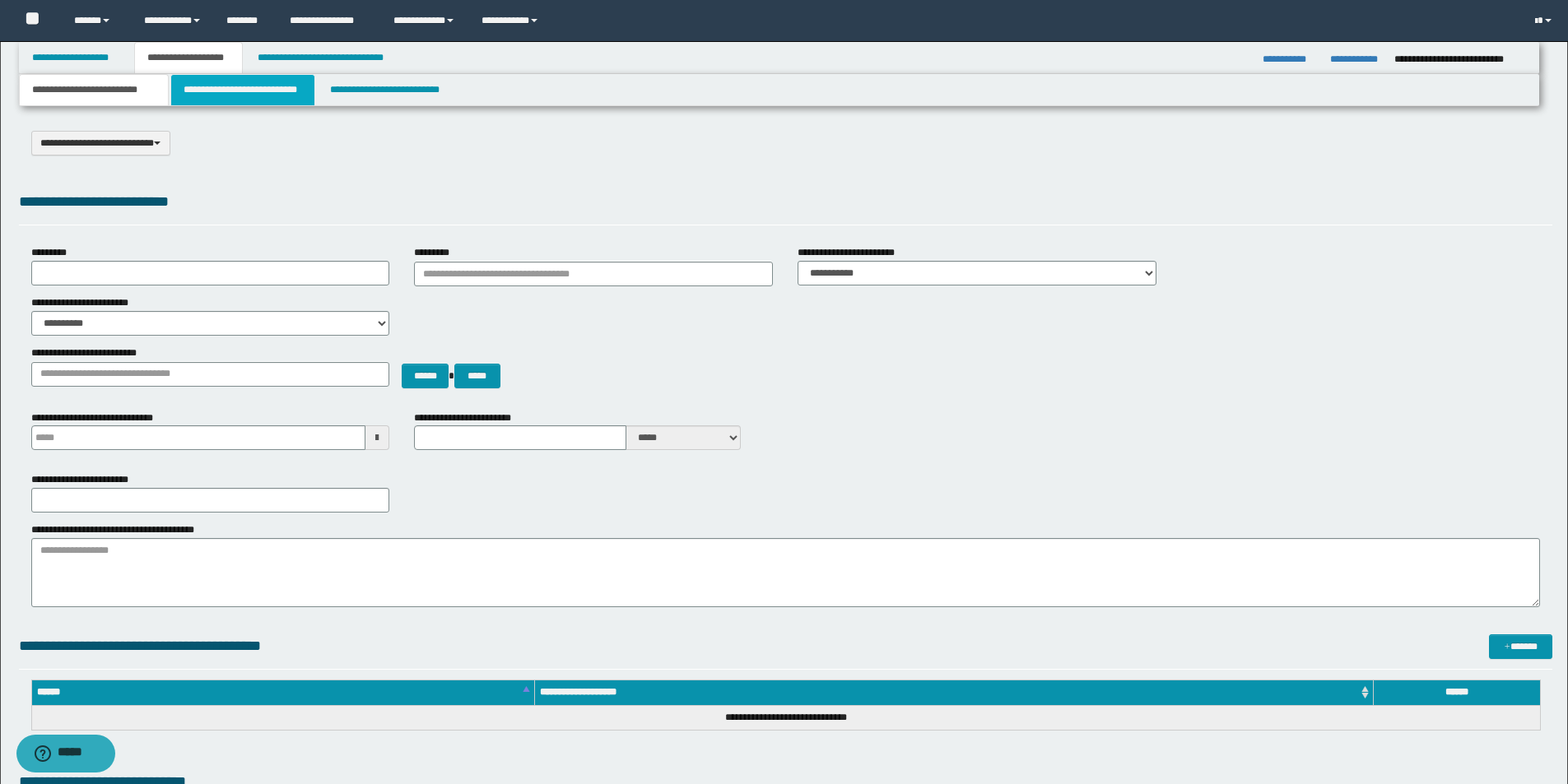 click on "**********" at bounding box center (243, 90) 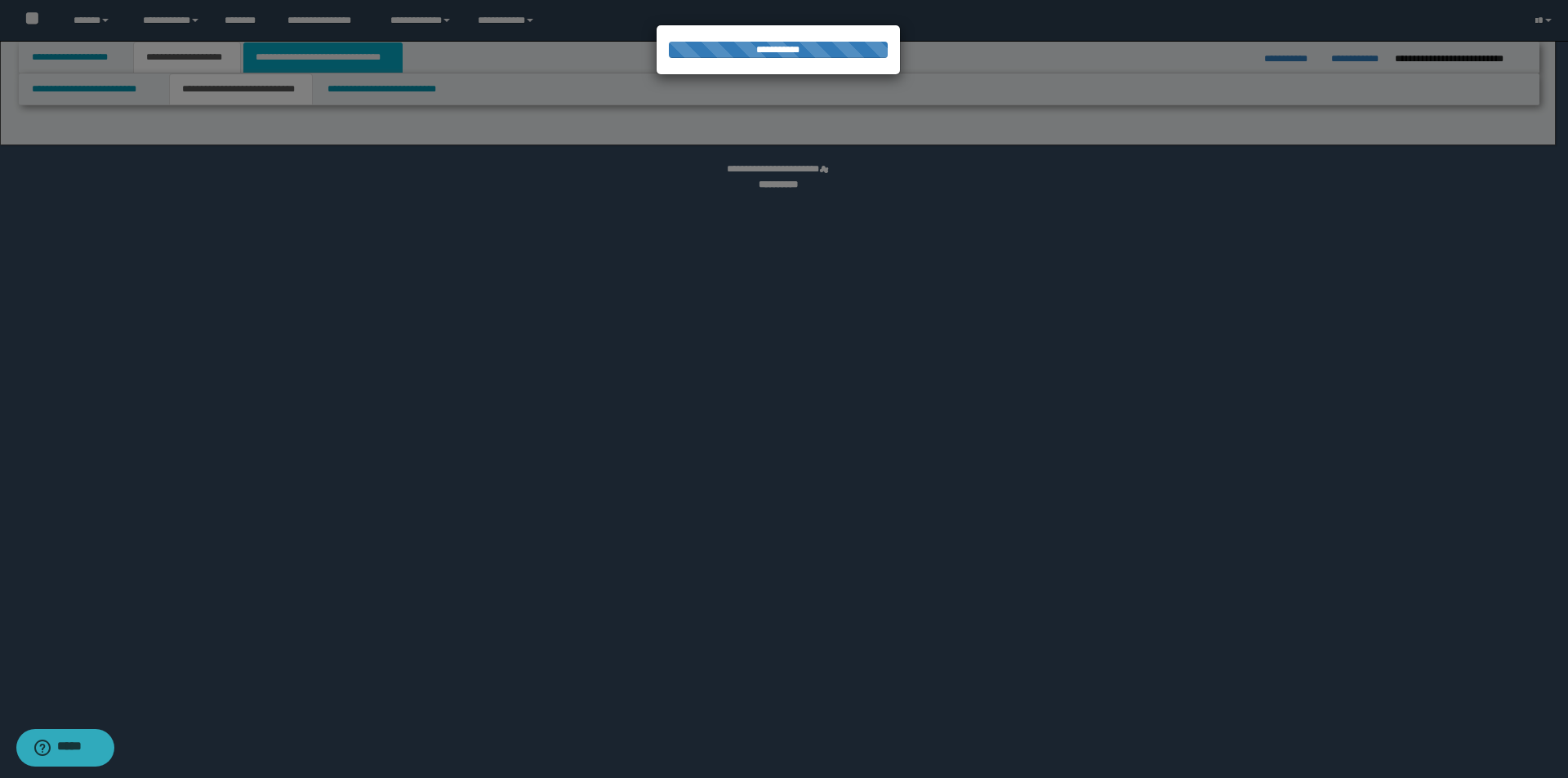 select on "*" 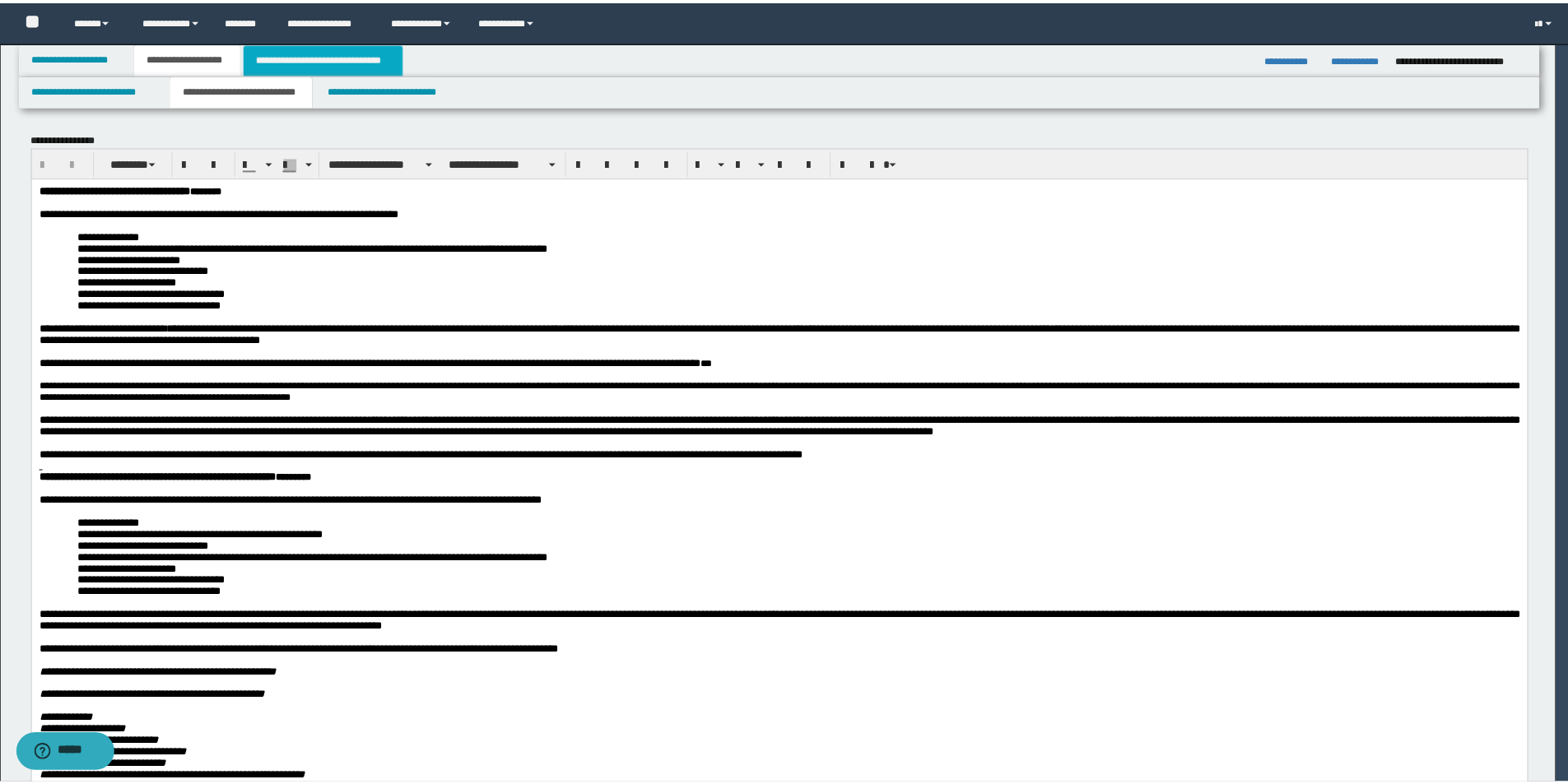scroll, scrollTop: 0, scrollLeft: 0, axis: both 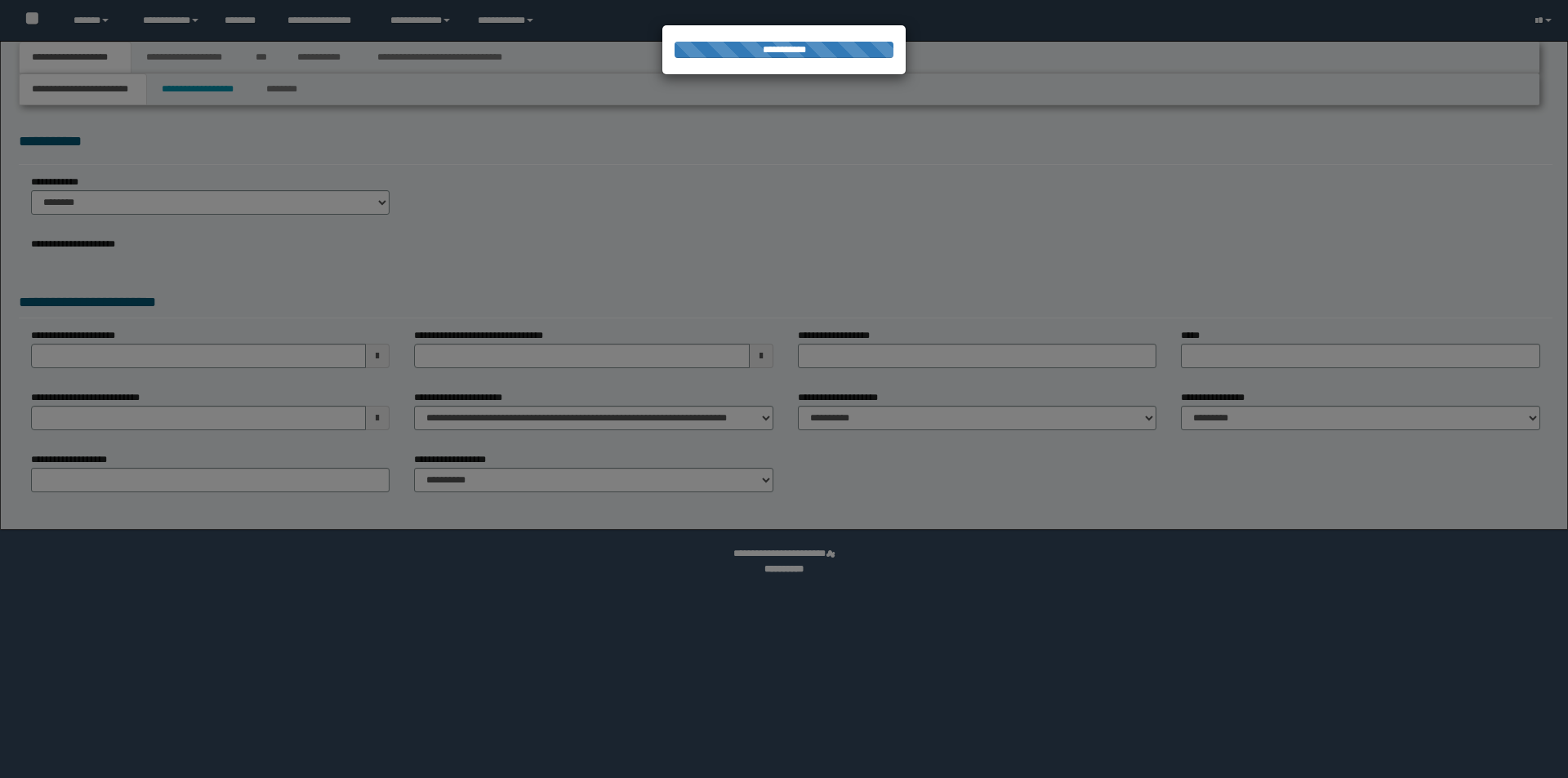 select on "*" 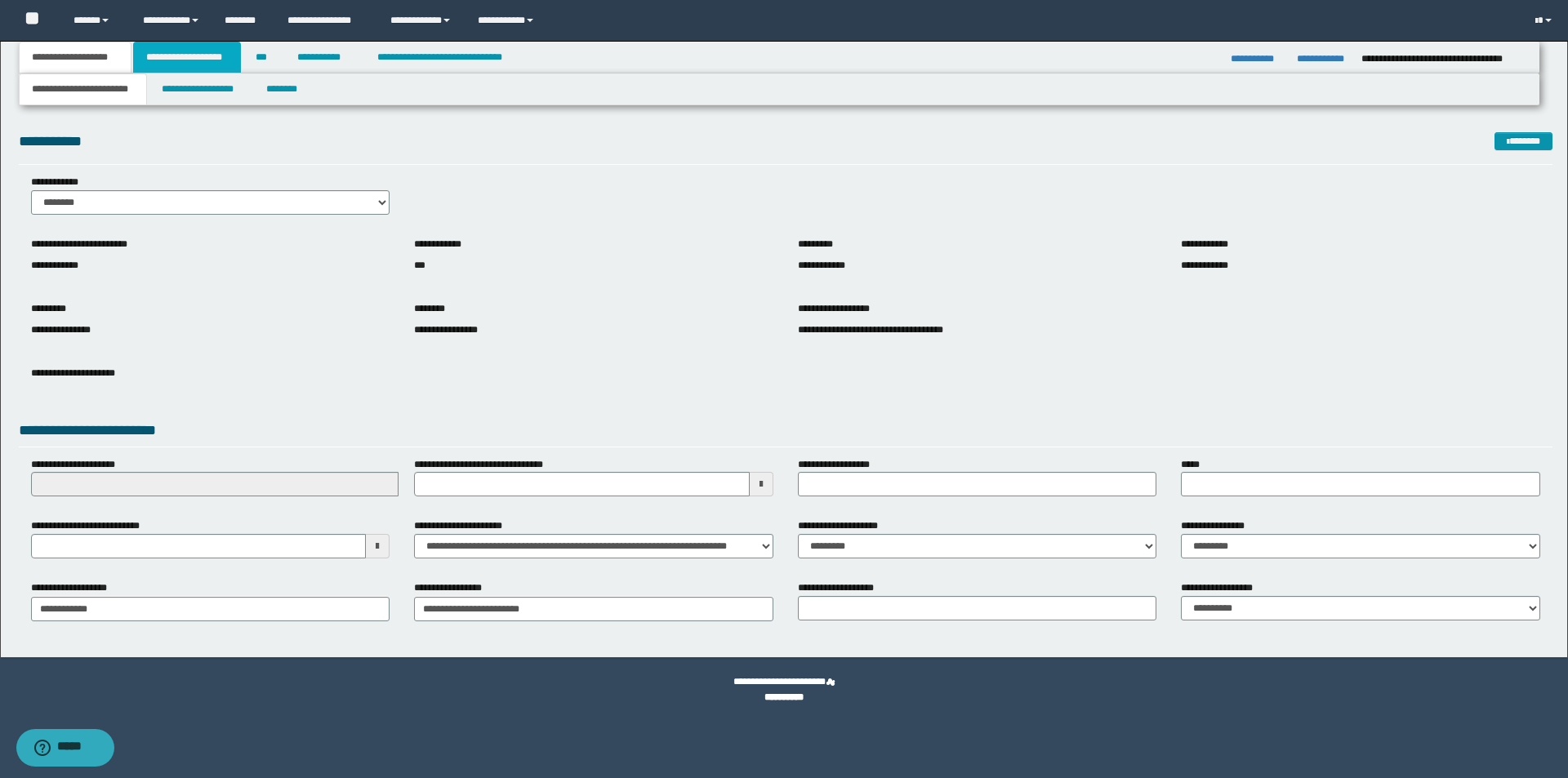 click on "**********" at bounding box center [187, 57] 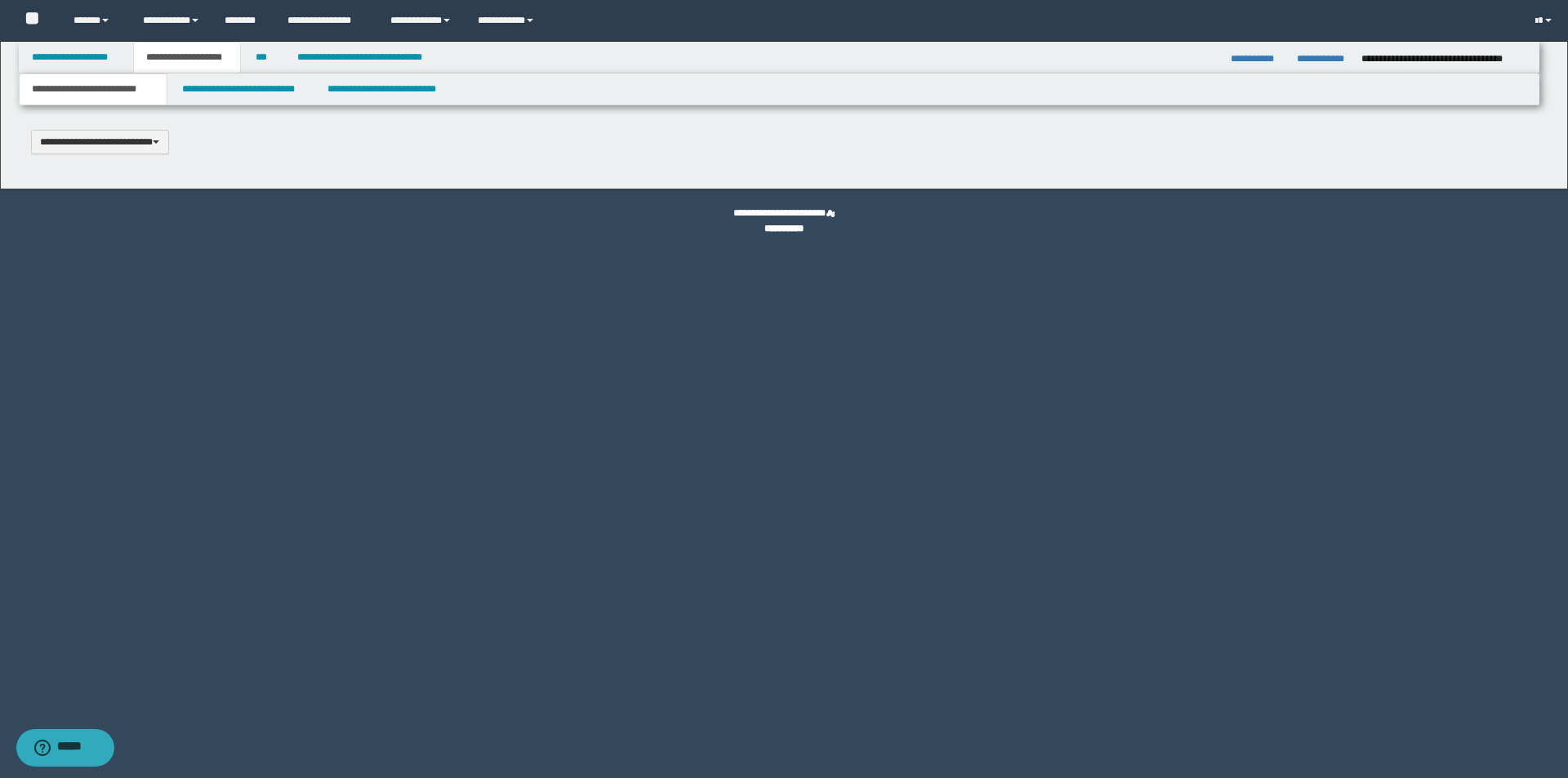 type 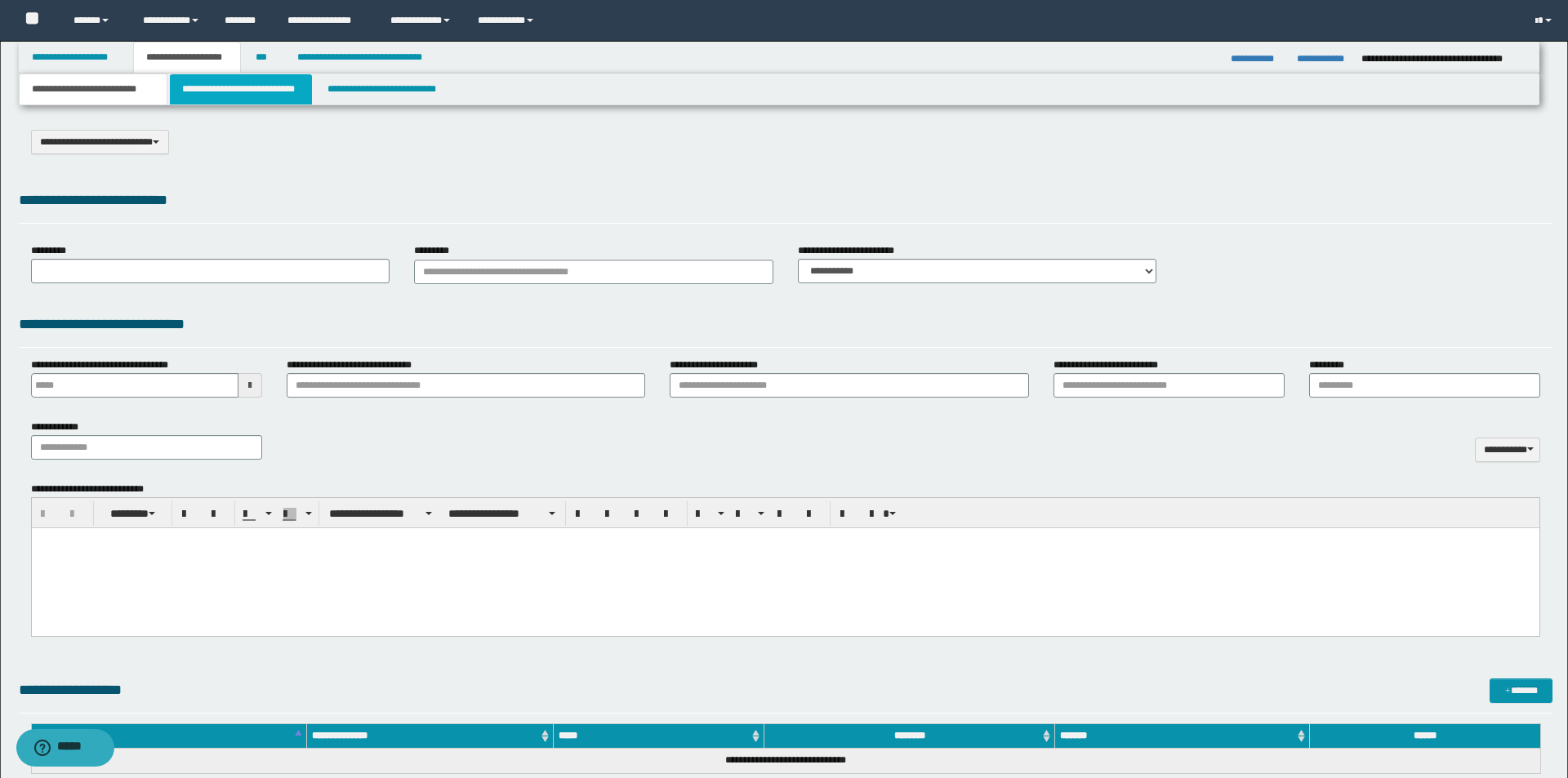 select on "*" 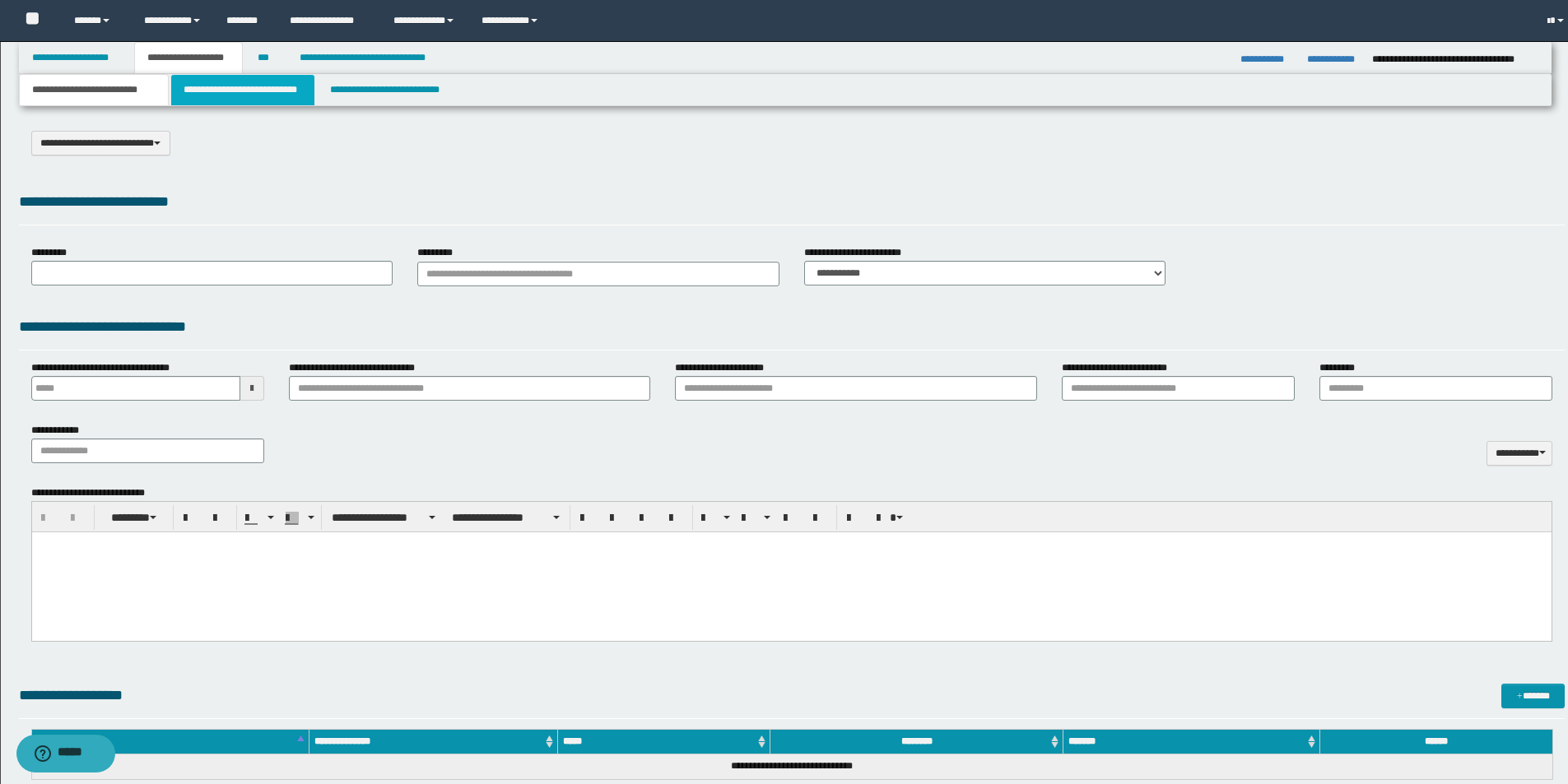 click on "**********" at bounding box center [243, 90] 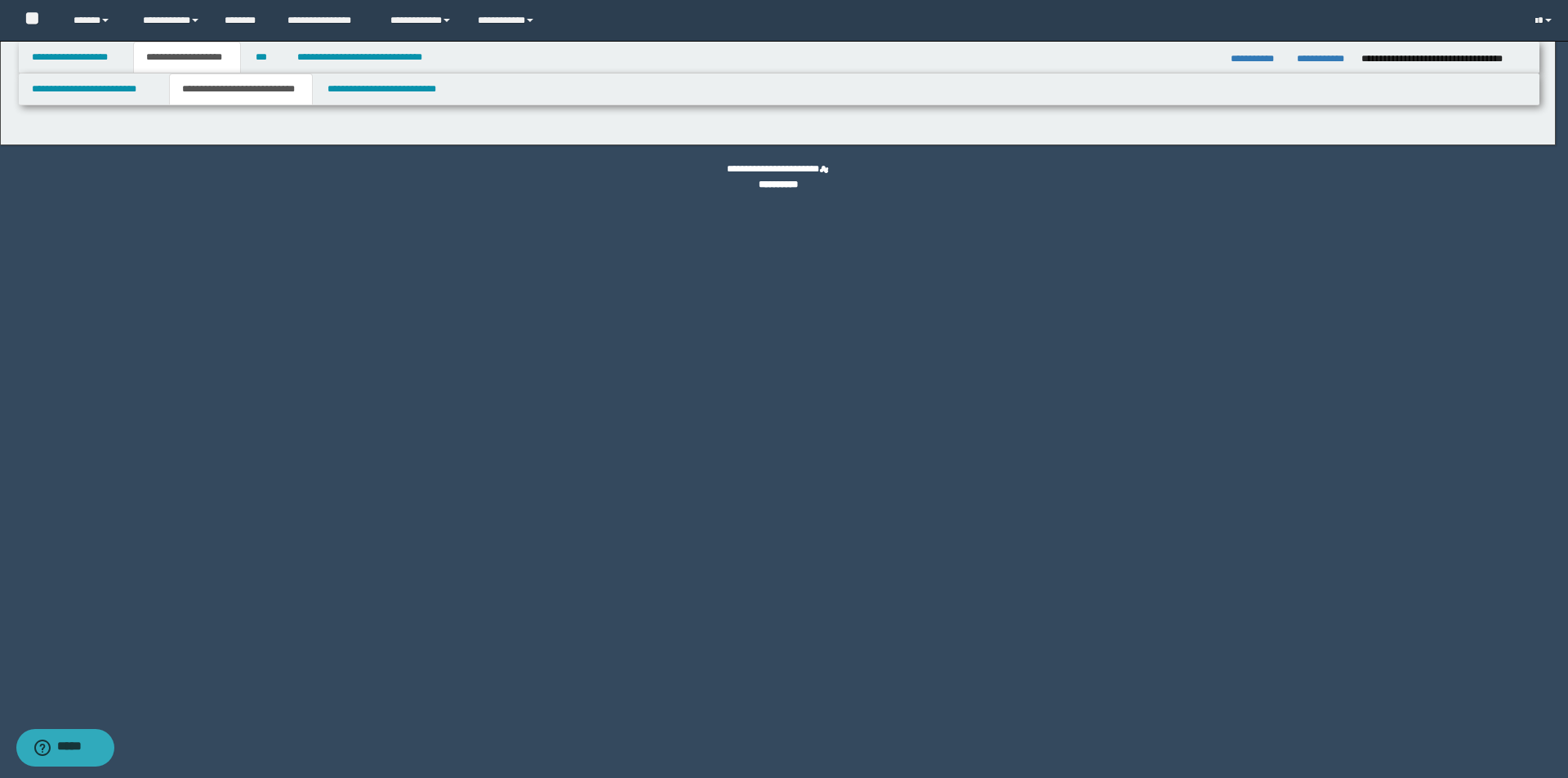 select on "*" 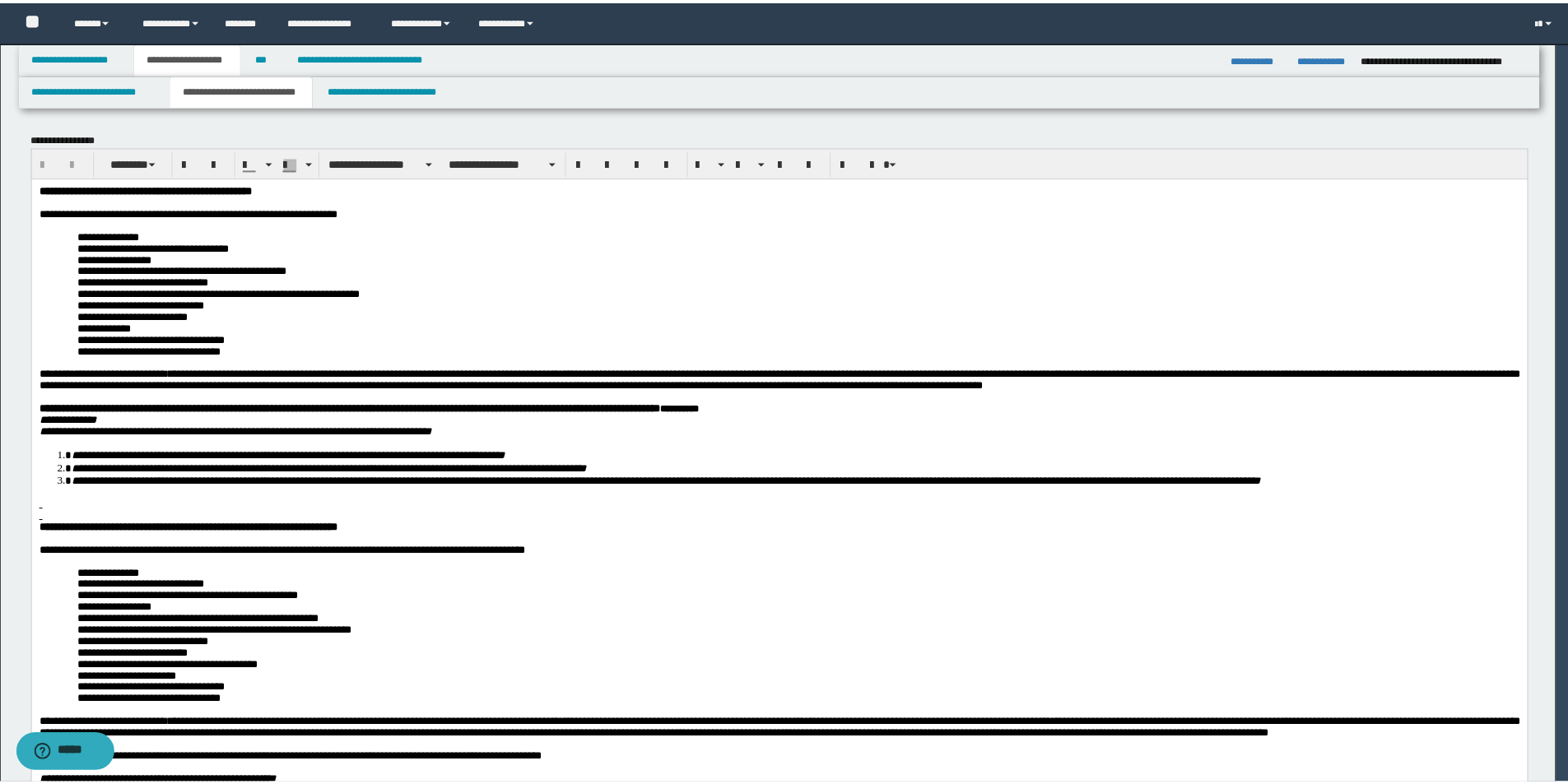 scroll, scrollTop: 0, scrollLeft: 0, axis: both 